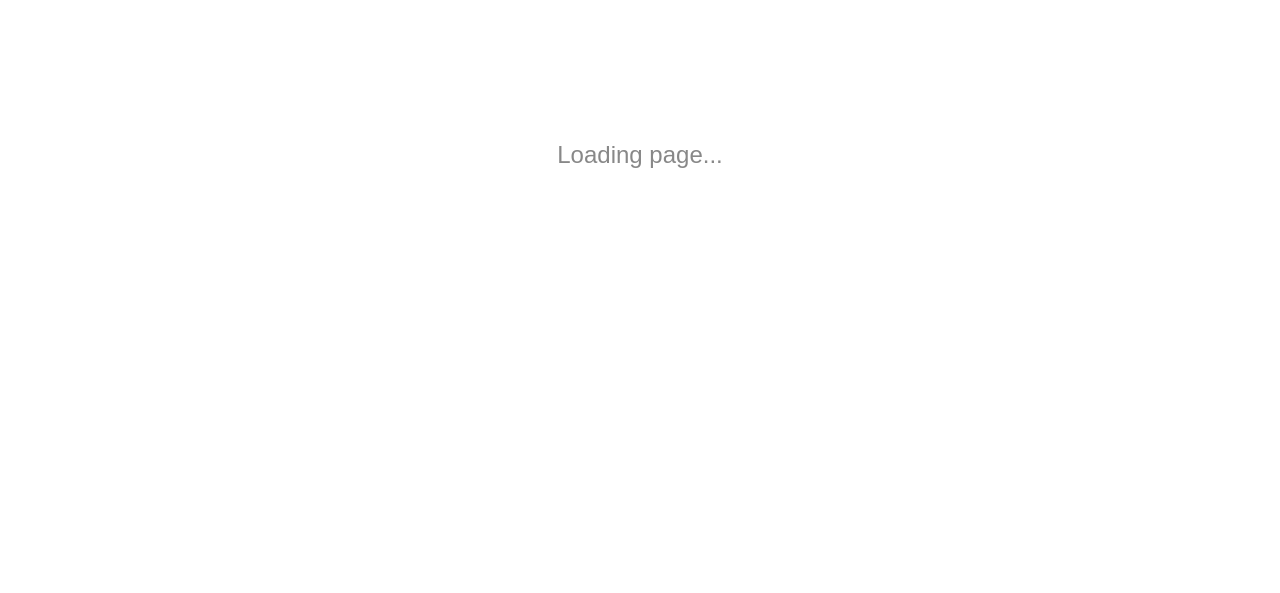 scroll, scrollTop: 0, scrollLeft: 0, axis: both 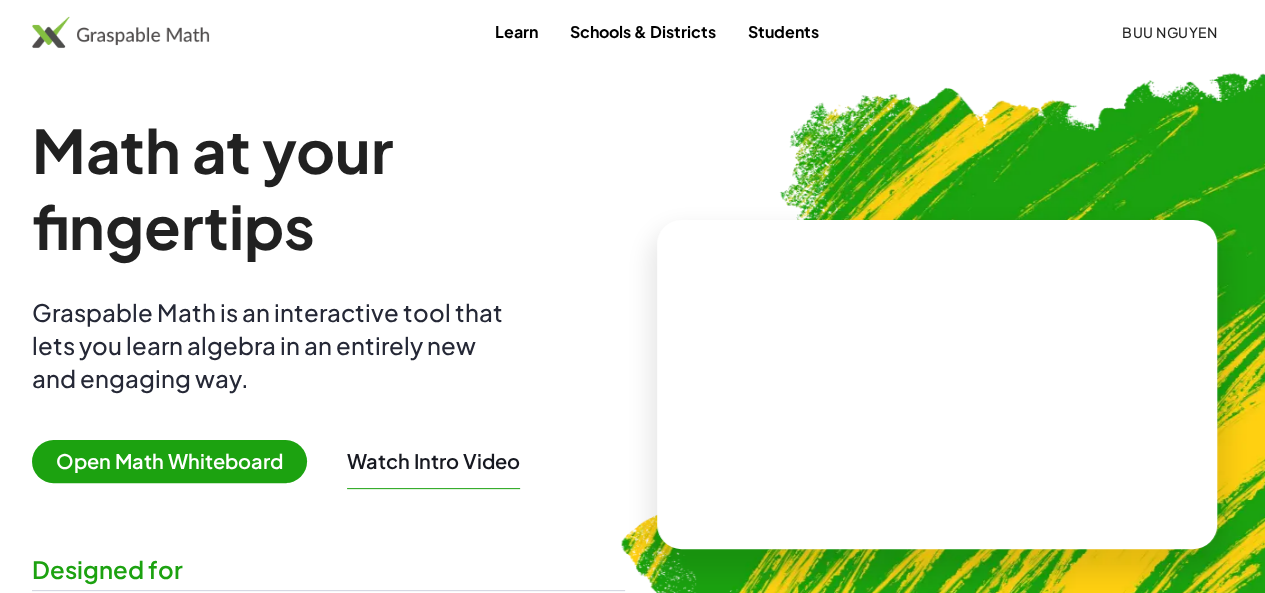 click on "Buu Nguyen" 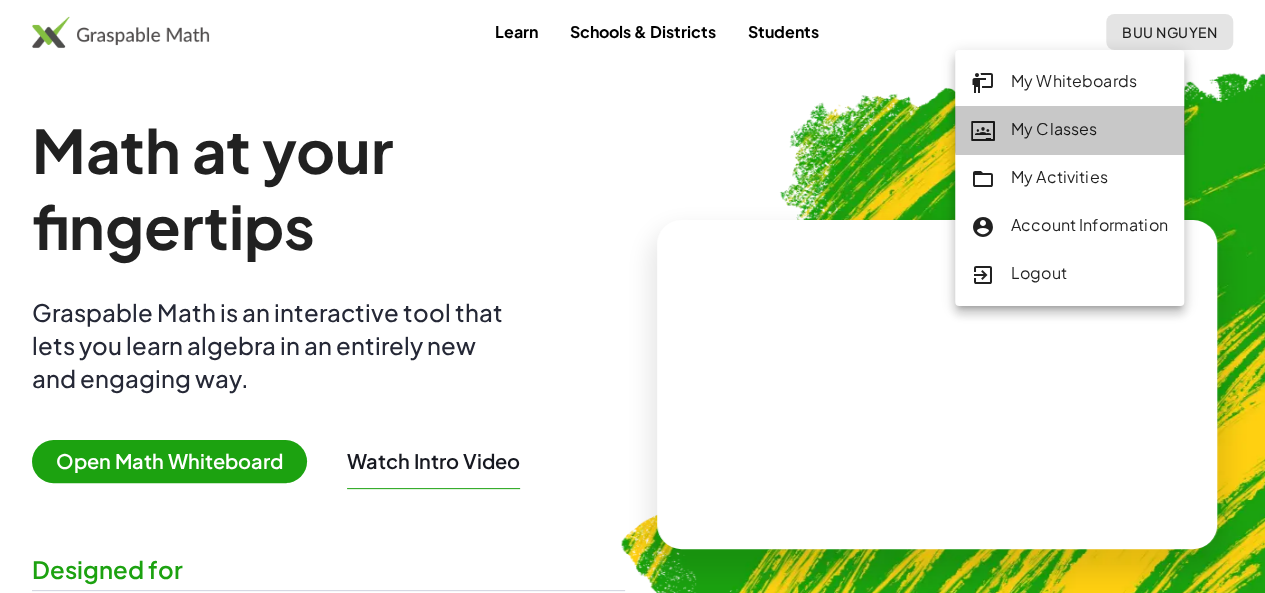 click on "My Classes" 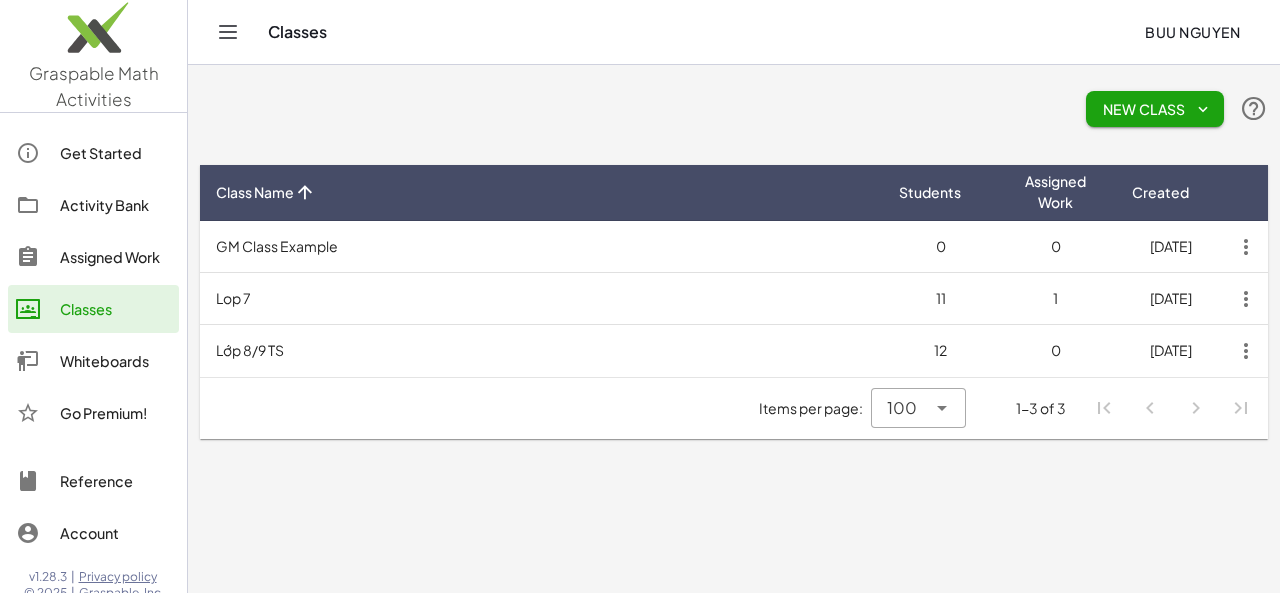 click on "Activity Bank" 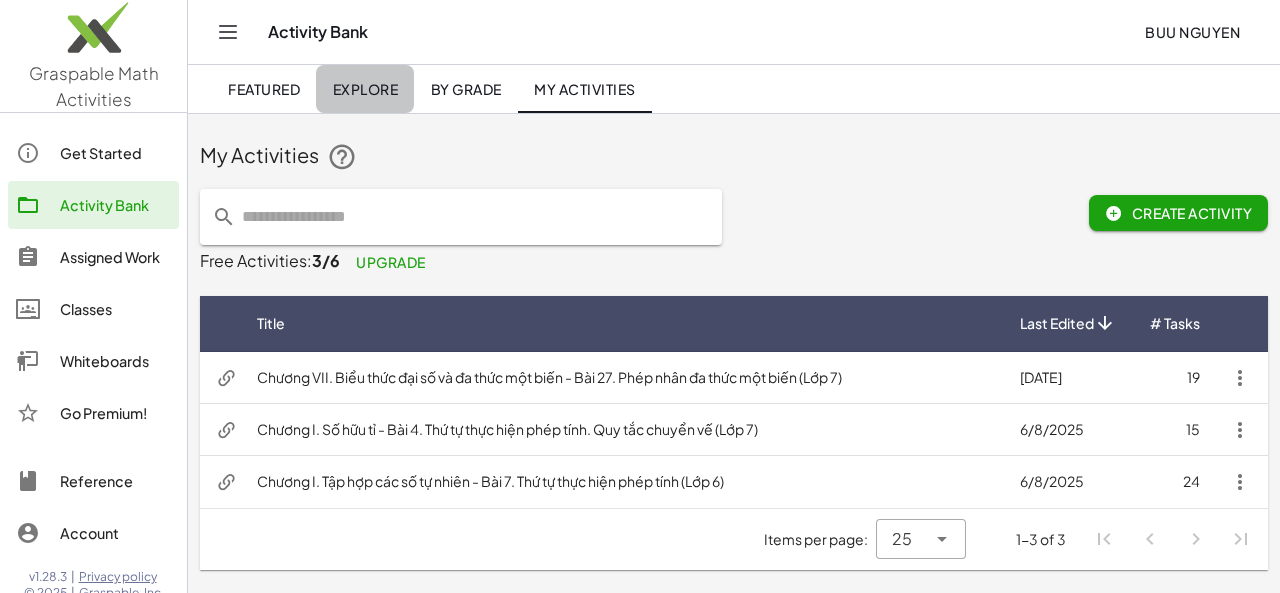 click on "Explore" 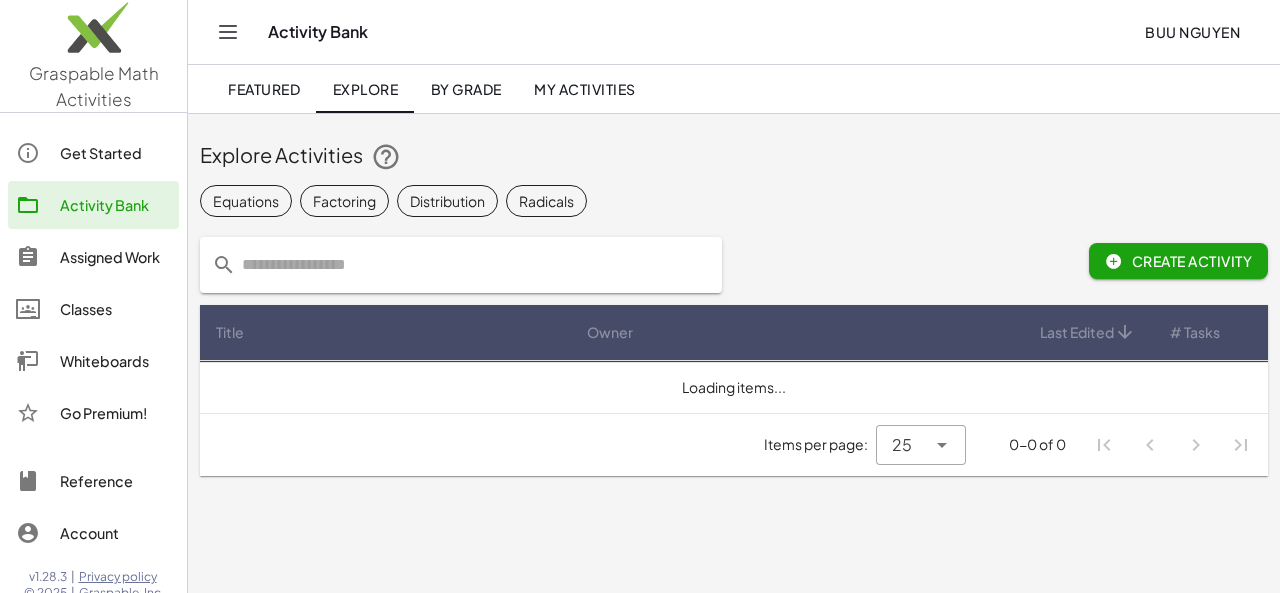 click 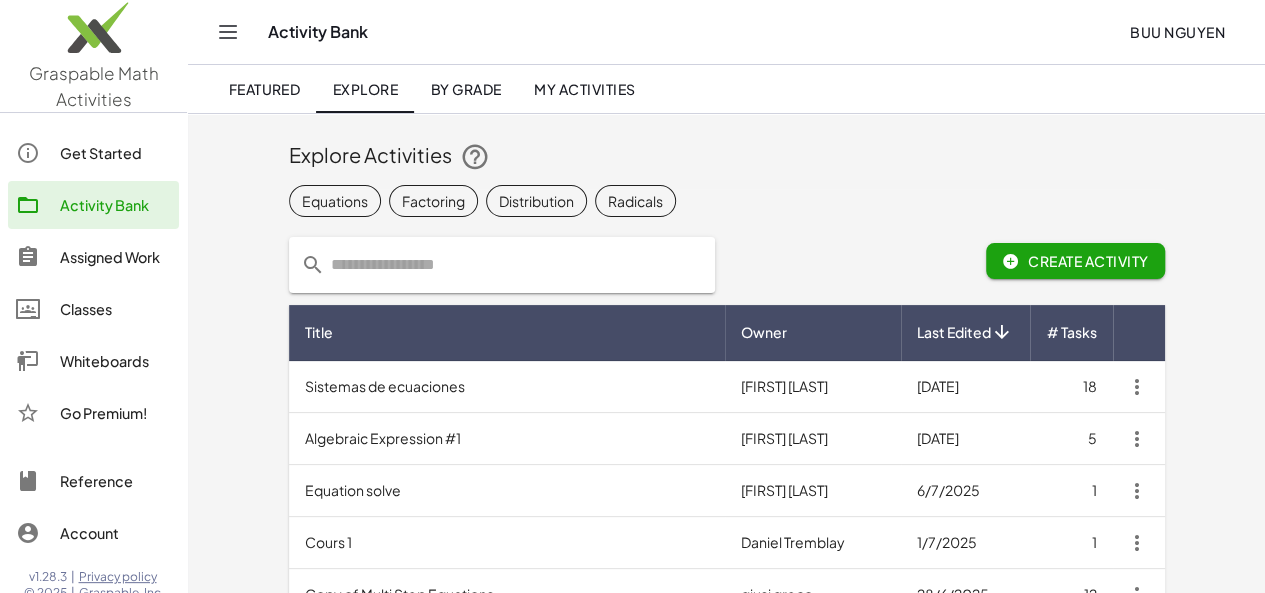 paste on "**********" 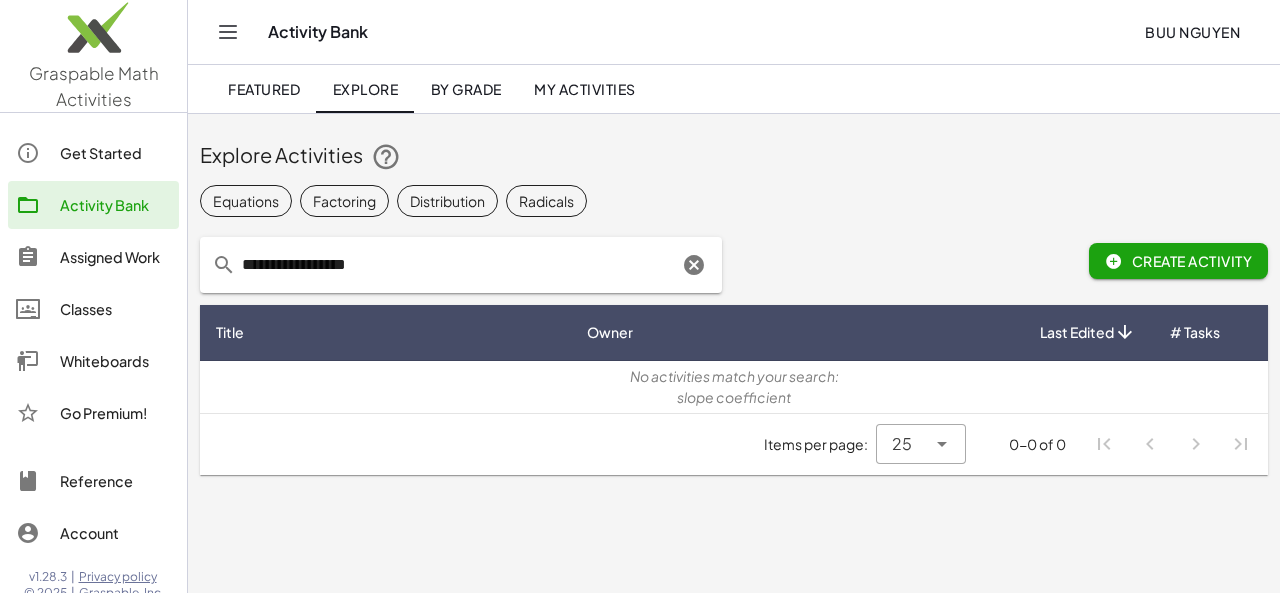 drag, startPoint x: 287, startPoint y: 265, endPoint x: 462, endPoint y: 265, distance: 175 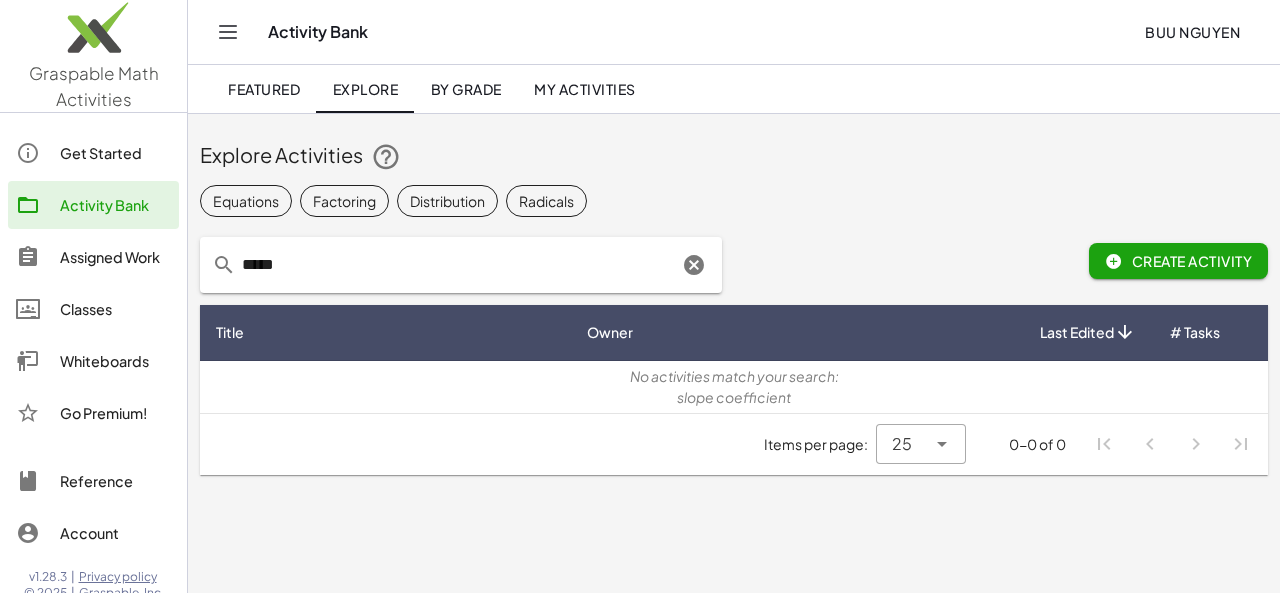 type on "*****" 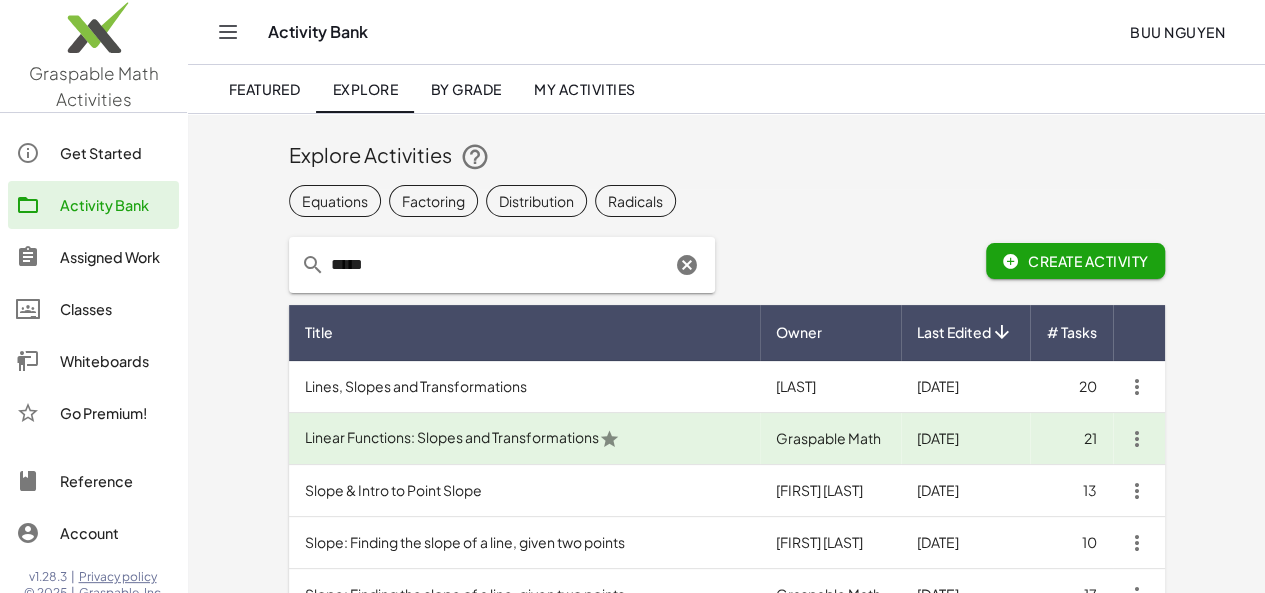 click on "Lines, Slopes and Transformations" at bounding box center (525, 387) 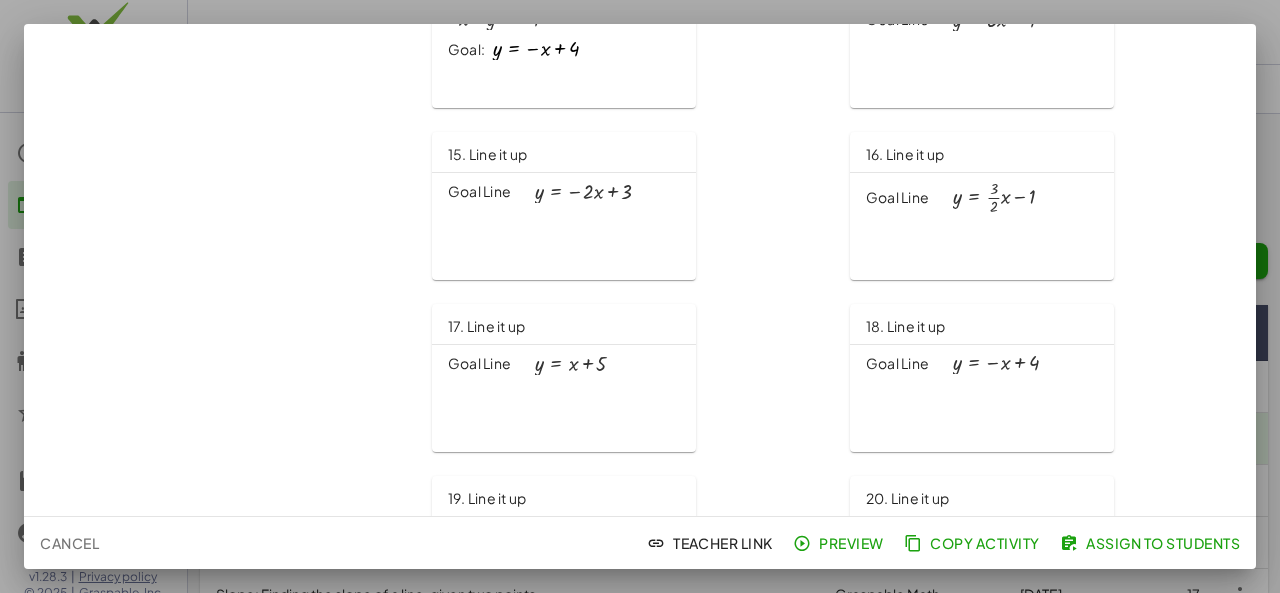 scroll, scrollTop: 1288, scrollLeft: 0, axis: vertical 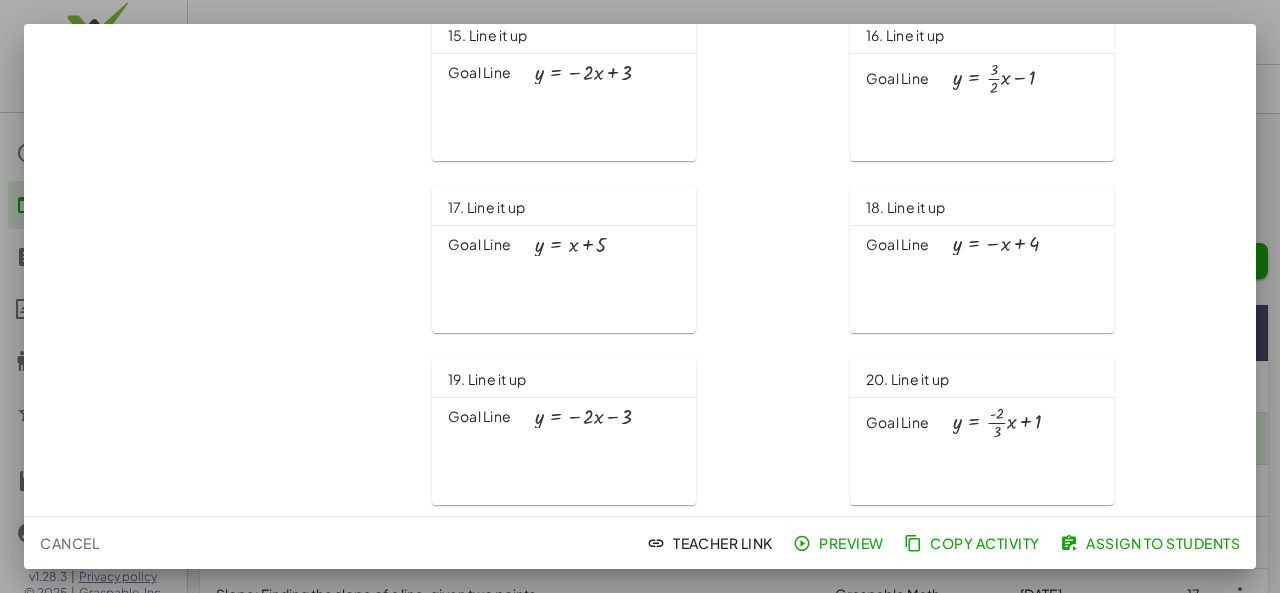 click at bounding box center [640, 296] 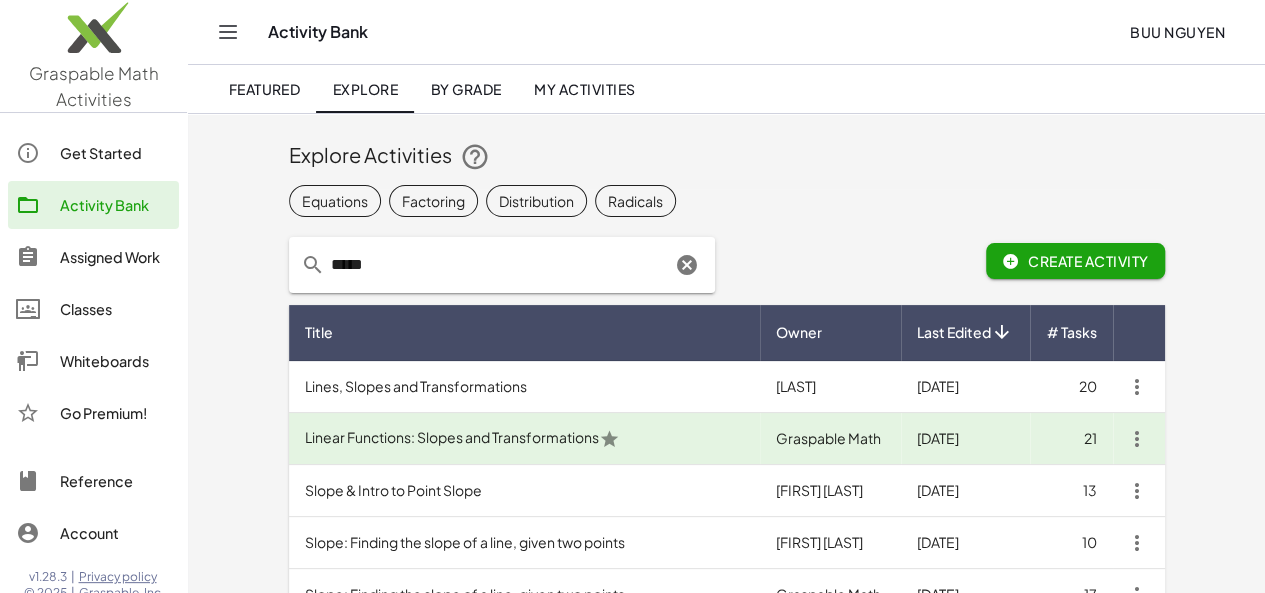 click on "Linear Functions: Slopes and Transformations" at bounding box center (525, 439) 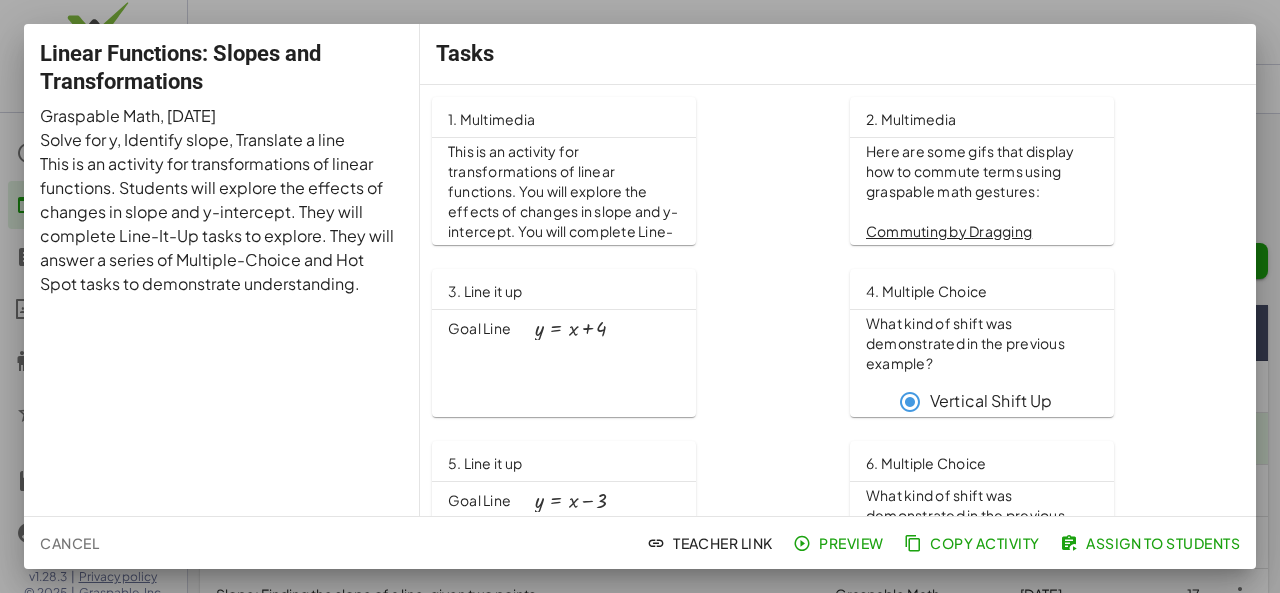 scroll, scrollTop: 72, scrollLeft: 0, axis: vertical 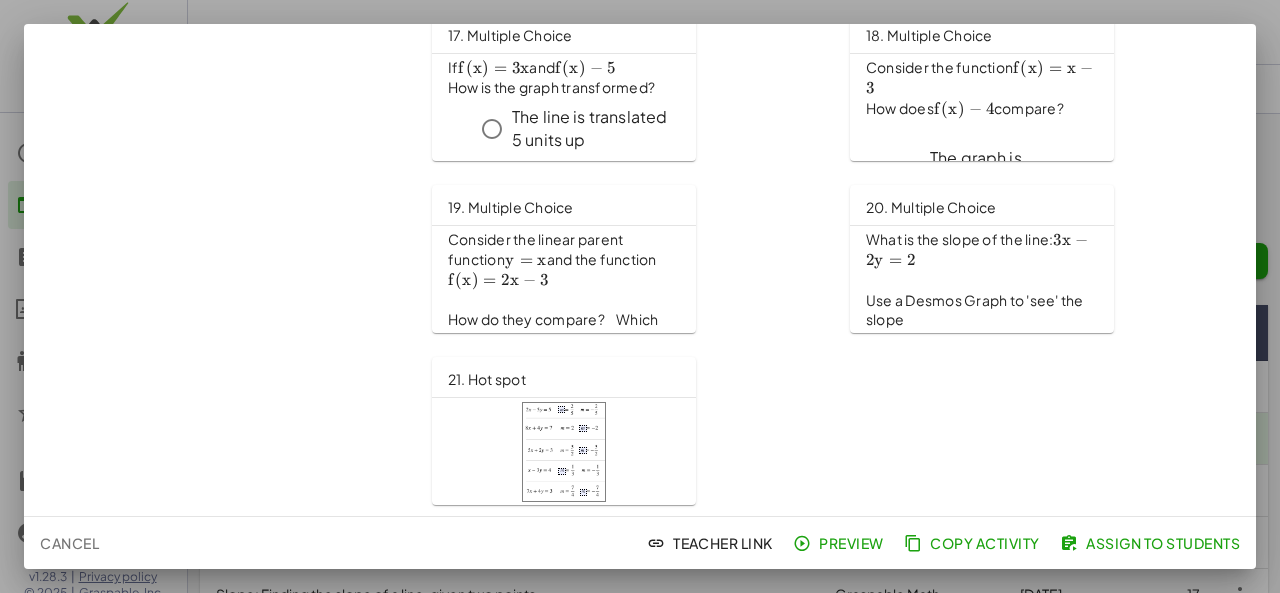 click at bounding box center (564, 452) 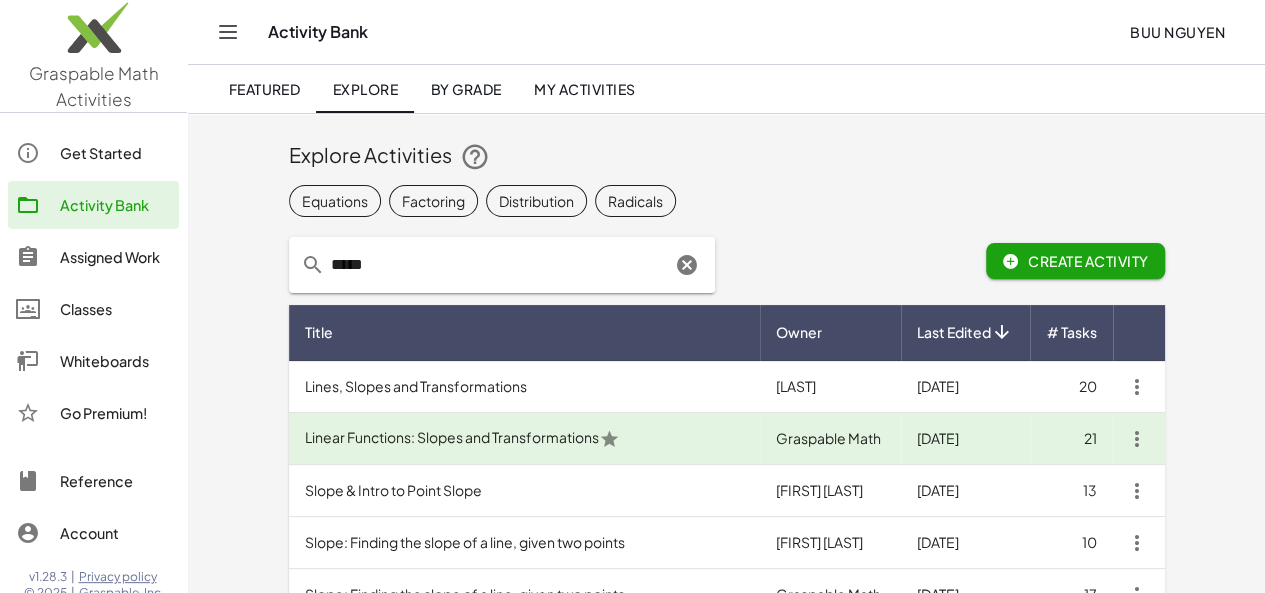 click on "Slope & Intro to Point Slope" at bounding box center (525, 491) 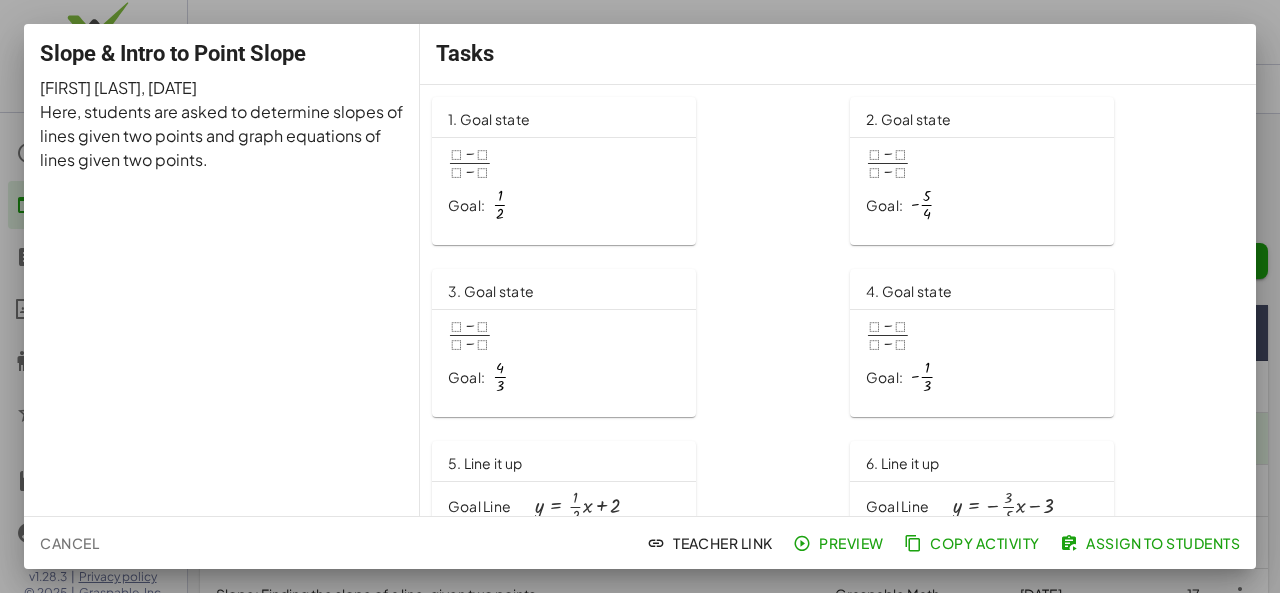 click at bounding box center (640, 296) 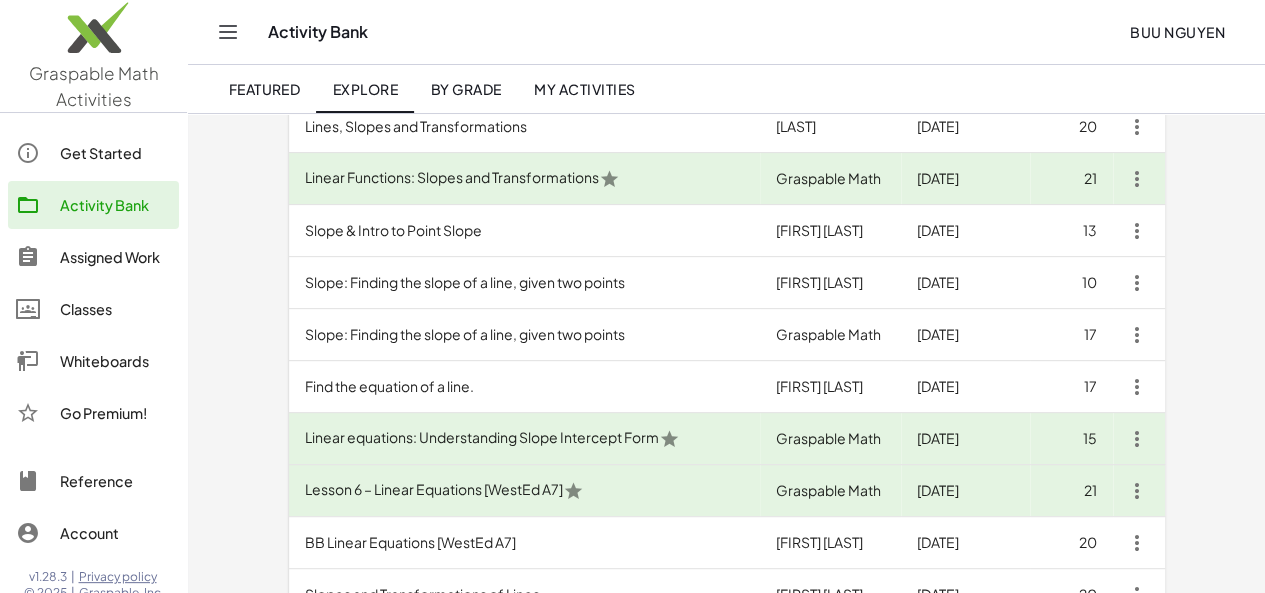 scroll, scrollTop: 287, scrollLeft: 0, axis: vertical 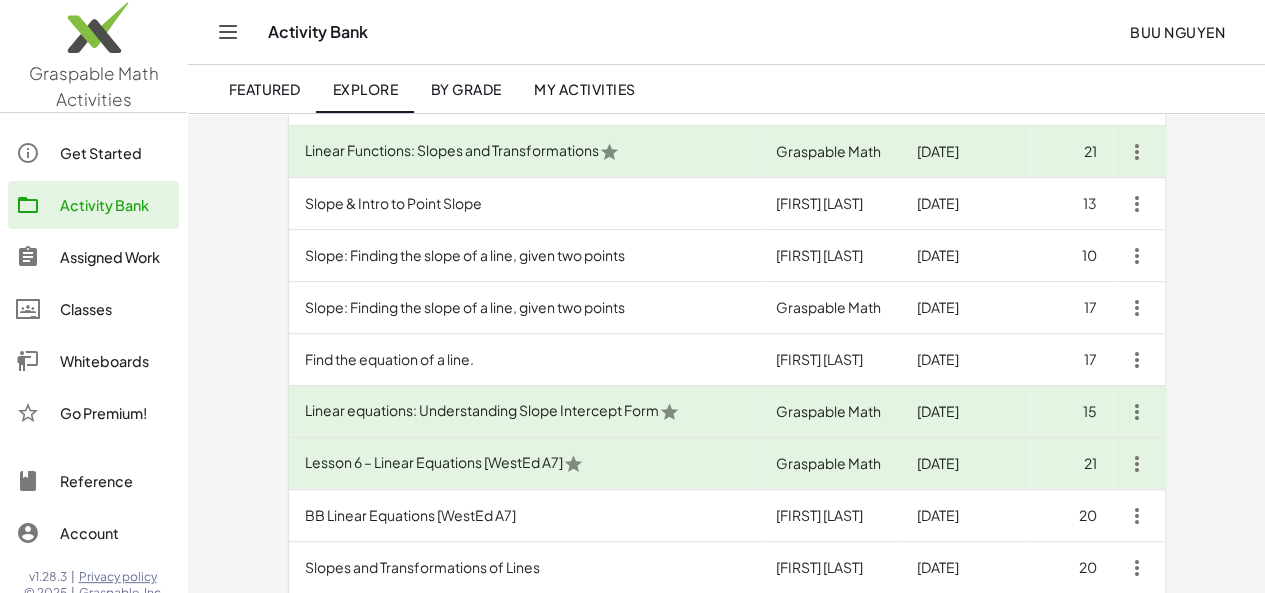 click on "Slope: Finding the slope of a line, given two points" at bounding box center [525, 256] 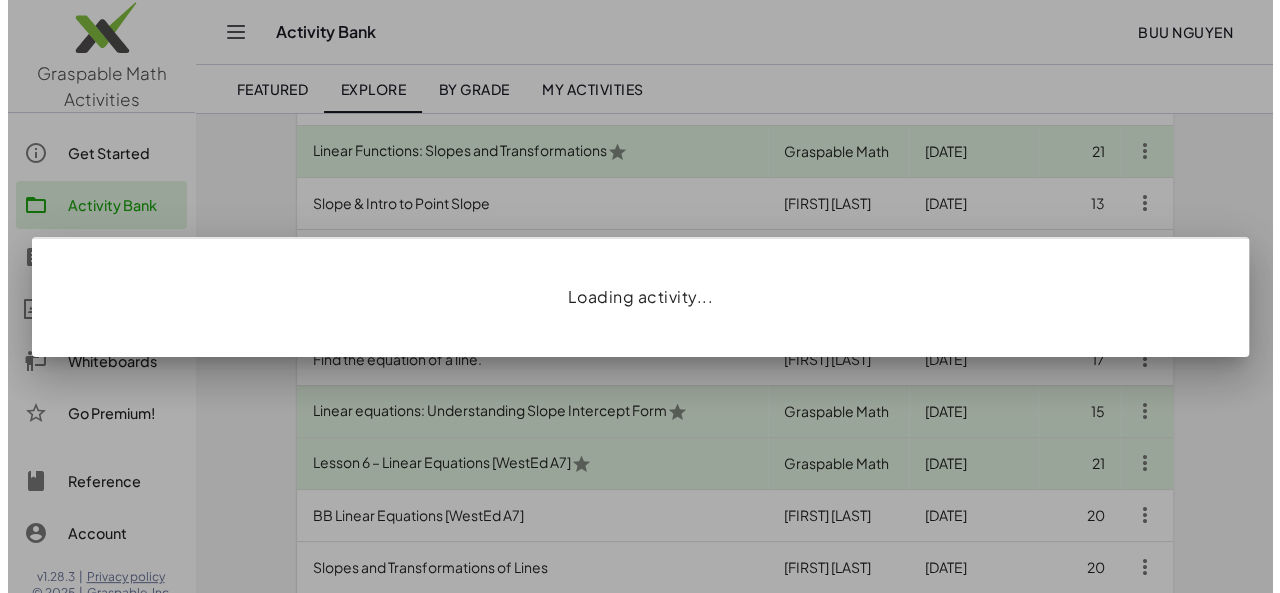 scroll, scrollTop: 0, scrollLeft: 0, axis: both 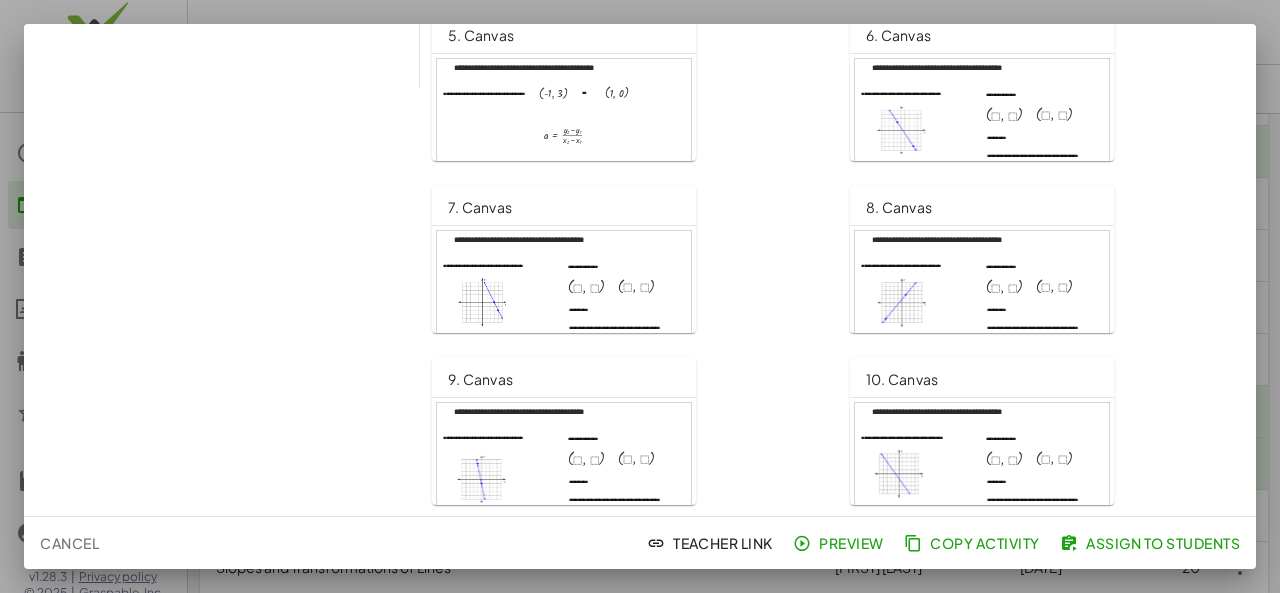 click at bounding box center [640, 296] 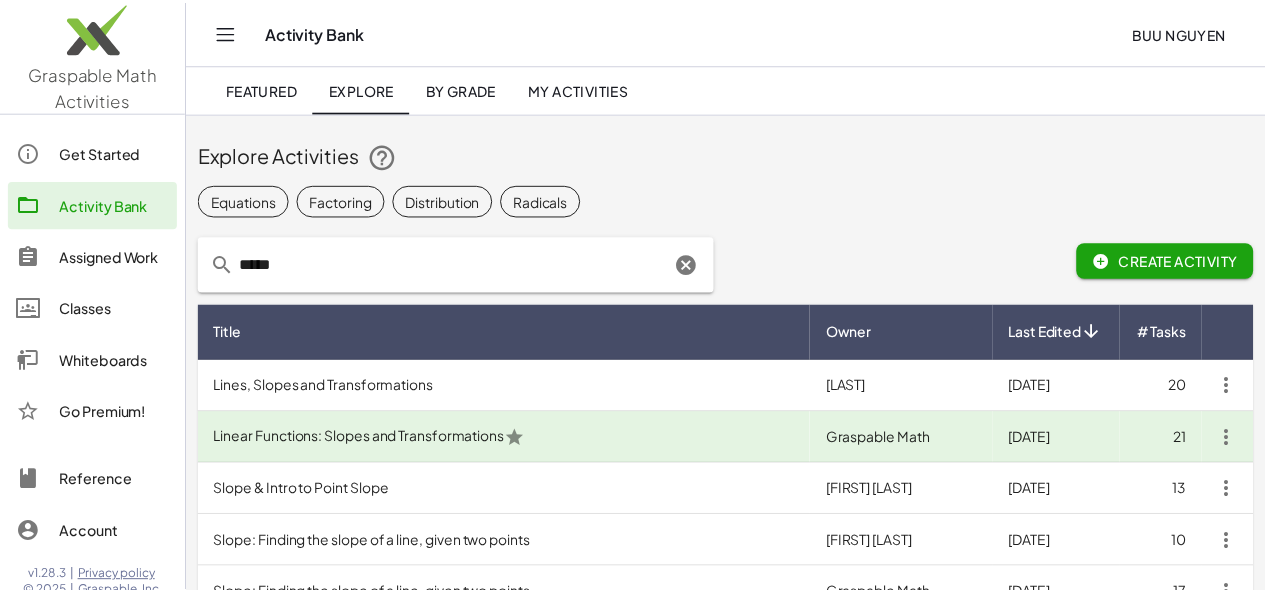 scroll, scrollTop: 287, scrollLeft: 0, axis: vertical 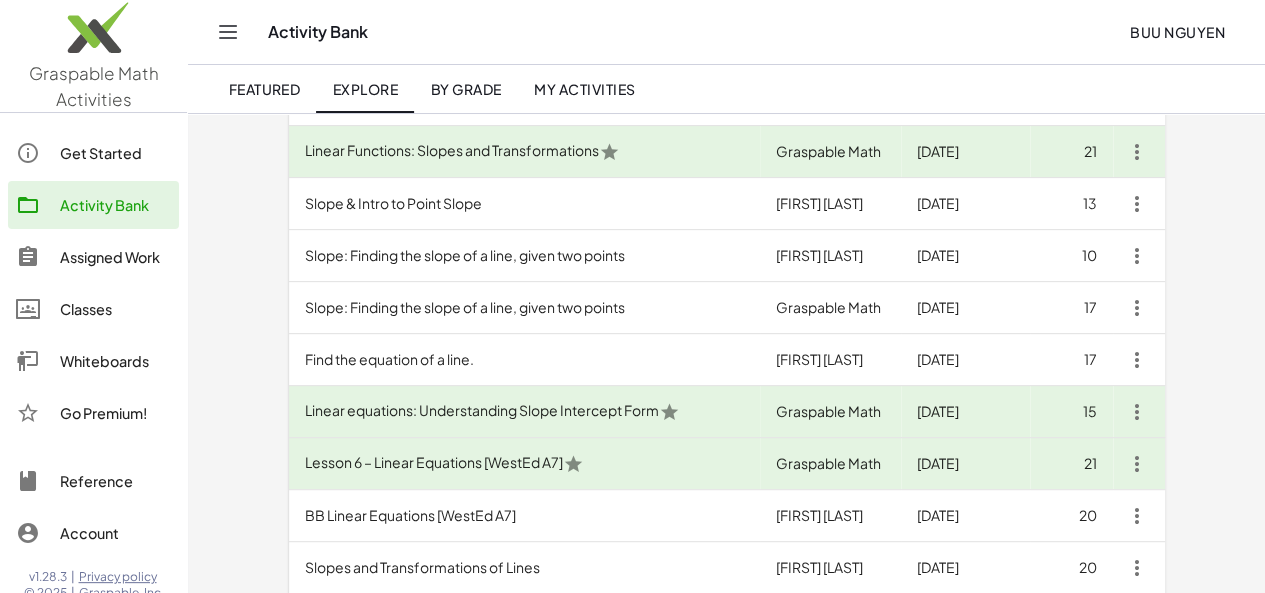 click on "Find the equation of a line." at bounding box center [525, 360] 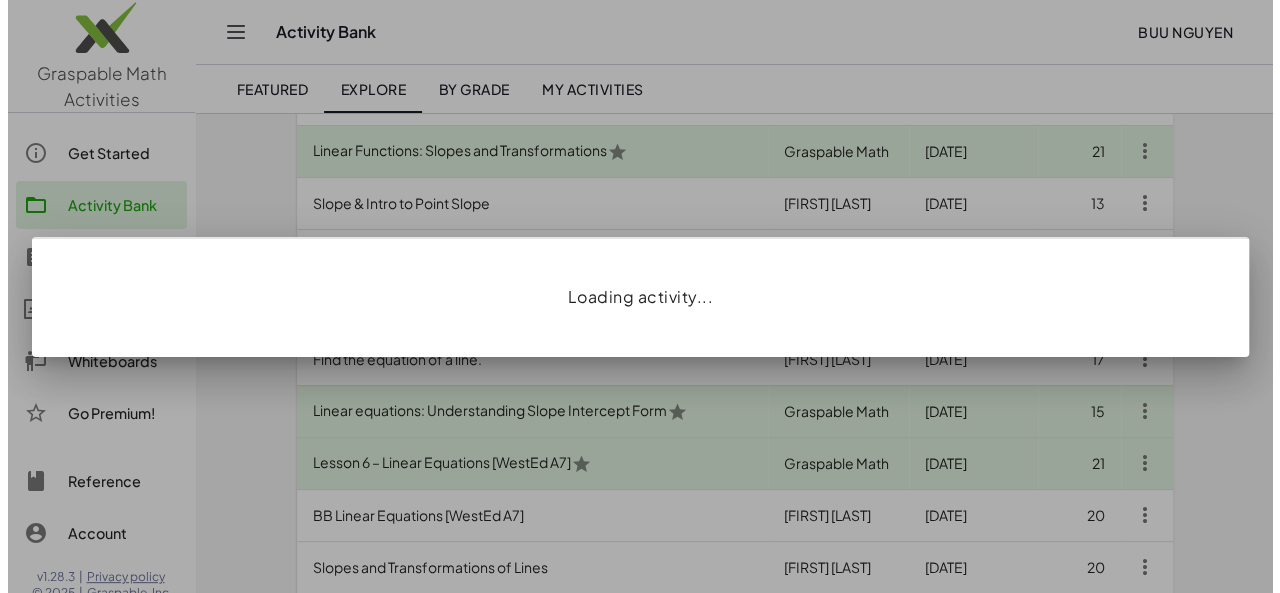 scroll, scrollTop: 0, scrollLeft: 0, axis: both 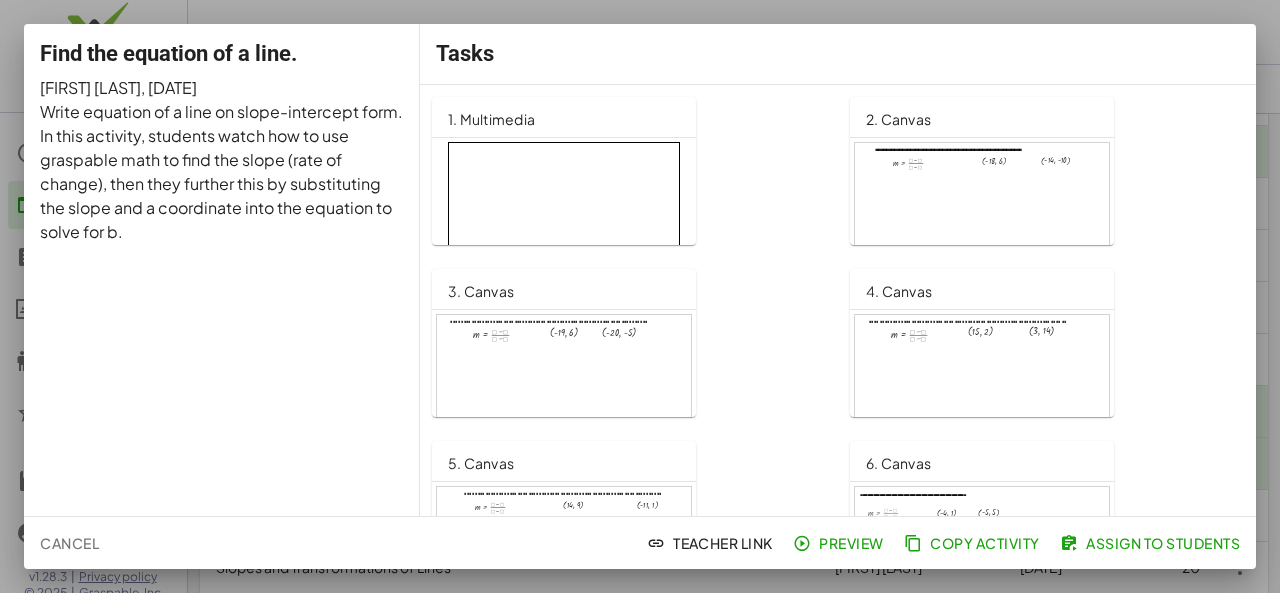 click at bounding box center [640, 296] 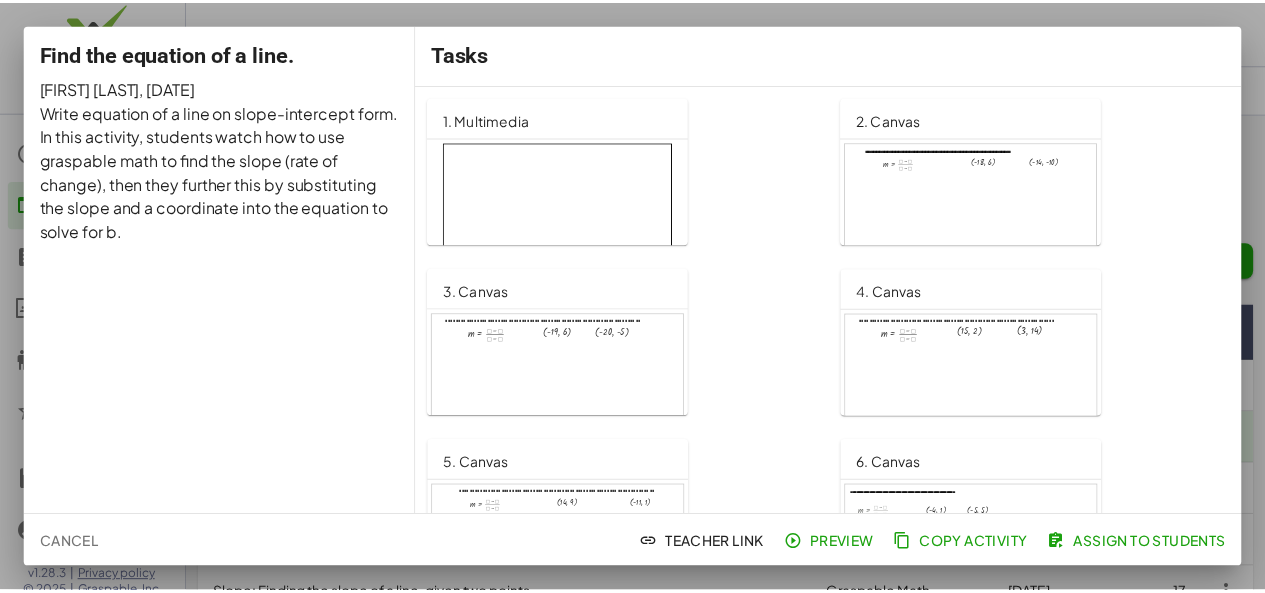 scroll, scrollTop: 287, scrollLeft: 0, axis: vertical 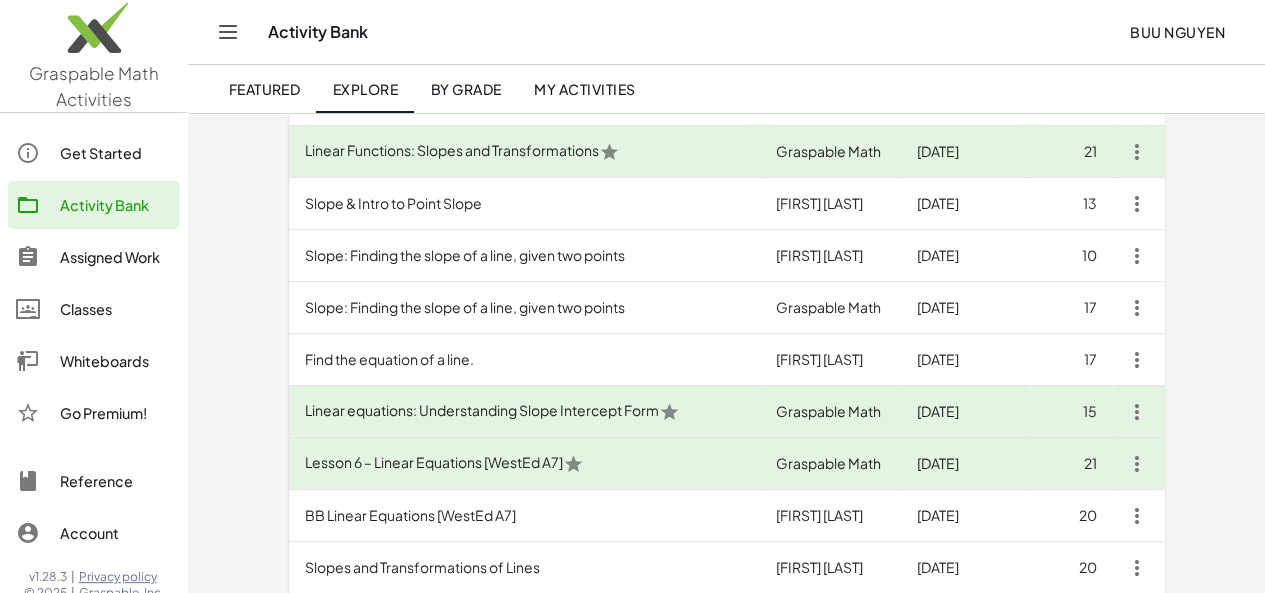 click on "Linear equations: Understanding Slope Intercept Form" at bounding box center (525, 412) 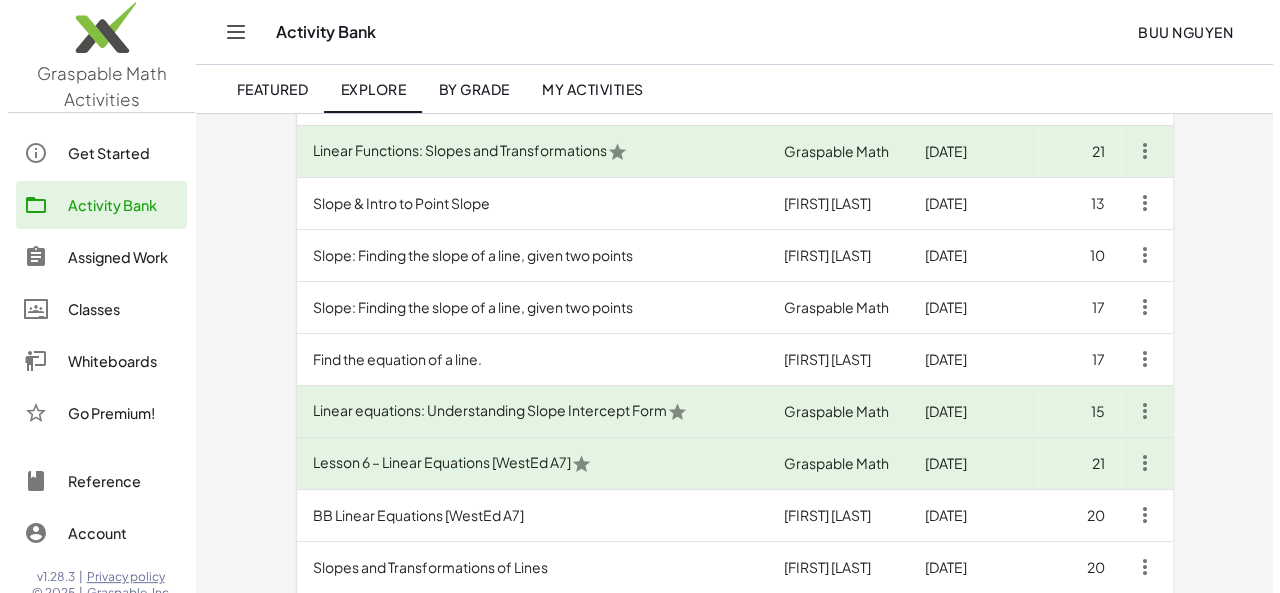 scroll, scrollTop: 0, scrollLeft: 0, axis: both 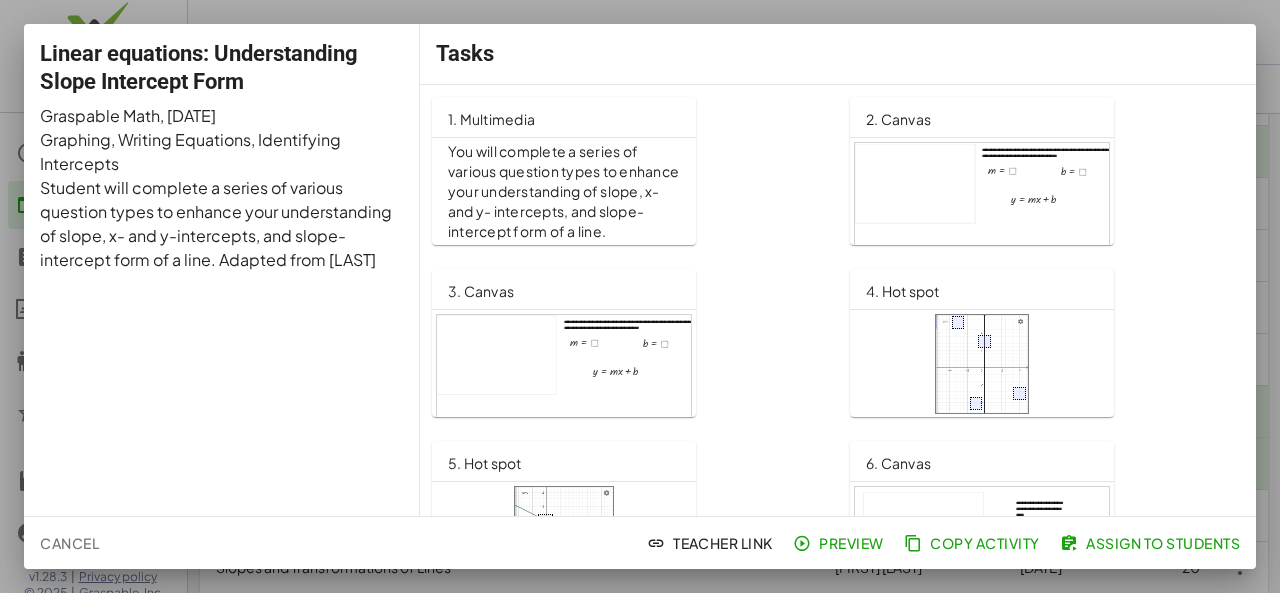 click on "You will complete a series of various question types to enhance your understanding of slope, x- and y- intercepts, and slope-intercept form of a line." at bounding box center [564, 191] 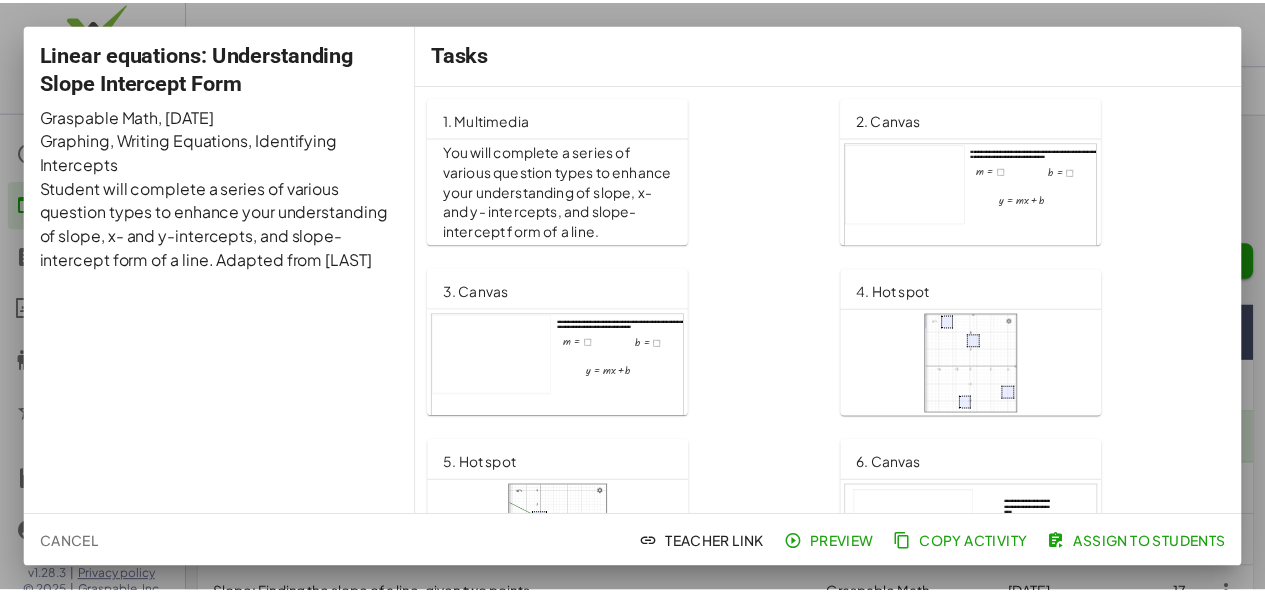 scroll, scrollTop: 287, scrollLeft: 0, axis: vertical 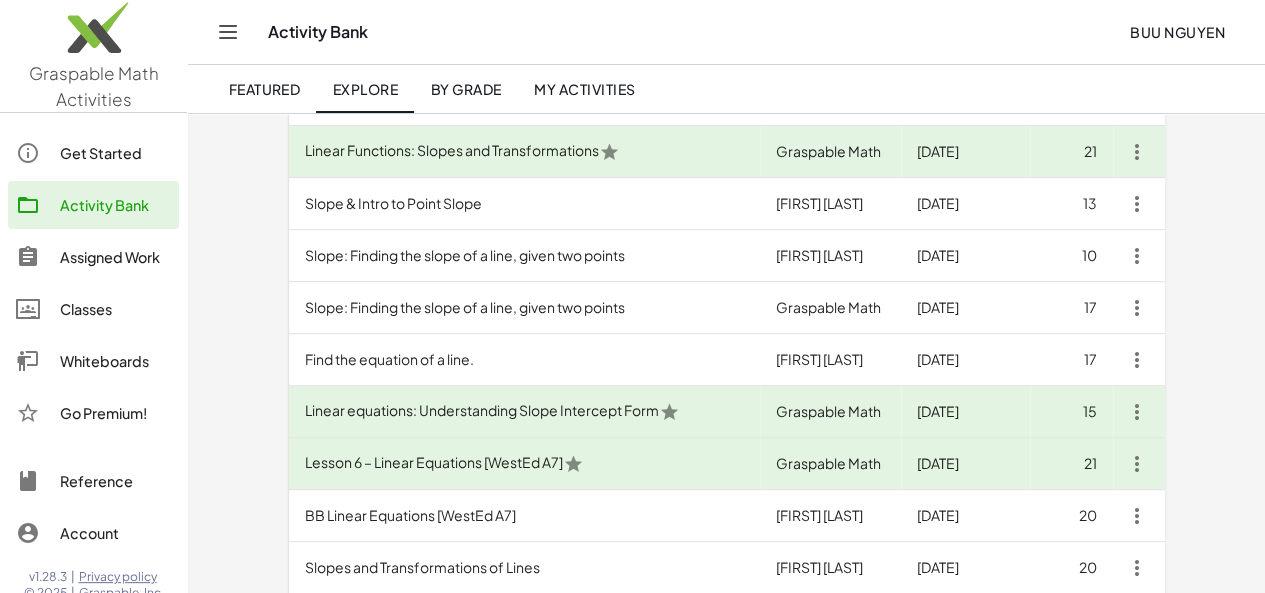 click on "Lesson 6 – Linear Equations [WestEd A7]" at bounding box center [525, 464] 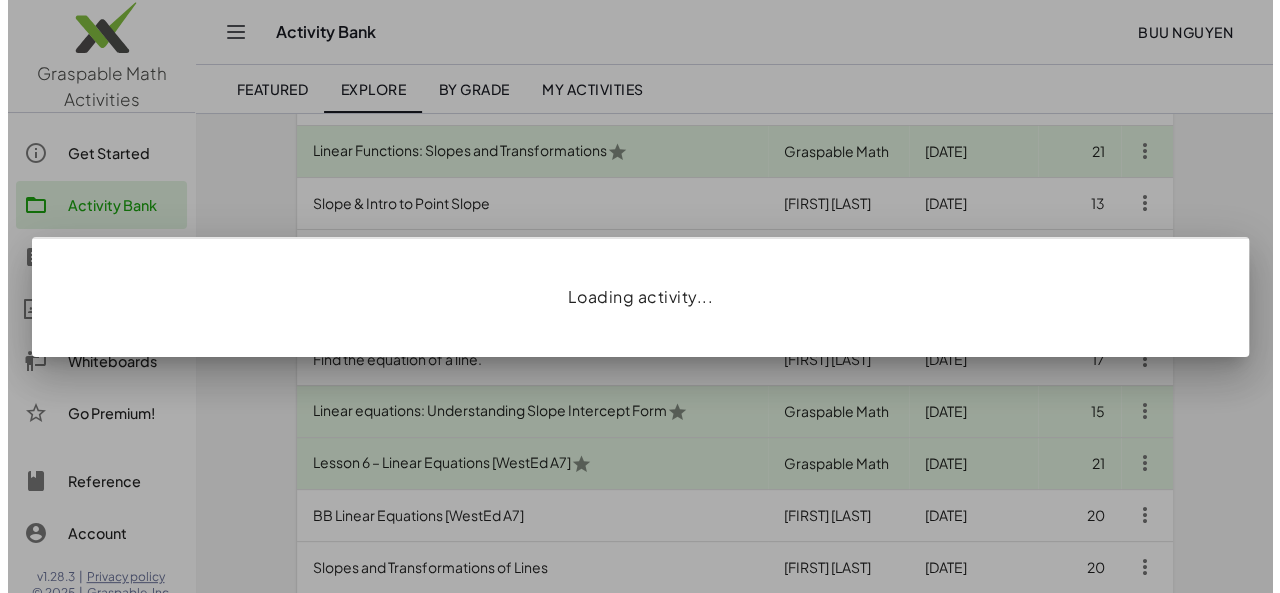 scroll, scrollTop: 0, scrollLeft: 0, axis: both 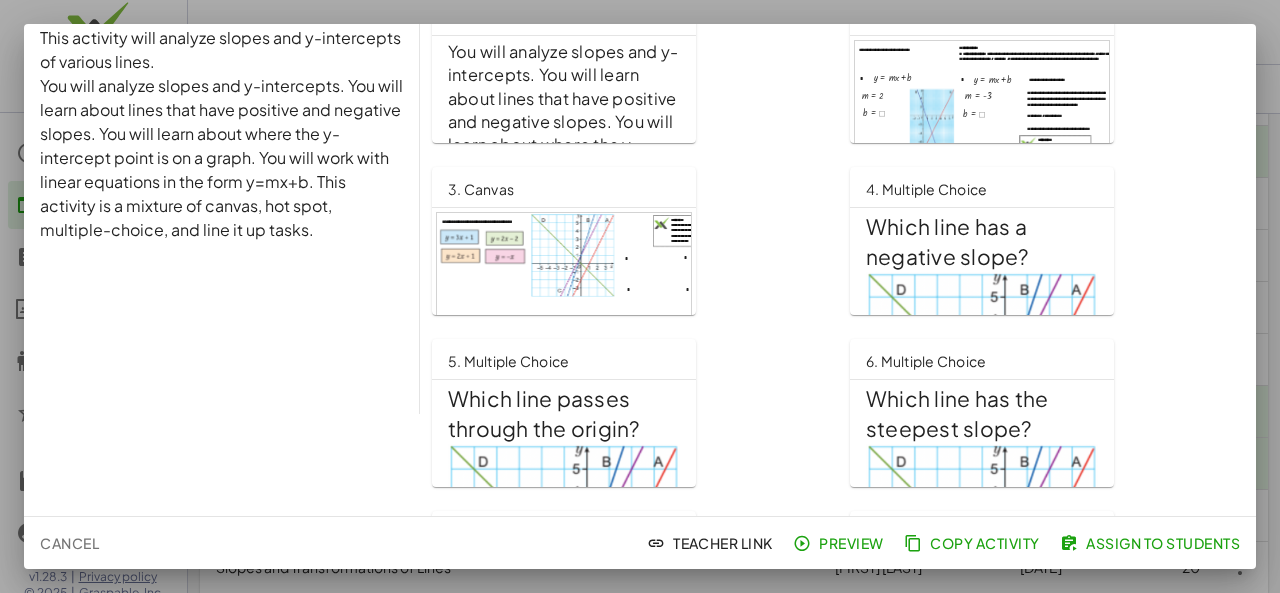 click on "**********" at bounding box center (1047, 69) 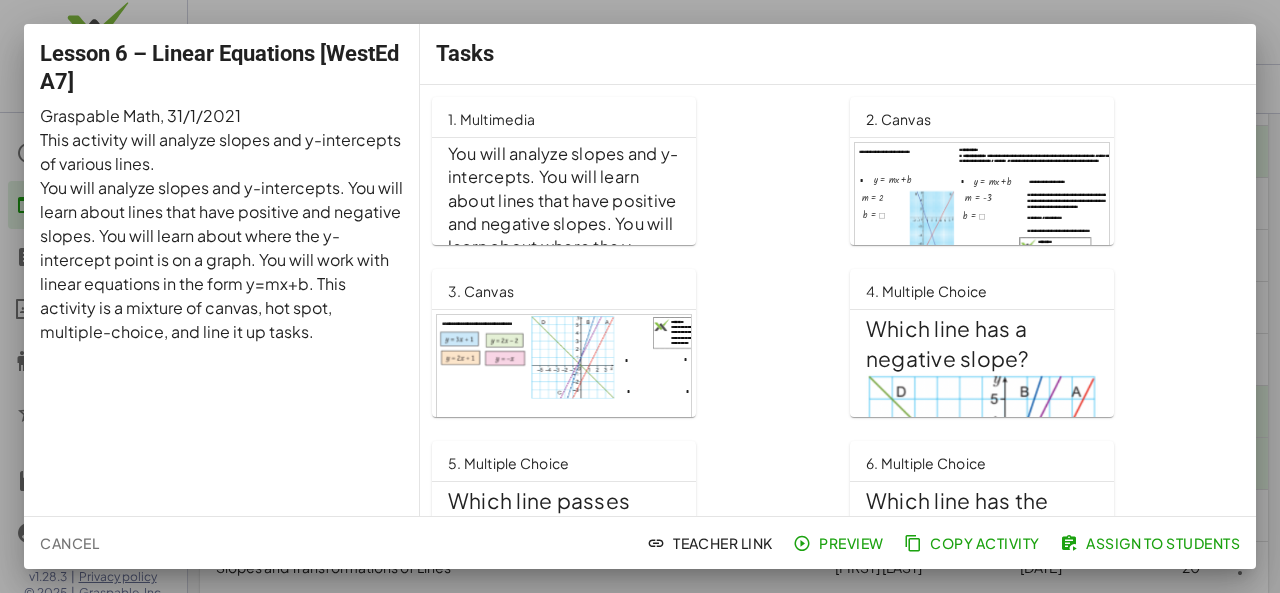 click at bounding box center (564, 387) 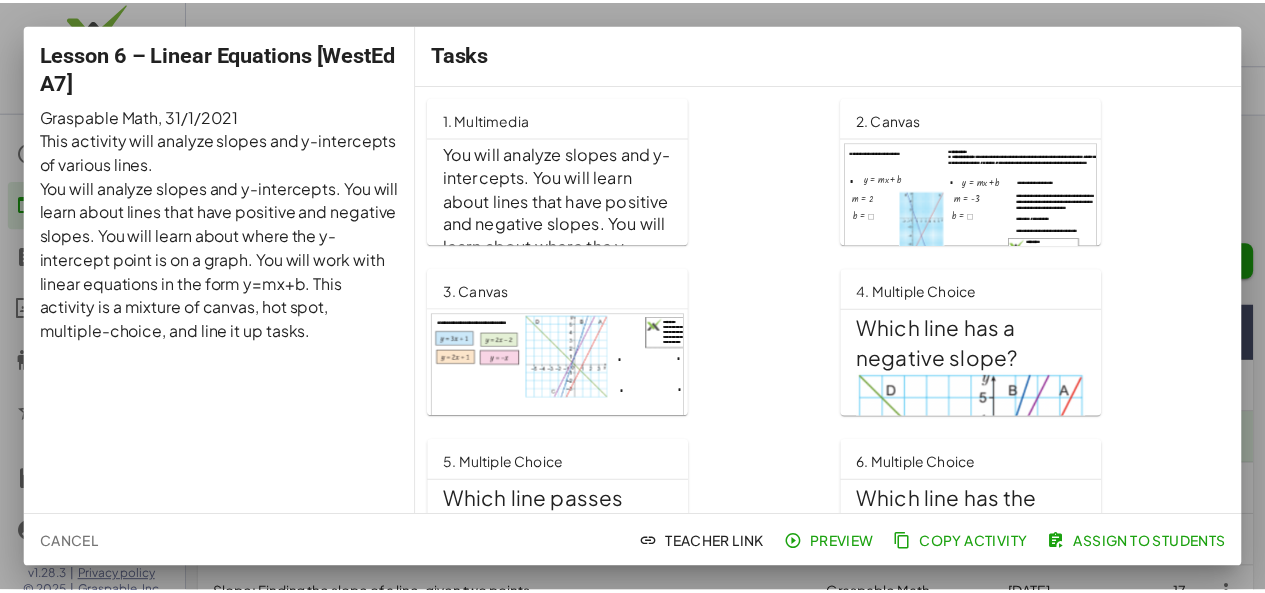 scroll, scrollTop: 287, scrollLeft: 0, axis: vertical 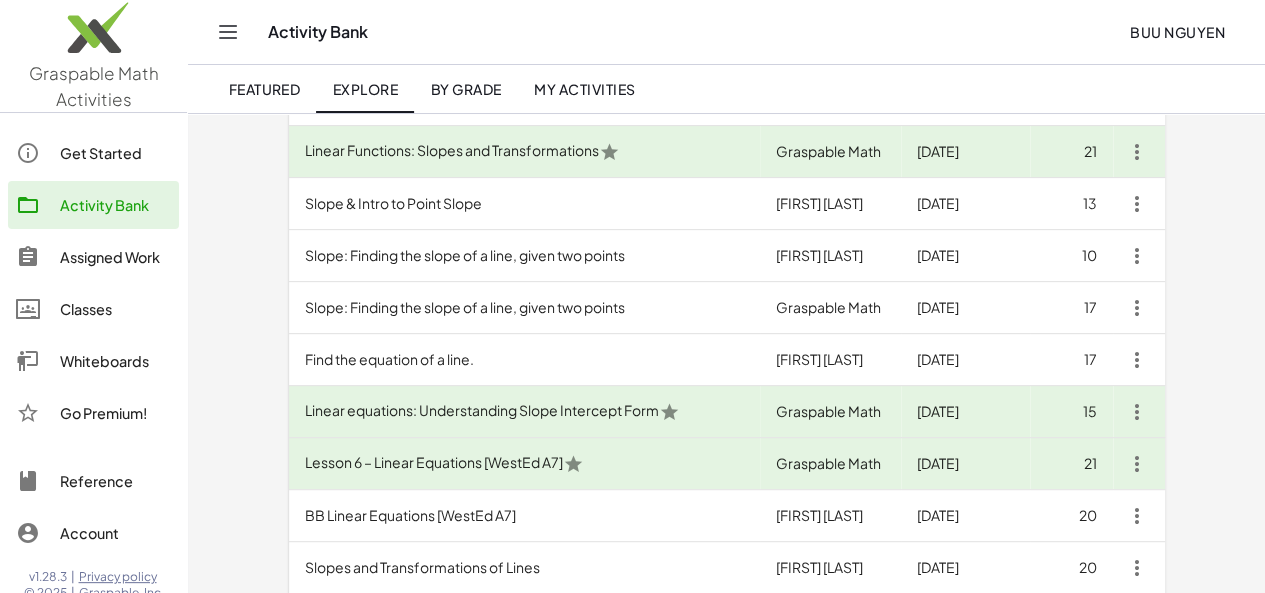 click on "BB Linear Equations [WestEd A7]" at bounding box center (525, 516) 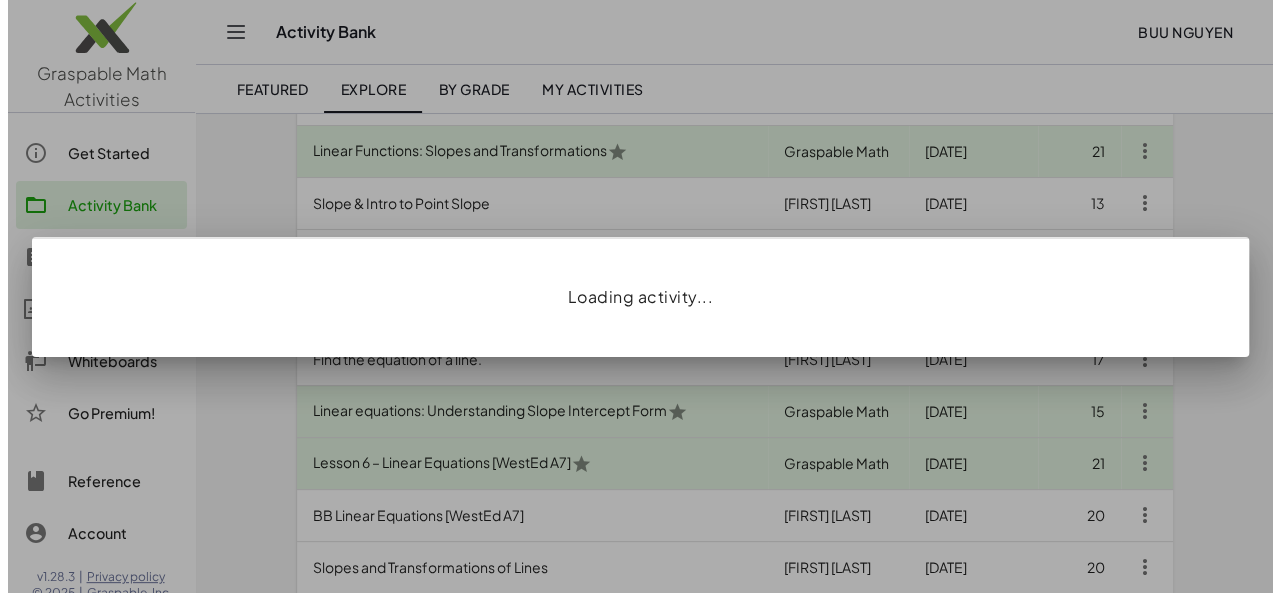 scroll, scrollTop: 0, scrollLeft: 0, axis: both 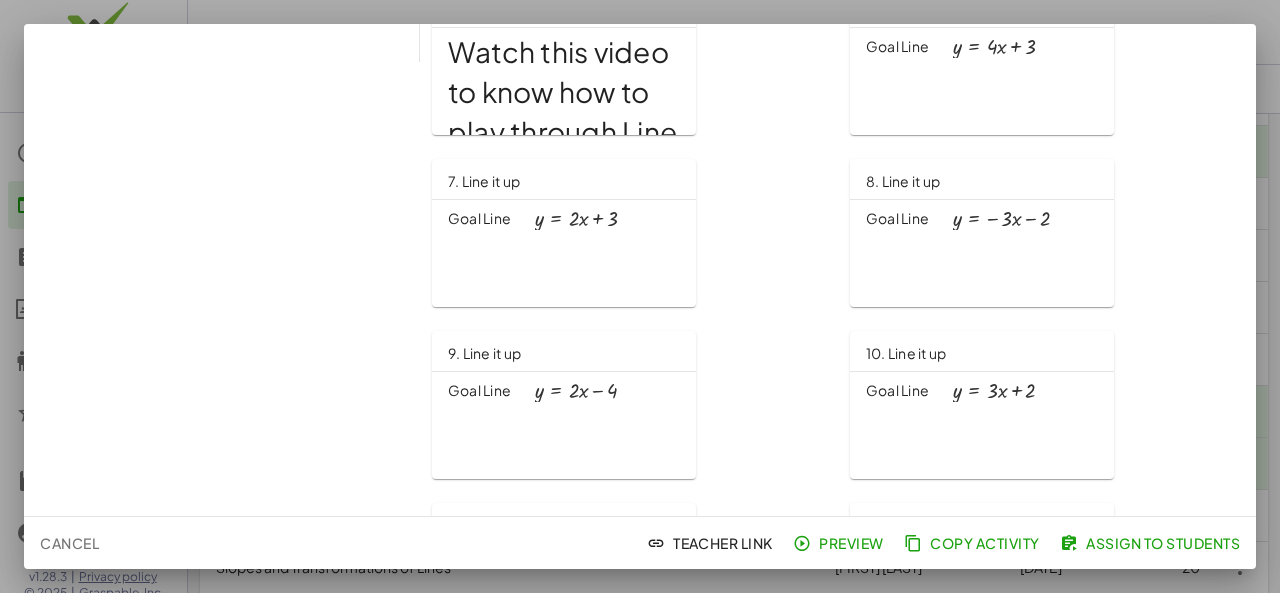 click on "8. Line it up  Goal Line  y = − · 3 · x − 2" at bounding box center (982, 233) 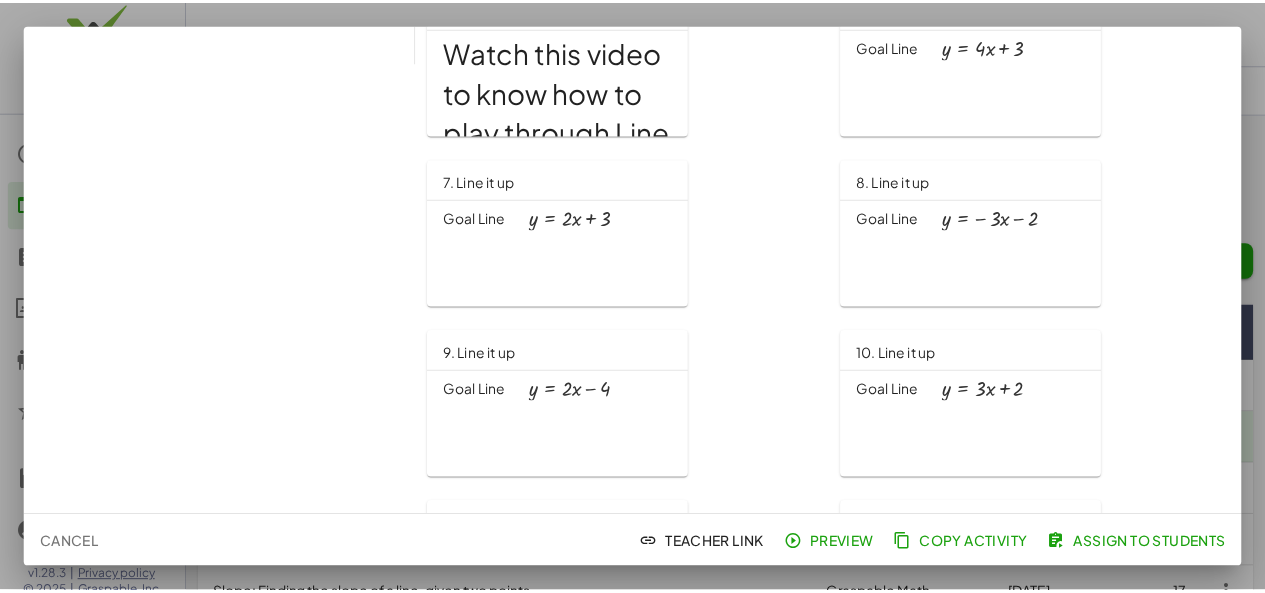 scroll, scrollTop: 287, scrollLeft: 0, axis: vertical 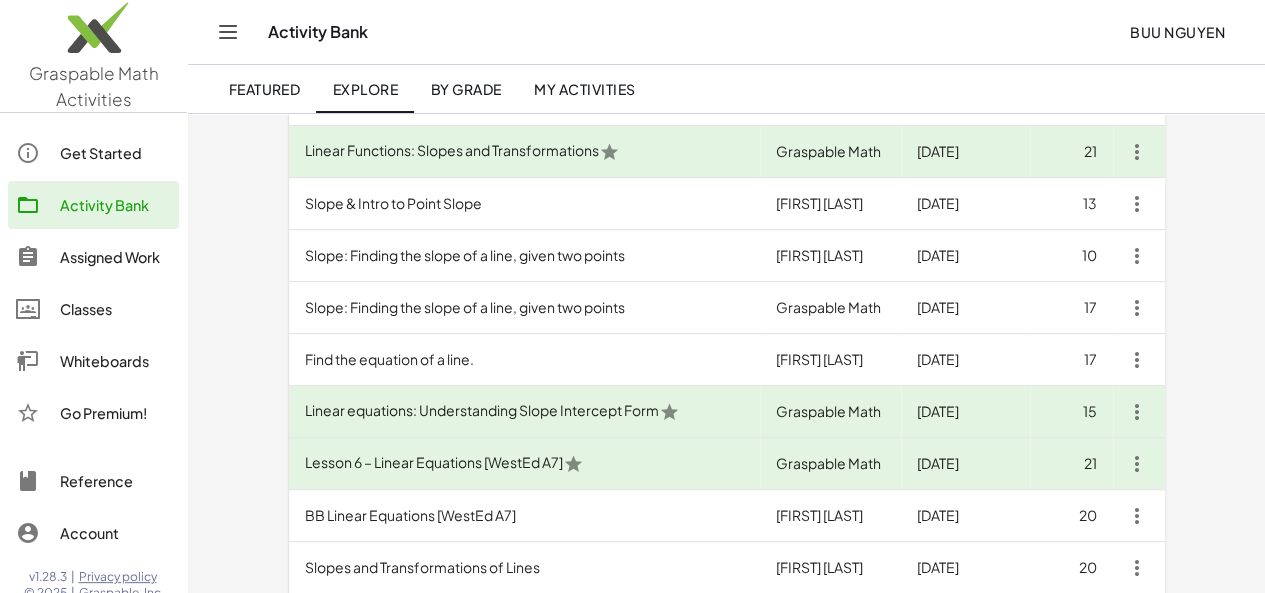 click on "Slopes and Transformations of Lines" at bounding box center [525, 568] 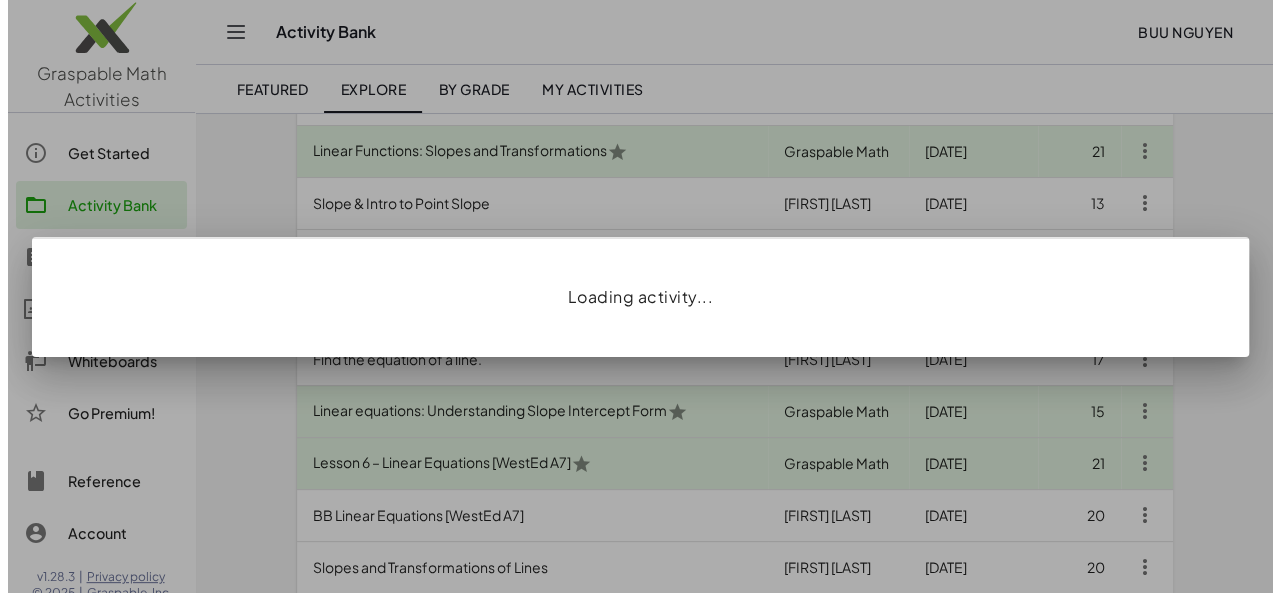 scroll, scrollTop: 0, scrollLeft: 0, axis: both 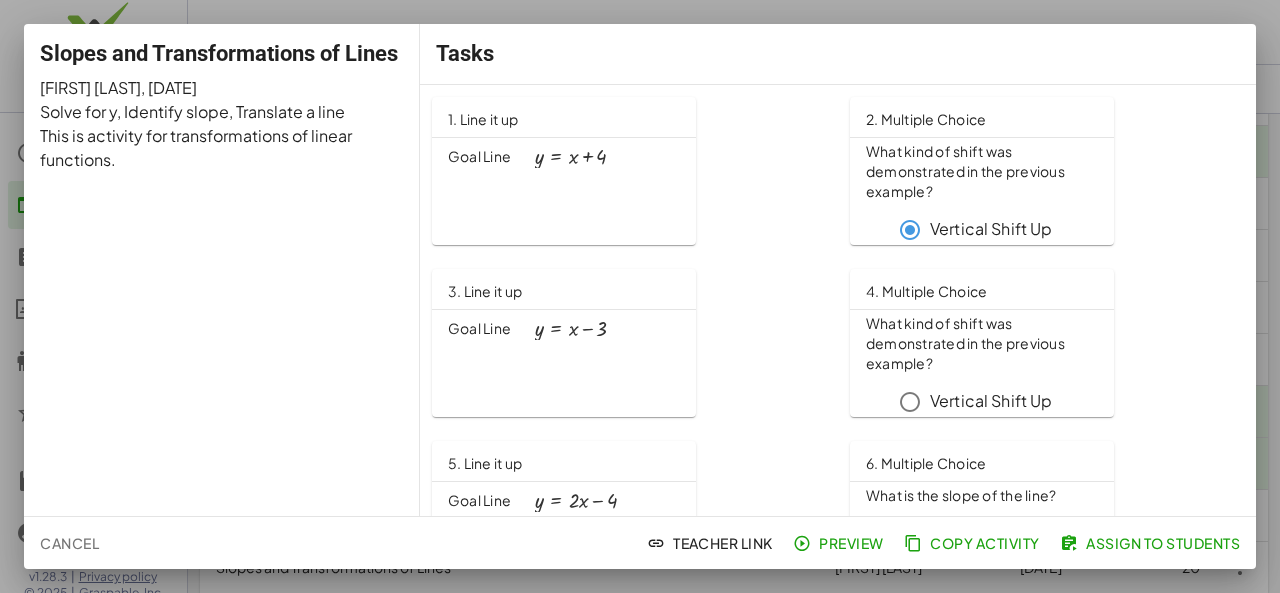 click on "What kind of shift was demonstrated in the previous example?" at bounding box center (982, 172) 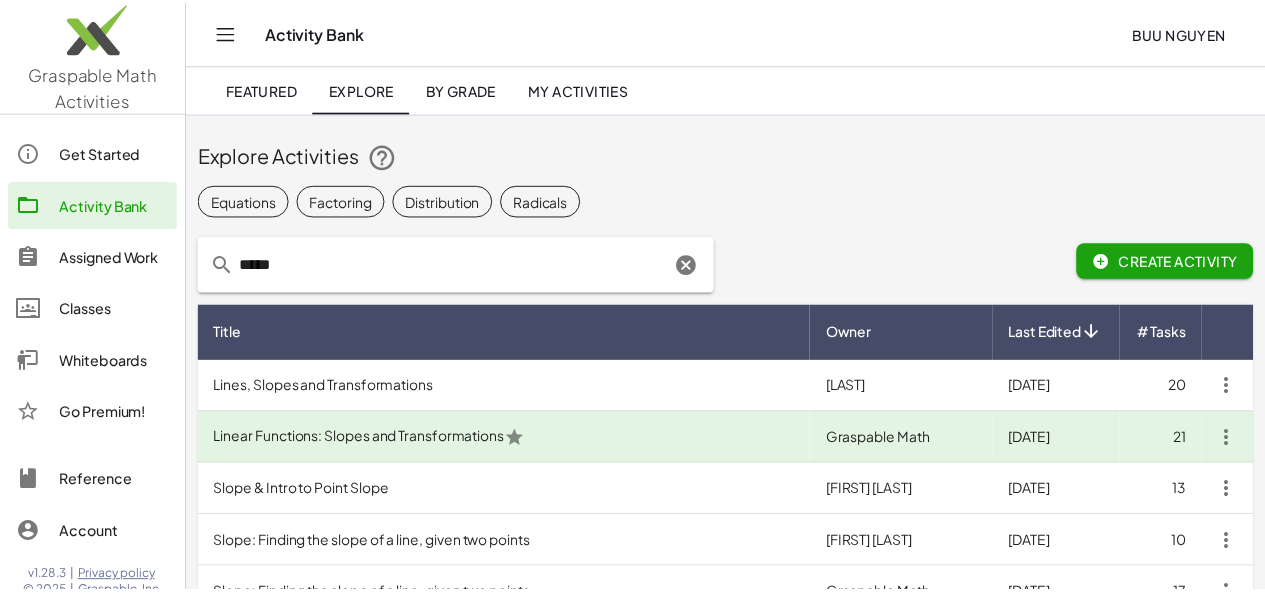 scroll, scrollTop: 287, scrollLeft: 0, axis: vertical 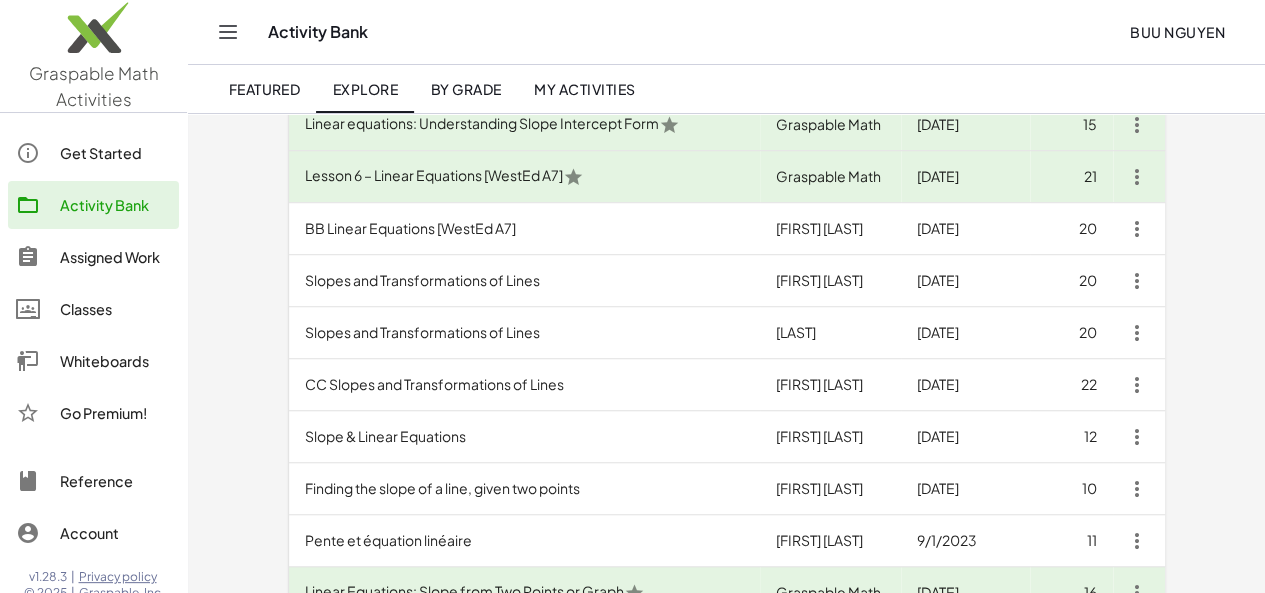 click on "Slopes and Transformations of Lines" at bounding box center (525, 333) 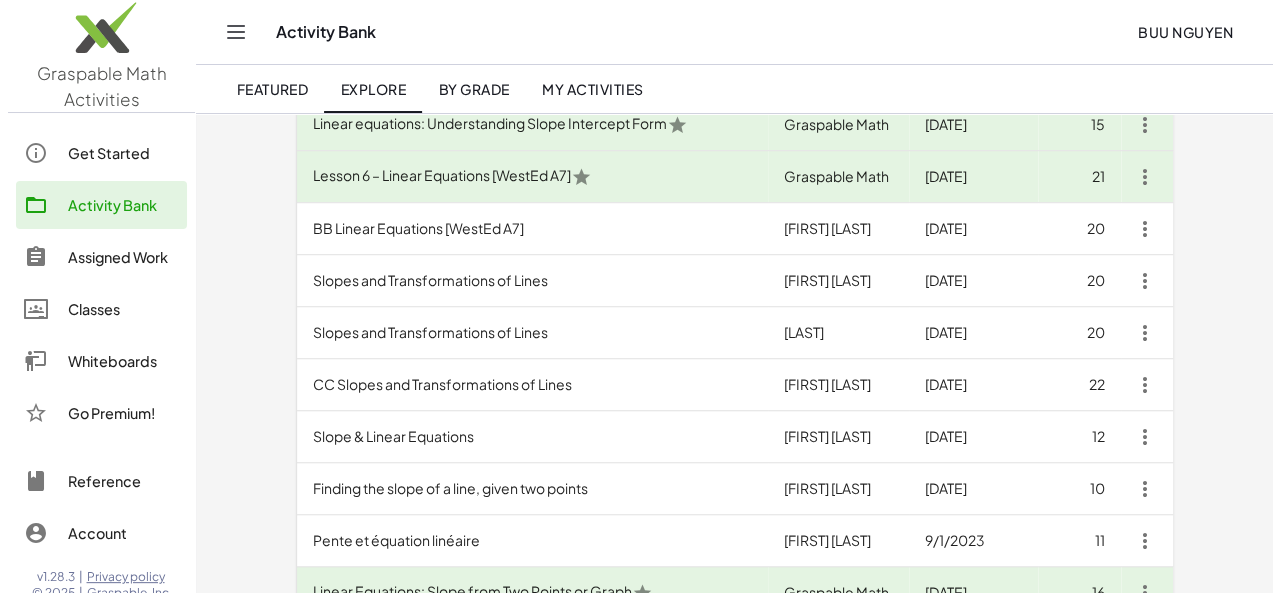 scroll, scrollTop: 0, scrollLeft: 0, axis: both 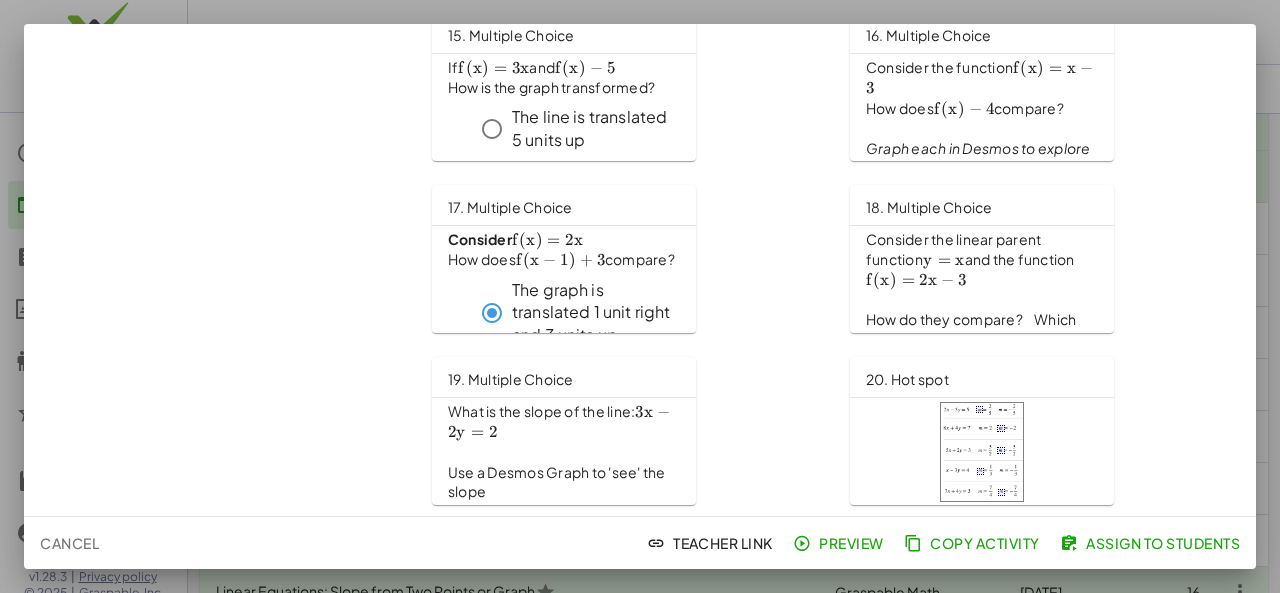 click at bounding box center (640, 296) 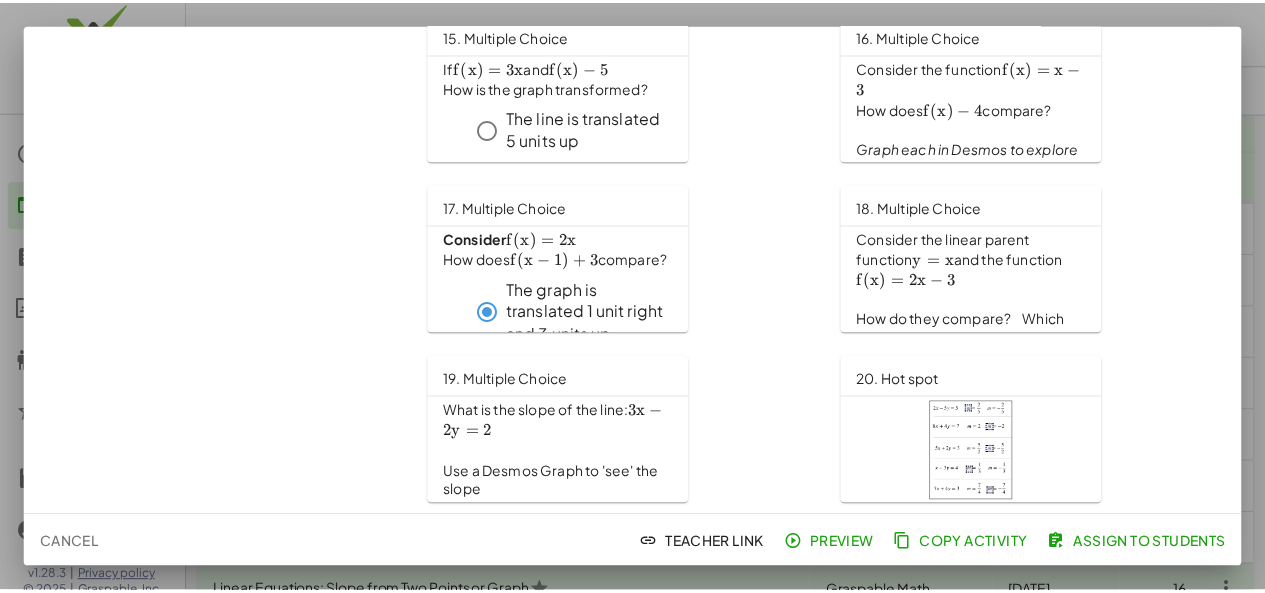 scroll, scrollTop: 574, scrollLeft: 0, axis: vertical 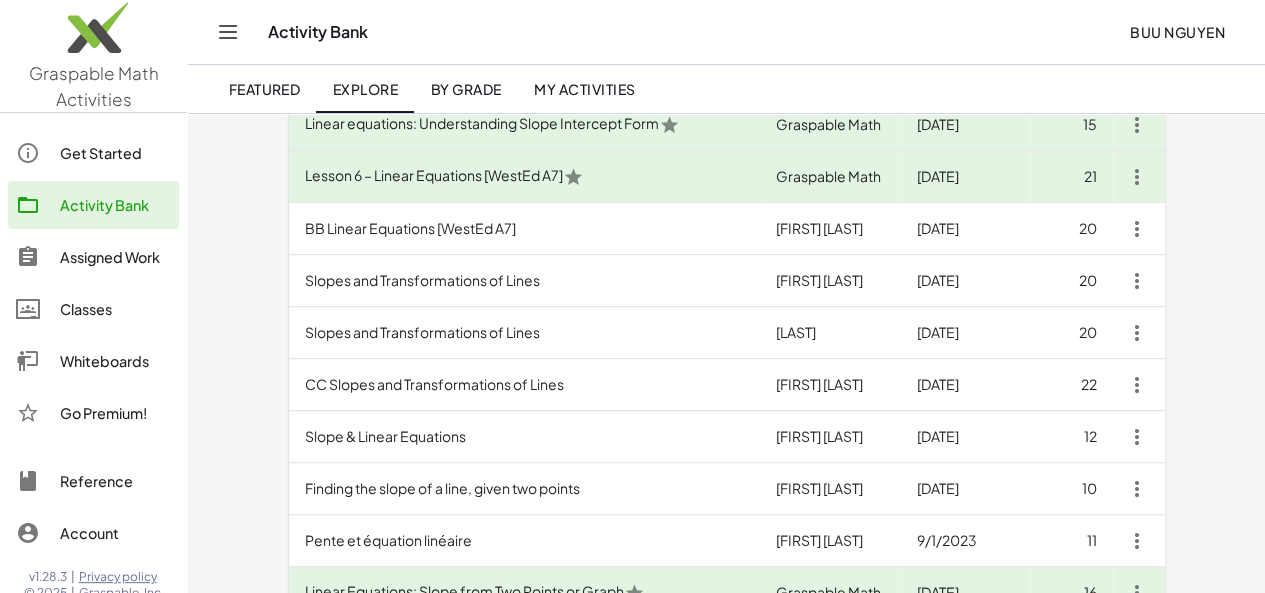 click on "Slopes and Transformations of Lines" at bounding box center [525, 281] 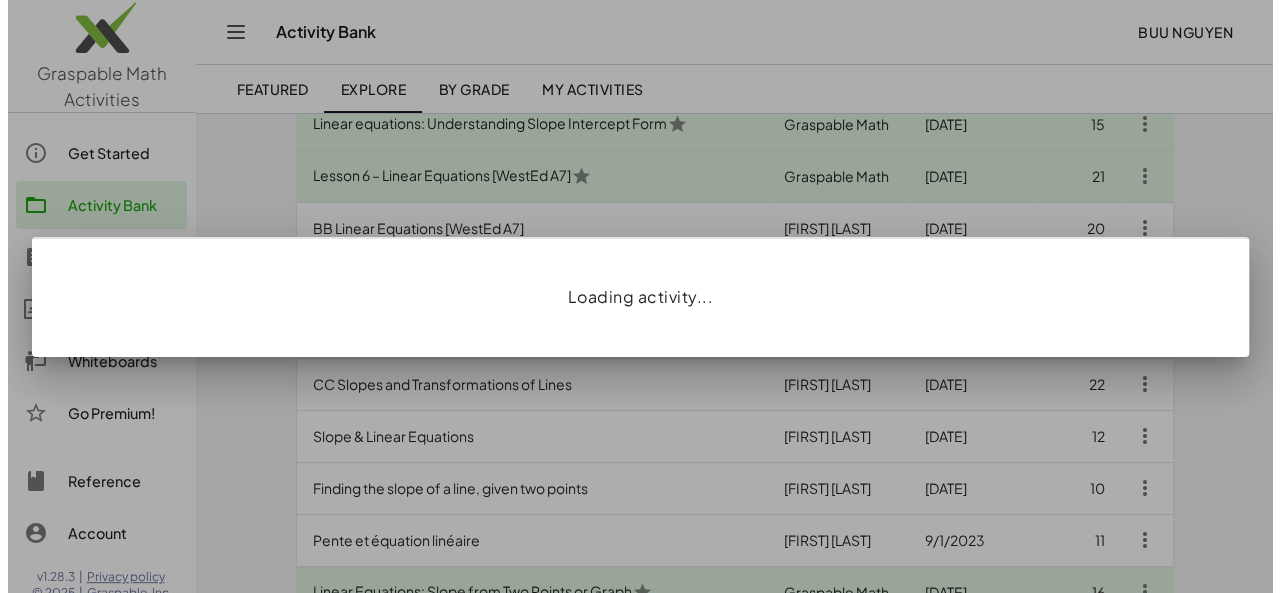 scroll, scrollTop: 0, scrollLeft: 0, axis: both 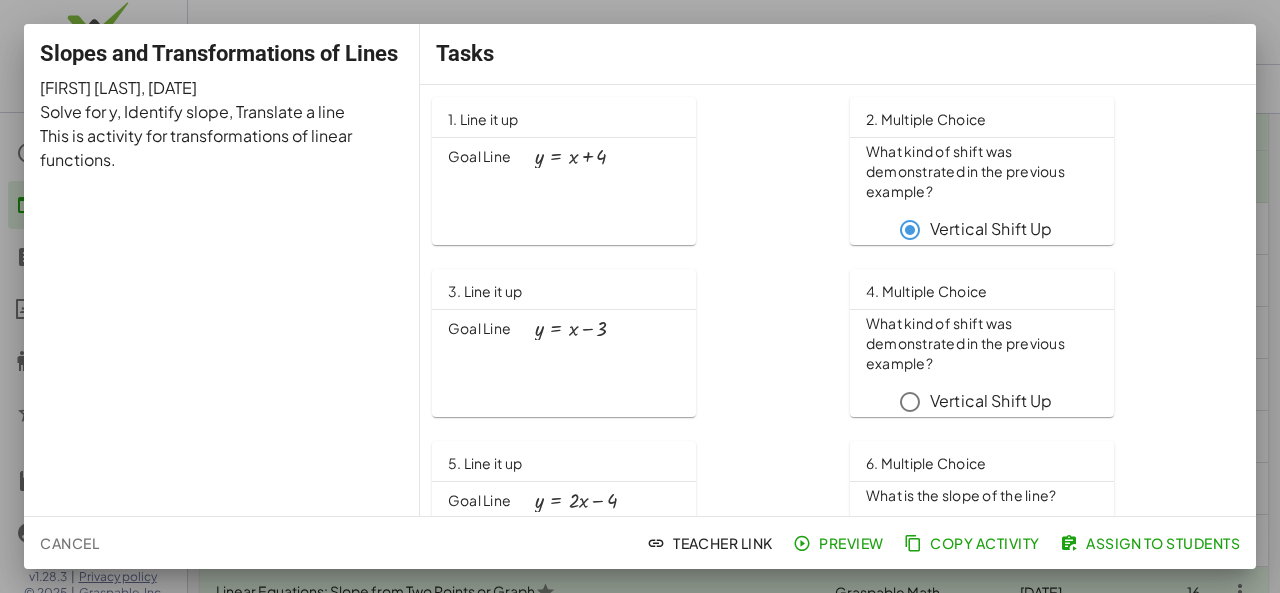 click at bounding box center [640, 296] 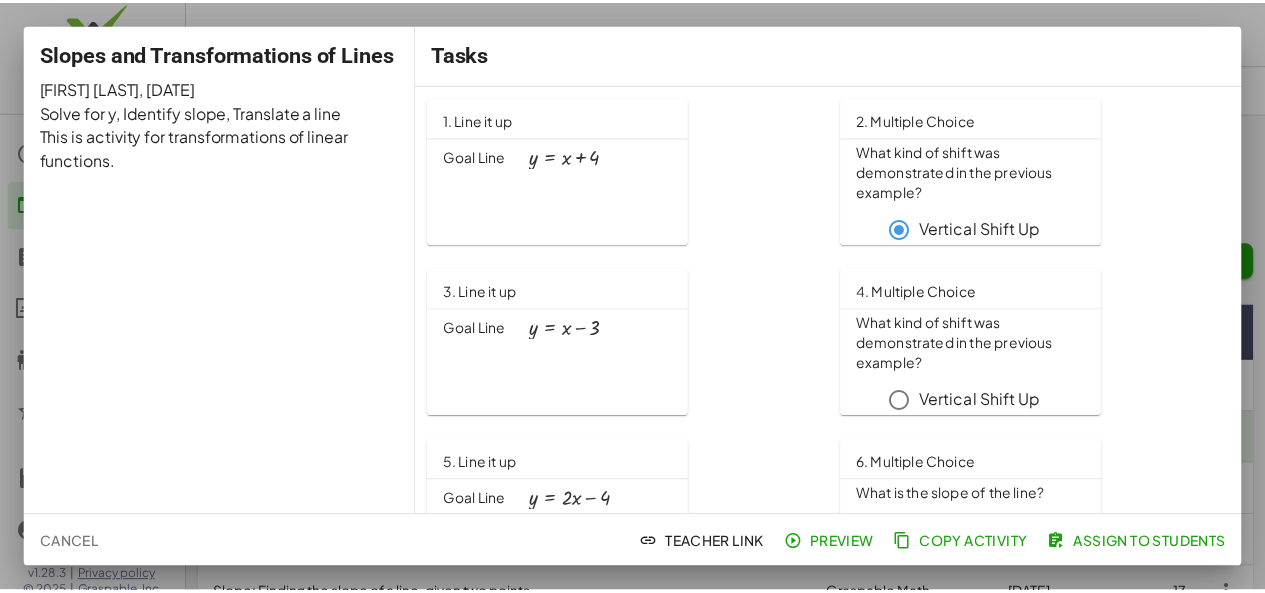 scroll, scrollTop: 574, scrollLeft: 0, axis: vertical 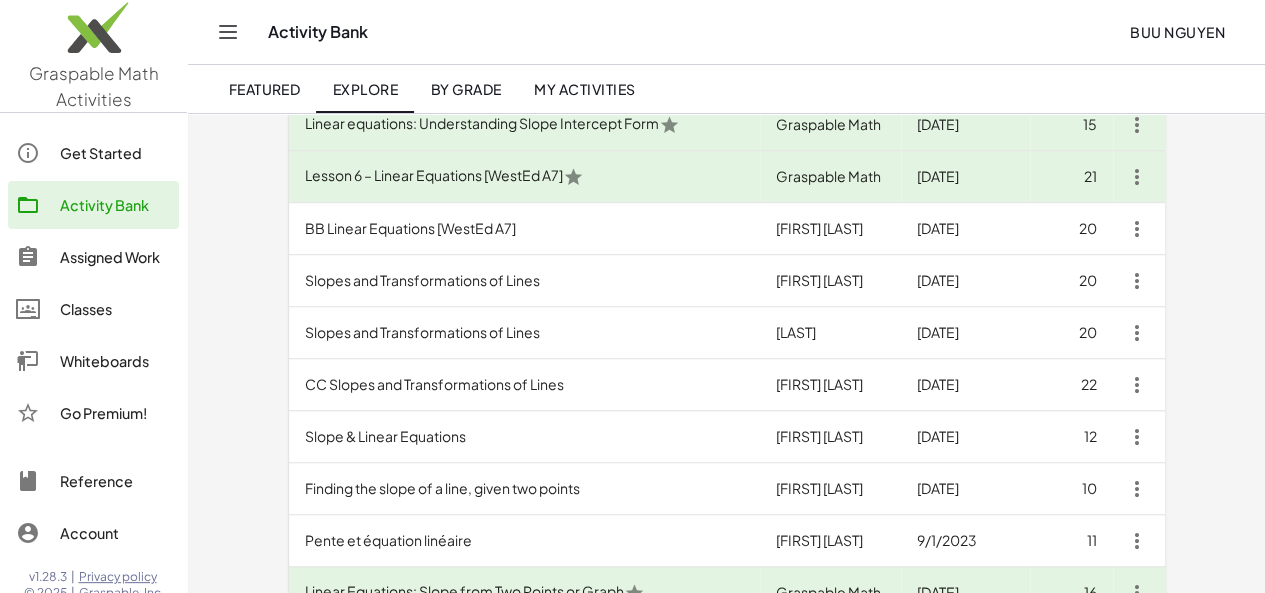 click on "CC Slopes and Transformations of Lines" at bounding box center (525, 385) 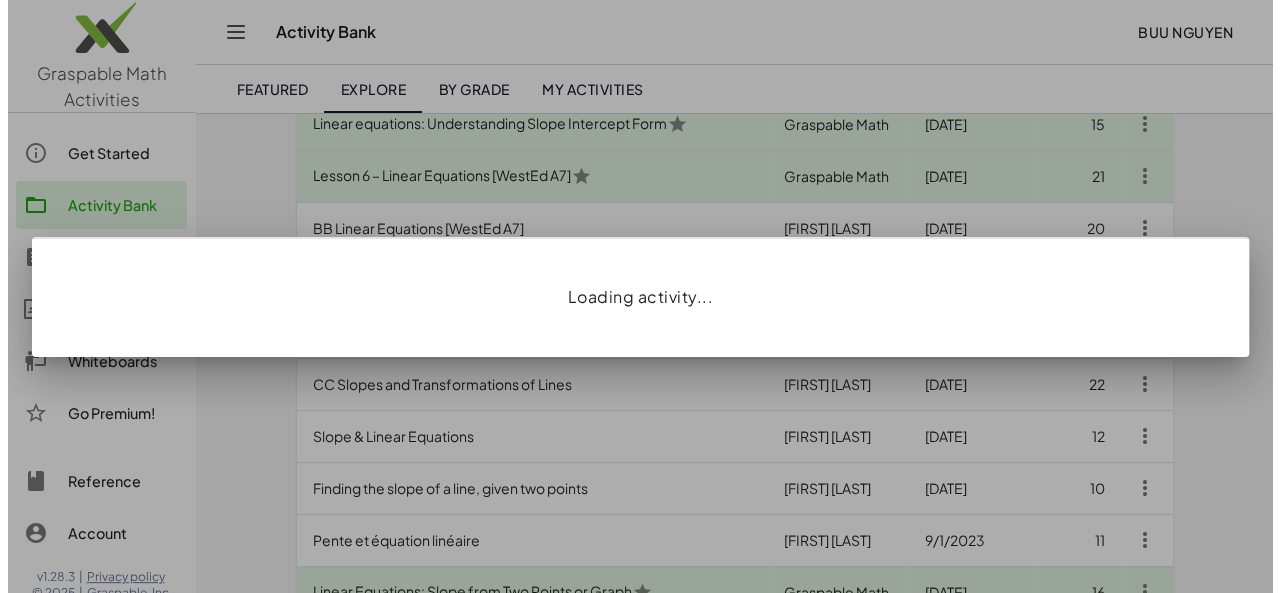 scroll, scrollTop: 0, scrollLeft: 0, axis: both 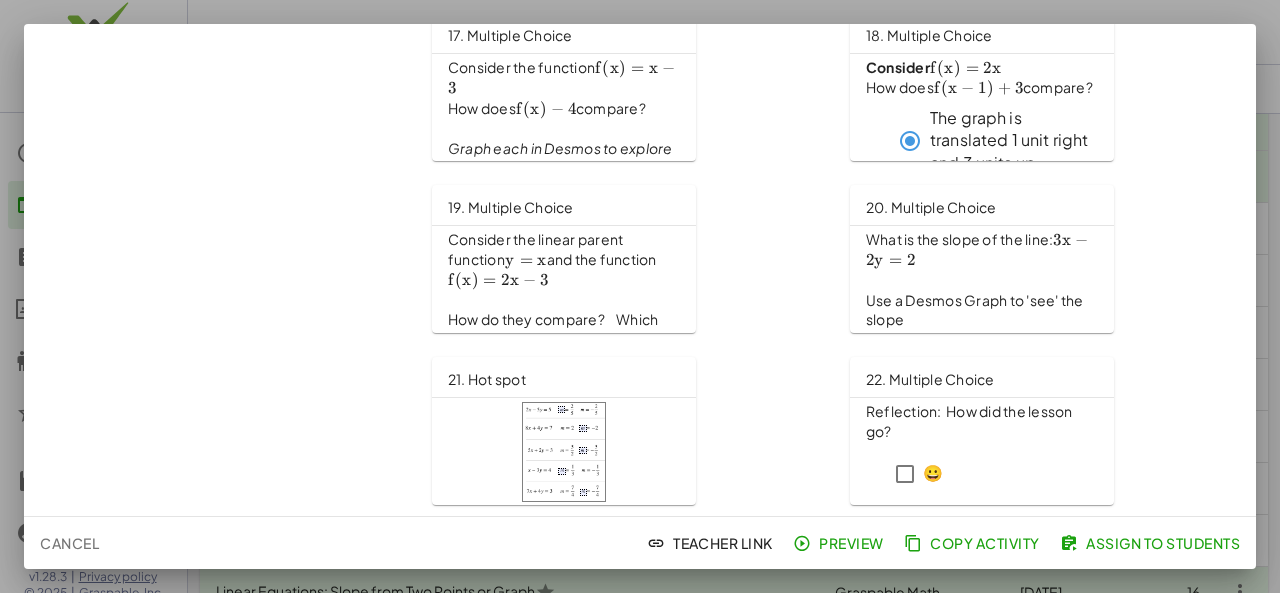 click at bounding box center (640, 296) 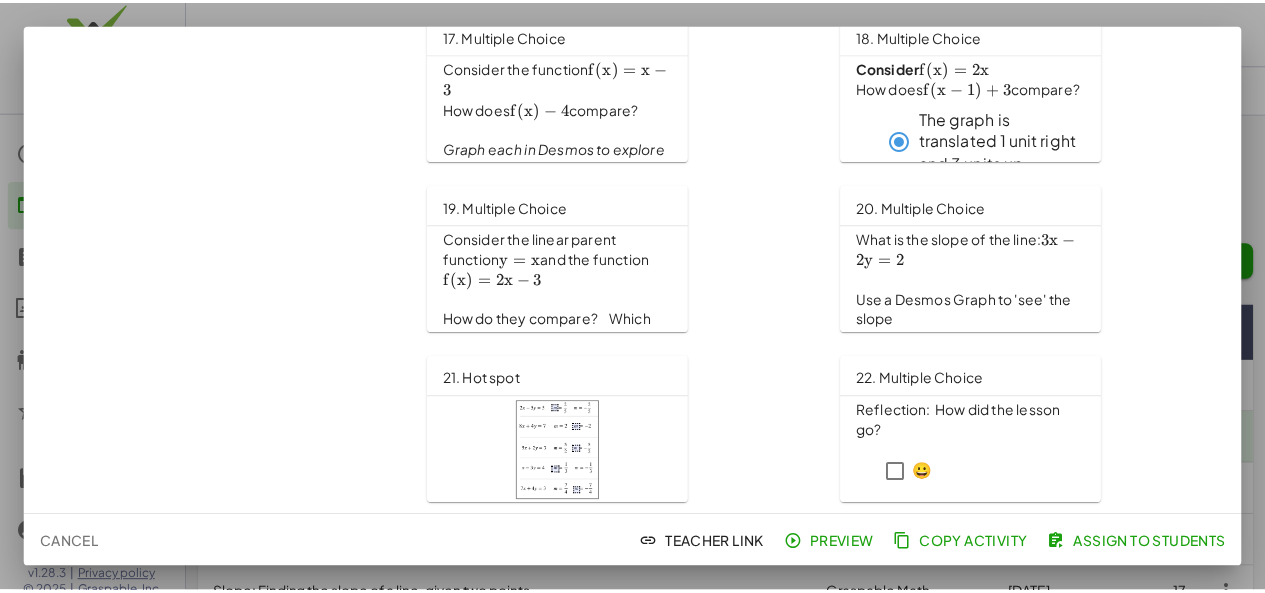 scroll, scrollTop: 574, scrollLeft: 0, axis: vertical 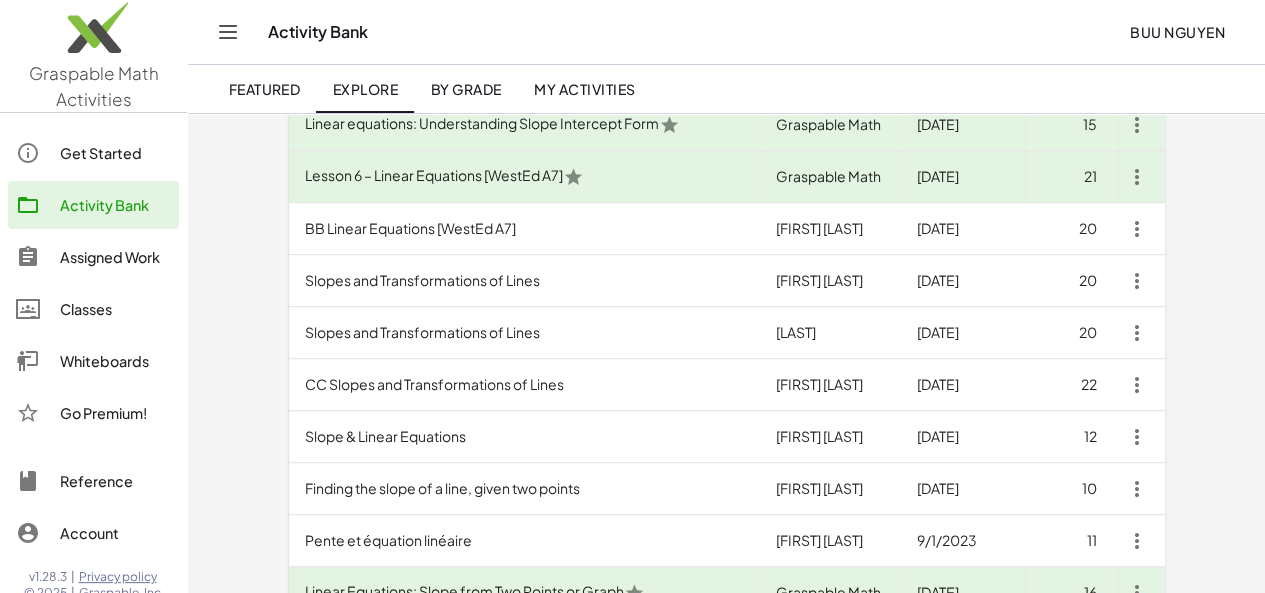 click on "Slope & Linear Equations" at bounding box center (525, 437) 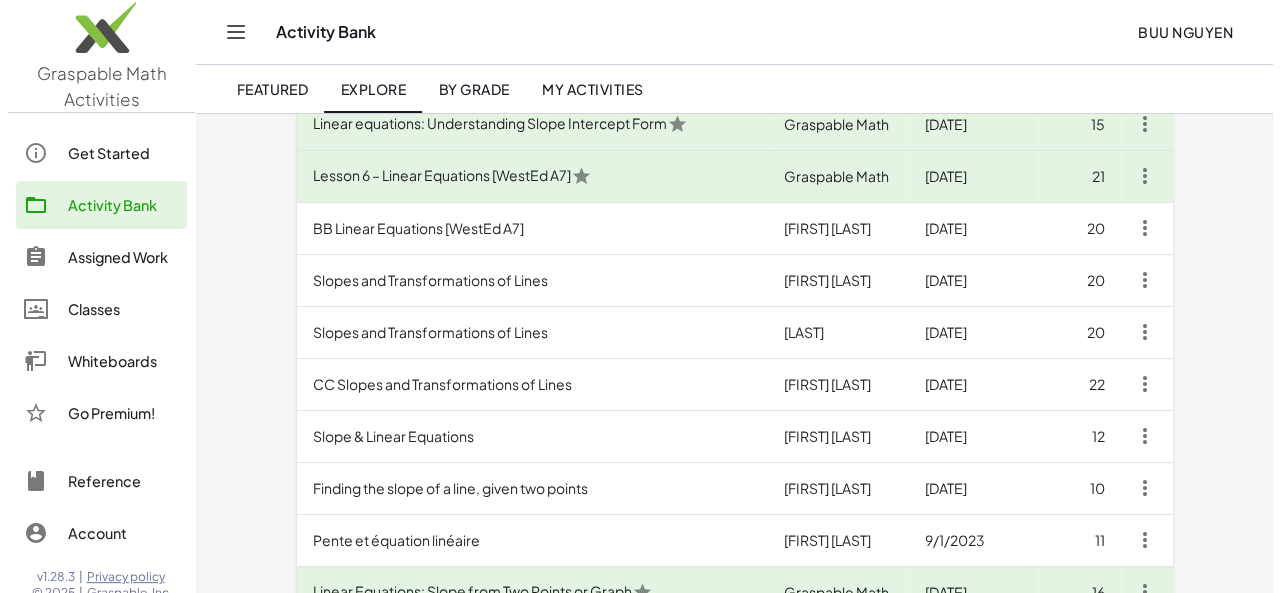 scroll, scrollTop: 0, scrollLeft: 0, axis: both 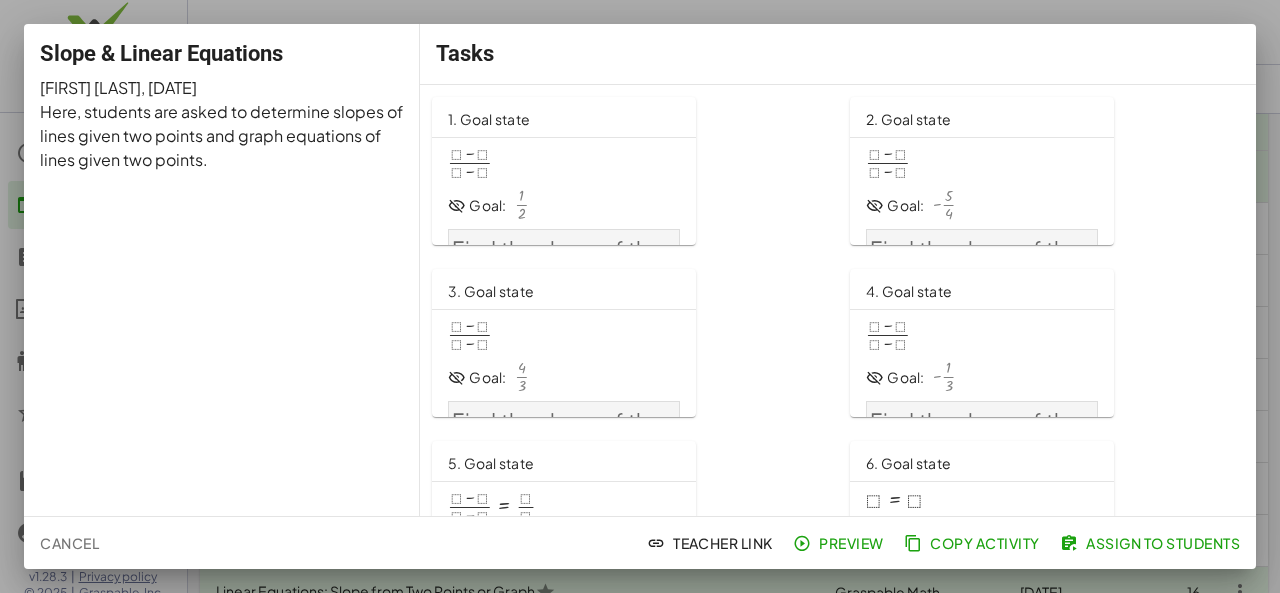 click at bounding box center (640, 296) 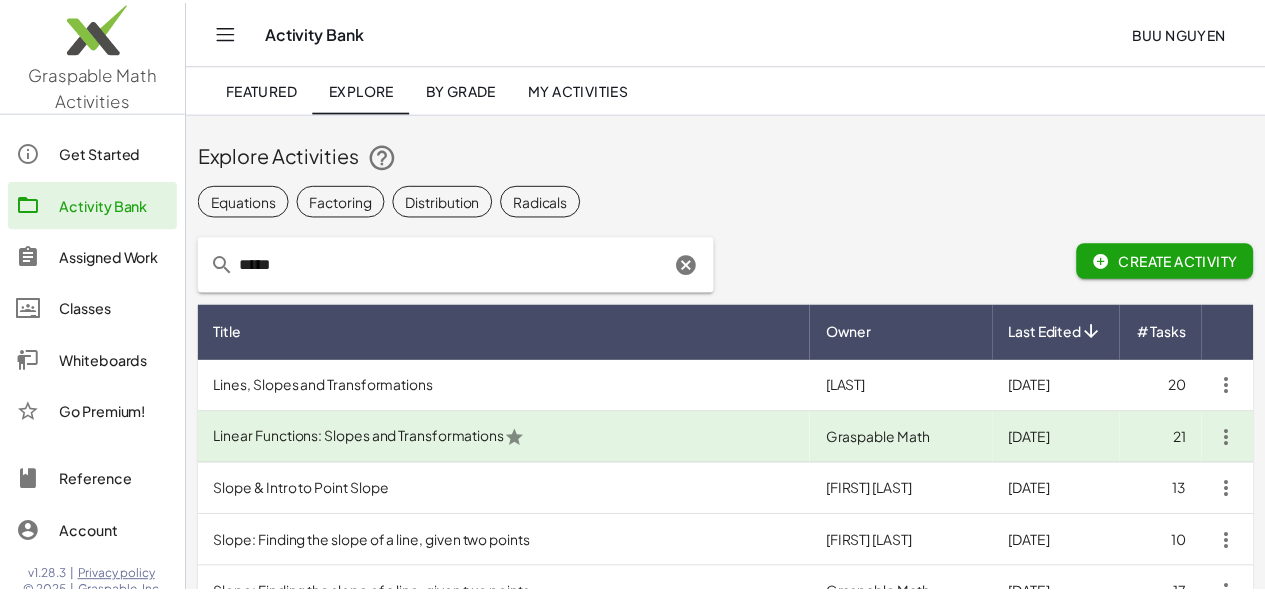 scroll, scrollTop: 574, scrollLeft: 0, axis: vertical 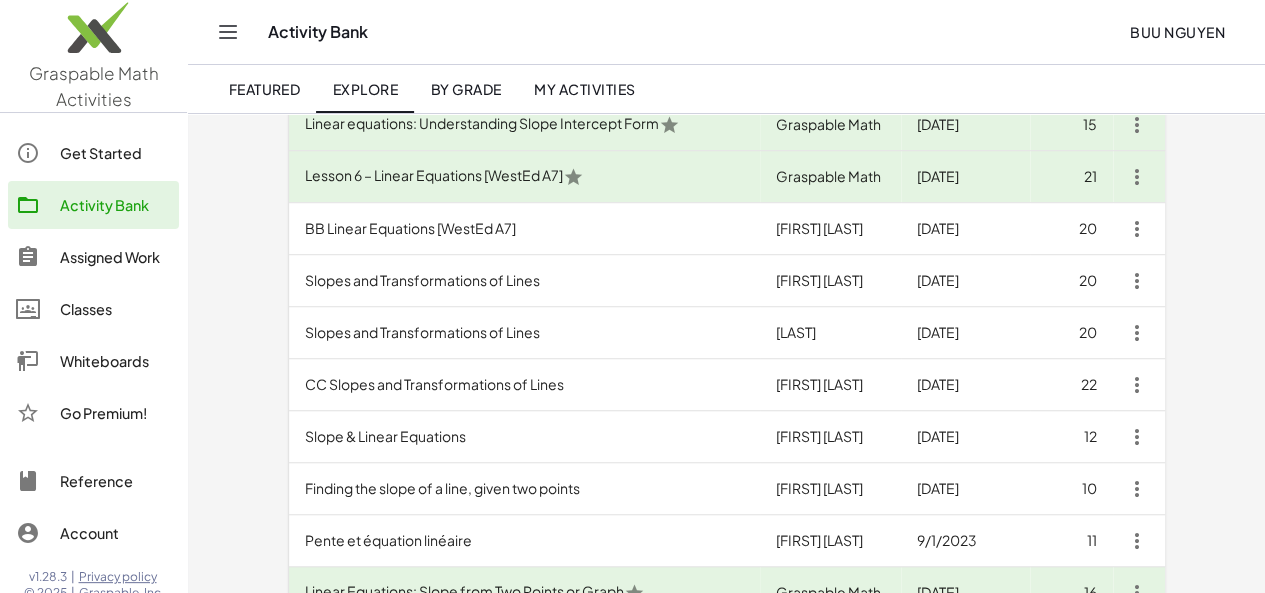 click on "Finding the slope of a line, given two points" at bounding box center [525, 489] 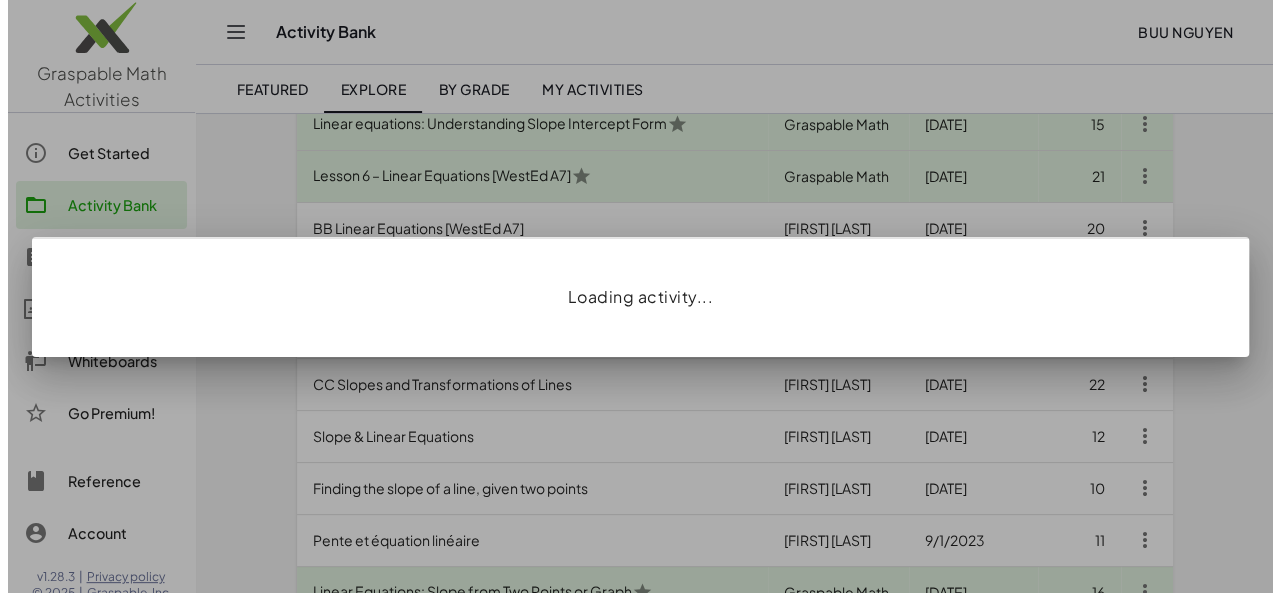 scroll, scrollTop: 0, scrollLeft: 0, axis: both 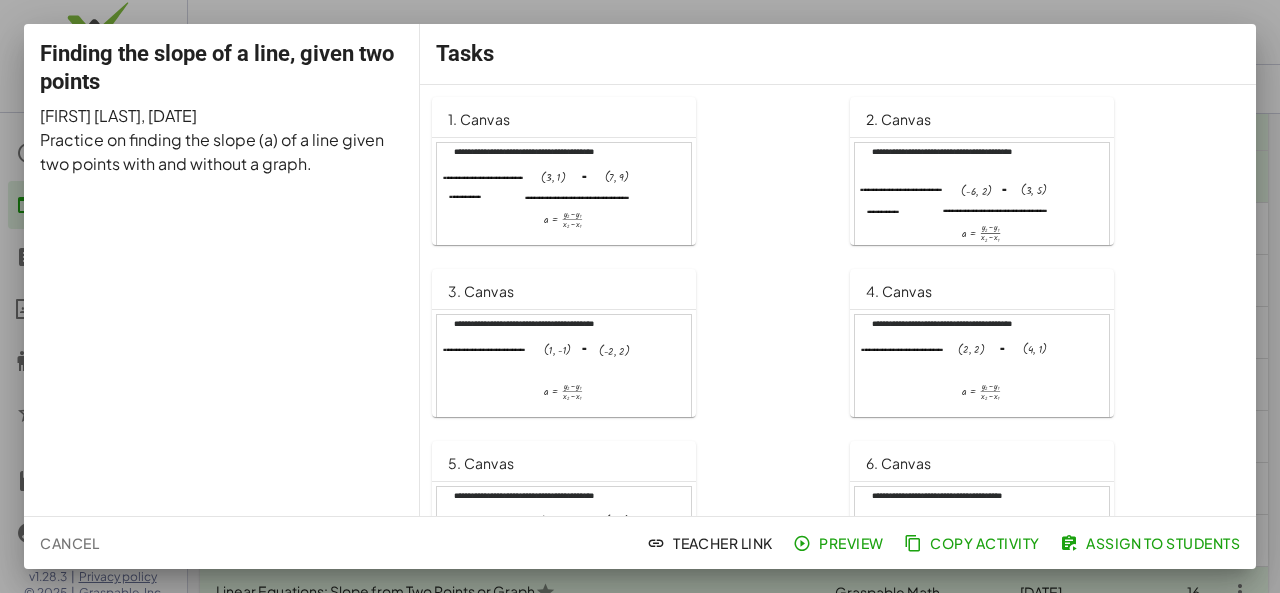 click at bounding box center (640, 296) 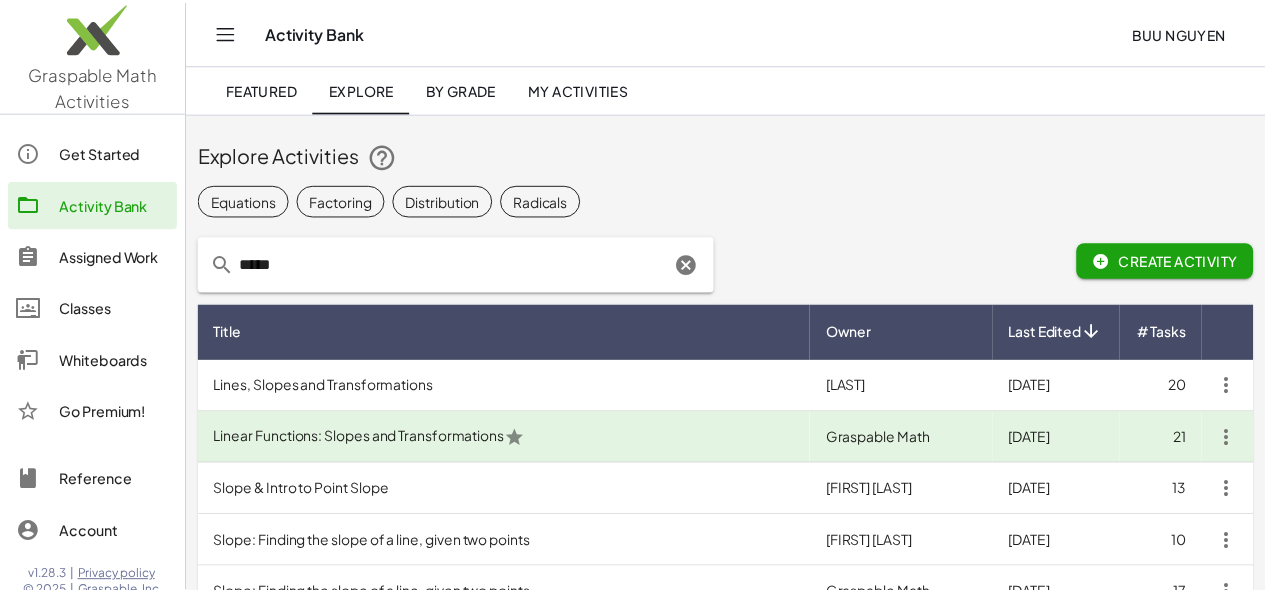 scroll, scrollTop: 574, scrollLeft: 0, axis: vertical 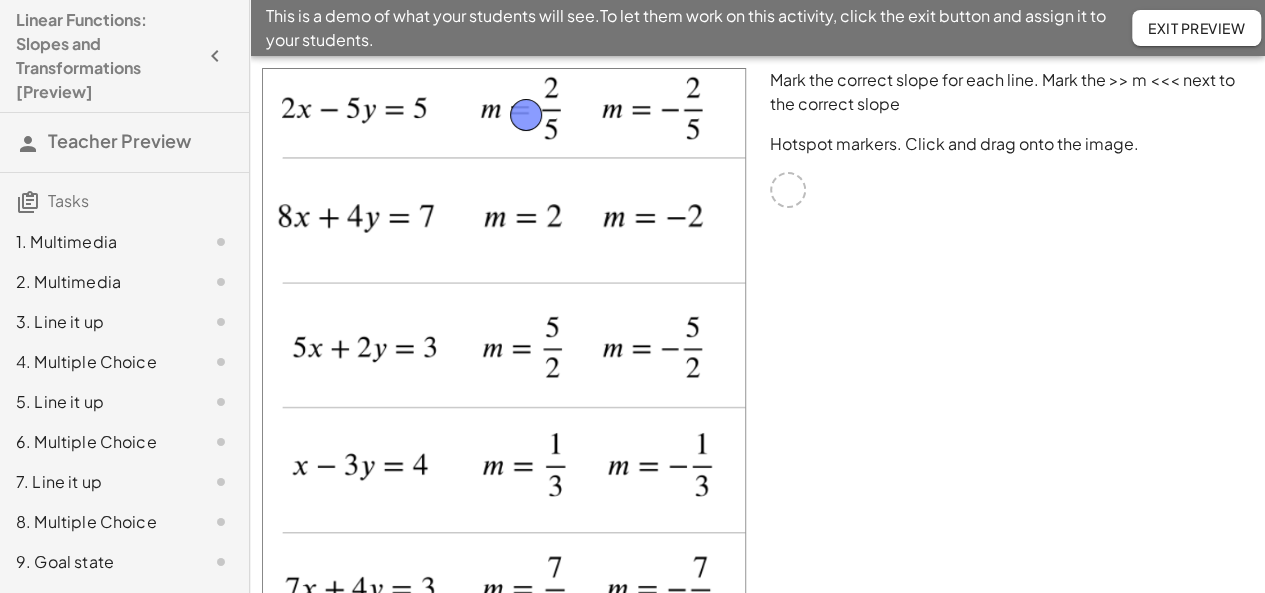 drag, startPoint x: 790, startPoint y: 185, endPoint x: 536, endPoint y: 109, distance: 265.12637 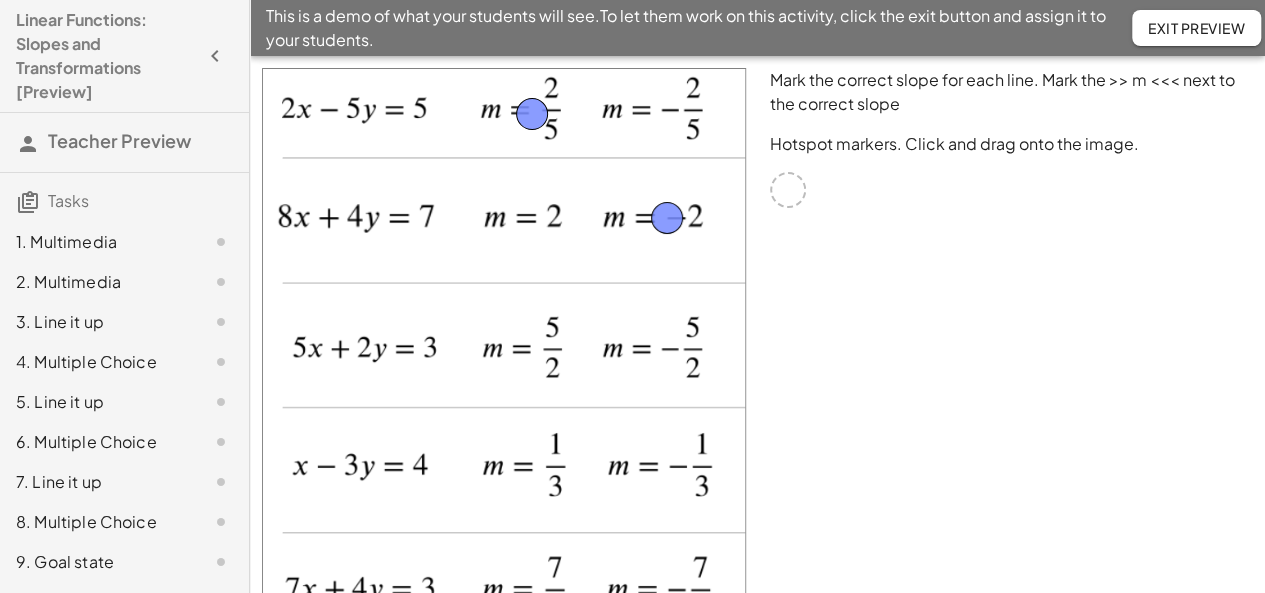 drag, startPoint x: 798, startPoint y: 197, endPoint x: 685, endPoint y: 223, distance: 115.952576 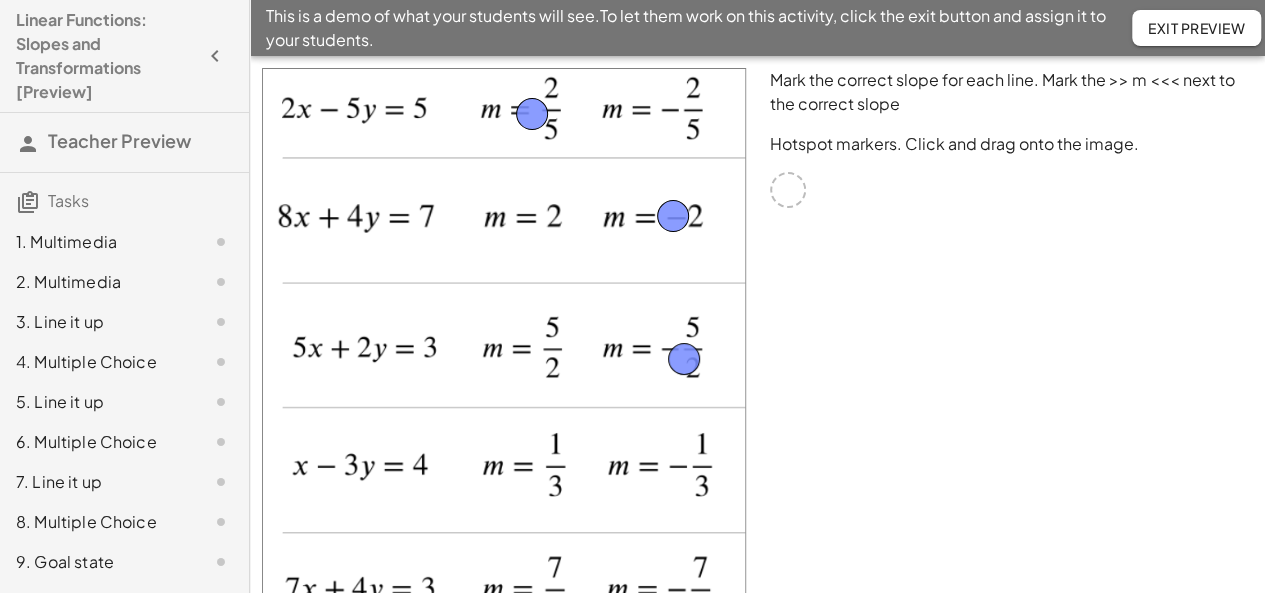 drag, startPoint x: 785, startPoint y: 187, endPoint x: 682, endPoint y: 356, distance: 197.91412 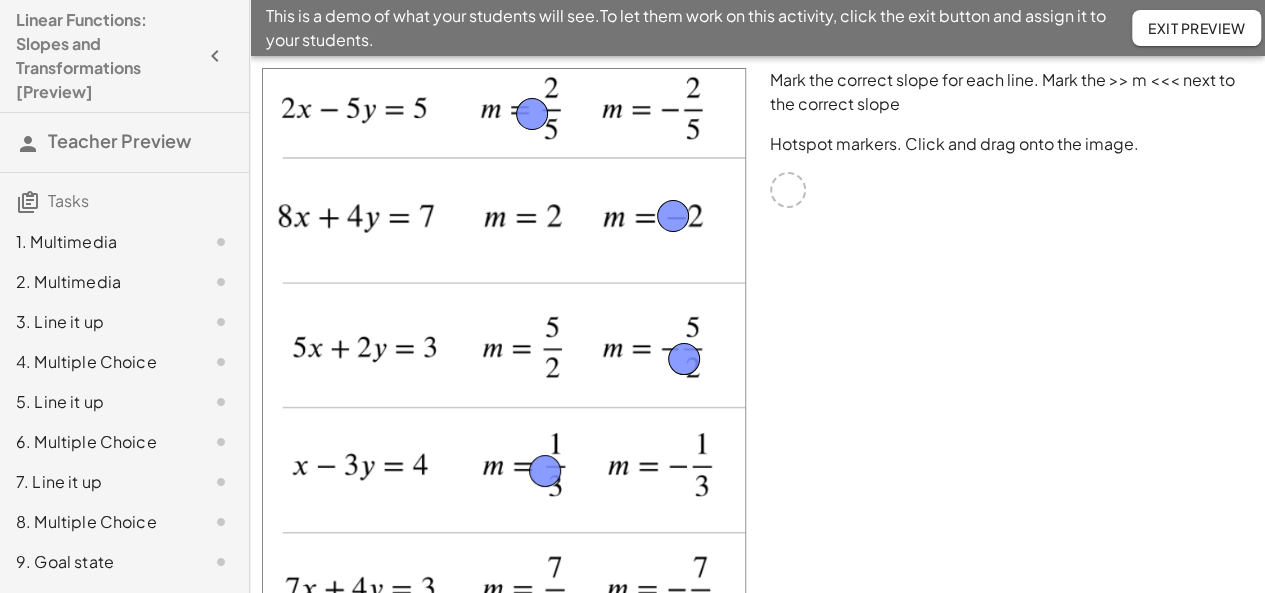 drag, startPoint x: 788, startPoint y: 191, endPoint x: 546, endPoint y: 472, distance: 370.84363 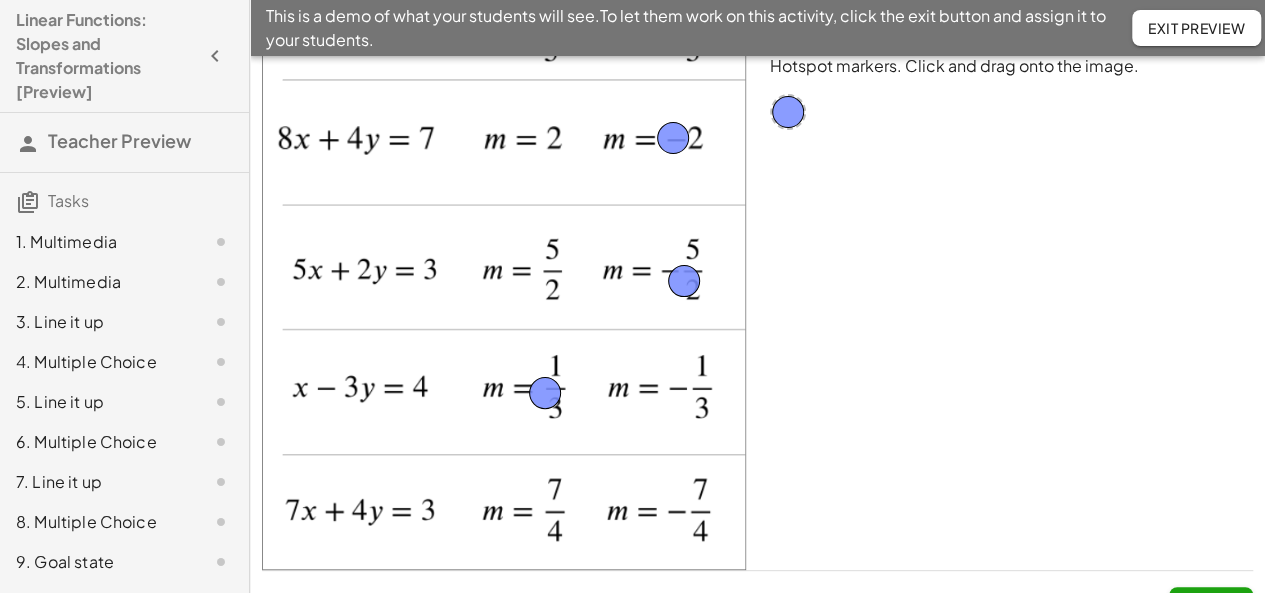 scroll, scrollTop: 92, scrollLeft: 0, axis: vertical 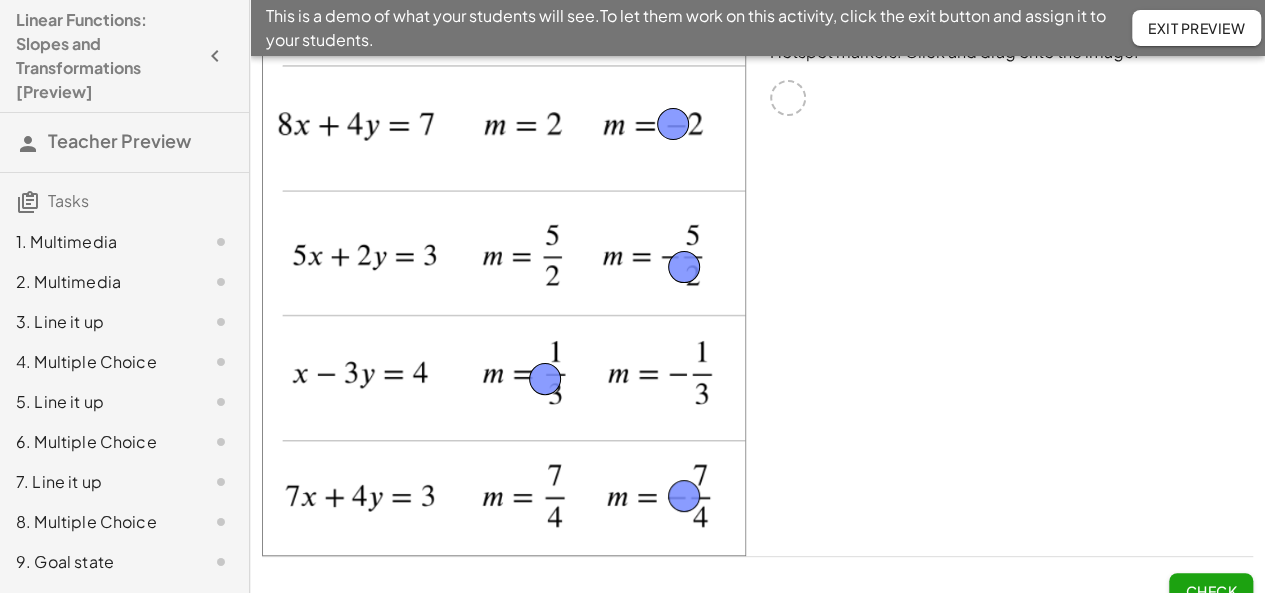 drag, startPoint x: 780, startPoint y: 94, endPoint x: 677, endPoint y: 493, distance: 412.08008 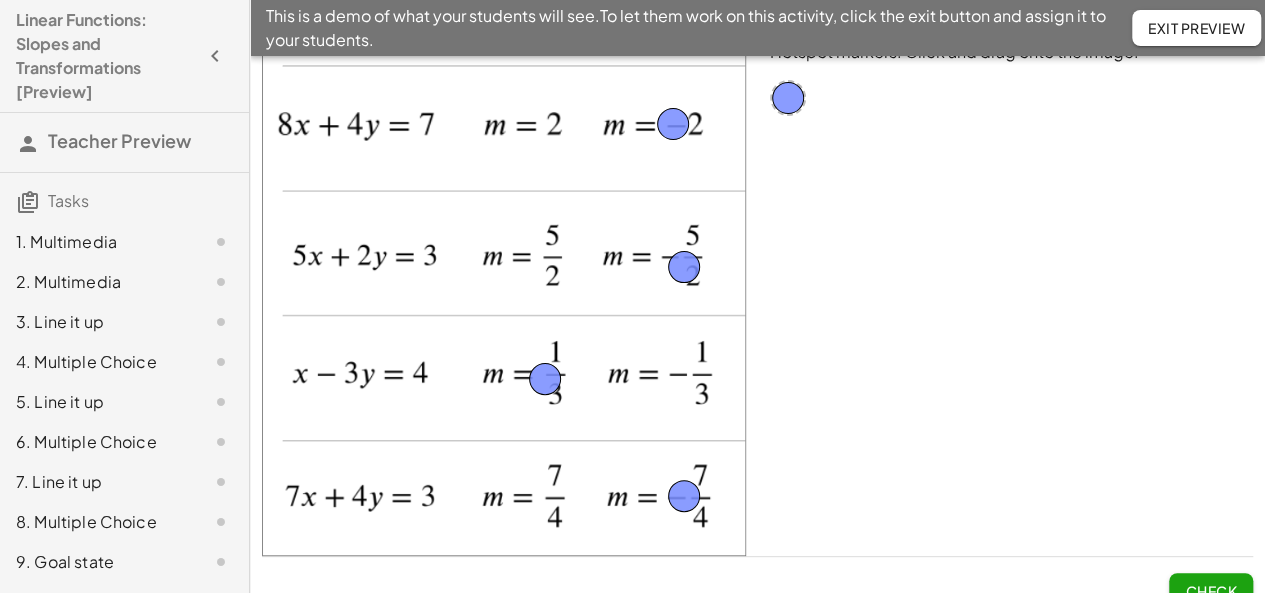 click on "Check" 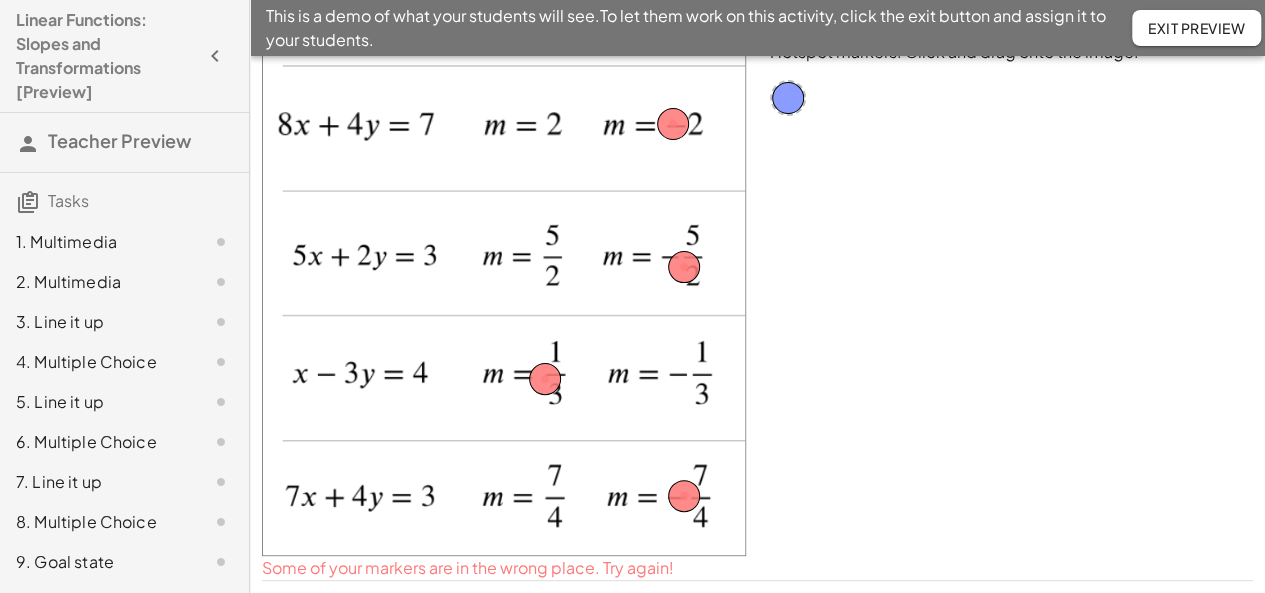 scroll, scrollTop: 0, scrollLeft: 0, axis: both 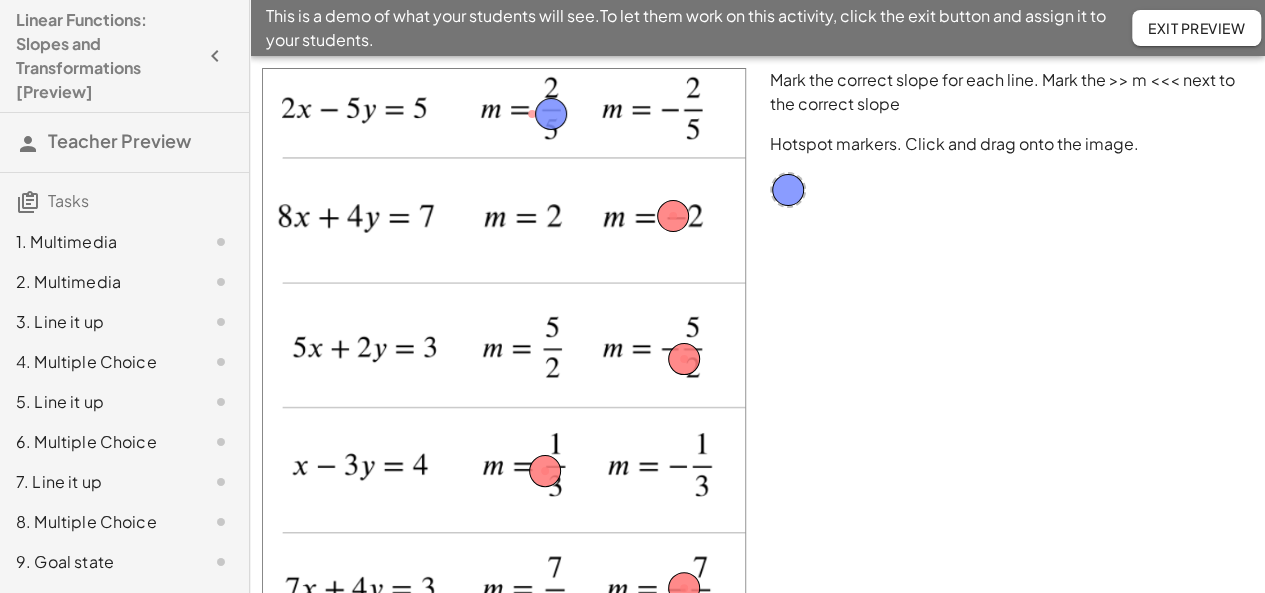 drag, startPoint x: 527, startPoint y: 109, endPoint x: 546, endPoint y: 109, distance: 19 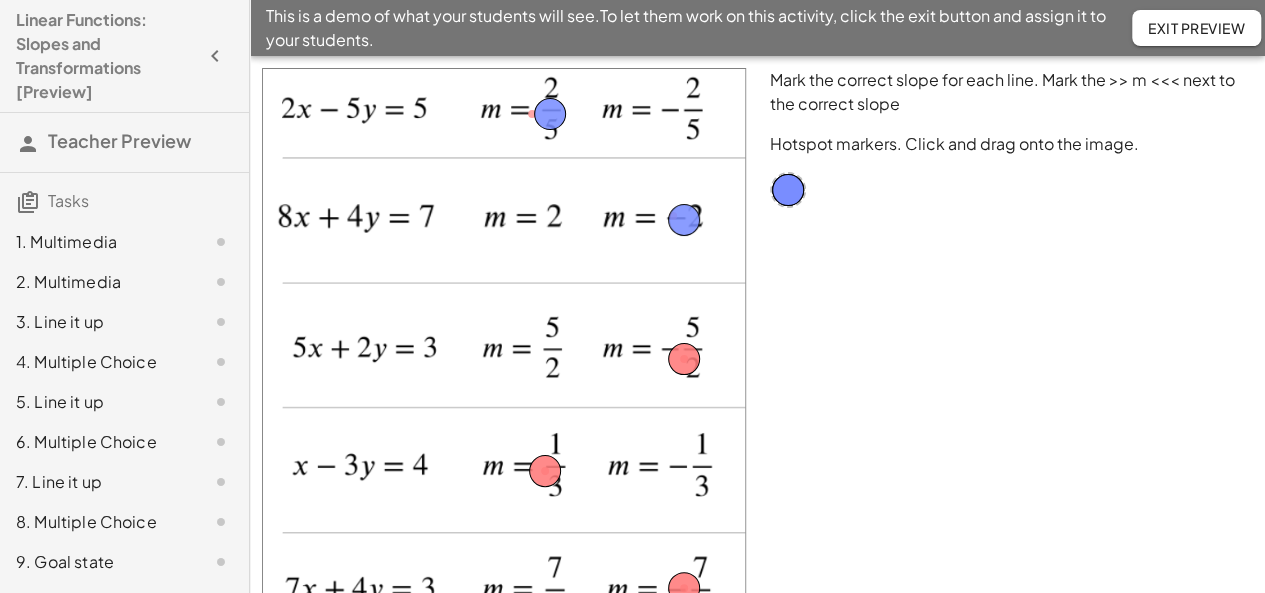 drag, startPoint x: 669, startPoint y: 209, endPoint x: 680, endPoint y: 213, distance: 11.7046995 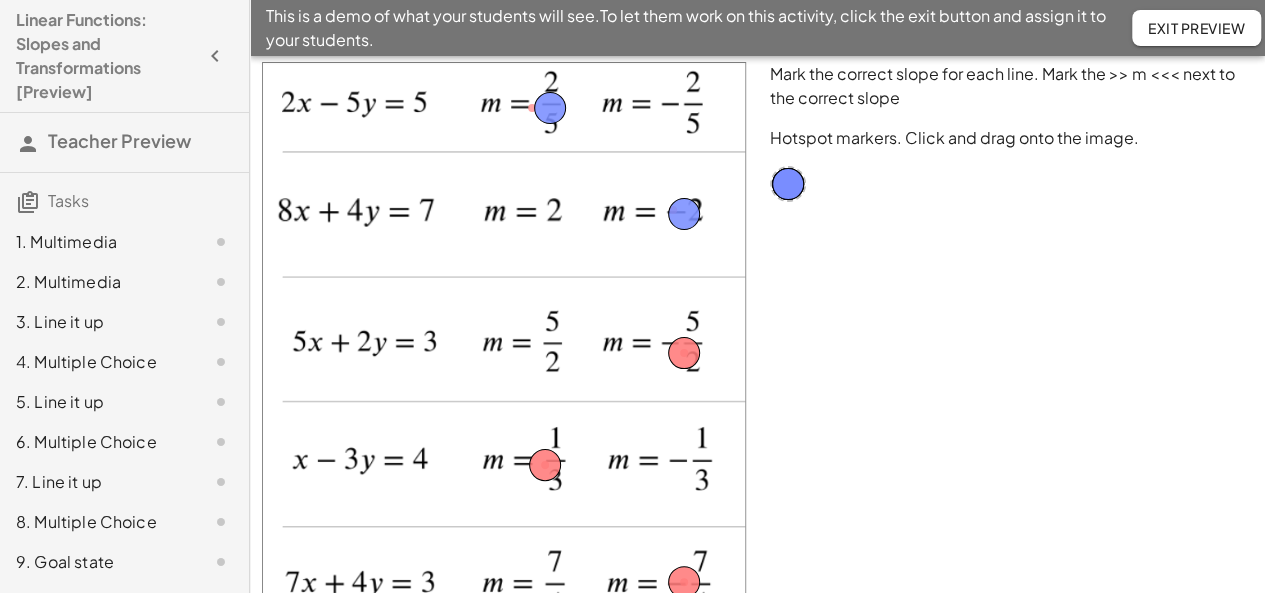 scroll, scrollTop: 143, scrollLeft: 0, axis: vertical 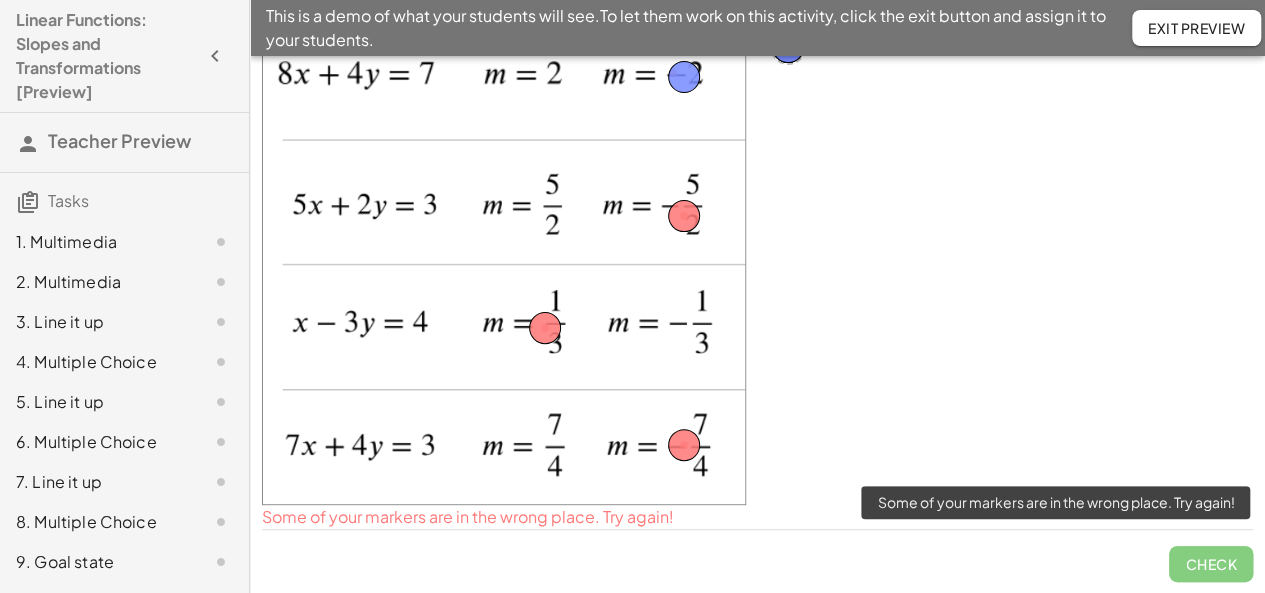 click on "Check" 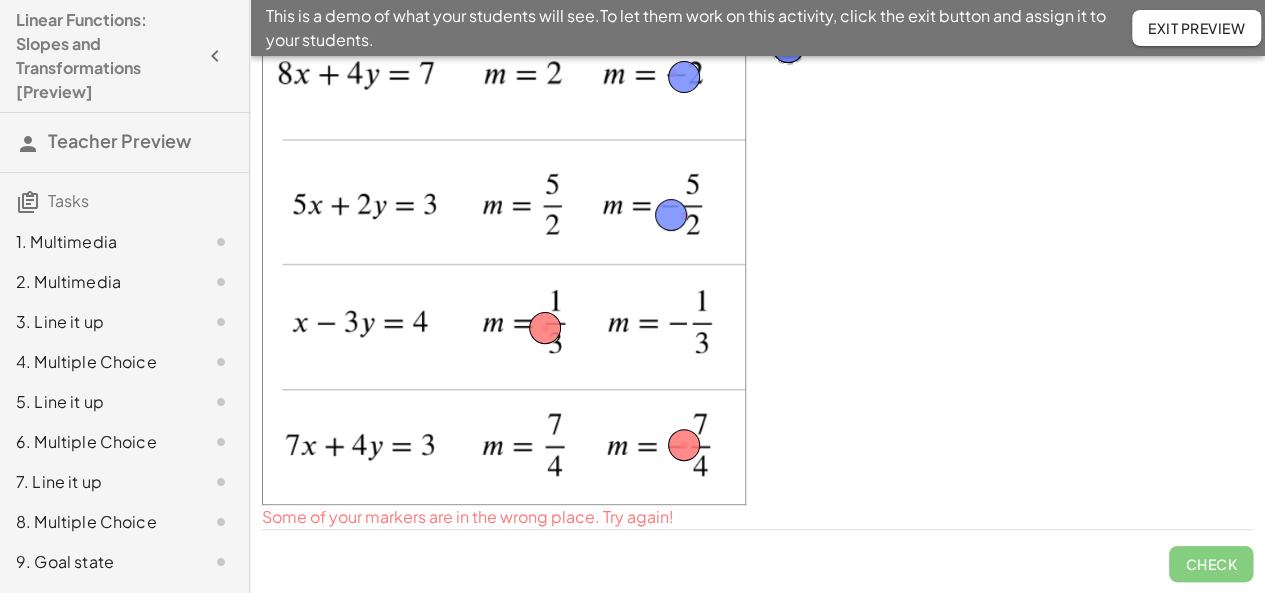 drag, startPoint x: 685, startPoint y: 215, endPoint x: 675, endPoint y: 211, distance: 10.770329 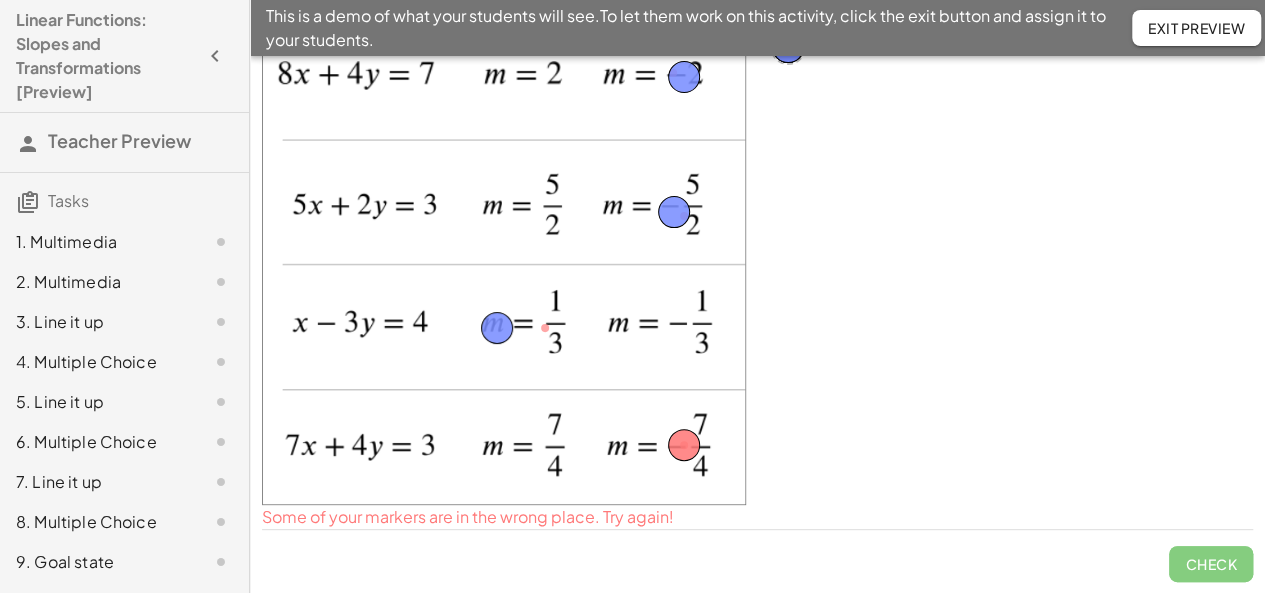 drag, startPoint x: 555, startPoint y: 336, endPoint x: 504, endPoint y: 336, distance: 51 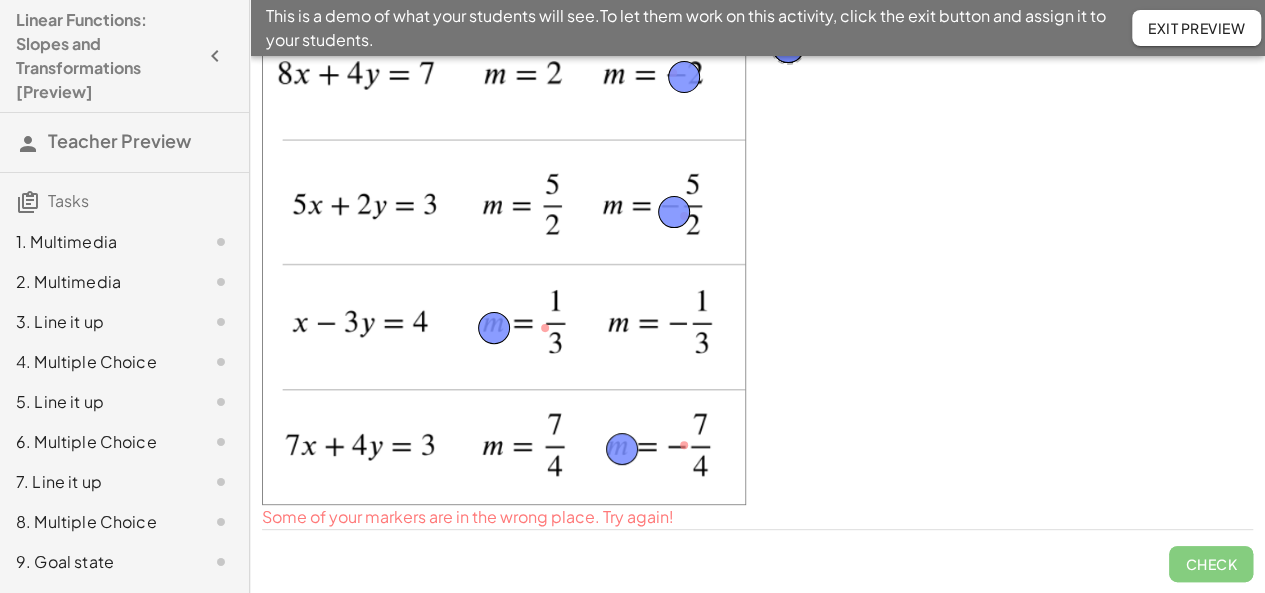 drag, startPoint x: 682, startPoint y: 438, endPoint x: 621, endPoint y: 441, distance: 61.073727 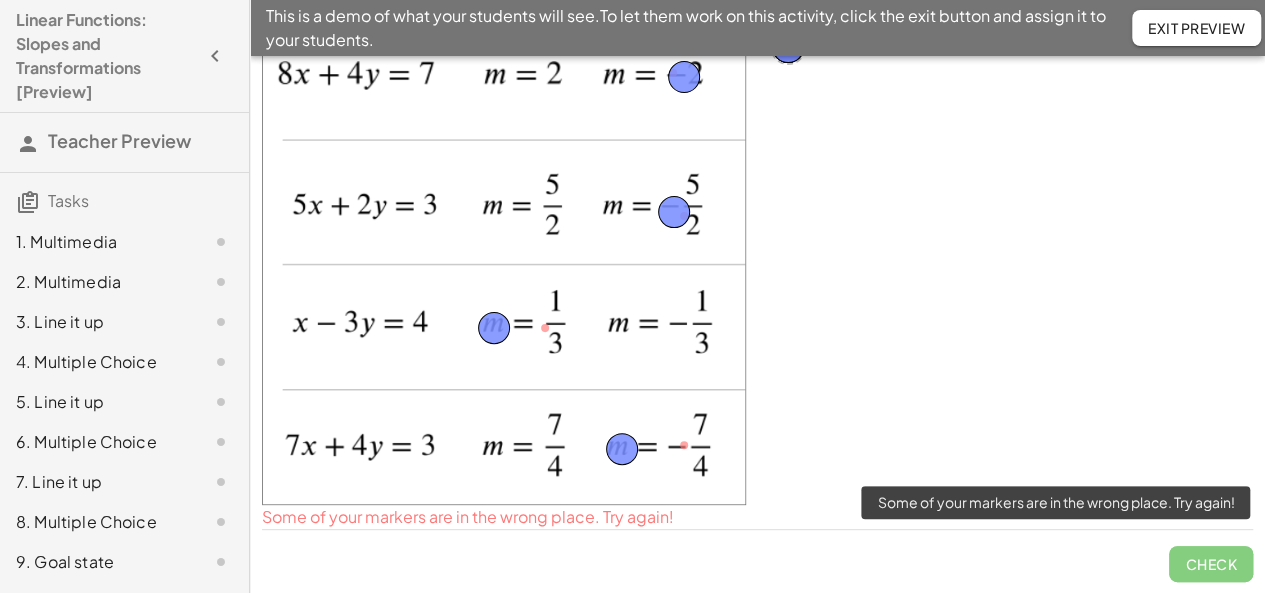 click on "Check" 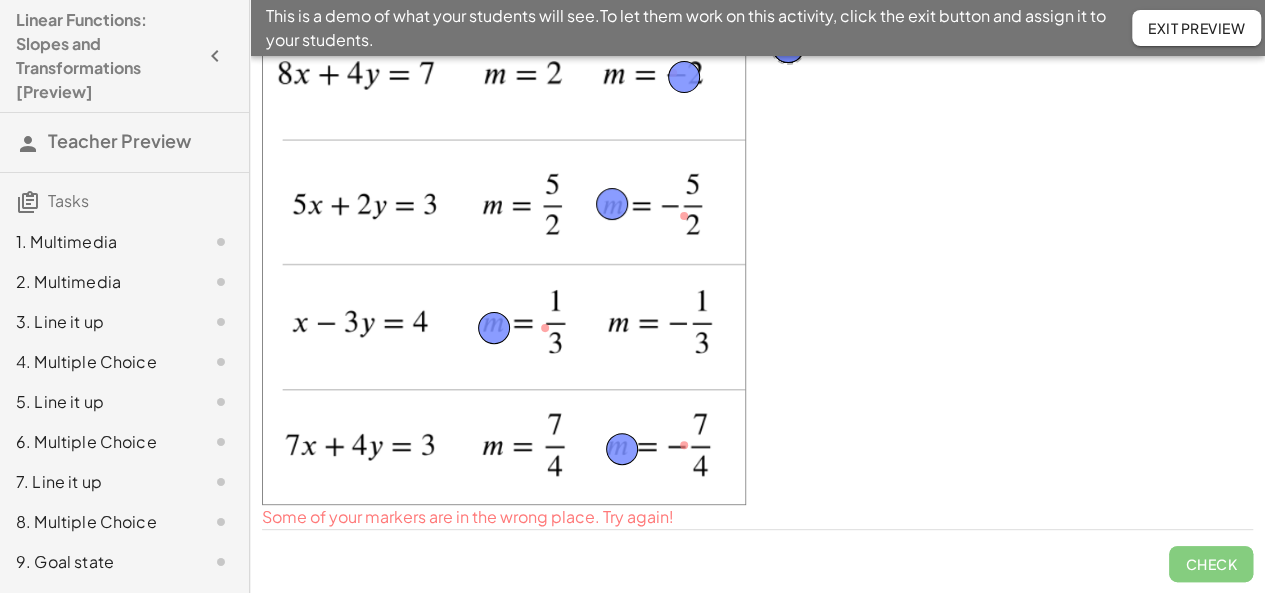 drag, startPoint x: 676, startPoint y: 205, endPoint x: 614, endPoint y: 198, distance: 62.39391 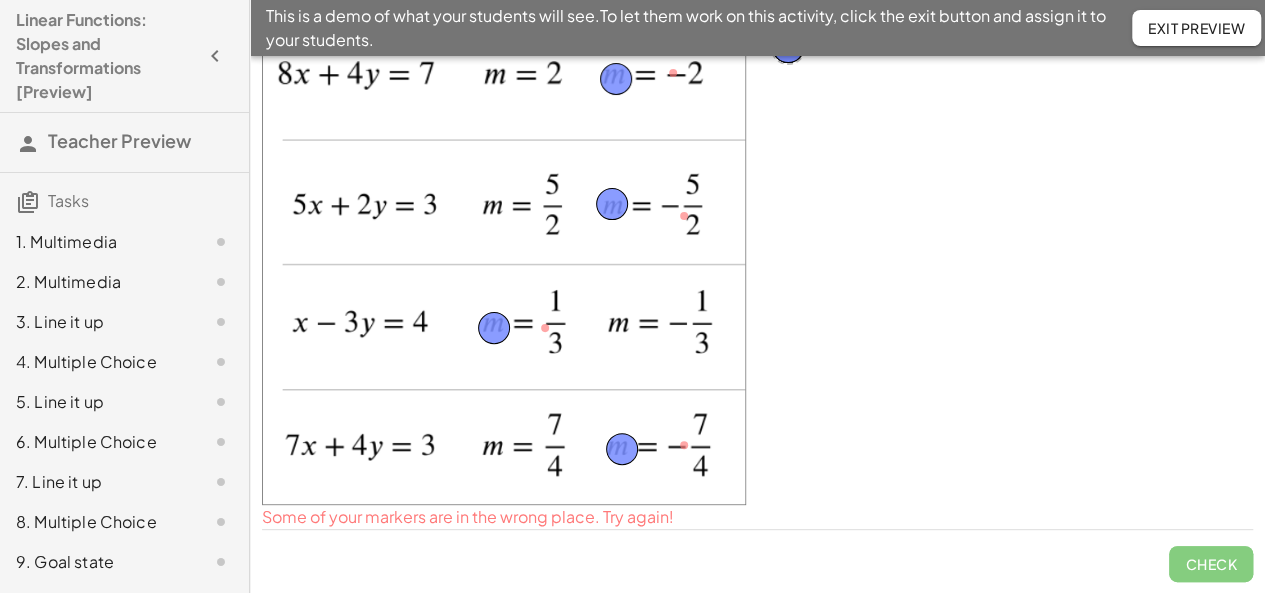 drag, startPoint x: 672, startPoint y: 74, endPoint x: 604, endPoint y: 76, distance: 68.0294 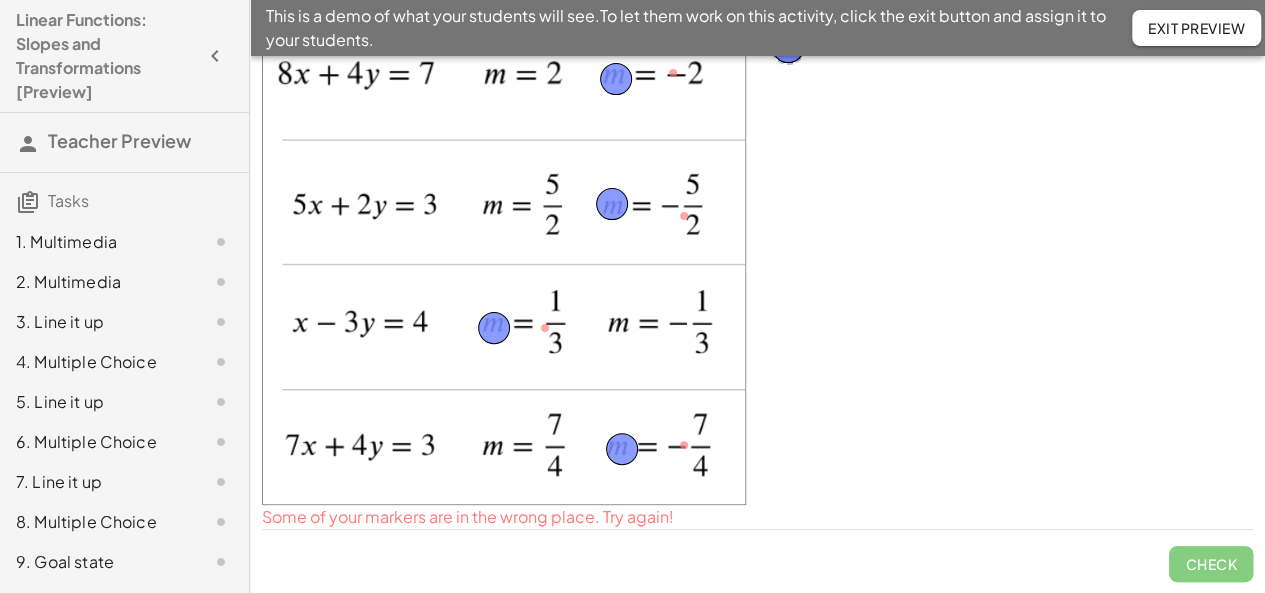 scroll, scrollTop: 0, scrollLeft: 0, axis: both 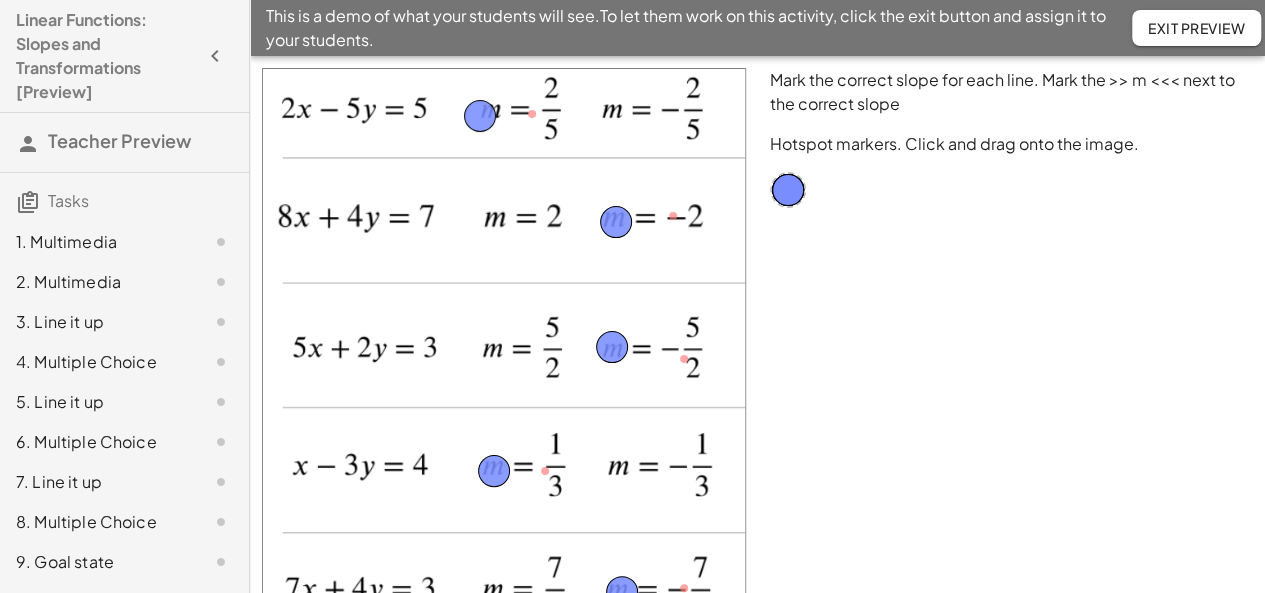 drag, startPoint x: 547, startPoint y: 111, endPoint x: 492, endPoint y: 109, distance: 55.03635 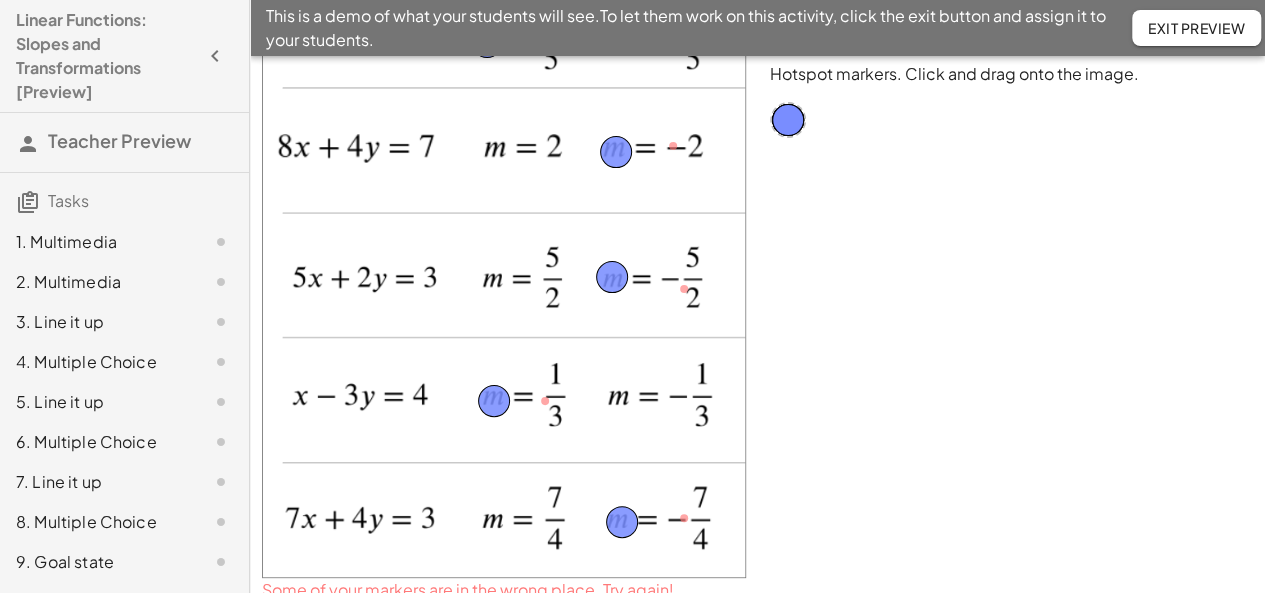 scroll, scrollTop: 143, scrollLeft: 0, axis: vertical 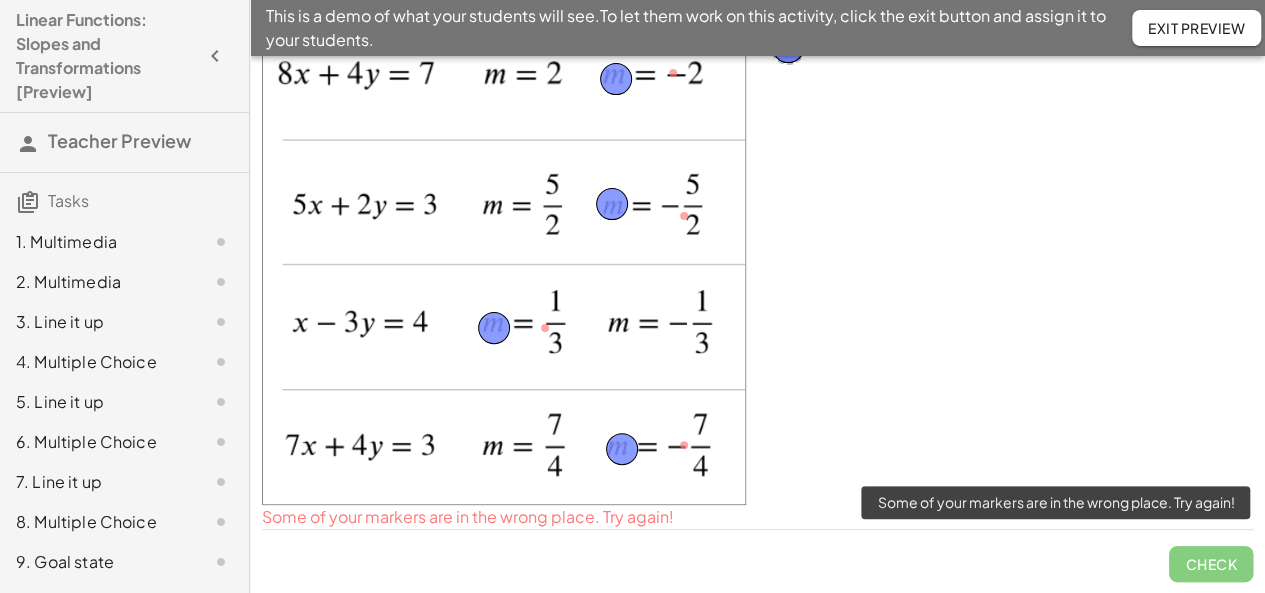 click on "Check" 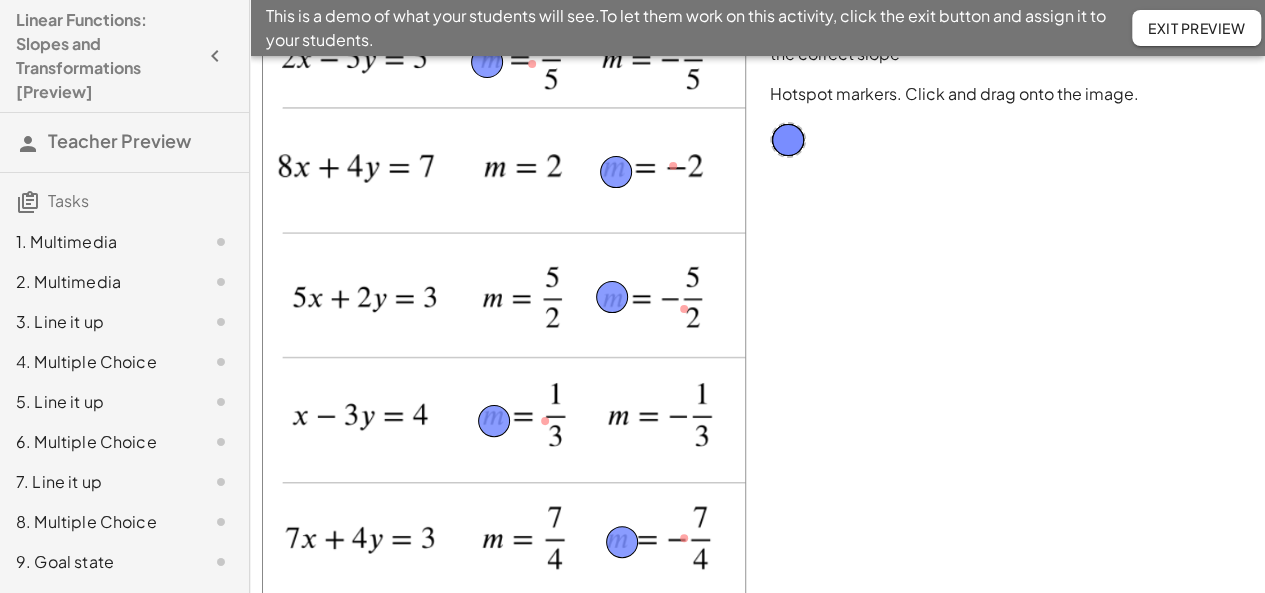 scroll, scrollTop: 0, scrollLeft: 0, axis: both 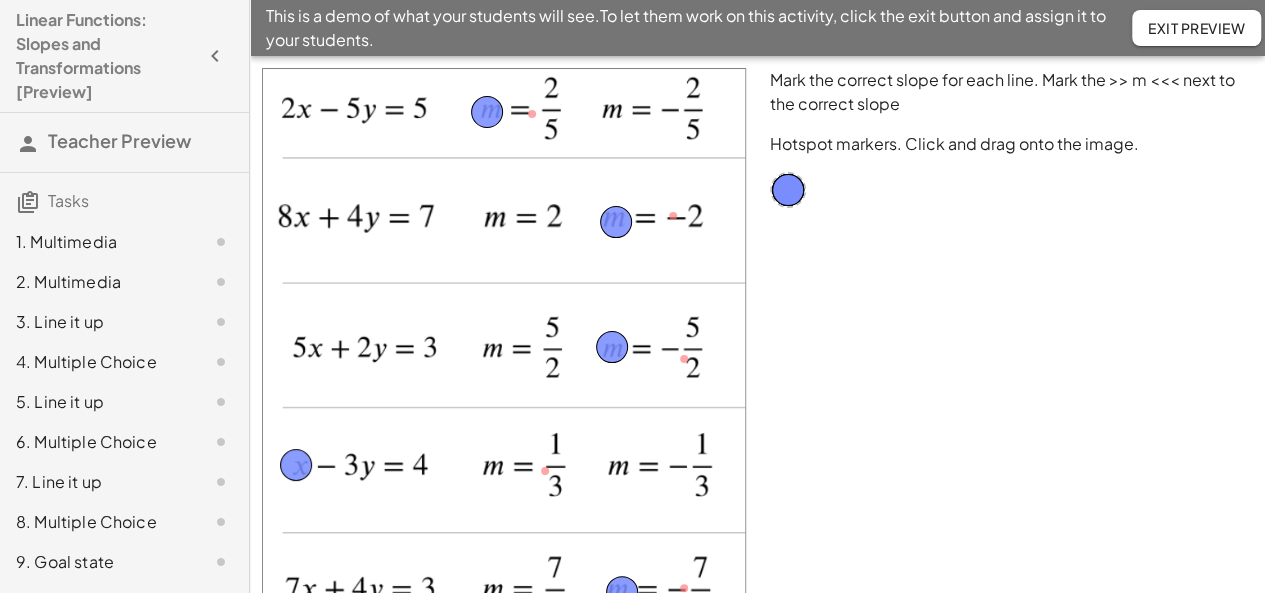 drag, startPoint x: 494, startPoint y: 473, endPoint x: 296, endPoint y: 467, distance: 198.09088 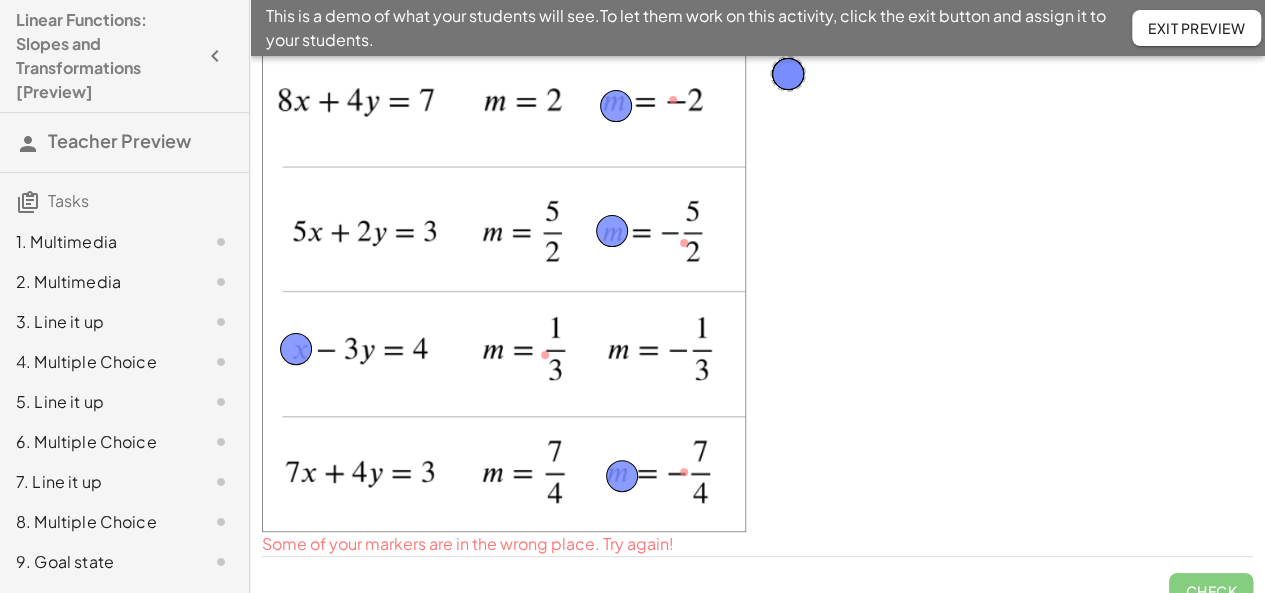 scroll, scrollTop: 143, scrollLeft: 0, axis: vertical 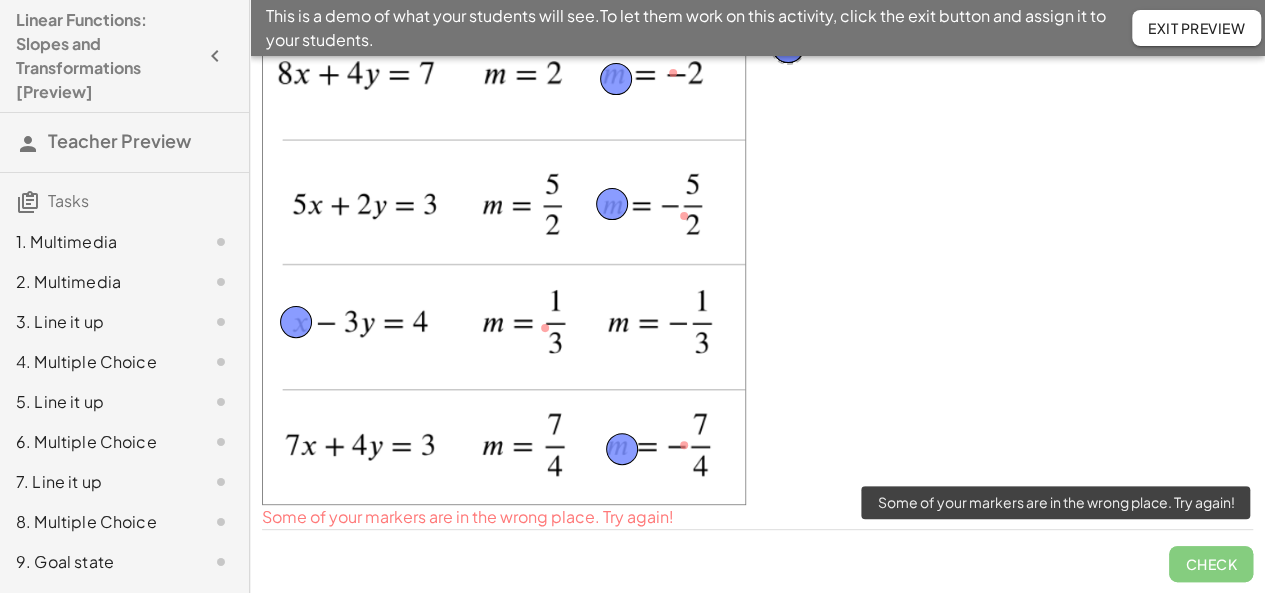 click on "Check" 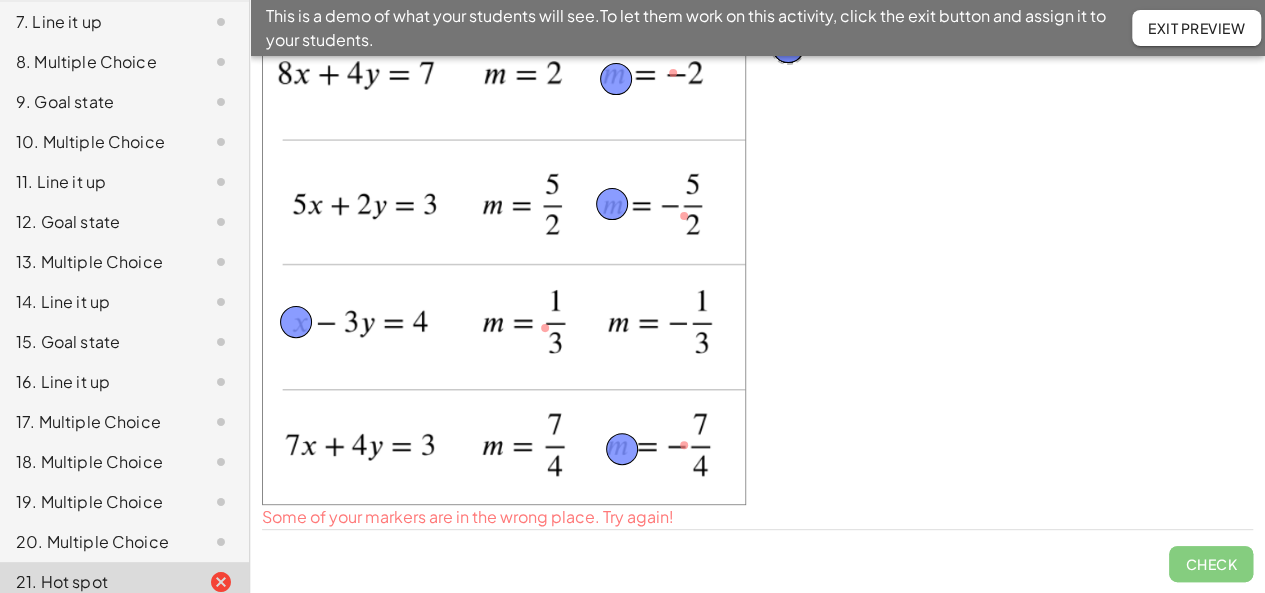 scroll, scrollTop: 508, scrollLeft: 0, axis: vertical 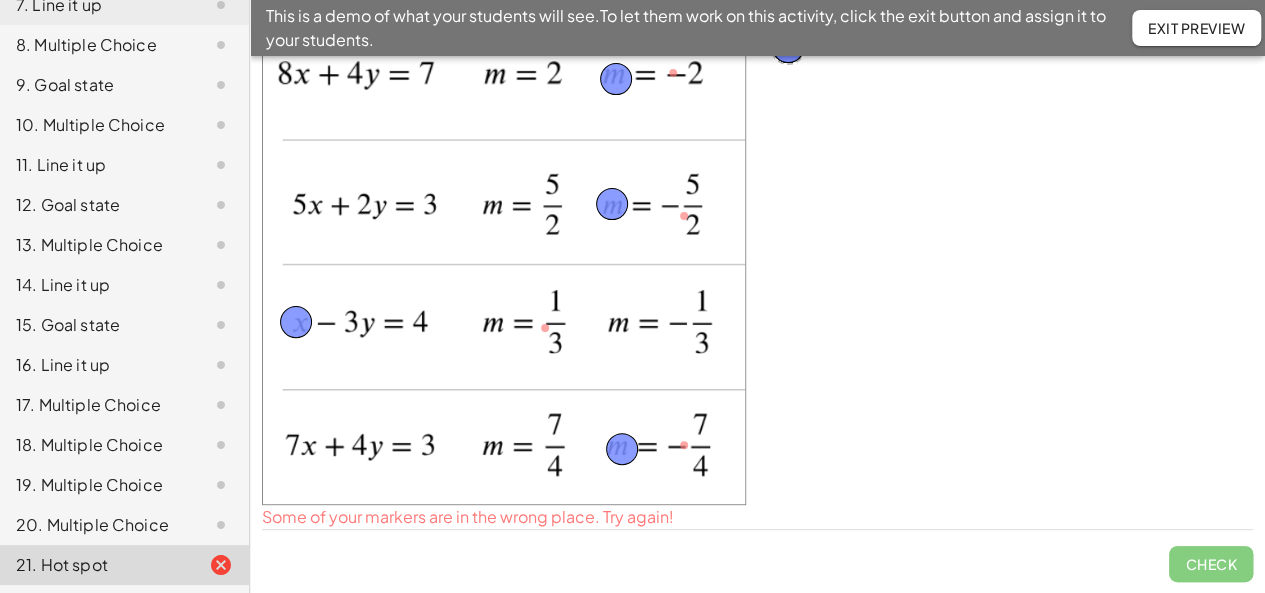 click on "Exit Preview" 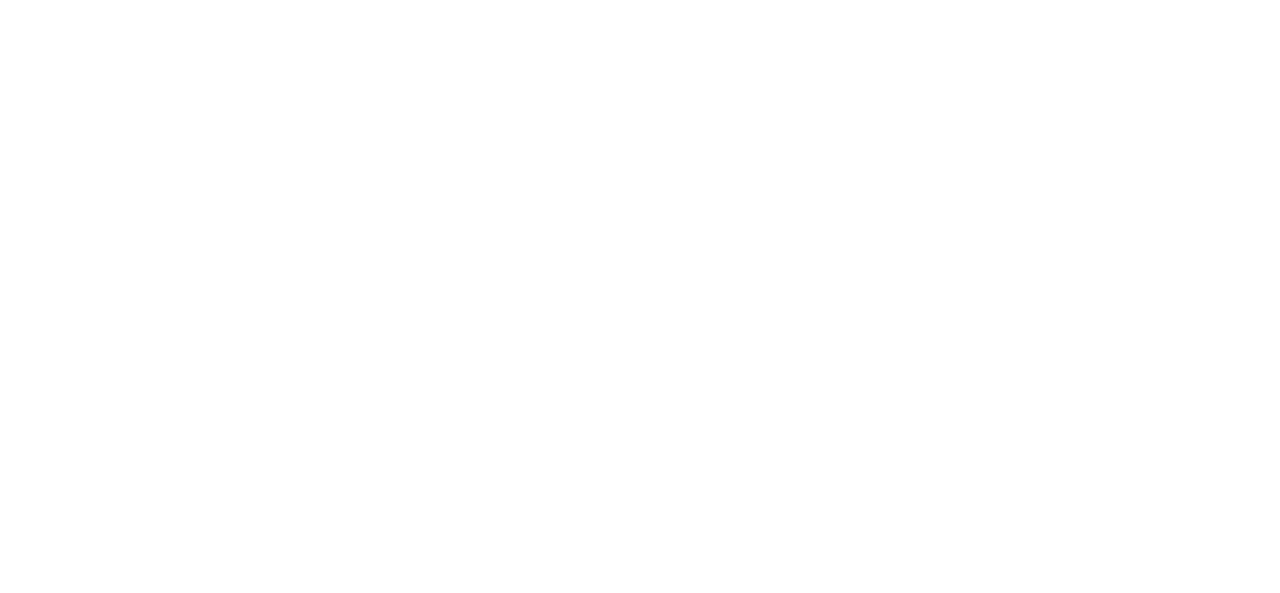 scroll, scrollTop: 0, scrollLeft: 0, axis: both 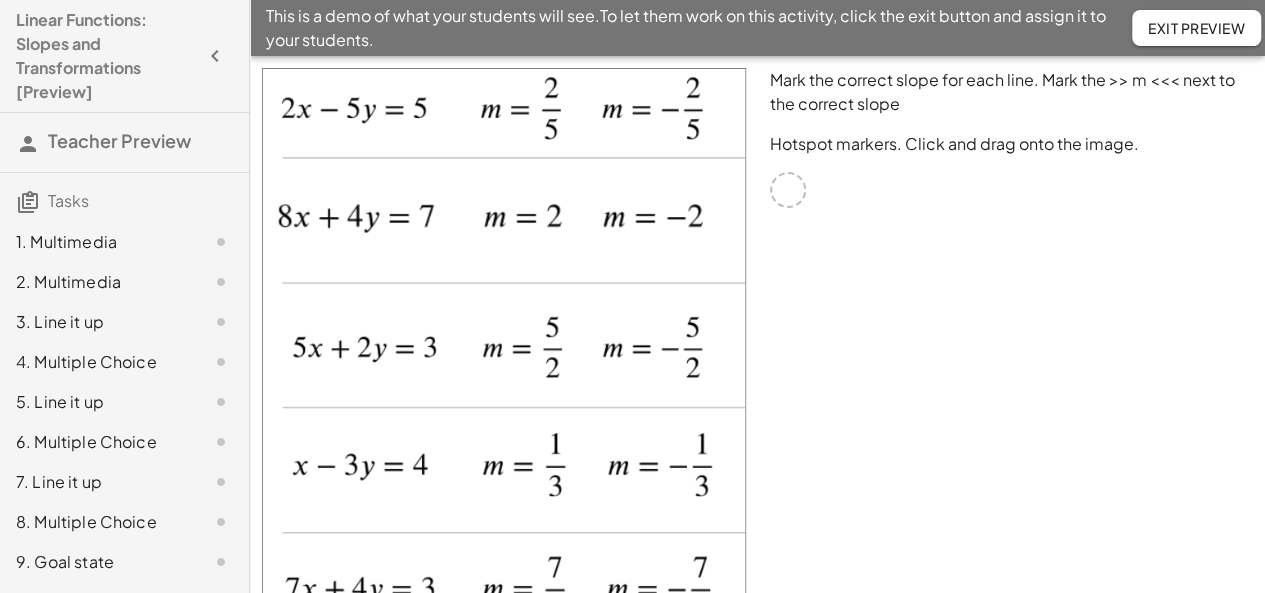 click at bounding box center (788, 190) 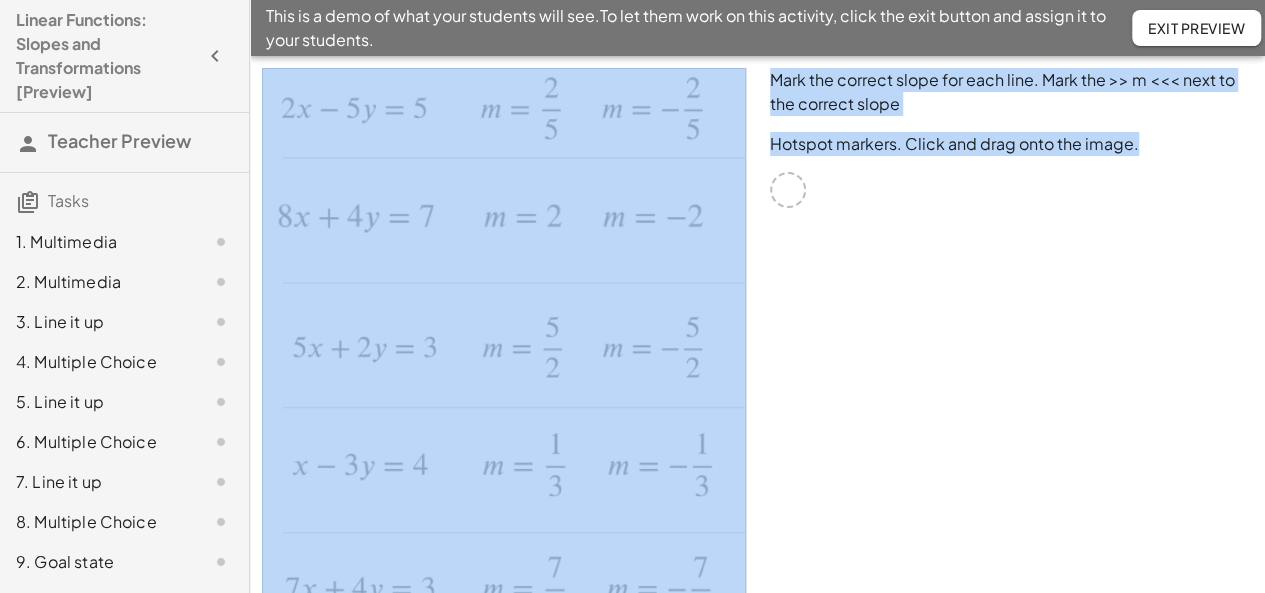 click at bounding box center (788, 190) 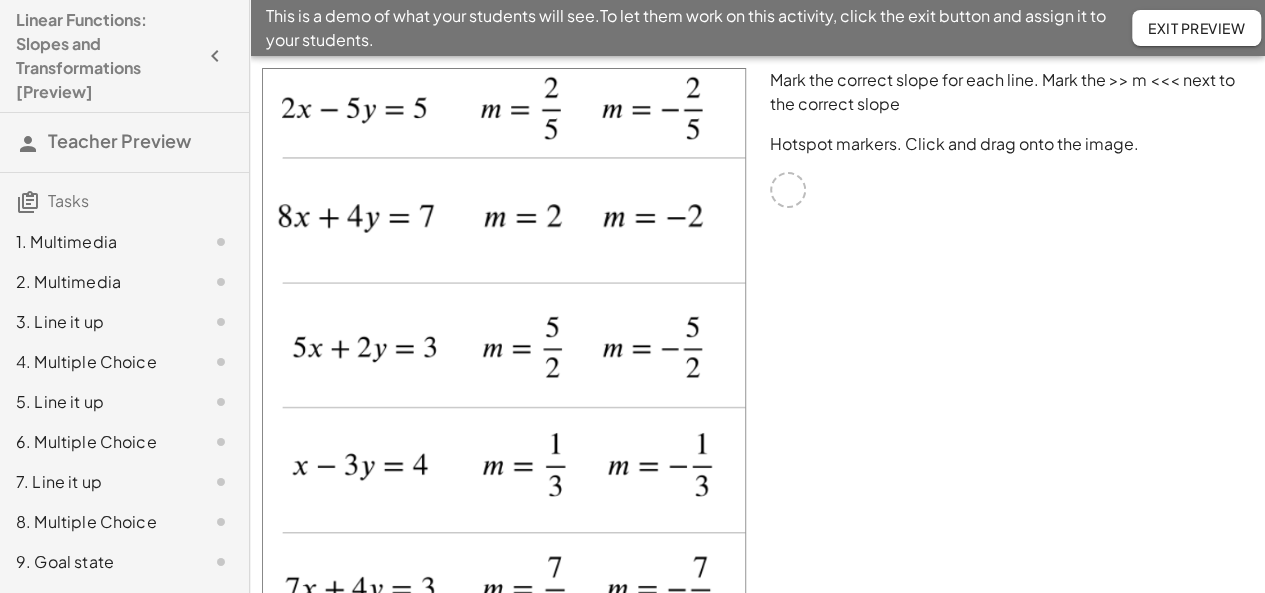 click on "Mark the correct slope for each line.
Mark the >> m <<< next to the correct slope Hotspot markers. Click and drag onto the image." at bounding box center (1012, 358) 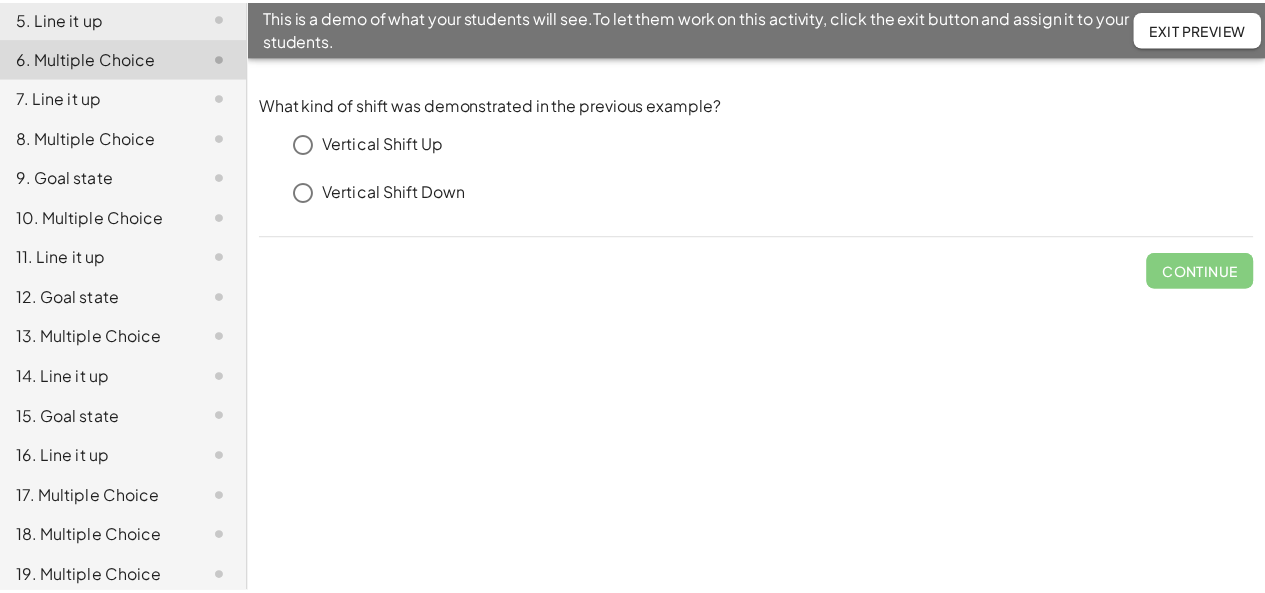 scroll, scrollTop: 508, scrollLeft: 0, axis: vertical 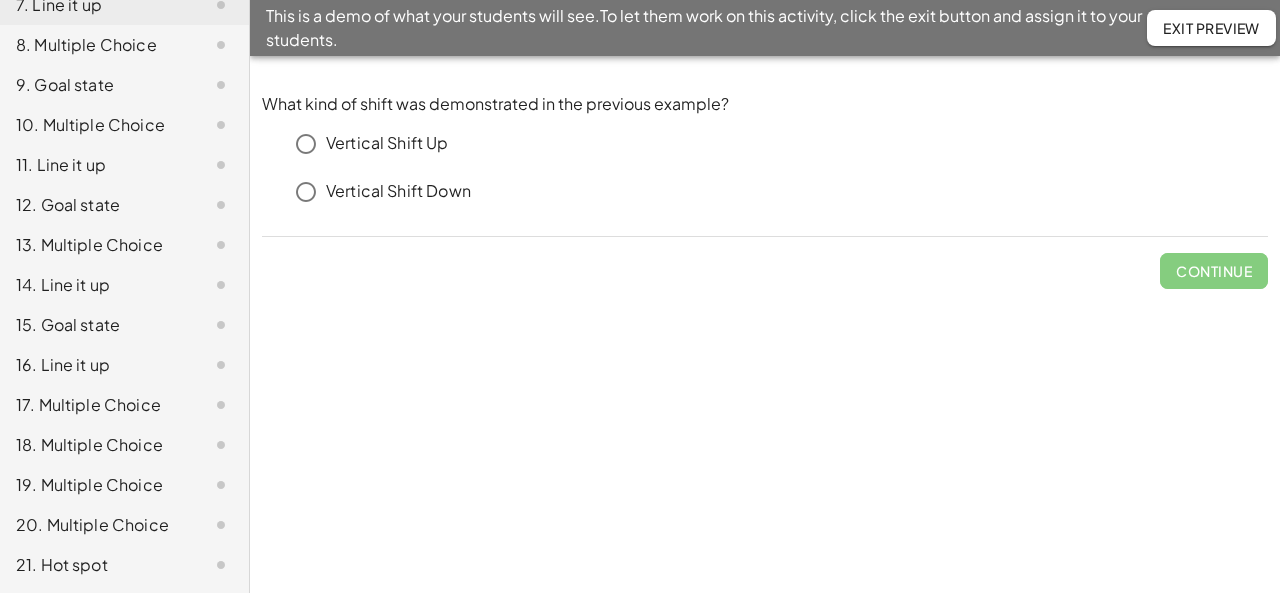 click 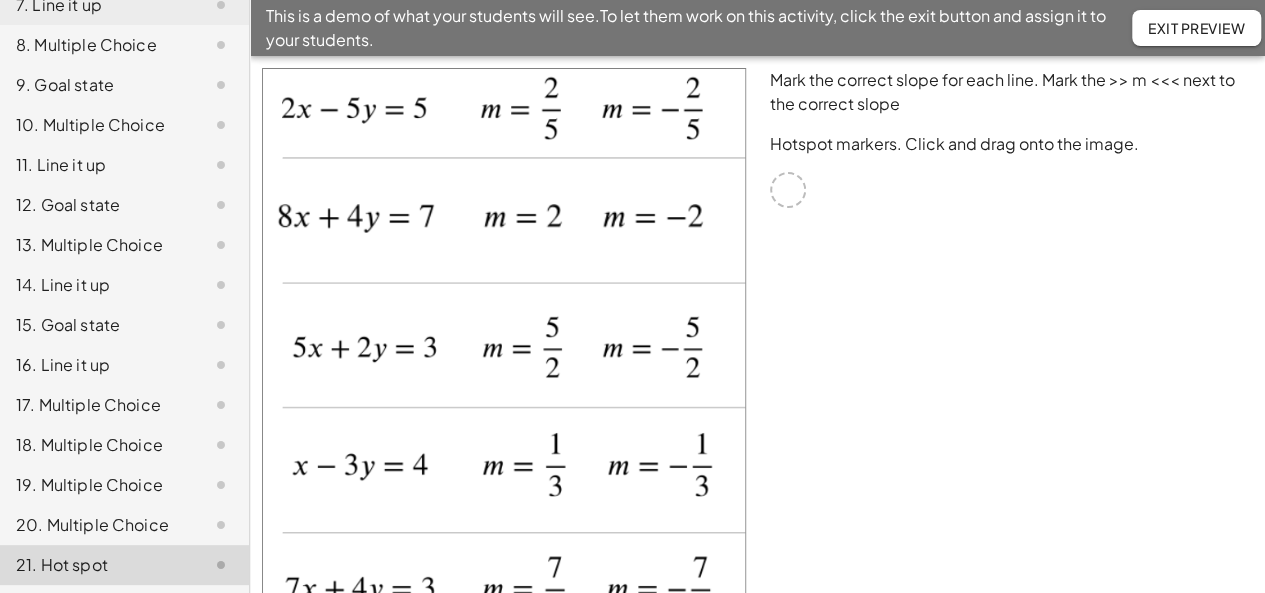 click at bounding box center (788, 190) 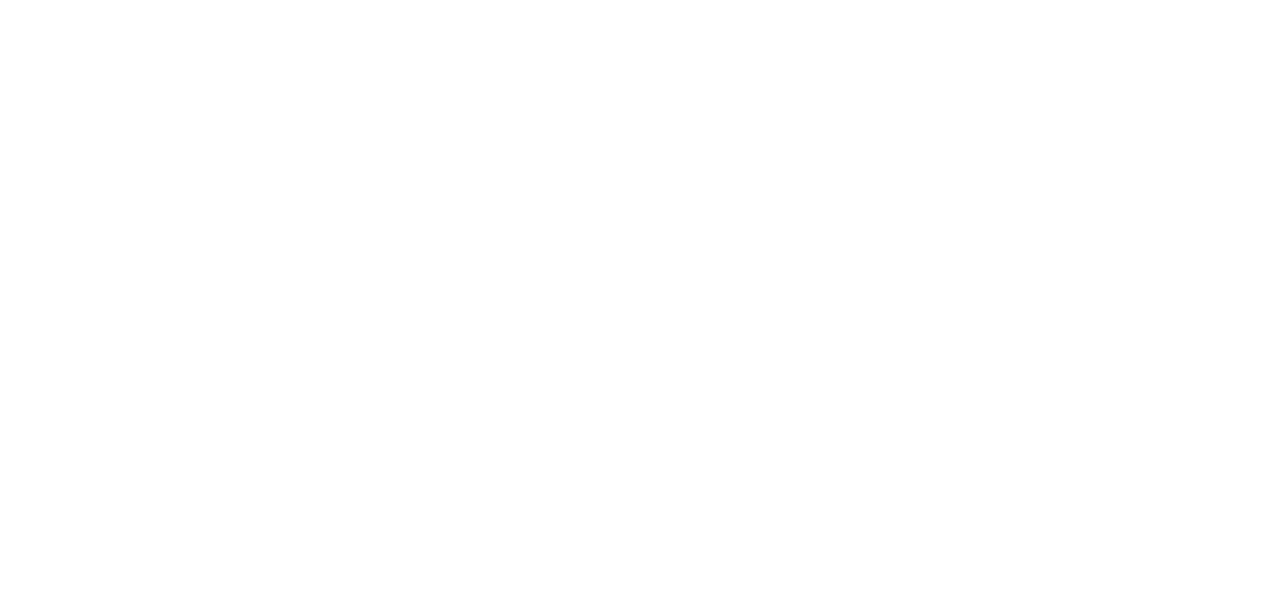 scroll, scrollTop: 0, scrollLeft: 0, axis: both 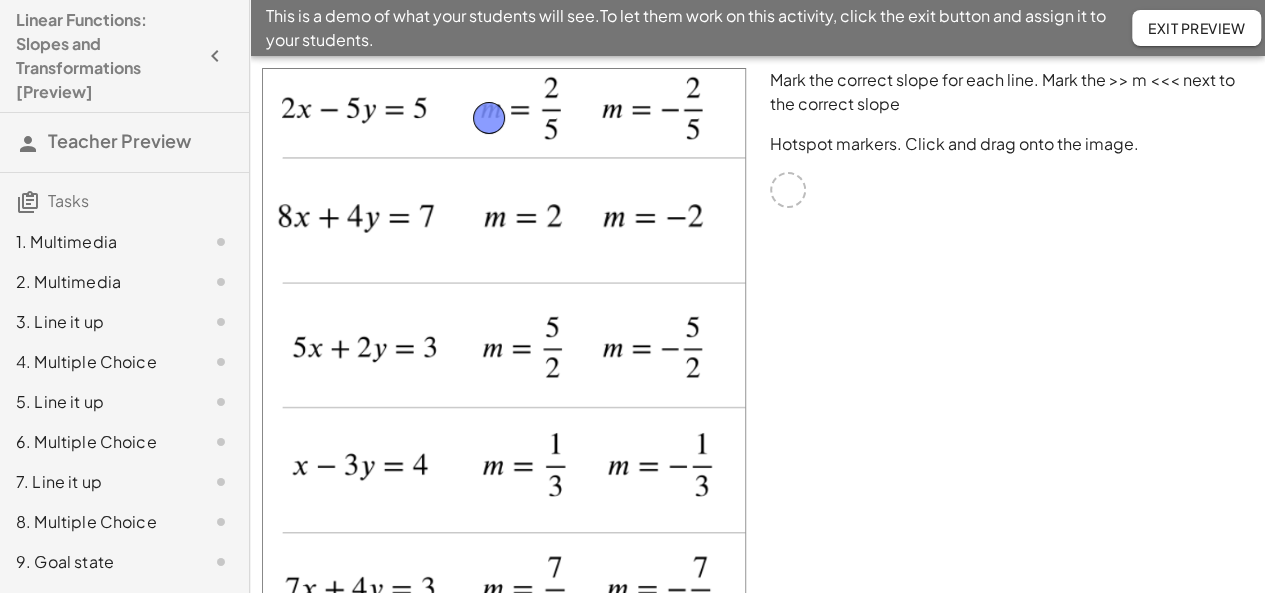 drag, startPoint x: 616, startPoint y: 151, endPoint x: 488, endPoint y: 112, distance: 133.80957 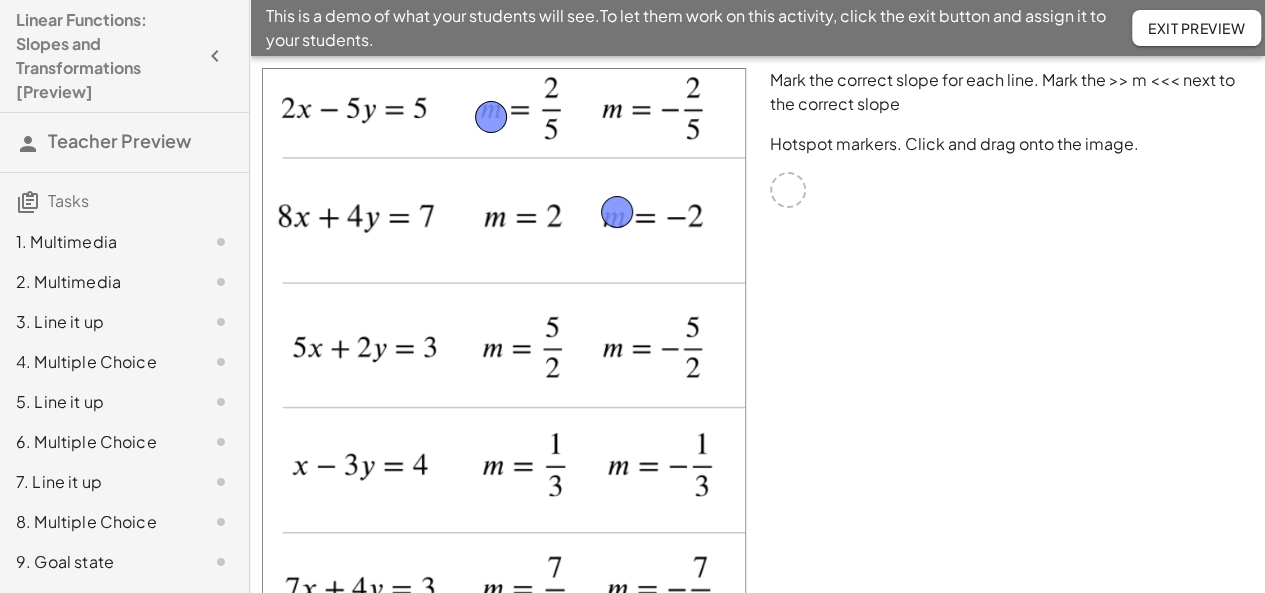 drag, startPoint x: 788, startPoint y: 183, endPoint x: 618, endPoint y: 205, distance: 171.41762 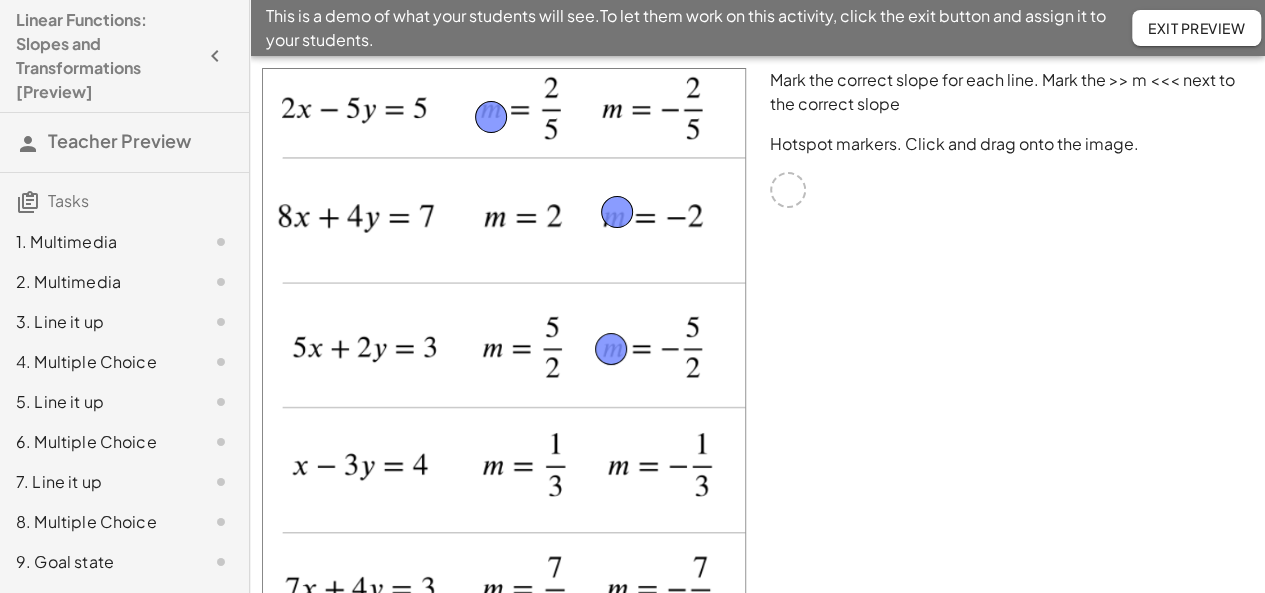 drag, startPoint x: 788, startPoint y: 188, endPoint x: 613, endPoint y: 346, distance: 235.7732 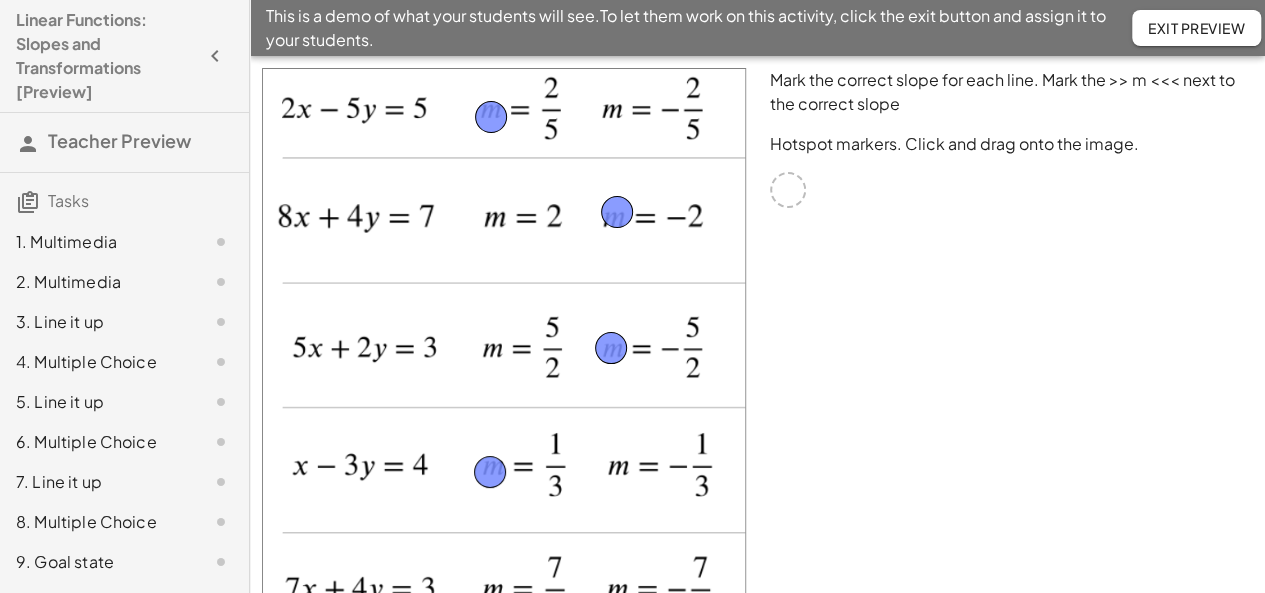 drag, startPoint x: 788, startPoint y: 183, endPoint x: 491, endPoint y: 465, distance: 409.5522 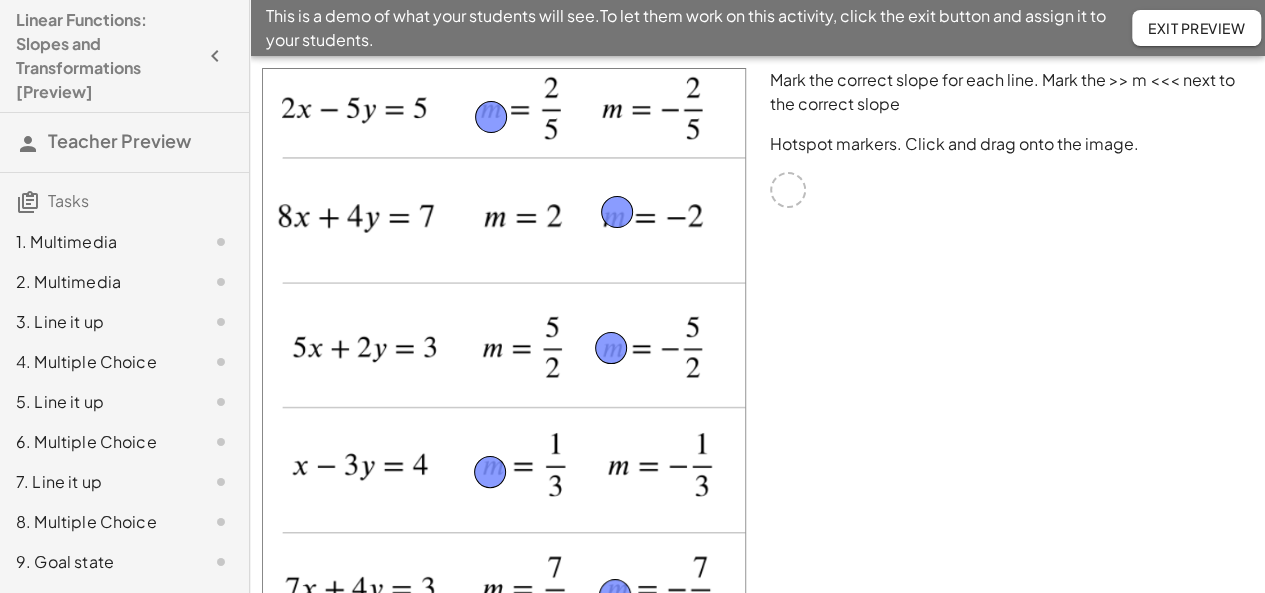 drag, startPoint x: 790, startPoint y: 184, endPoint x: 618, endPoint y: 589, distance: 440.01022 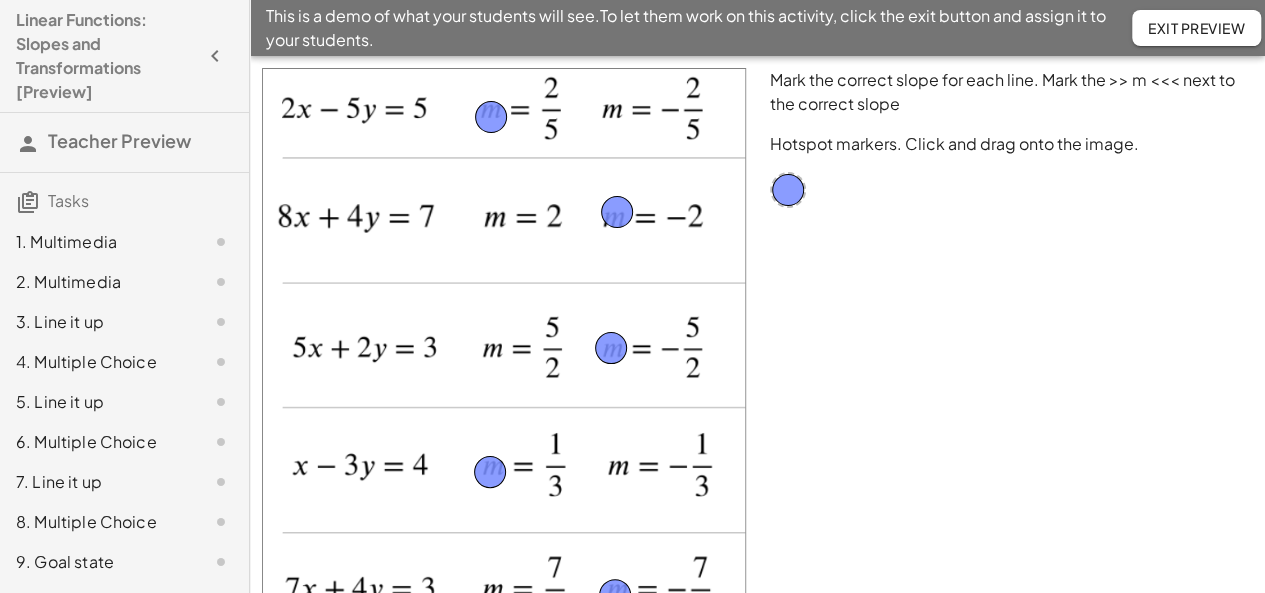 scroll, scrollTop: 119, scrollLeft: 0, axis: vertical 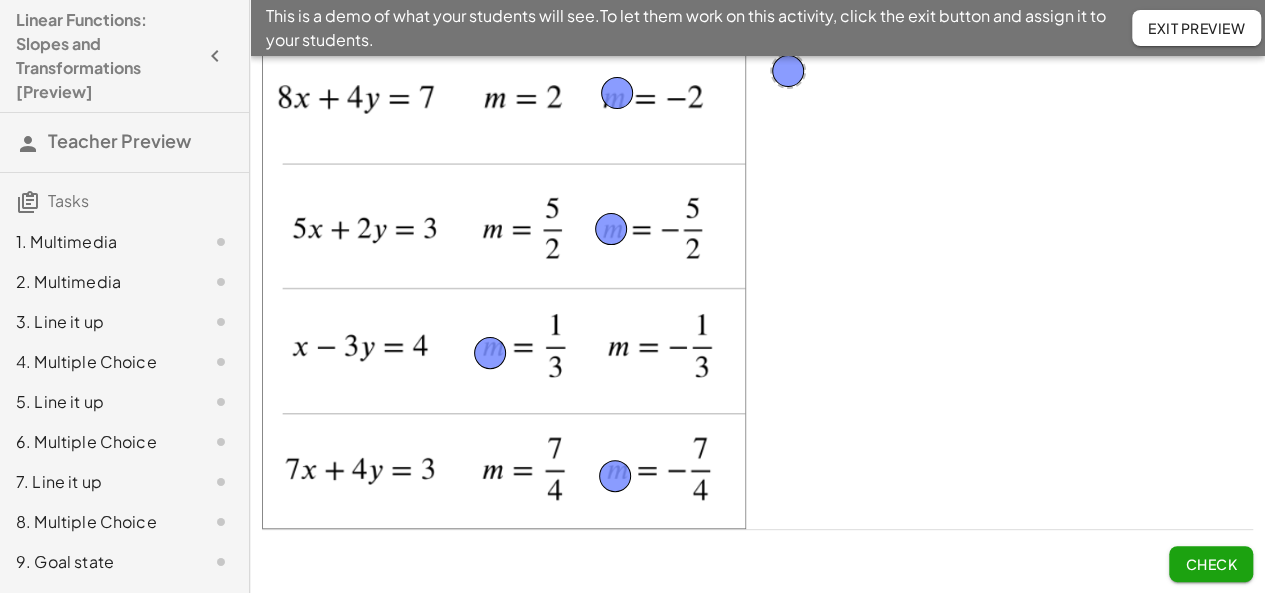 click on "Mark the correct slope for each line.
Mark the >> m <<< next to the correct slope Hotspot markers. Click and drag onto the image. Check" 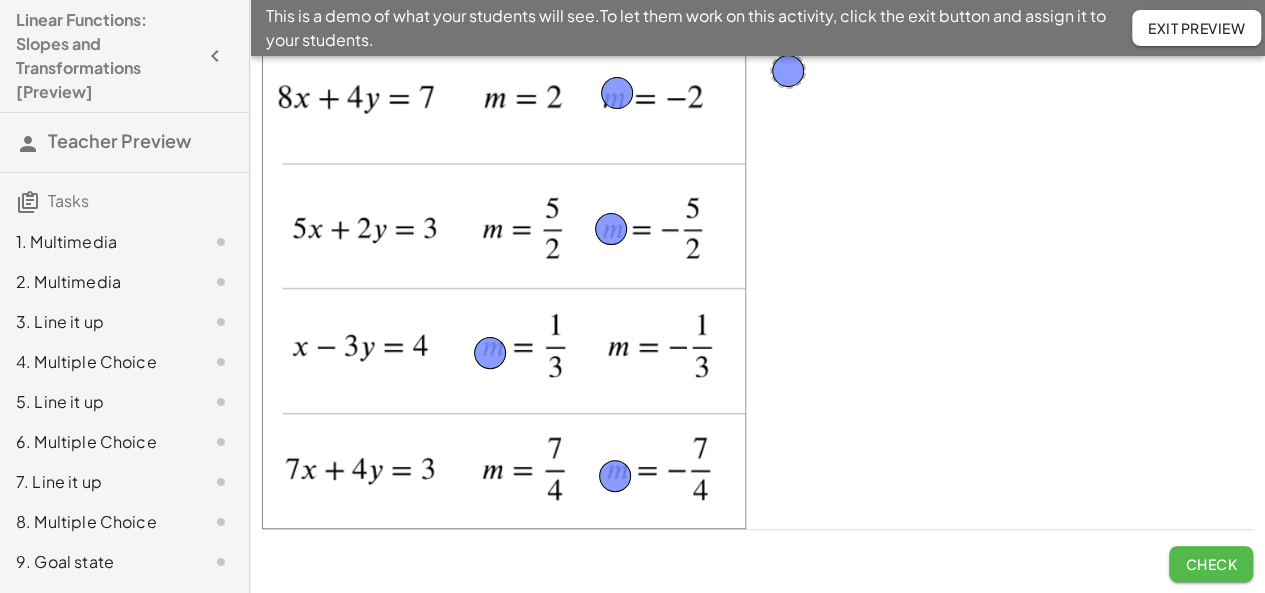 click on "Check" 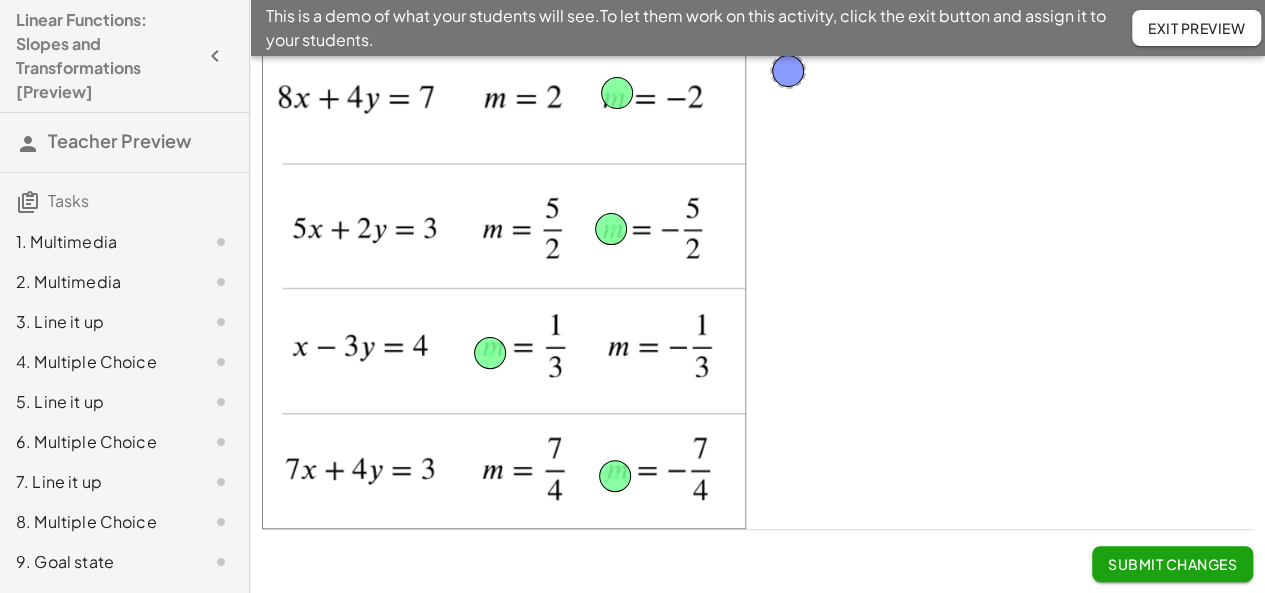 scroll, scrollTop: 0, scrollLeft: 0, axis: both 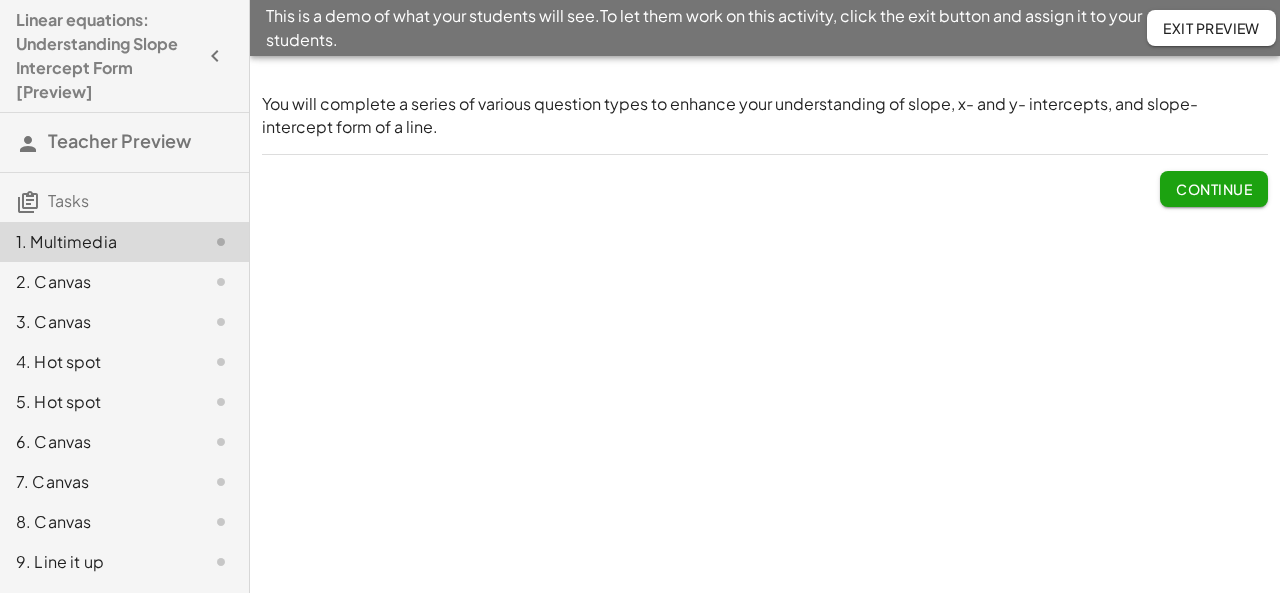 click on "2. Canvas" 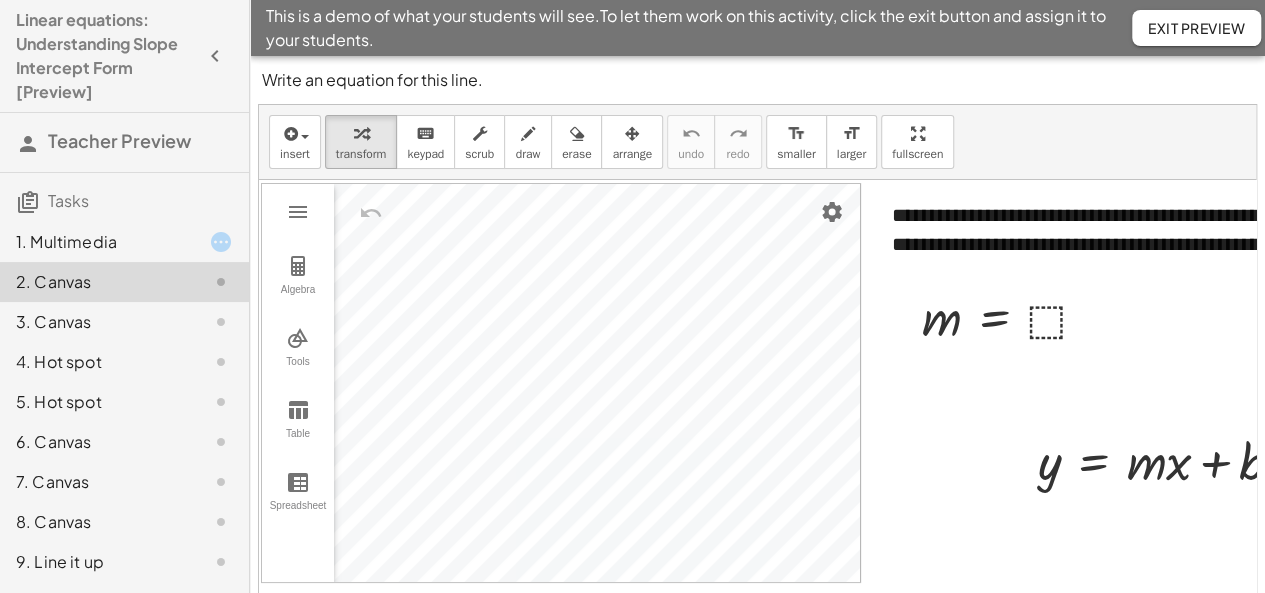 scroll, scrollTop: 0, scrollLeft: 0, axis: both 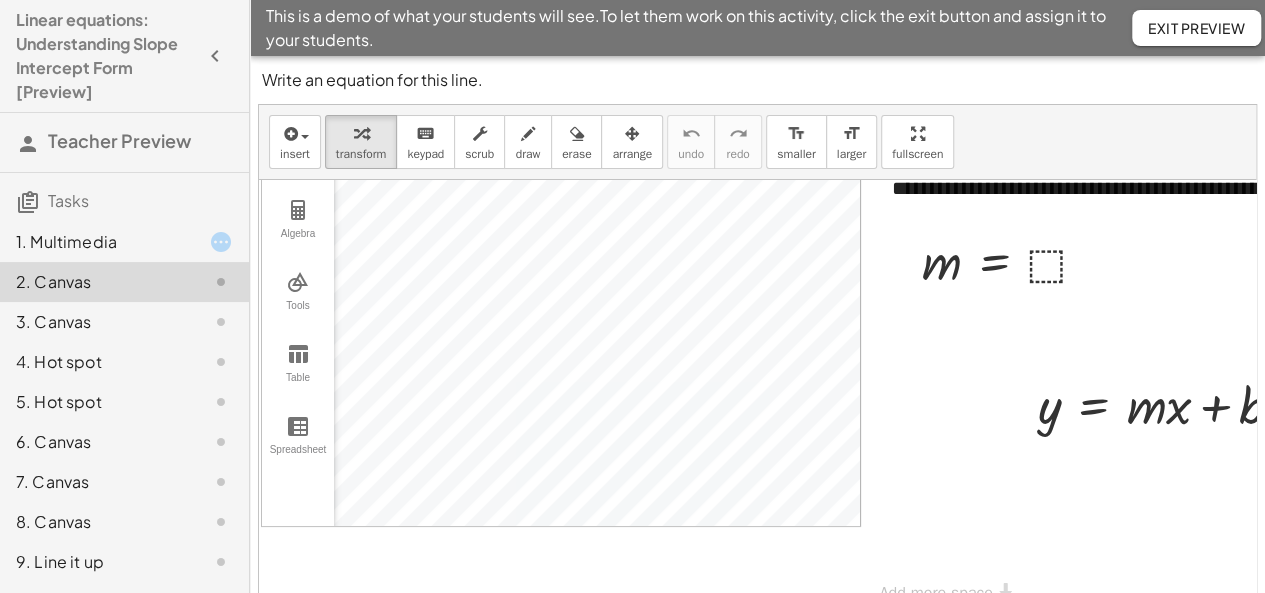 click at bounding box center (938, 372) 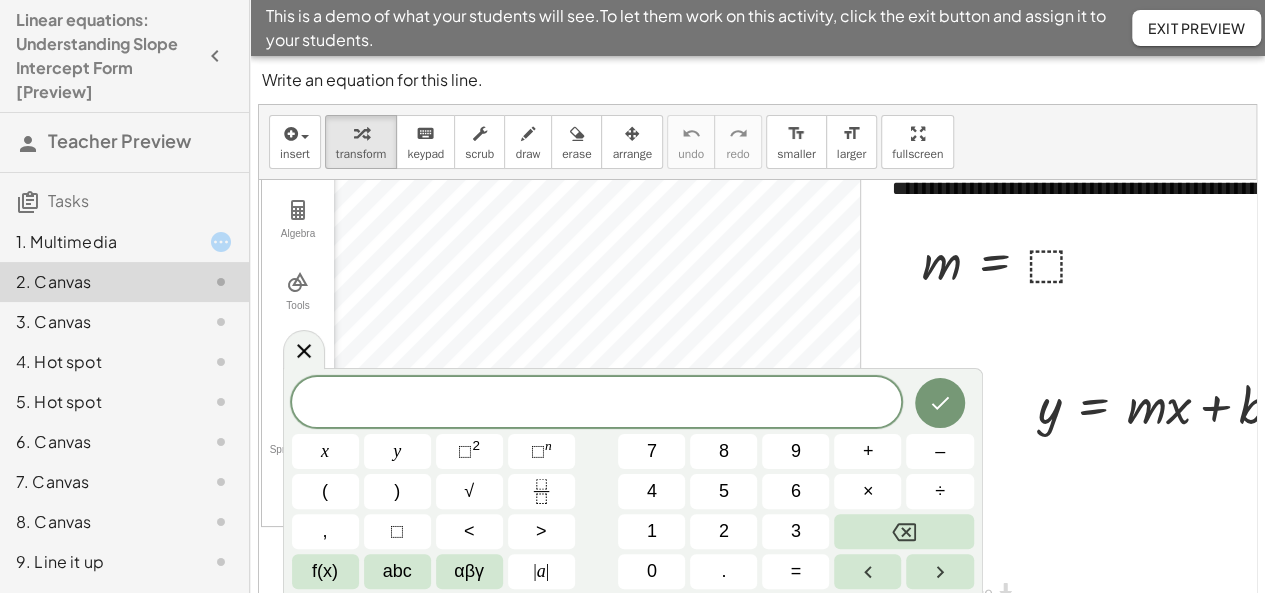 click at bounding box center [1023, 404] 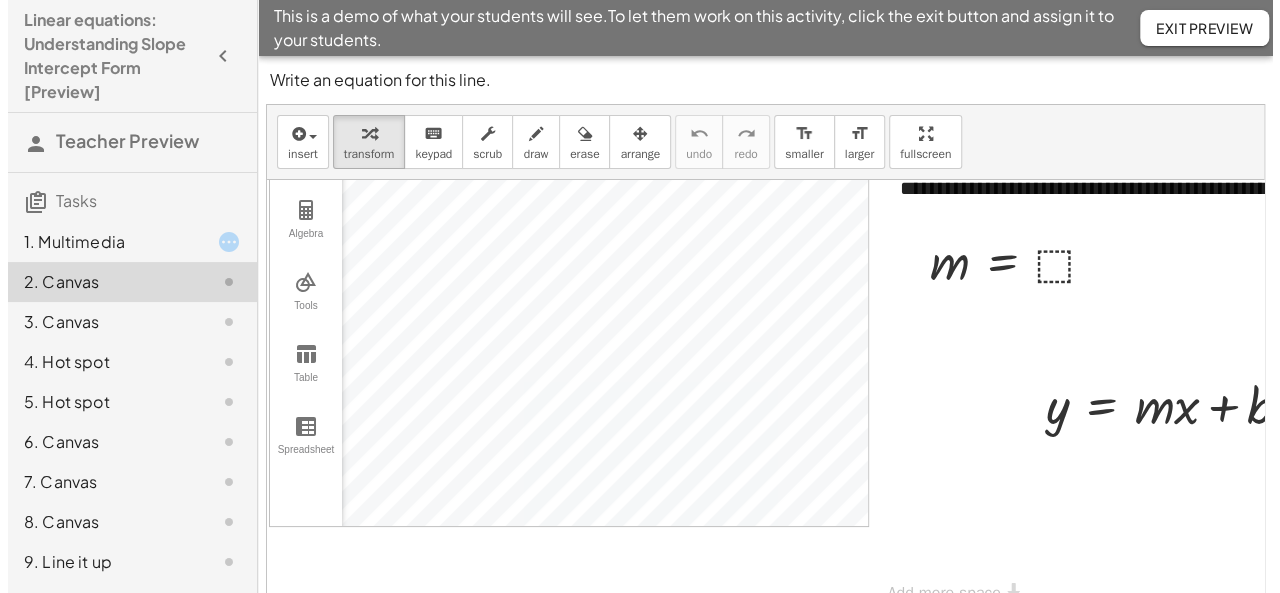 scroll, scrollTop: 0, scrollLeft: 0, axis: both 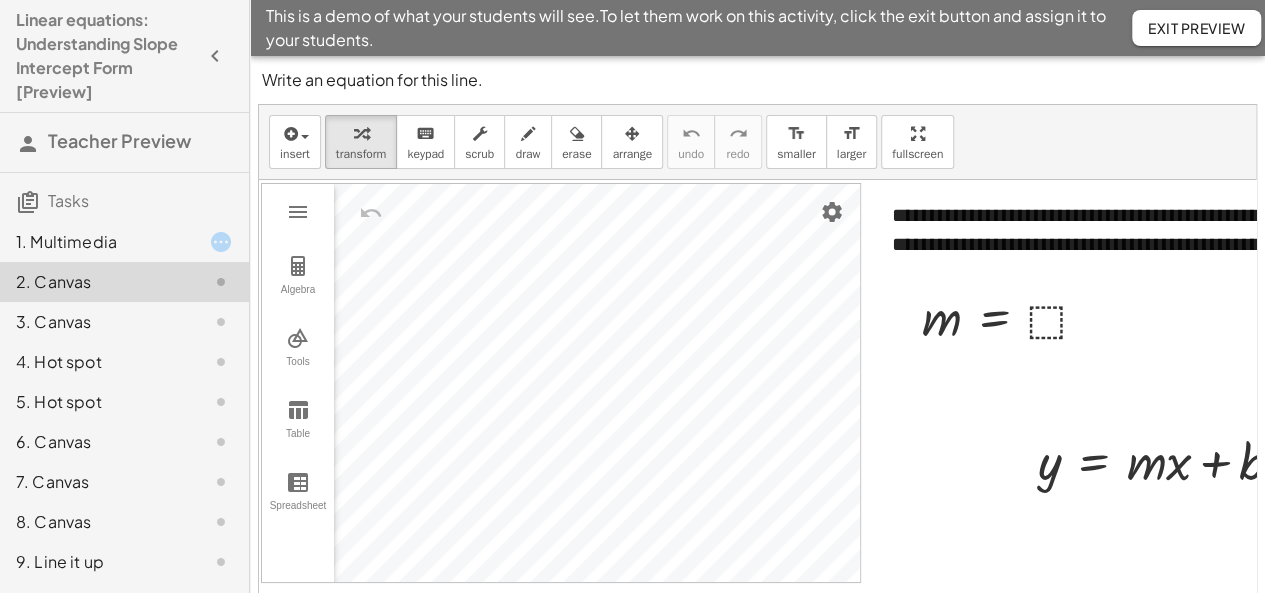 drag, startPoint x: 1050, startPoint y: 381, endPoint x: 971, endPoint y: 391, distance: 79.630394 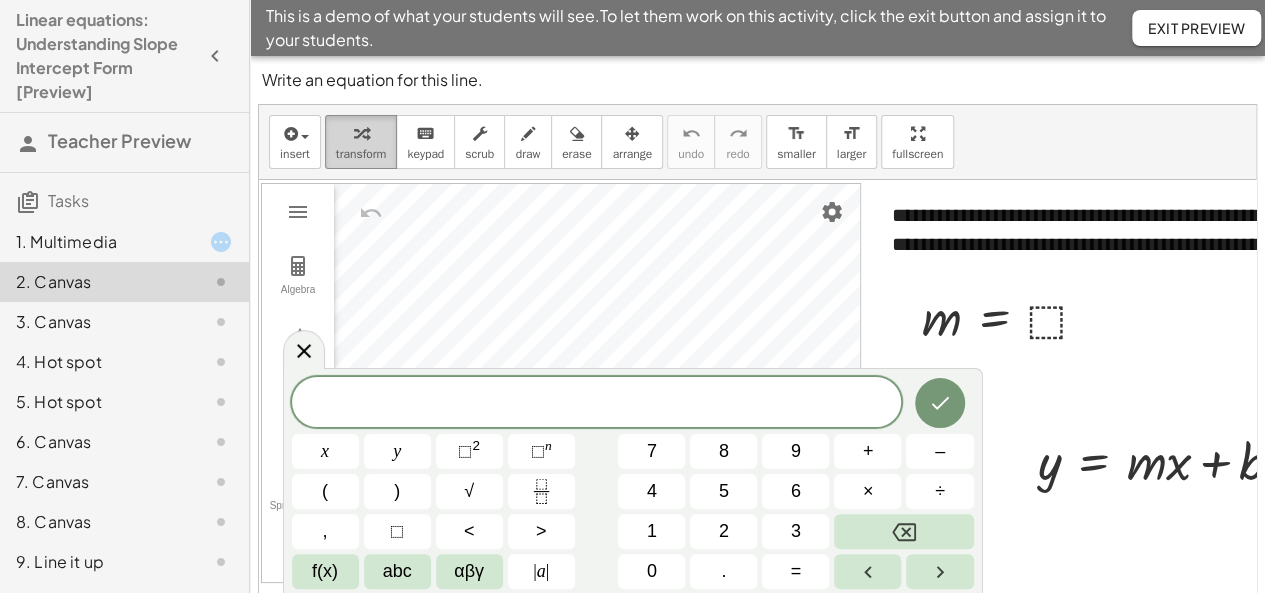 click at bounding box center (361, 133) 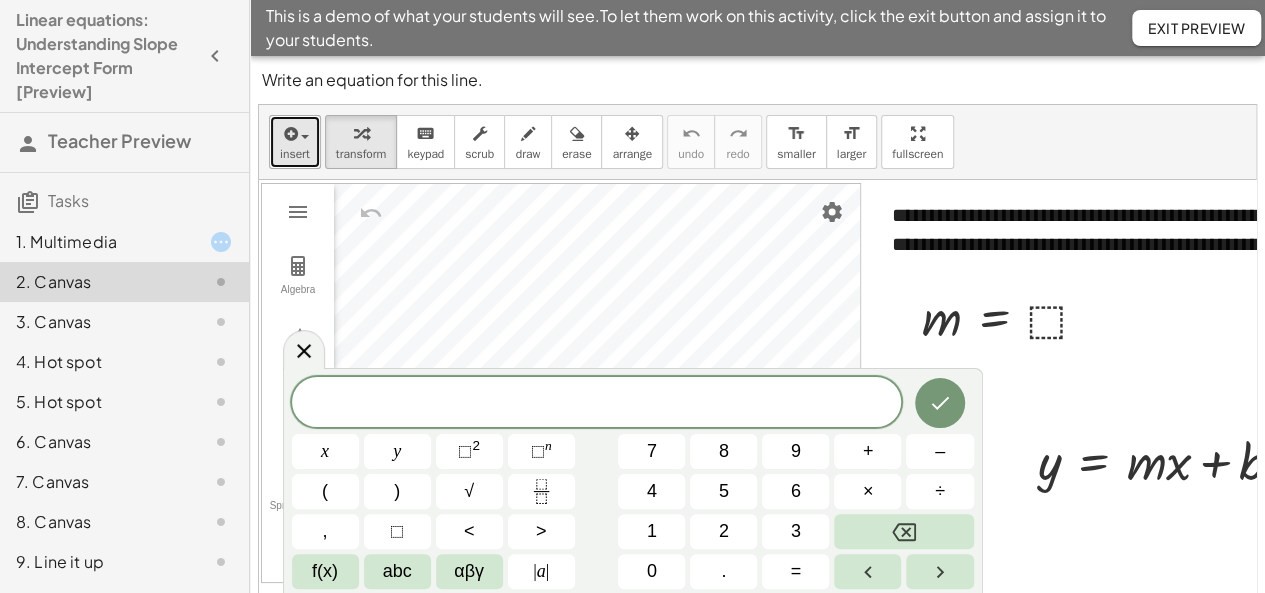 click at bounding box center (289, 134) 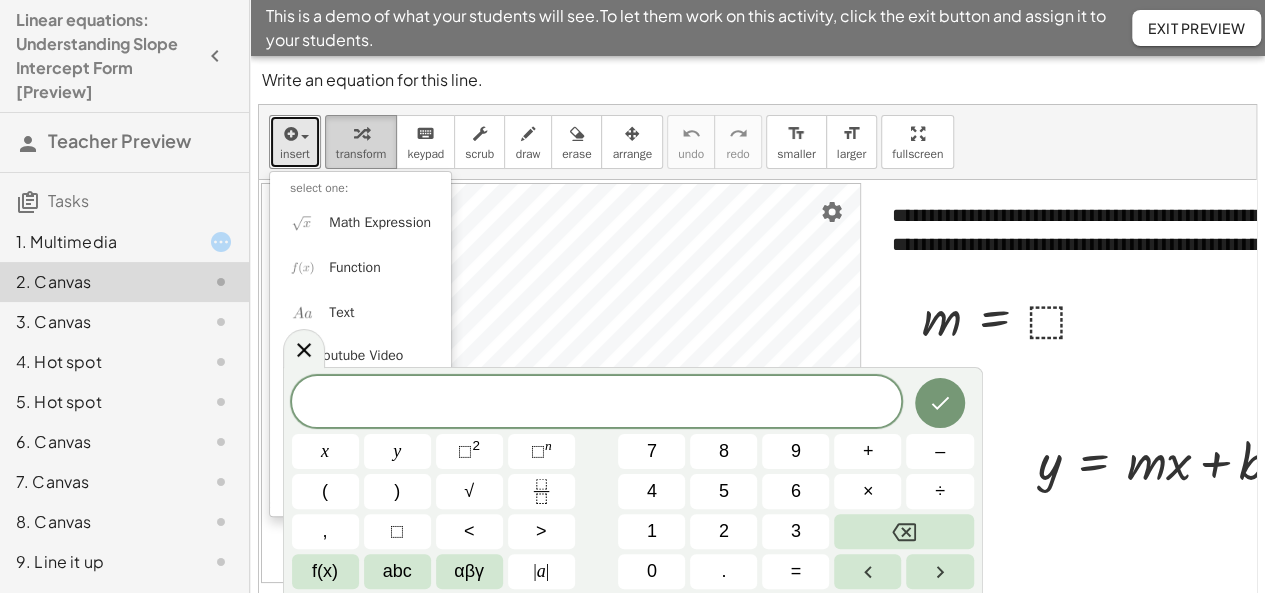 click on "transform" at bounding box center [361, 154] 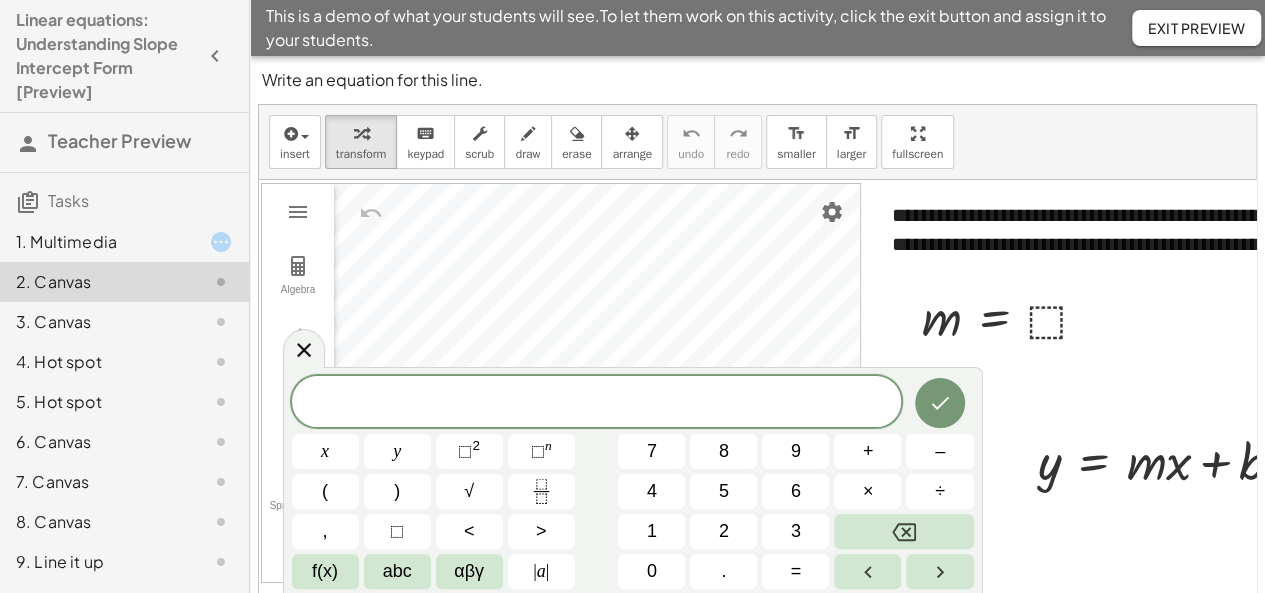 click on "insert select one: Math Expression Function Text Youtube Video Graphing Geometry Geometry 3D transform keyboard keypad scrub draw erase arrange undo undo redo redo format_size smaller format_size larger fullscreen" at bounding box center [757, 142] 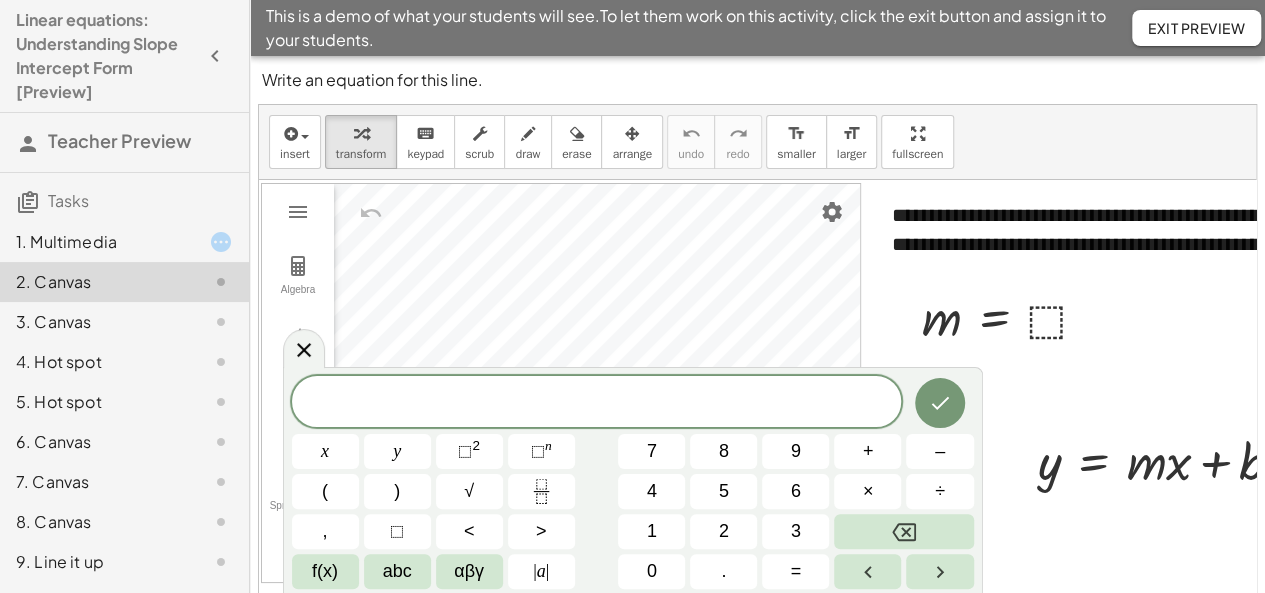 click at bounding box center [938, 428] 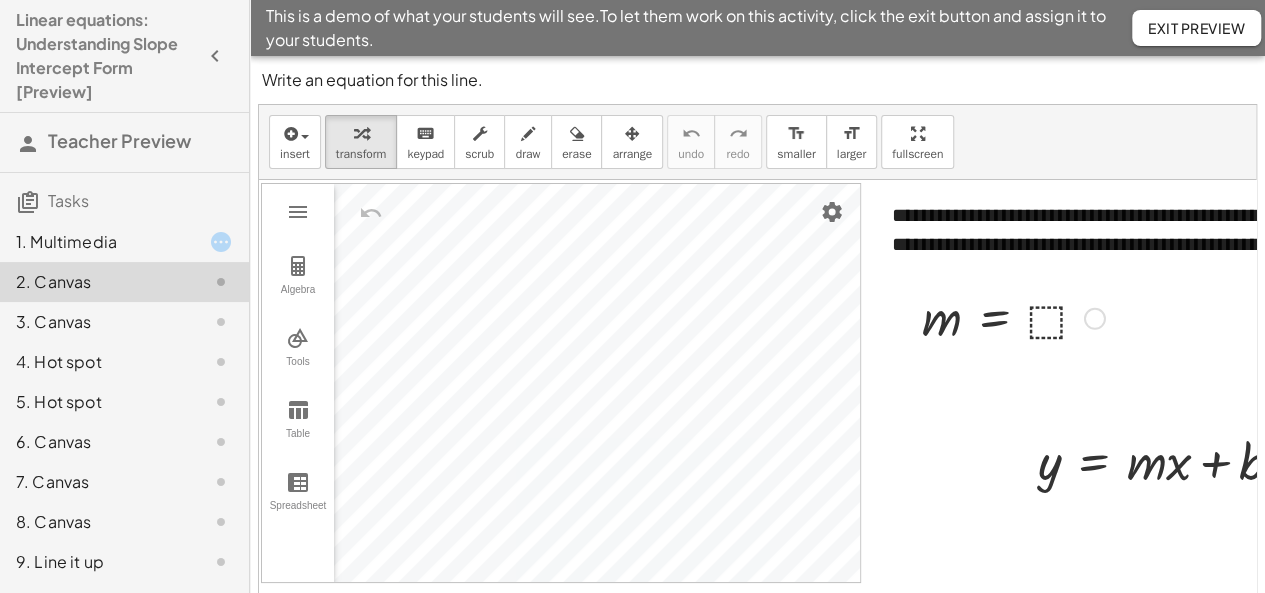 click at bounding box center (1013, 317) 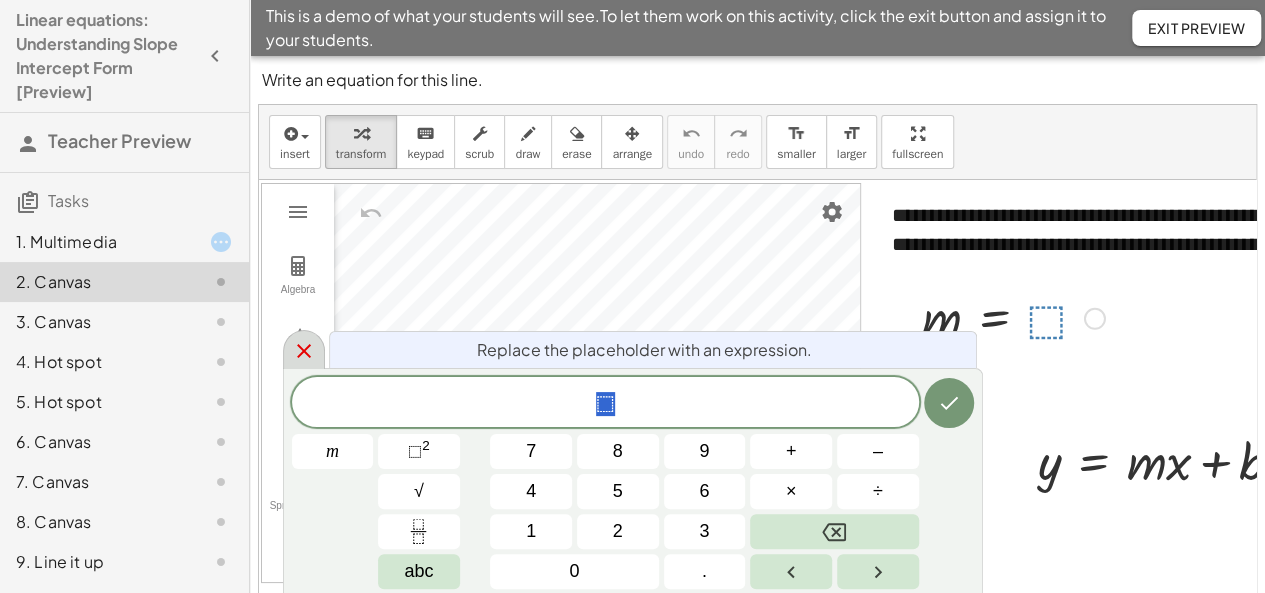 click at bounding box center (304, 349) 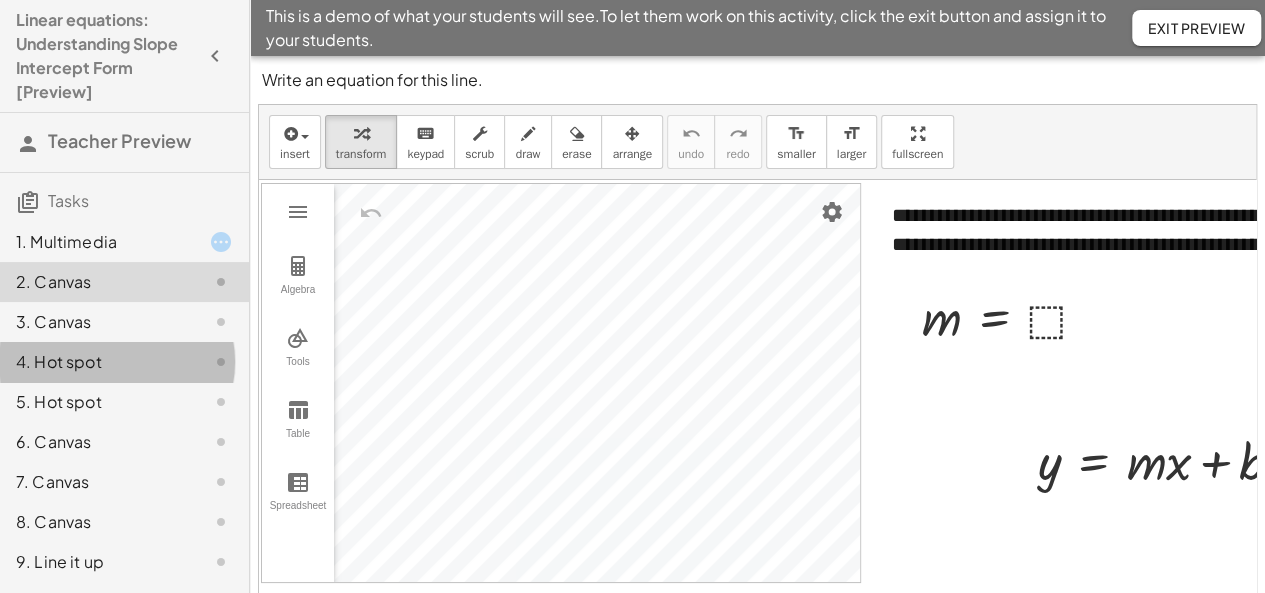 click on "4. Hot spot" 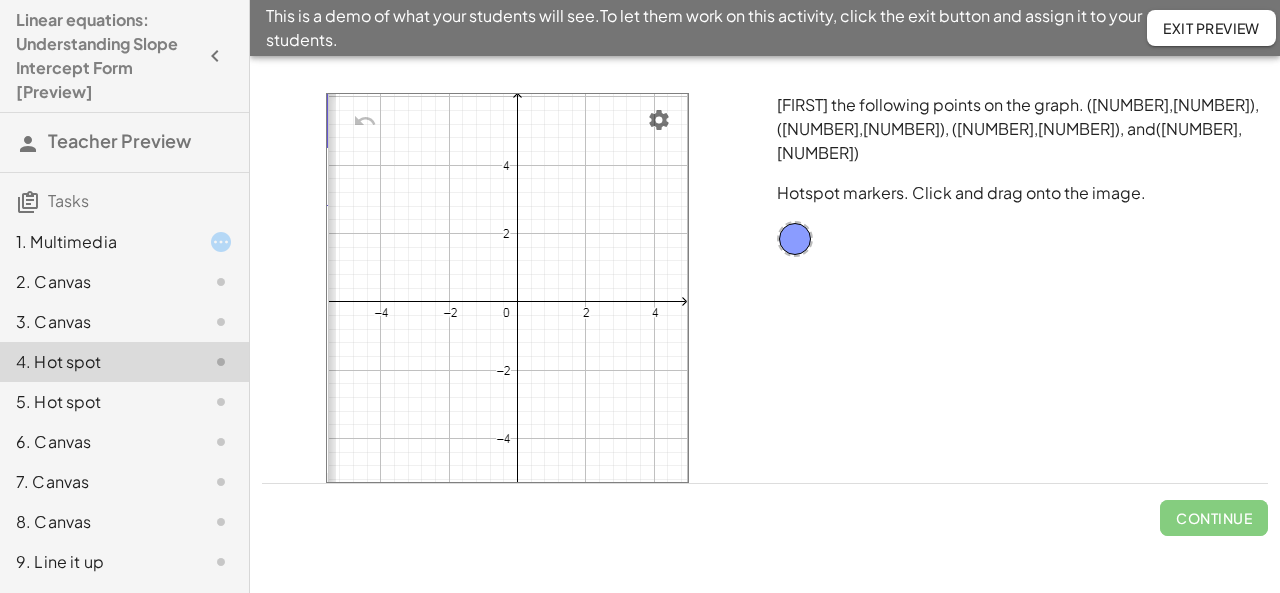 click on "Exit Preview" 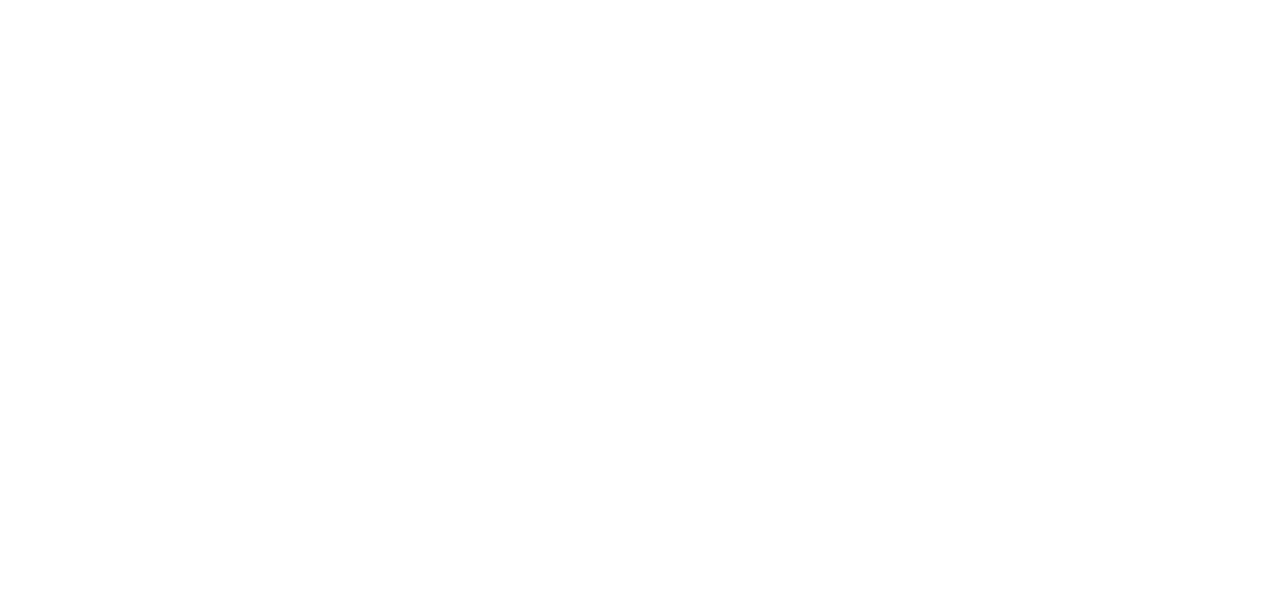 scroll, scrollTop: 0, scrollLeft: 0, axis: both 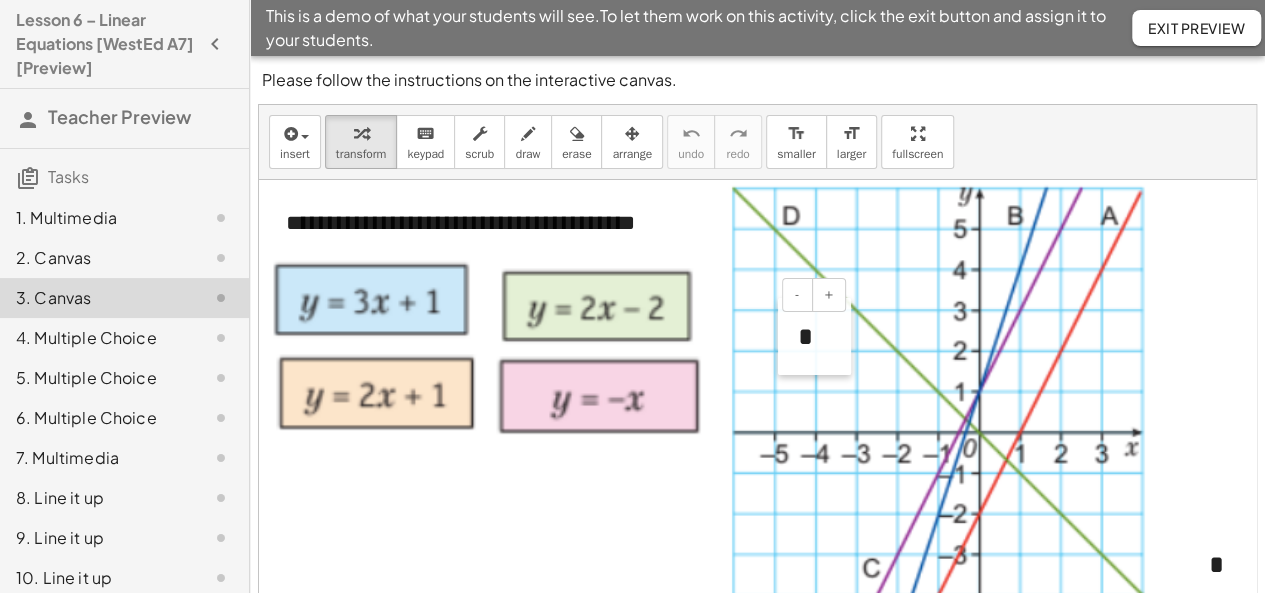 drag, startPoint x: 1196, startPoint y: 413, endPoint x: 793, endPoint y: 343, distance: 409.03424 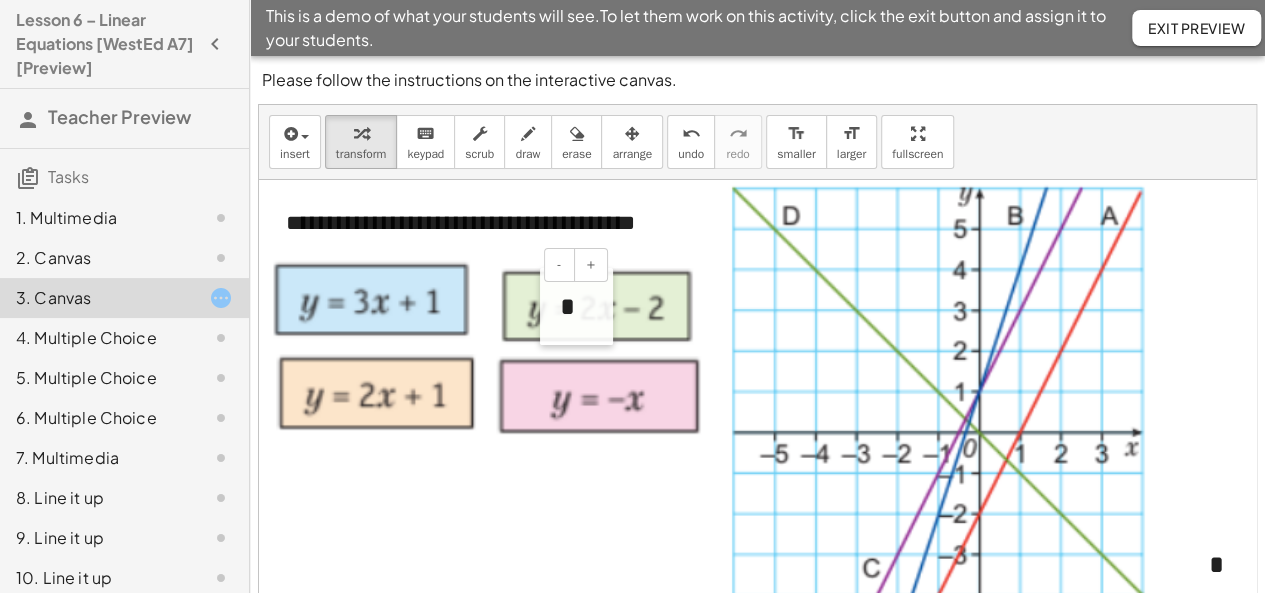 drag, startPoint x: 793, startPoint y: 339, endPoint x: 555, endPoint y: 309, distance: 239.8833 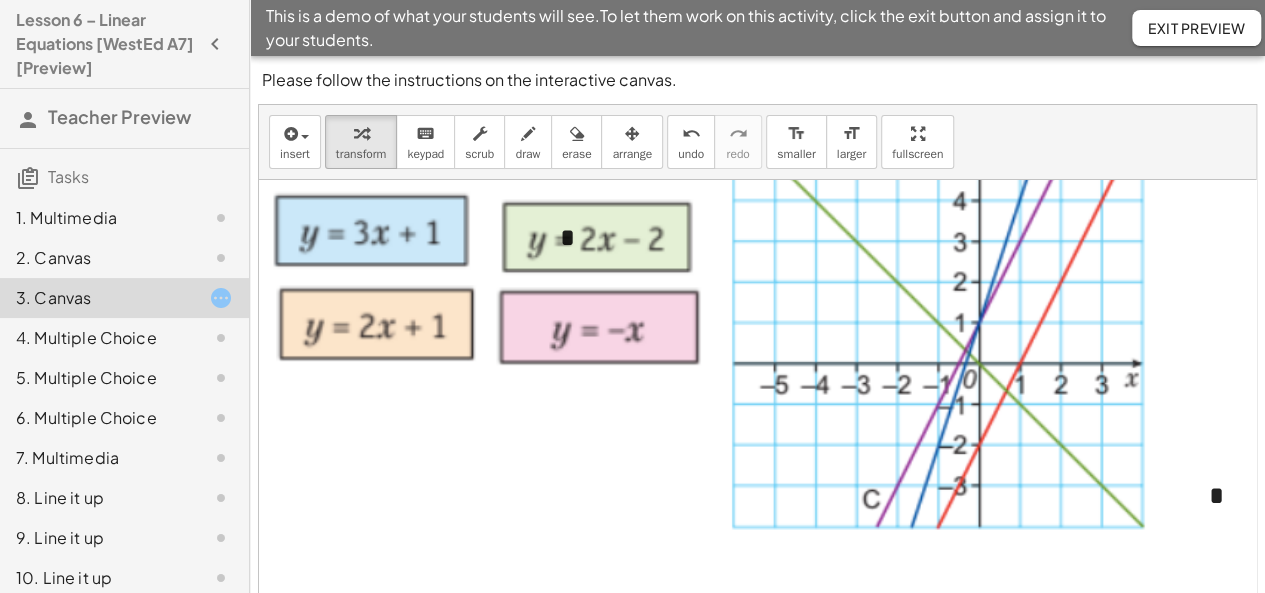 scroll, scrollTop: 80, scrollLeft: 0, axis: vertical 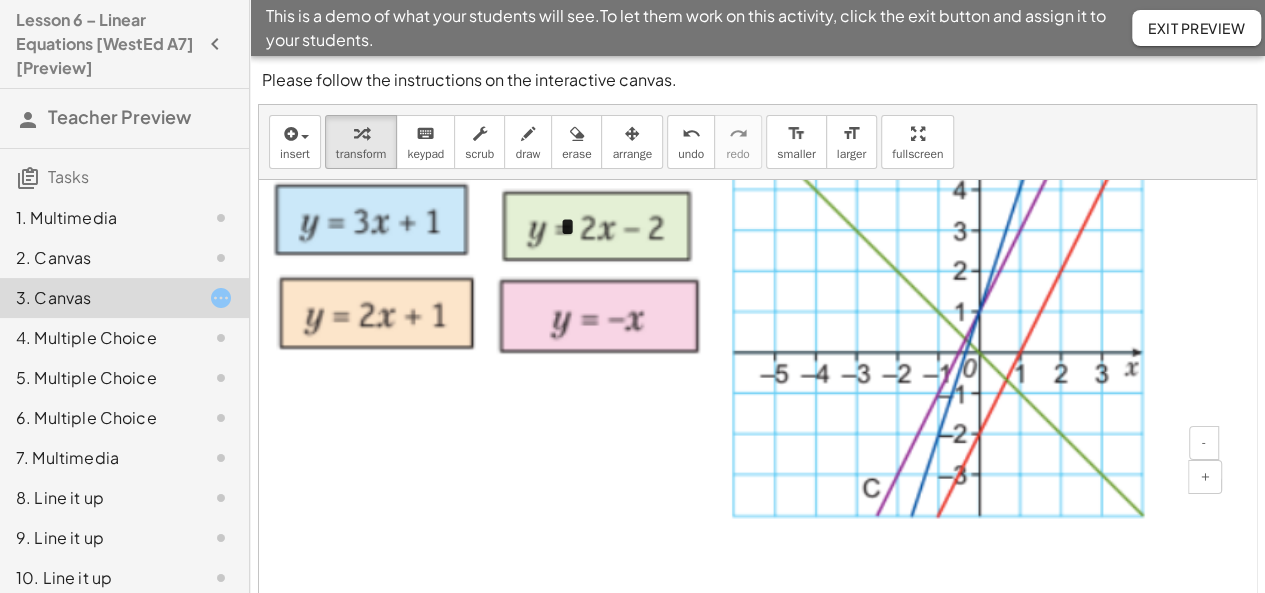 click at bounding box center [1199, 484] 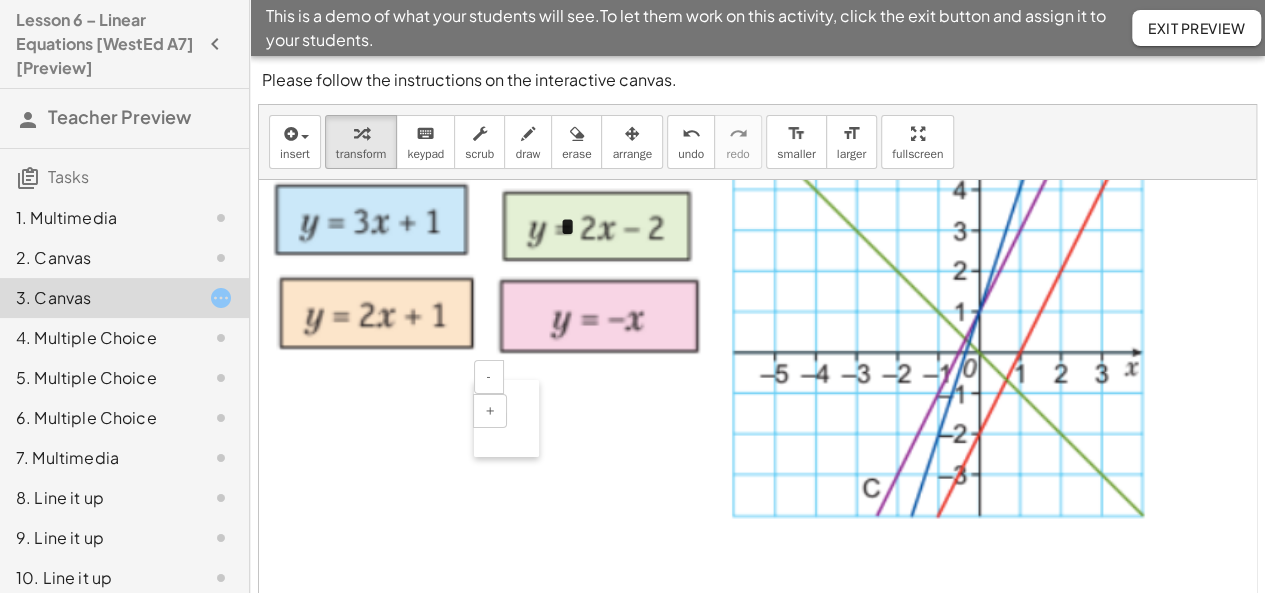 drag, startPoint x: 1201, startPoint y: 511, endPoint x: 484, endPoint y: 447, distance: 719.8507 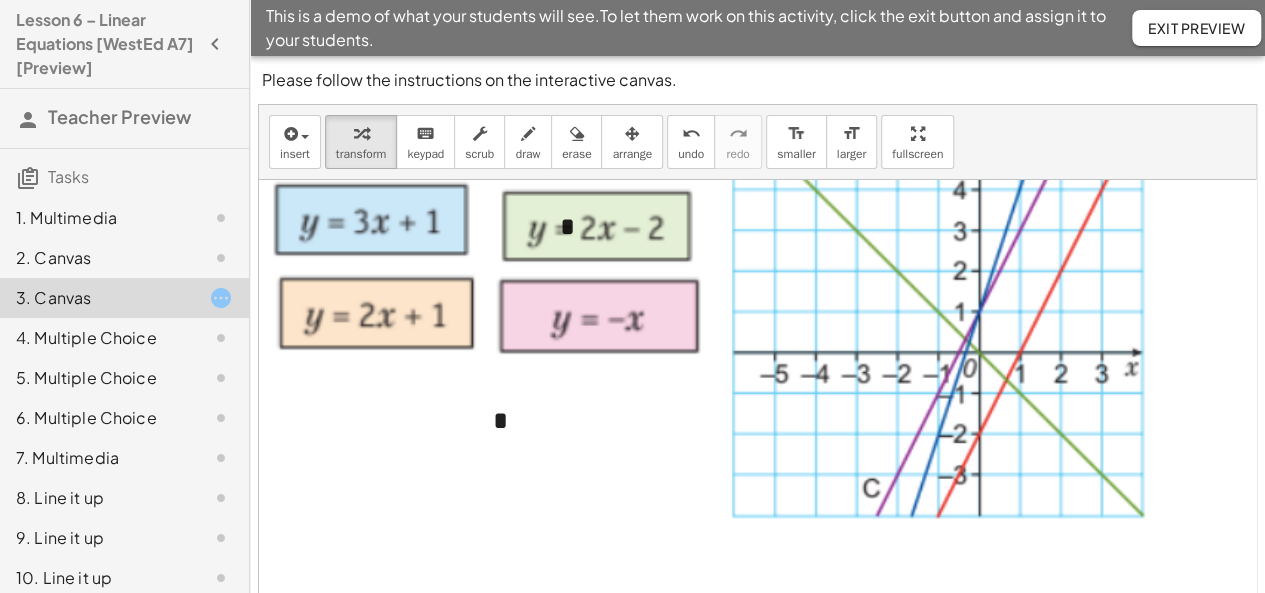 scroll, scrollTop: 0, scrollLeft: 0, axis: both 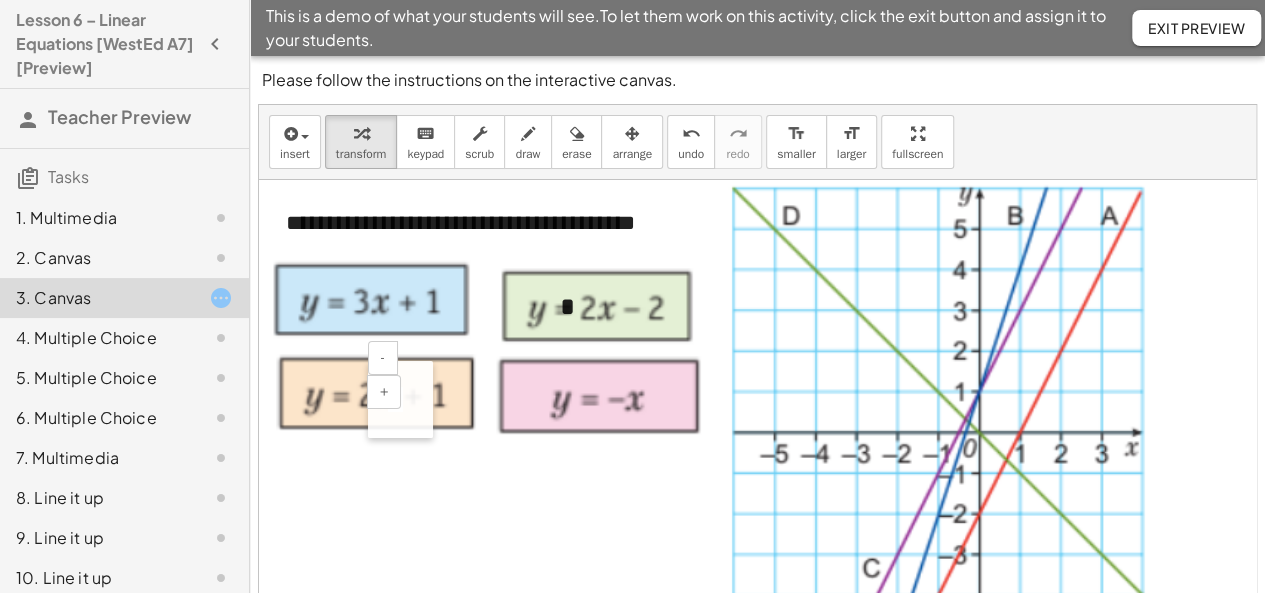 drag, startPoint x: 489, startPoint y: 516, endPoint x: 384, endPoint y: 415, distance: 145.69145 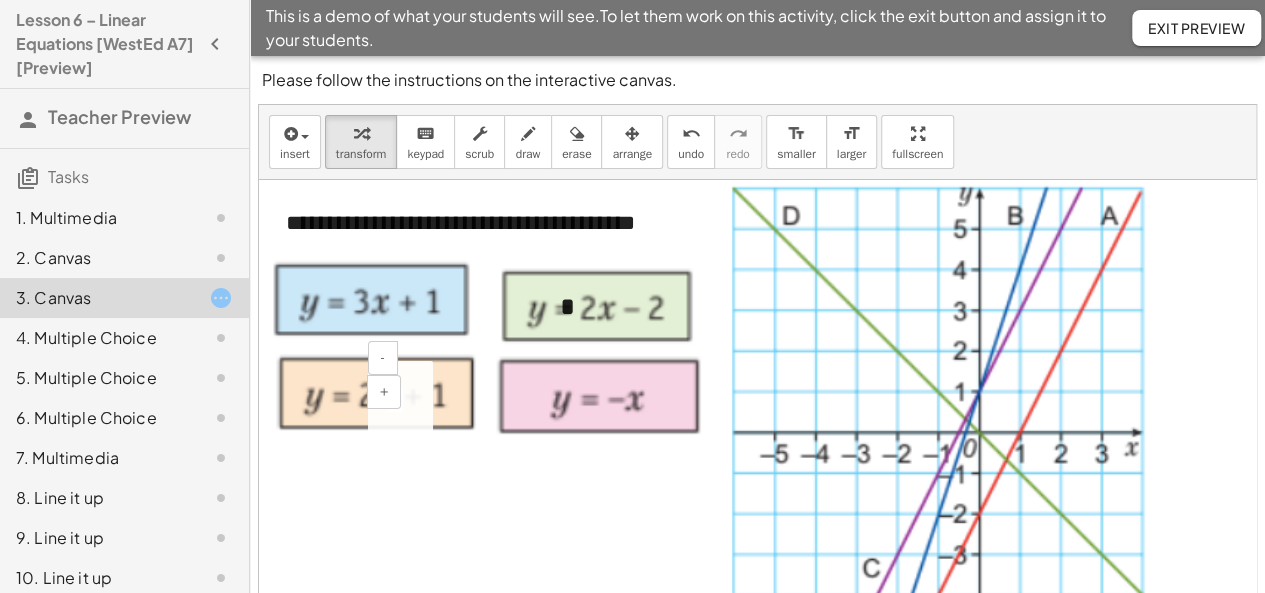 drag, startPoint x: 395, startPoint y: 425, endPoint x: 374, endPoint y: 425, distance: 21 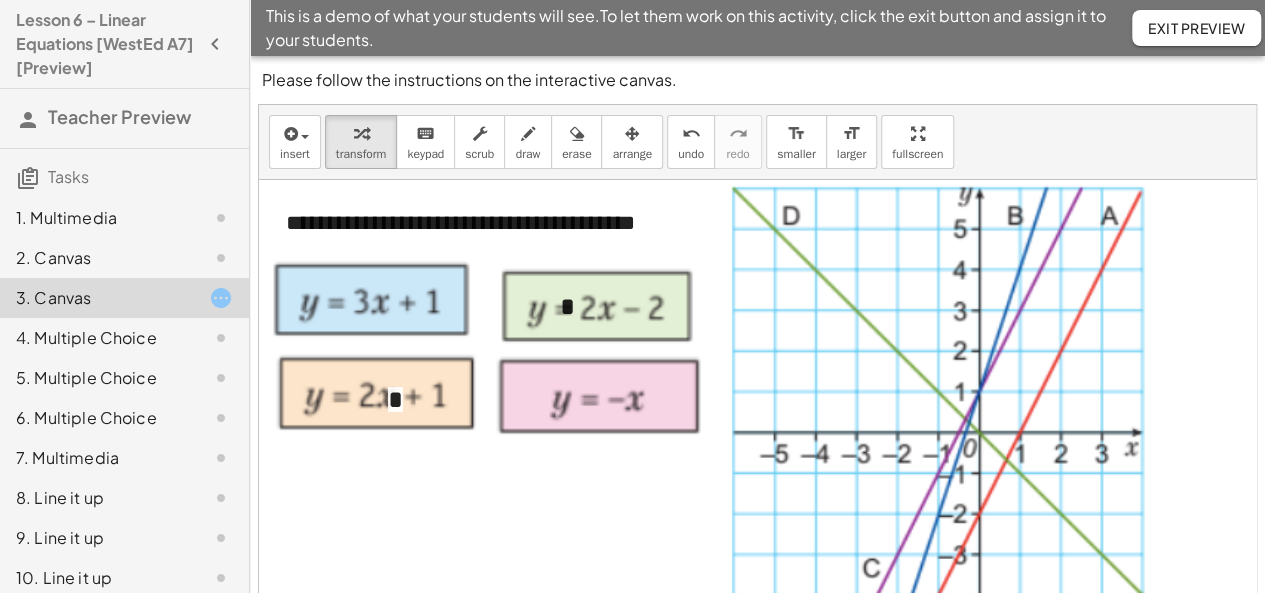 click at bounding box center [983, 788] 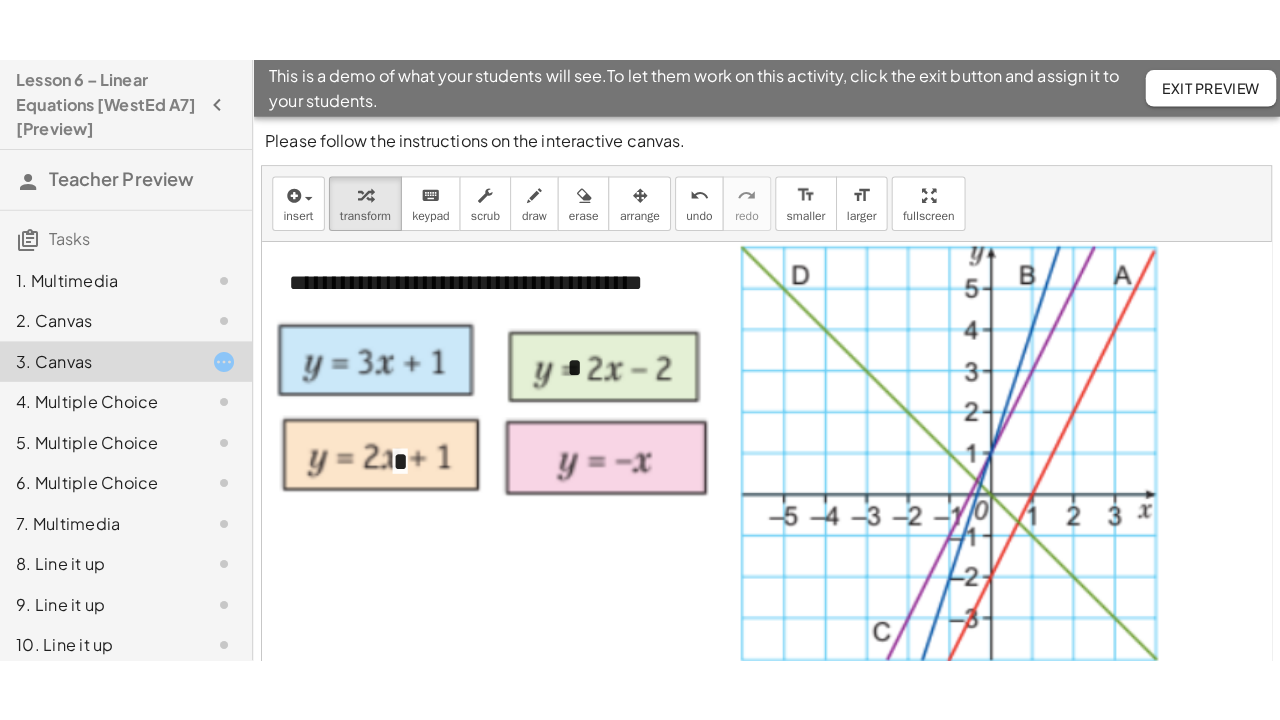 scroll, scrollTop: 0, scrollLeft: 0, axis: both 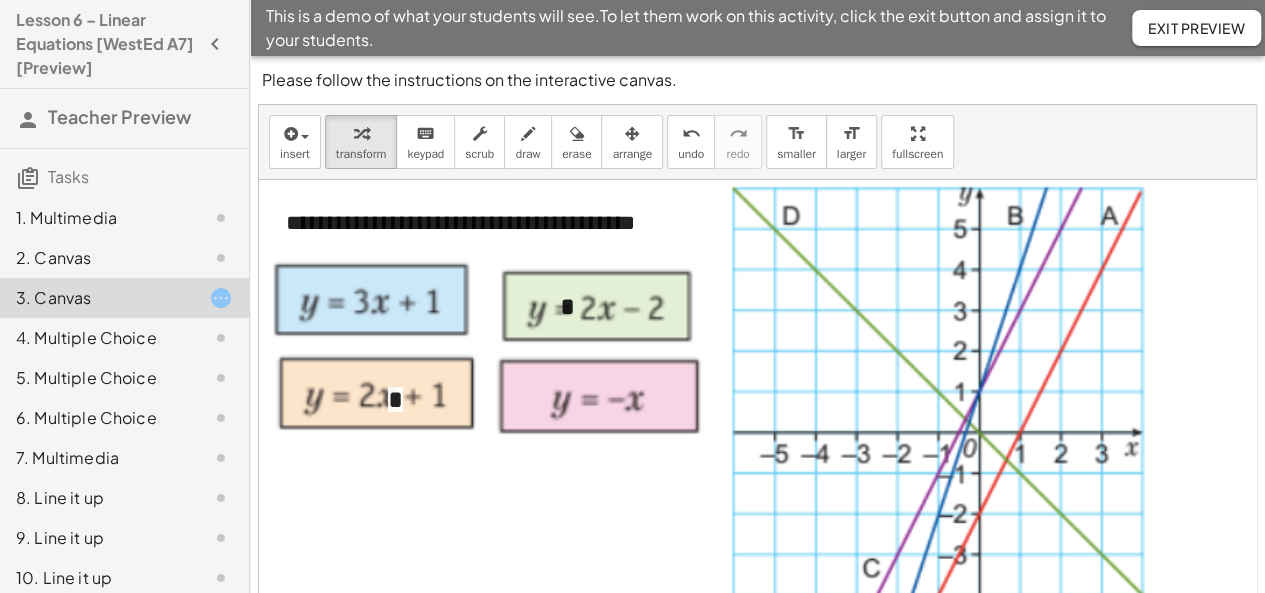 click 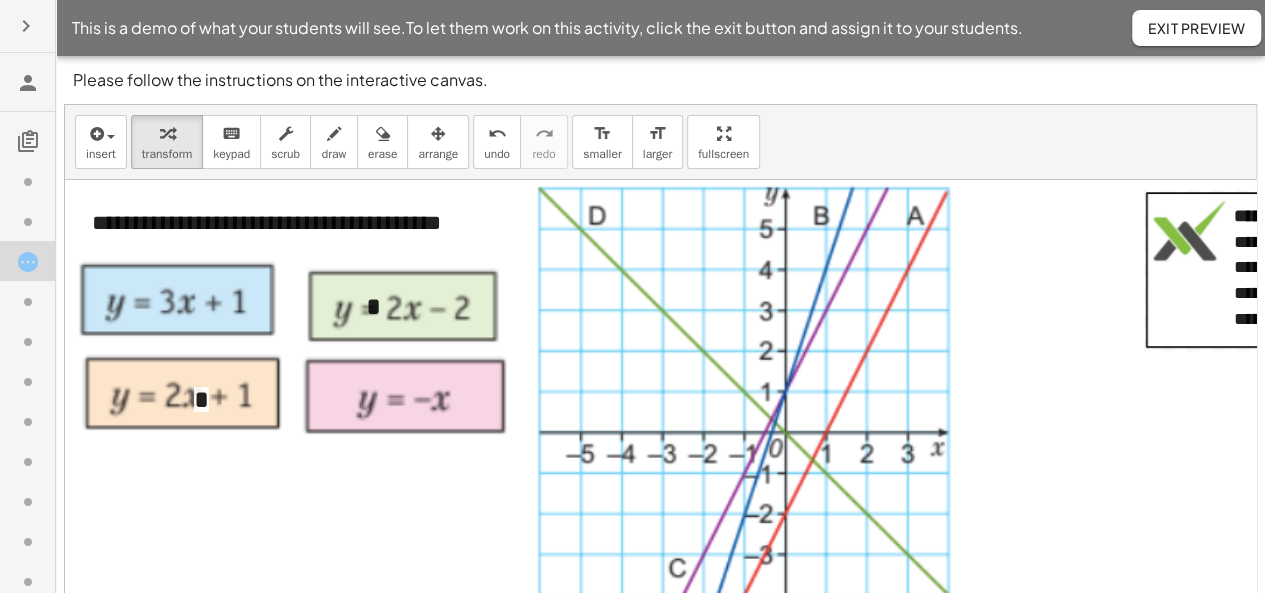 click at bounding box center (1326, 271) 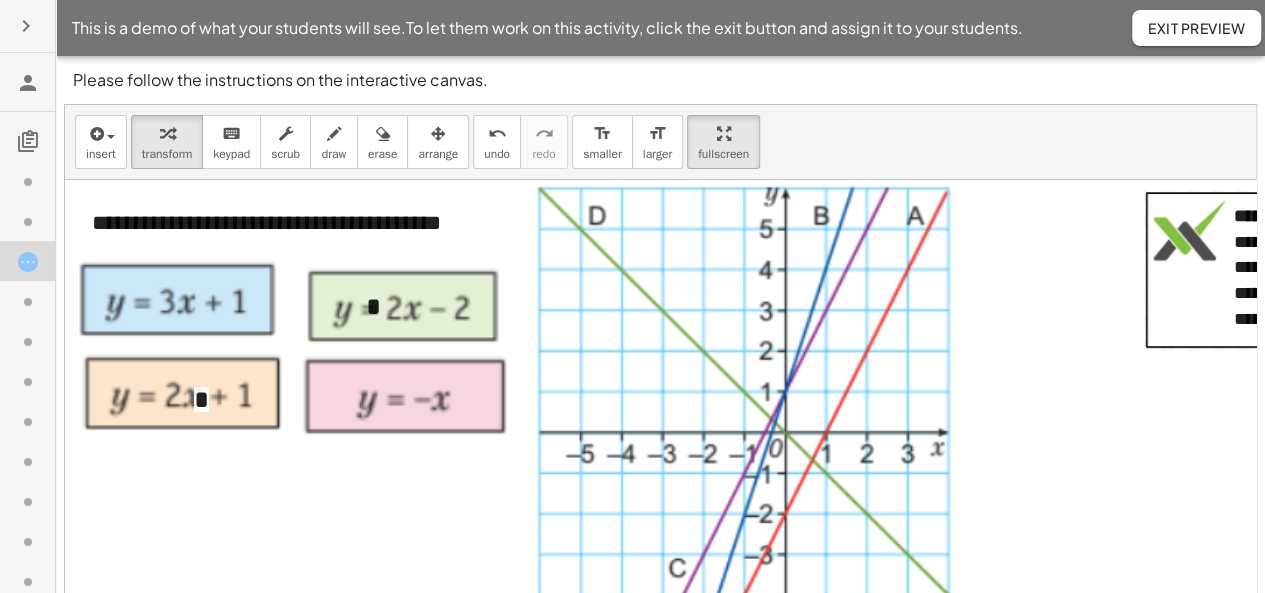 drag, startPoint x: 715, startPoint y: 149, endPoint x: 736, endPoint y: 241, distance: 94.36631 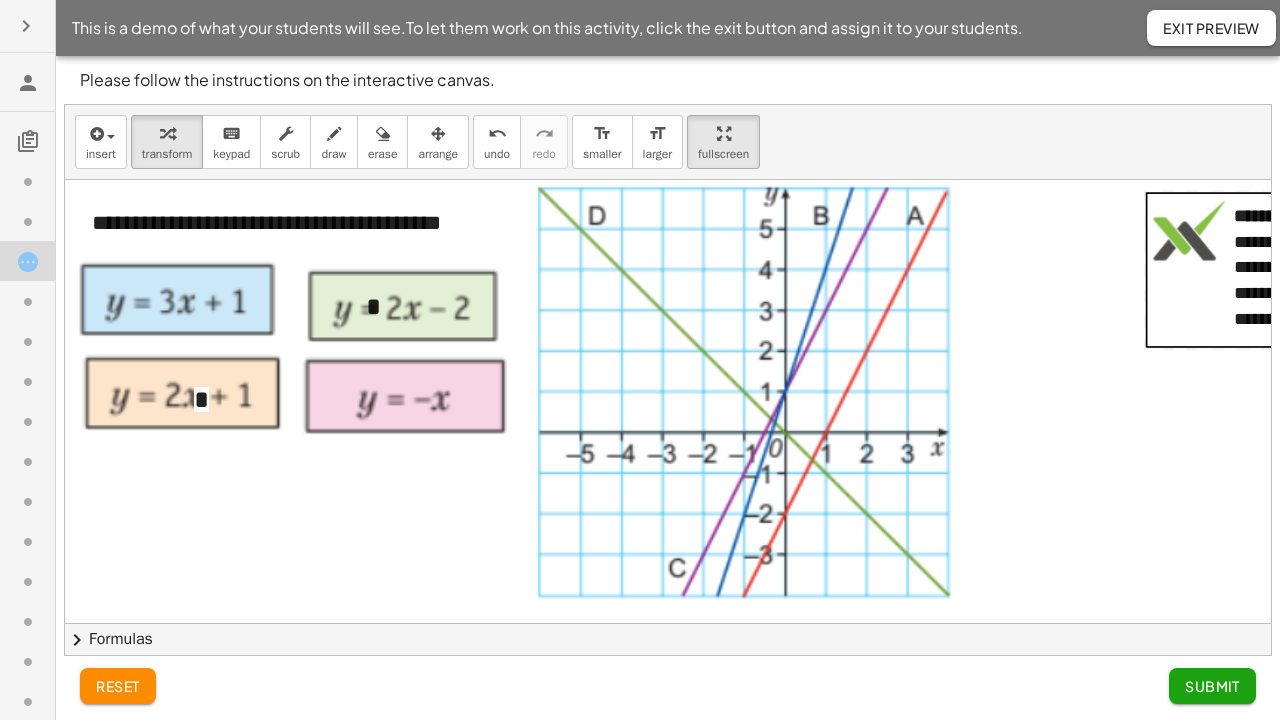 click at bounding box center (1326, 271) 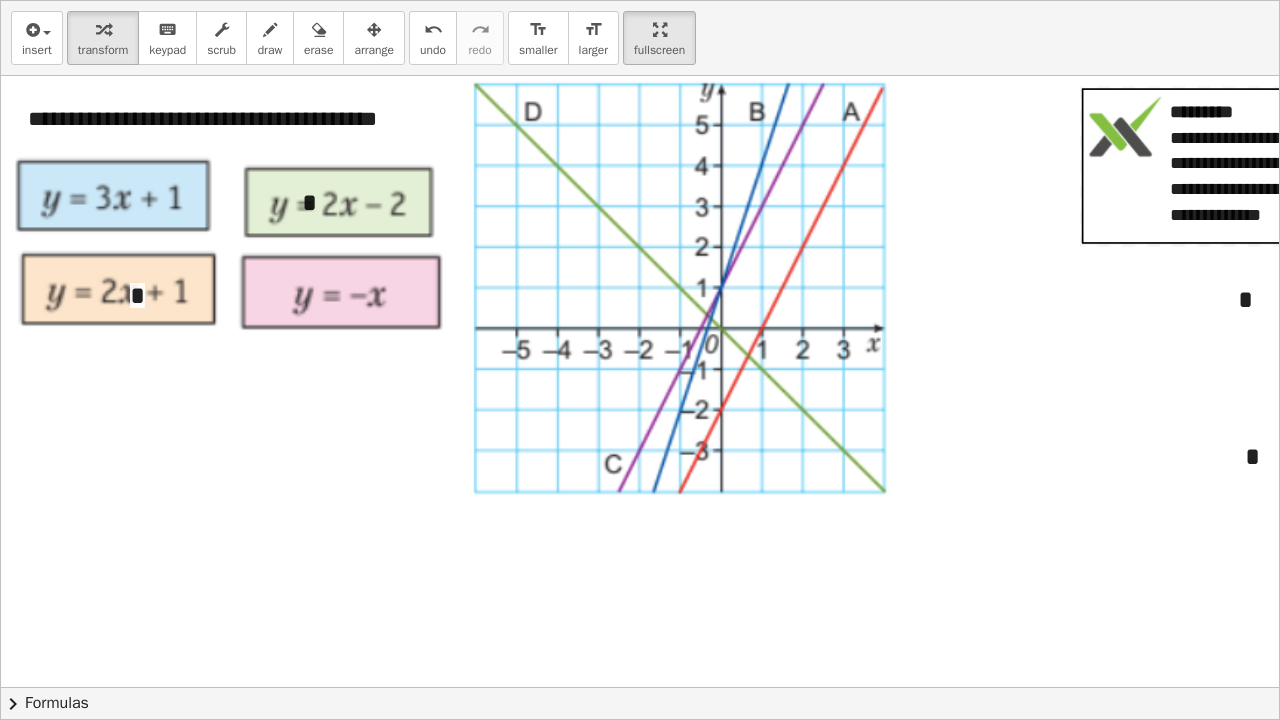 click at bounding box center [1262, 167] 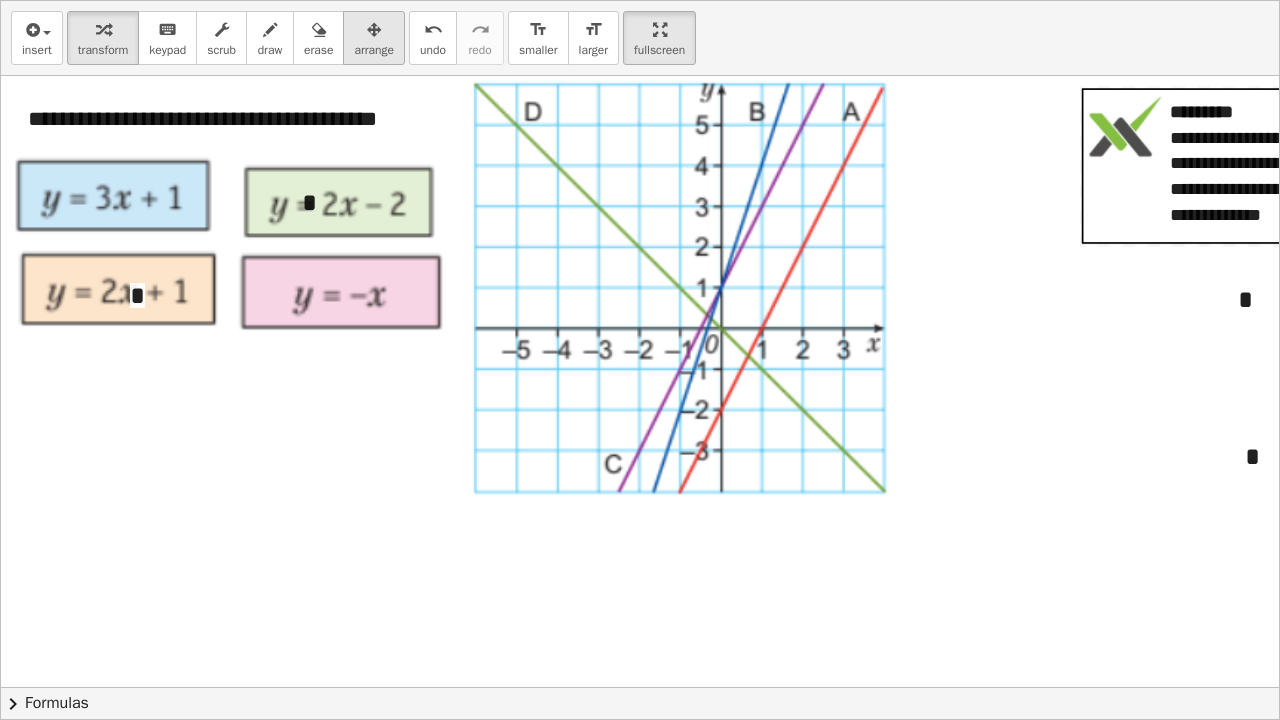 click on "arrange" at bounding box center (374, 38) 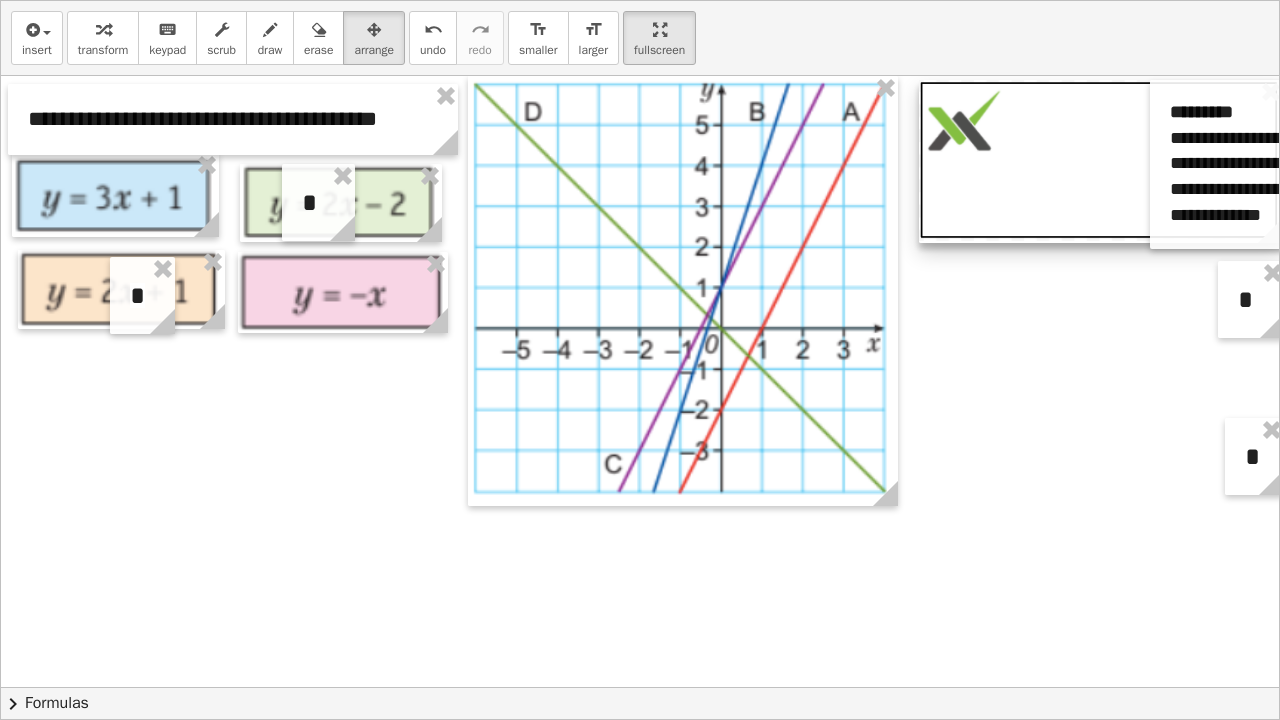 drag, startPoint x: 1104, startPoint y: 240, endPoint x: 942, endPoint y: 236, distance: 162.04938 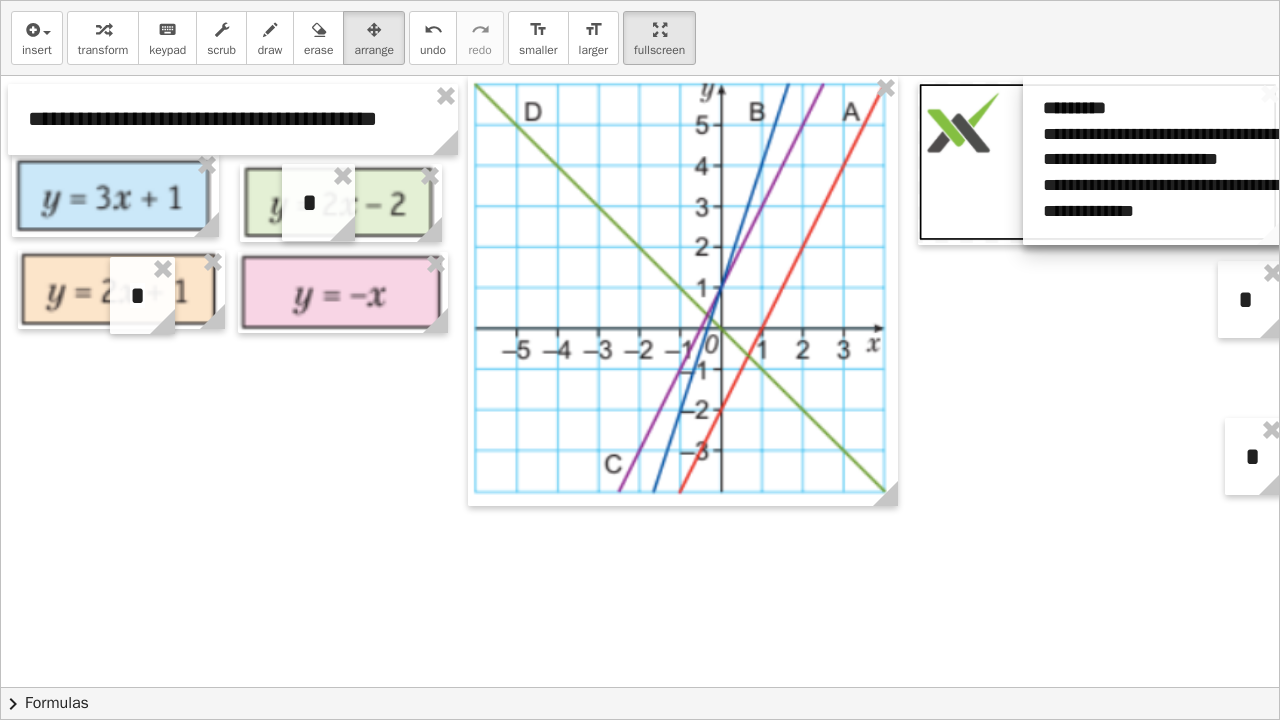 drag, startPoint x: 1172, startPoint y: 236, endPoint x: 1045, endPoint y: 228, distance: 127.25172 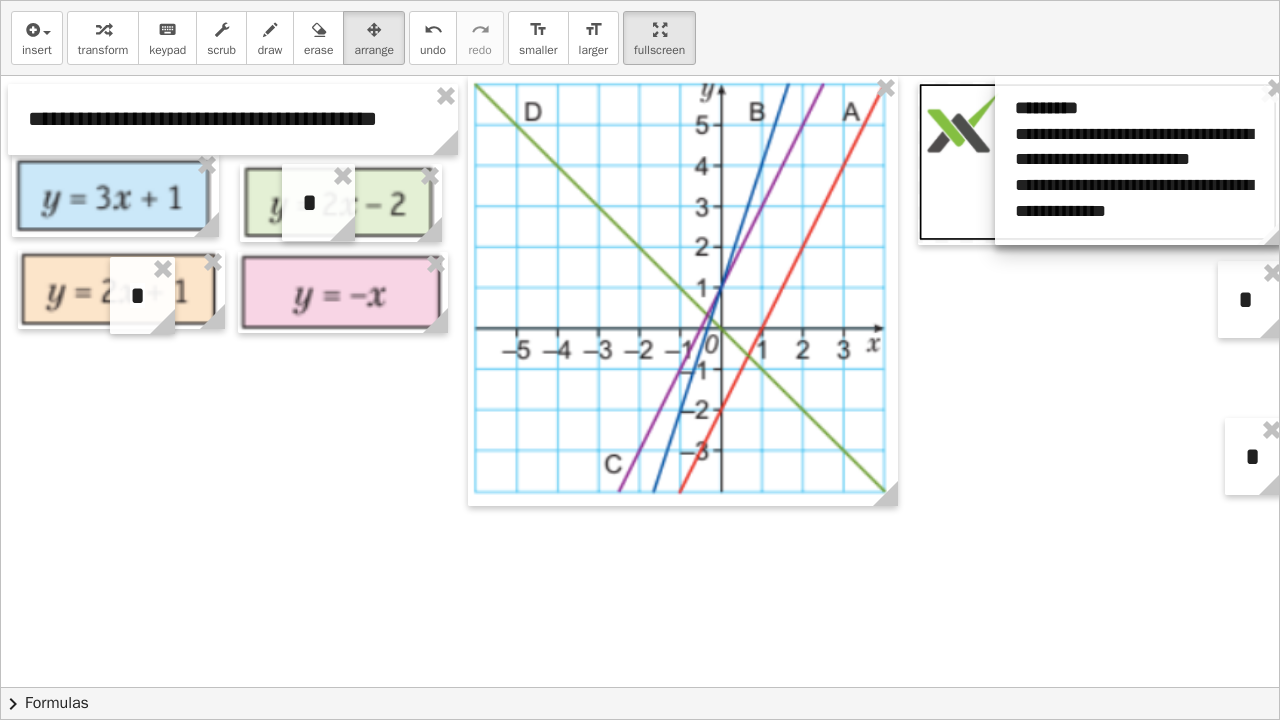 click at bounding box center [1142, 160] 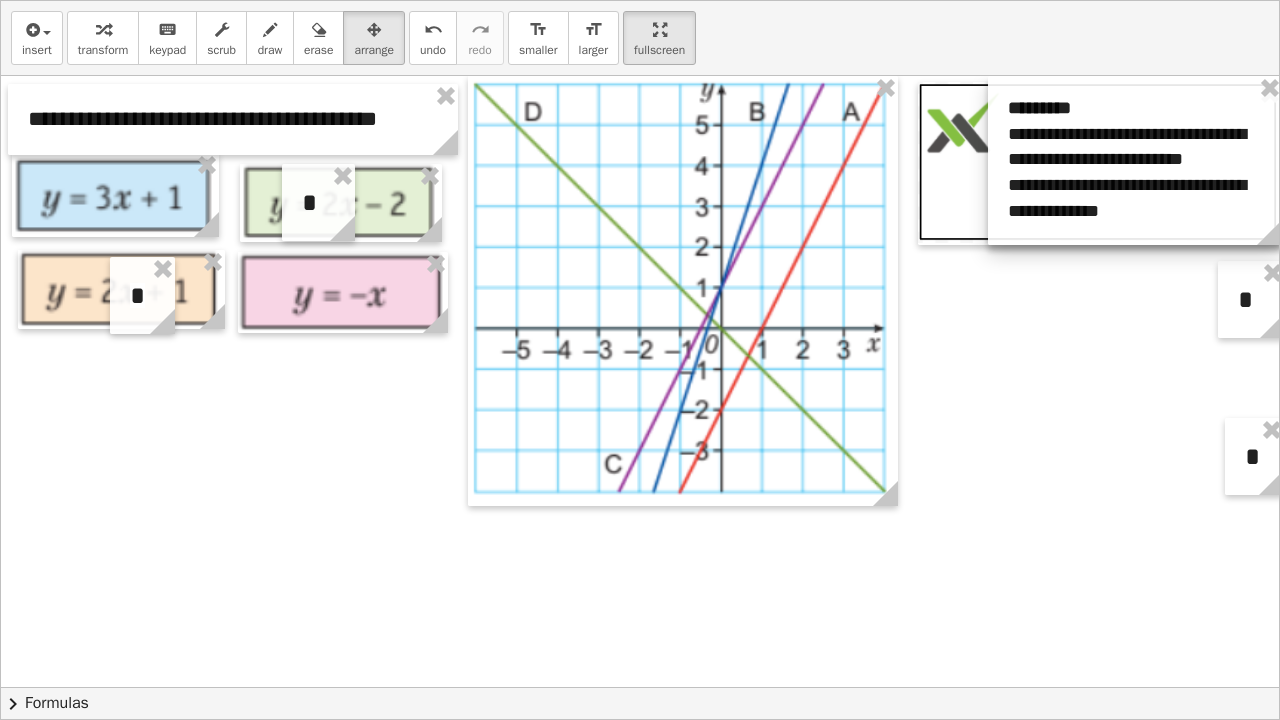drag, startPoint x: 997, startPoint y: 226, endPoint x: 990, endPoint y: 218, distance: 10.630146 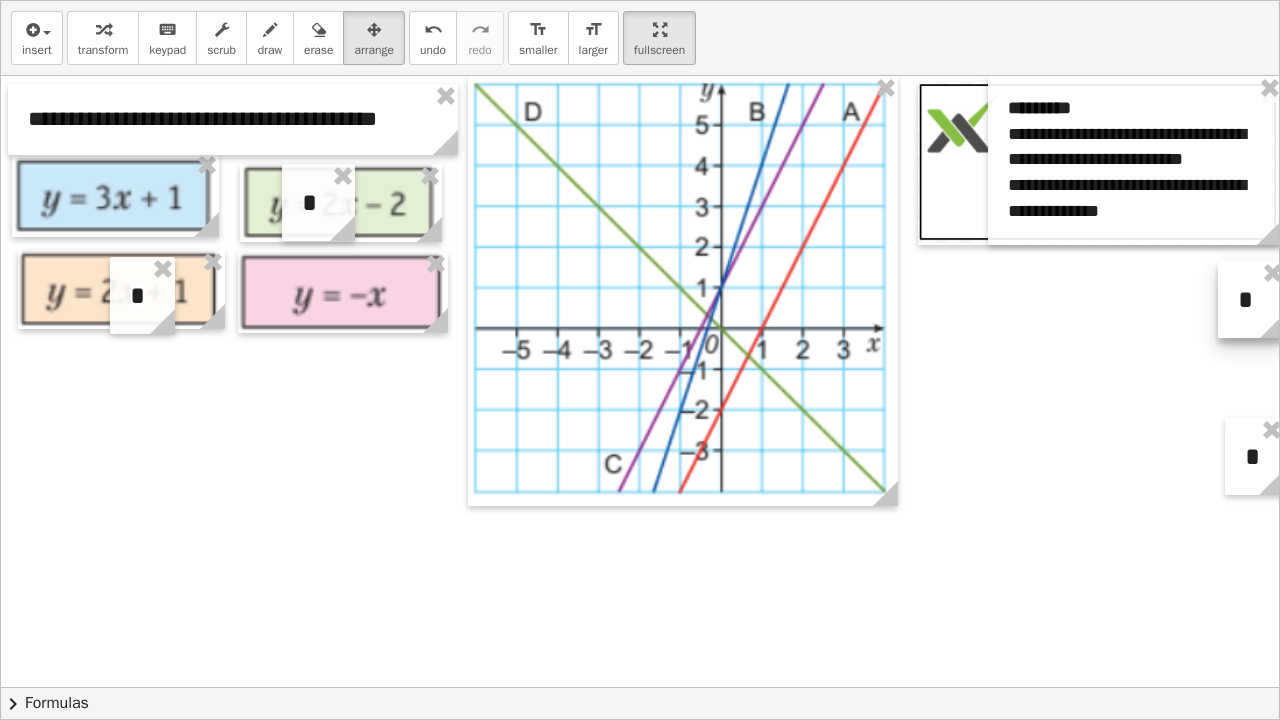 drag, startPoint x: 1237, startPoint y: 326, endPoint x: 934, endPoint y: 334, distance: 303.1056 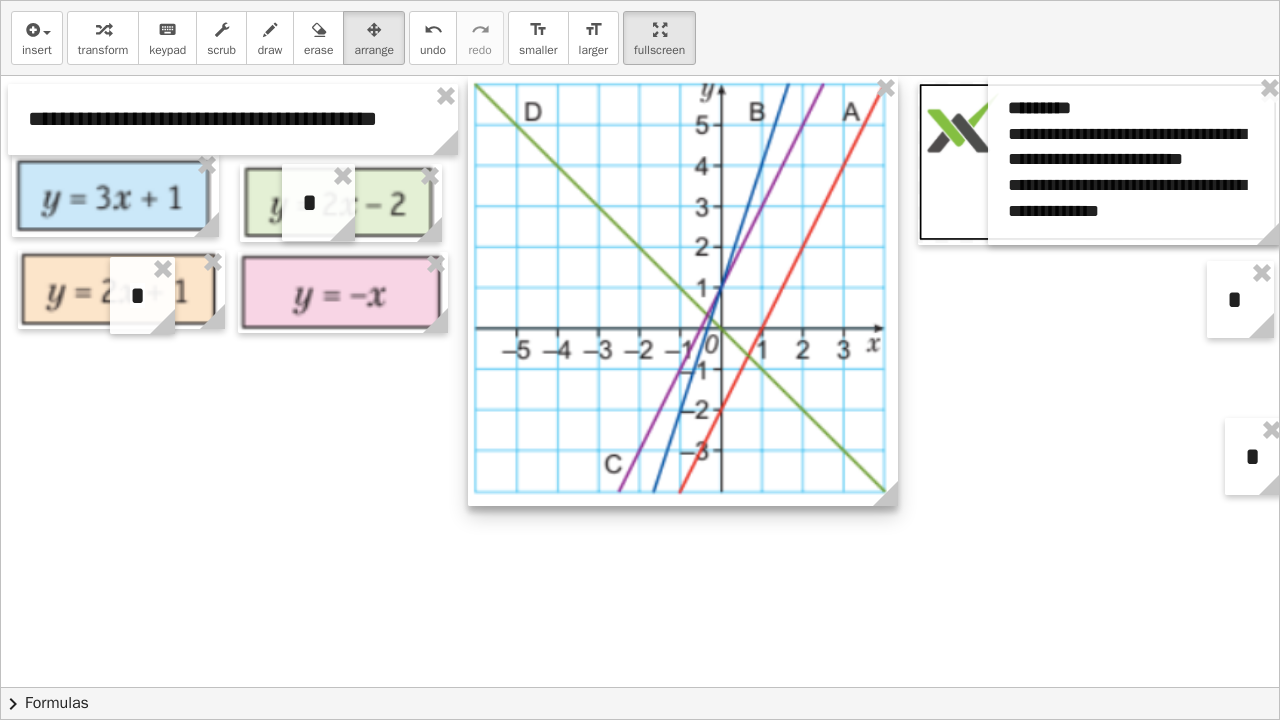 drag, startPoint x: 934, startPoint y: 334, endPoint x: 558, endPoint y: 336, distance: 376.0053 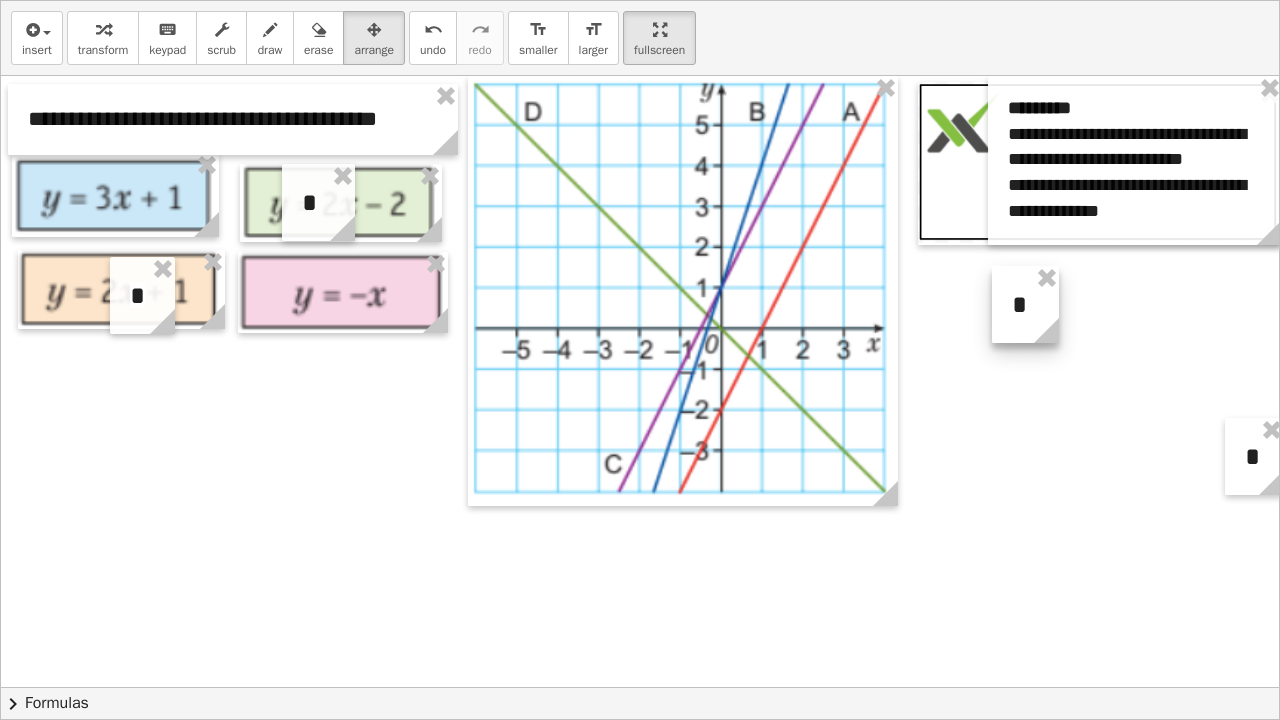drag, startPoint x: 1217, startPoint y: 327, endPoint x: 1002, endPoint y: 332, distance: 215.05814 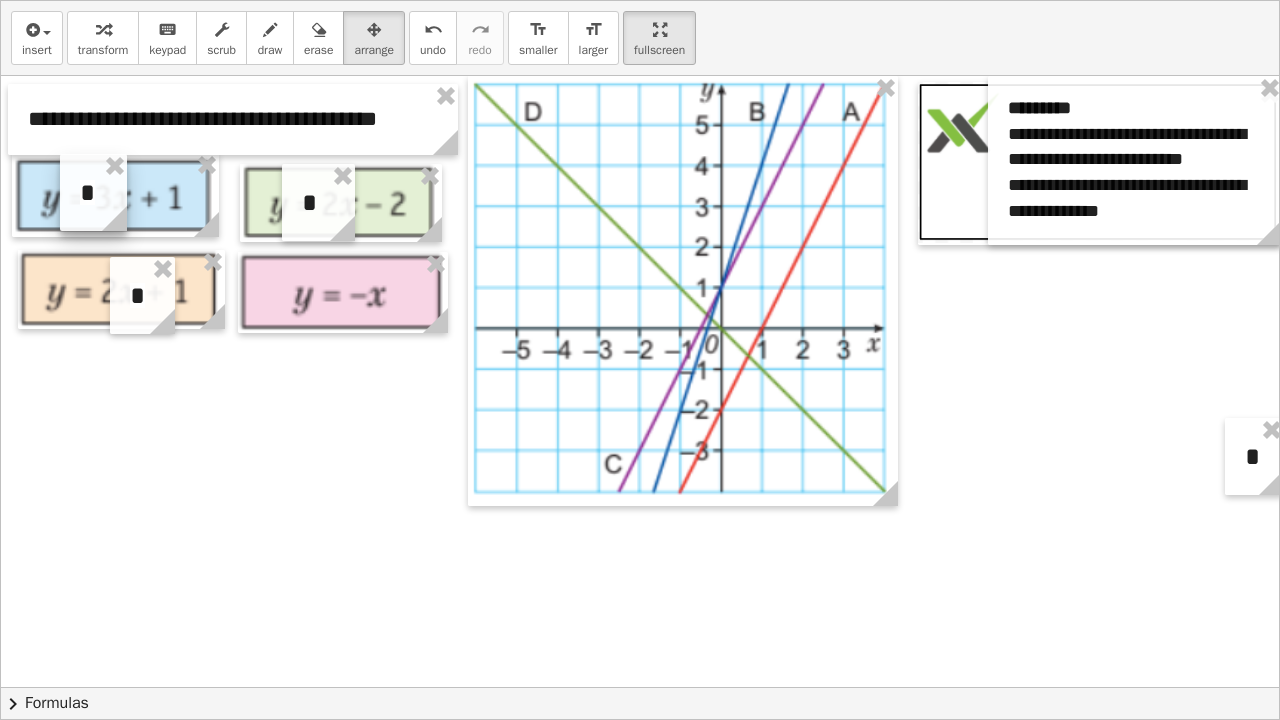 drag, startPoint x: 1013, startPoint y: 338, endPoint x: 84, endPoint y: 226, distance: 935.727 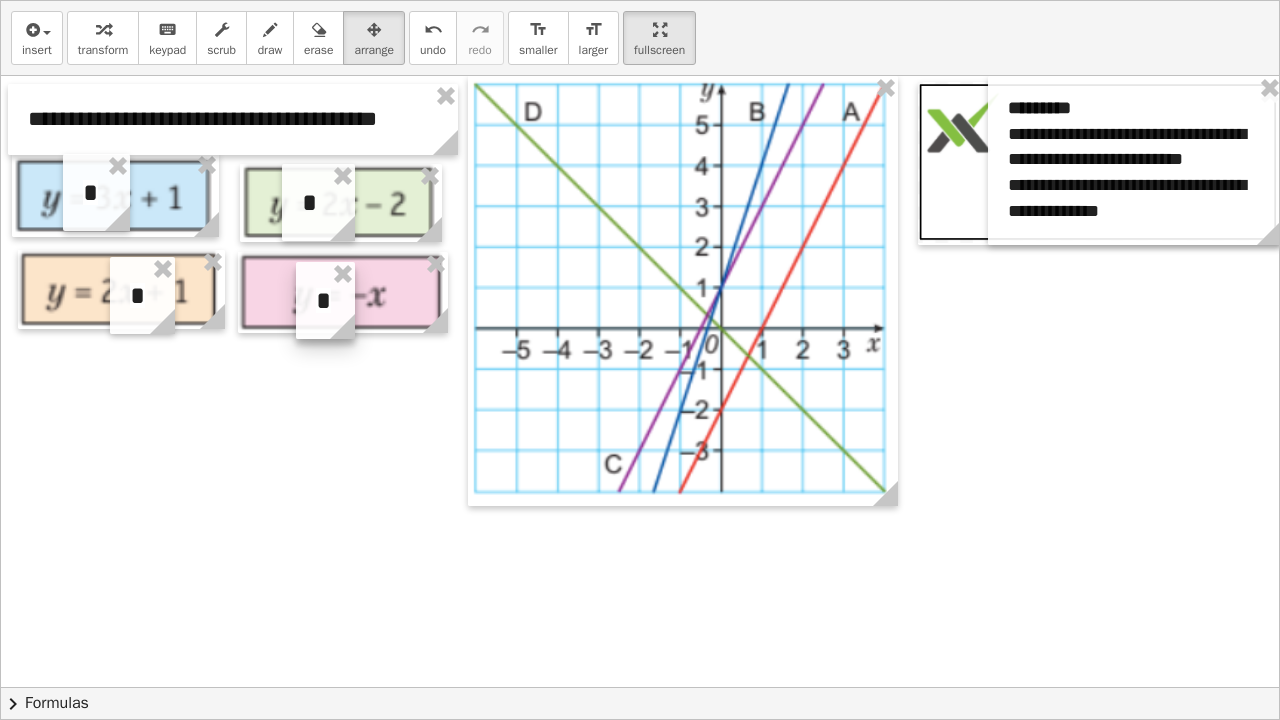 drag, startPoint x: 1242, startPoint y: 483, endPoint x: 313, endPoint y: 327, distance: 942.0069 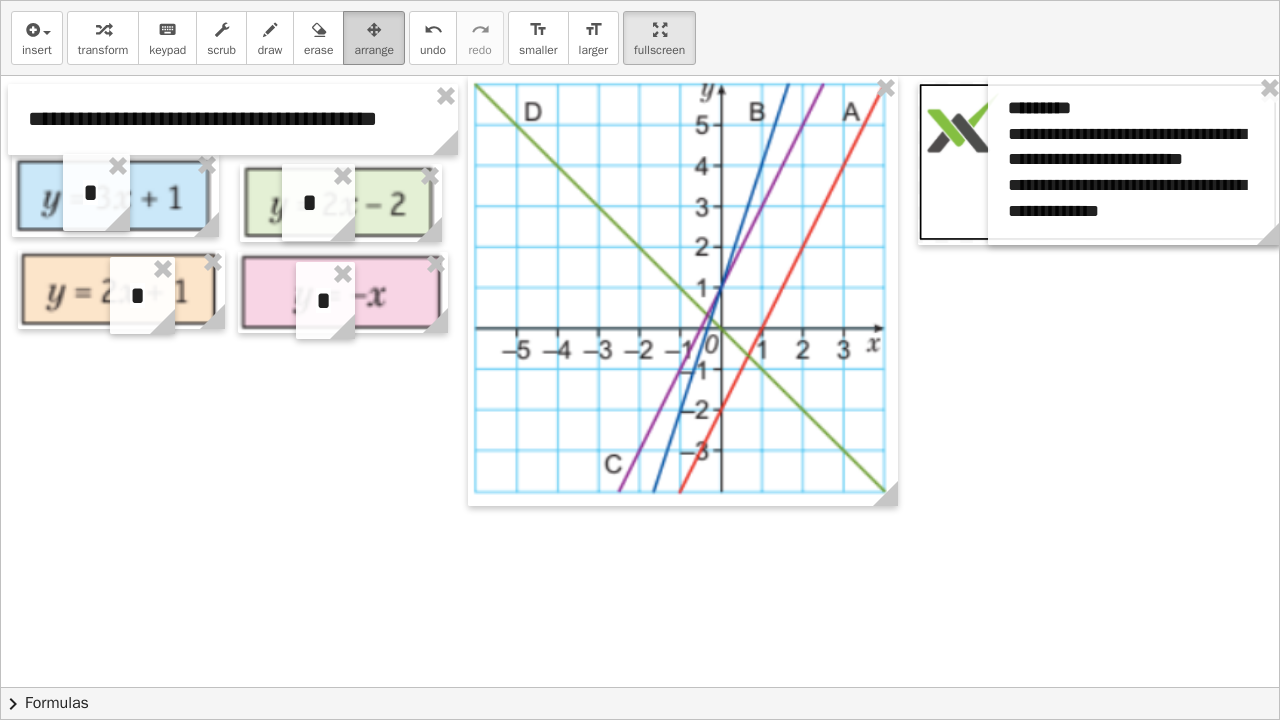 click on "arrange" at bounding box center [374, 50] 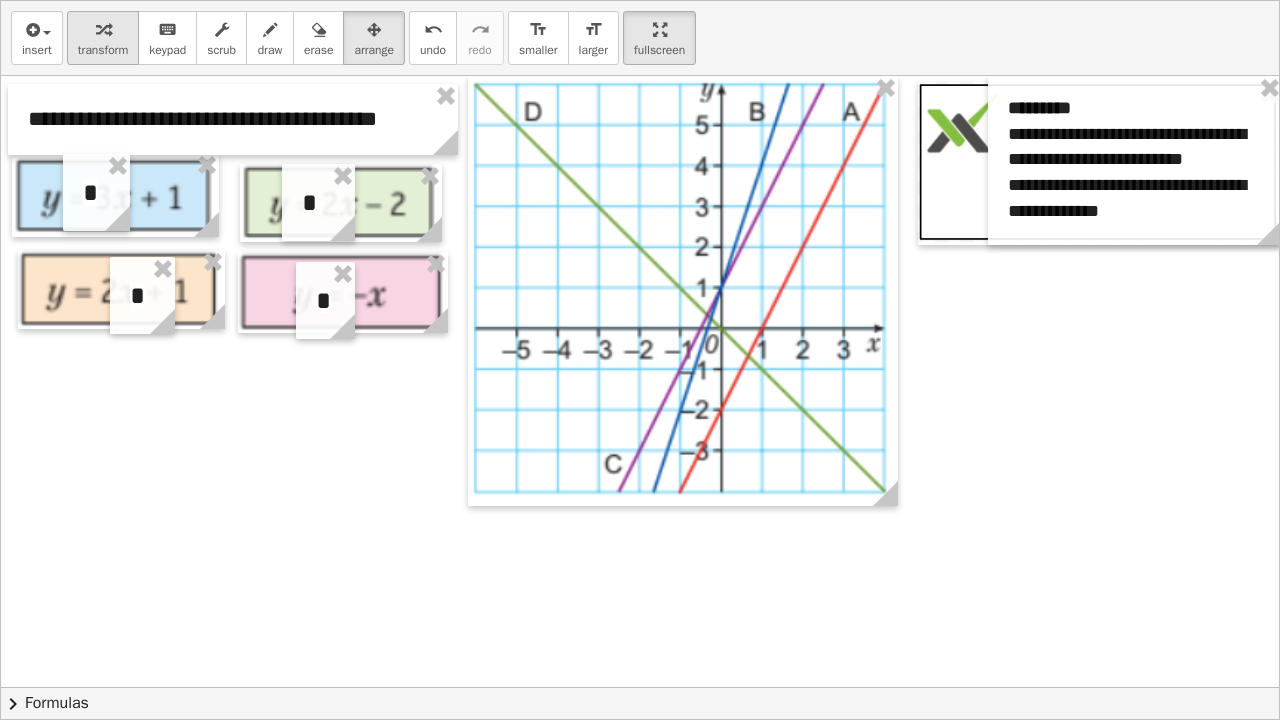 click at bounding box center (103, 29) 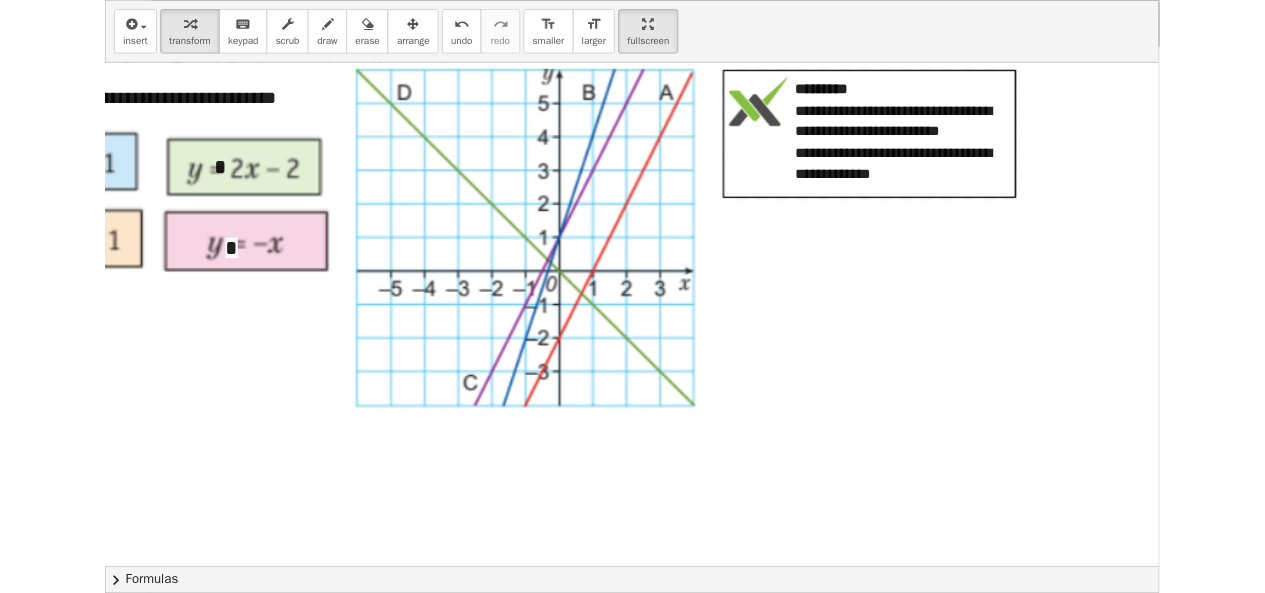scroll, scrollTop: 0, scrollLeft: 0, axis: both 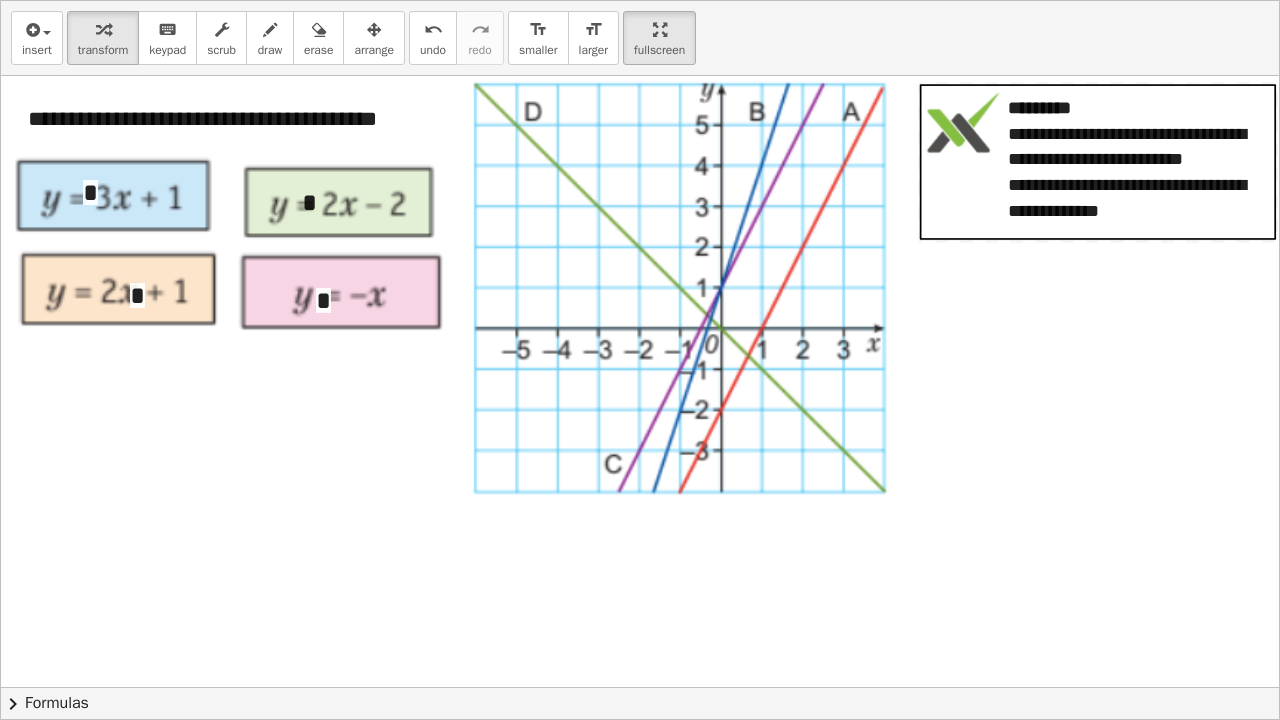 drag, startPoint x: 622, startPoint y: 39, endPoint x: 622, endPoint y: -48, distance: 87 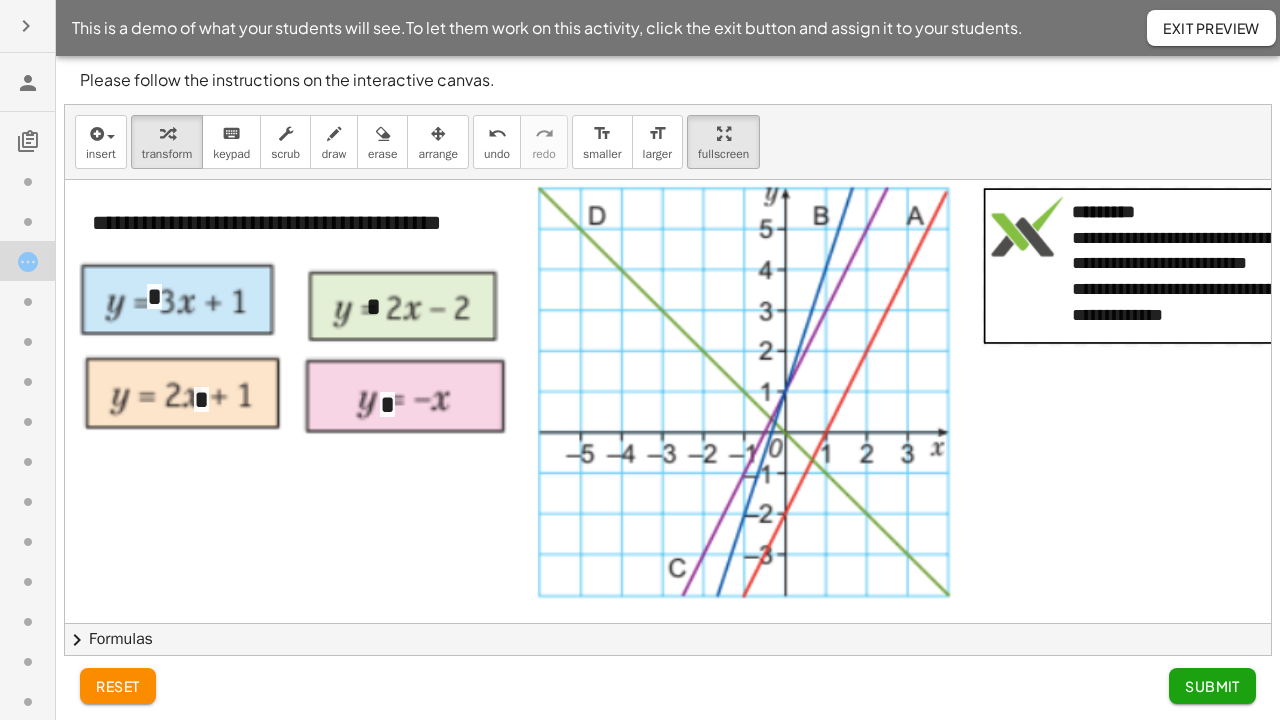 click on "This is a demo of what your students will see.   To let them work on this activity, click the exit button and assign it to your students.  Exit Preview You will analyze slopes and y-intercepts. You will learn about lines that have positive and negative slopes. You will learn about where the y-intercept point is on a graph. You will work with linear equations in the form y=mx+b. Have fun! Continue Please follow the instructions on the interactive canvas.   insert select one: Math Expression Function Text Youtube Video Graphing Geometry Geometry 3D transform keyboard keypad scrub draw erase arrange undo undo redo redo format_size smaller format_size larger fullscreen × Add more space chevron_right  Formulas
Drag one side of a formula onto a highlighted expression on the canvas to apply it.
Quadratic Formula
+ · a · x 2 + · b · x + c = 0
⇔
x = · ( b" at bounding box center (640, 360) 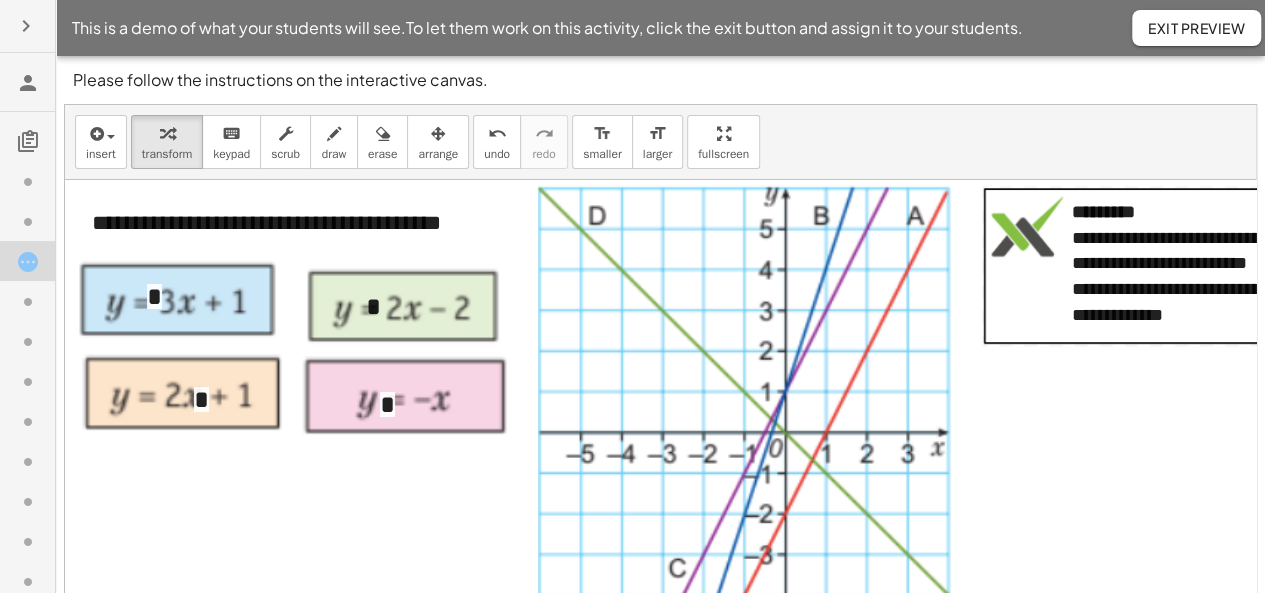 scroll, scrollTop: 124, scrollLeft: 0, axis: vertical 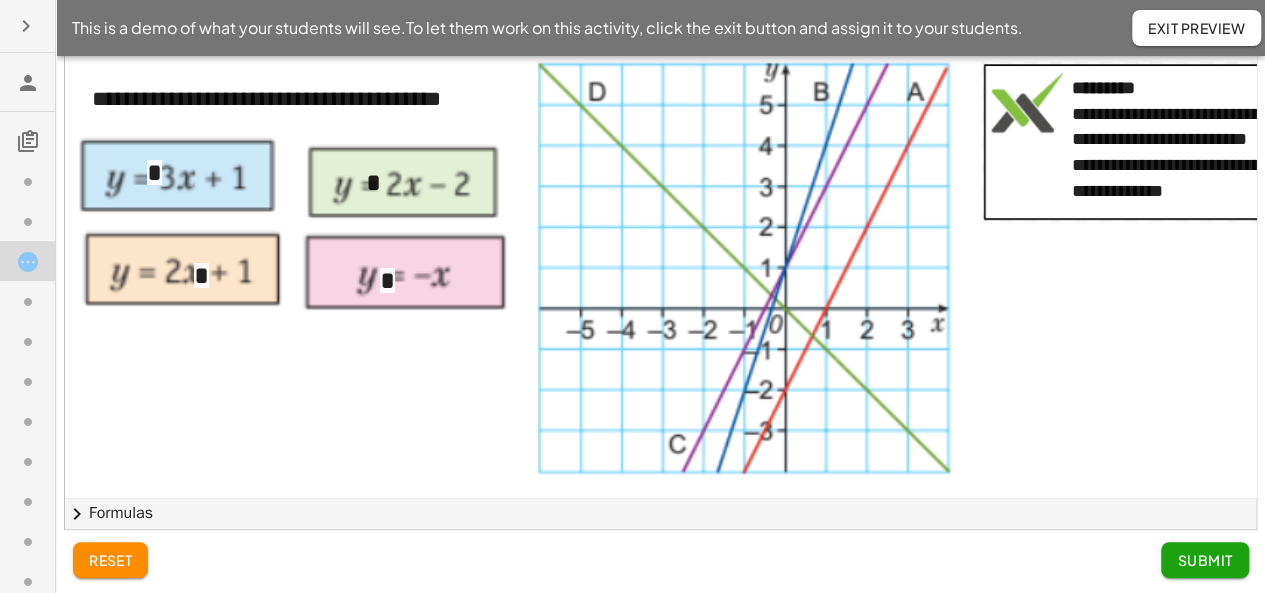 click on "Submit" 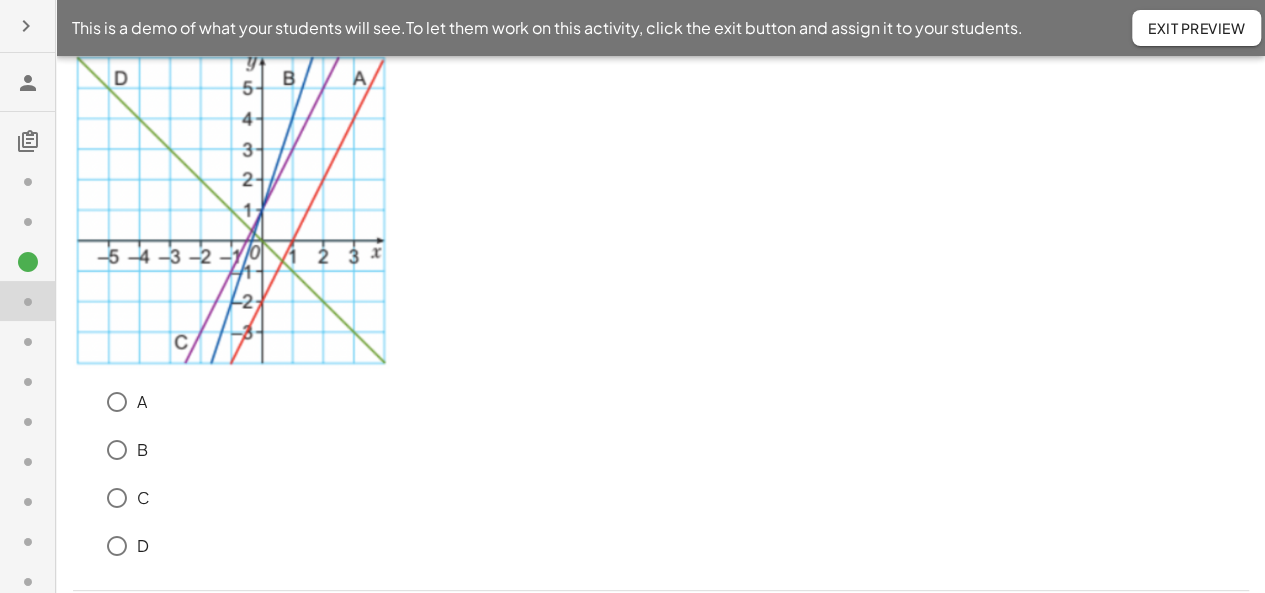 scroll, scrollTop: 59, scrollLeft: 0, axis: vertical 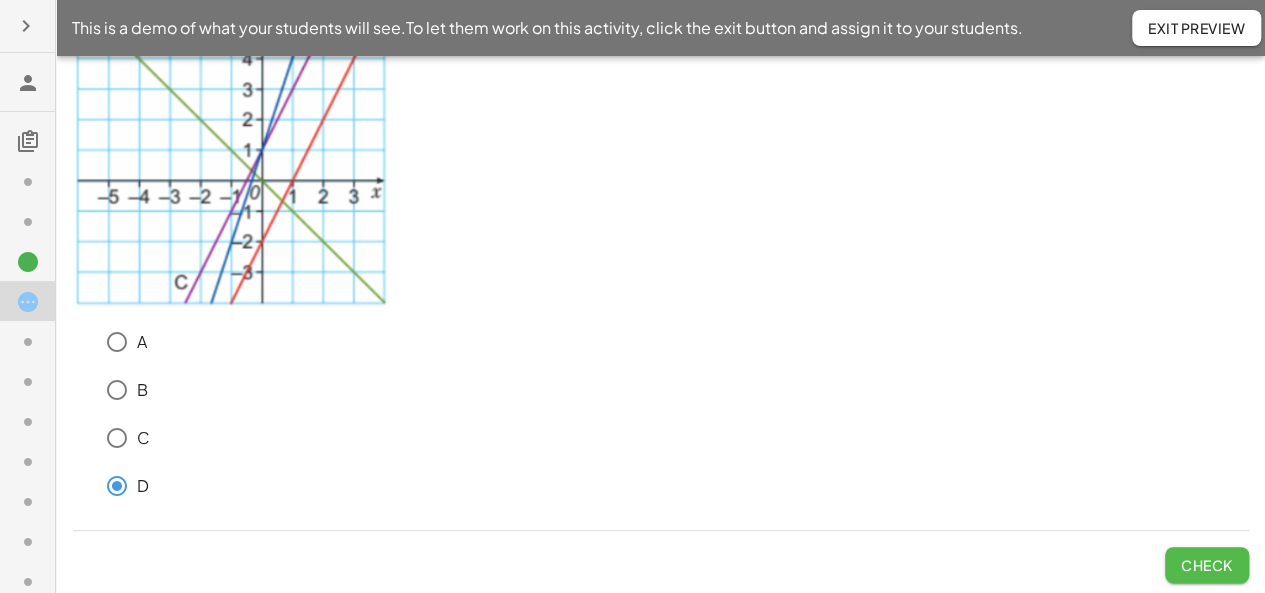 click on "Check" at bounding box center [1207, 565] 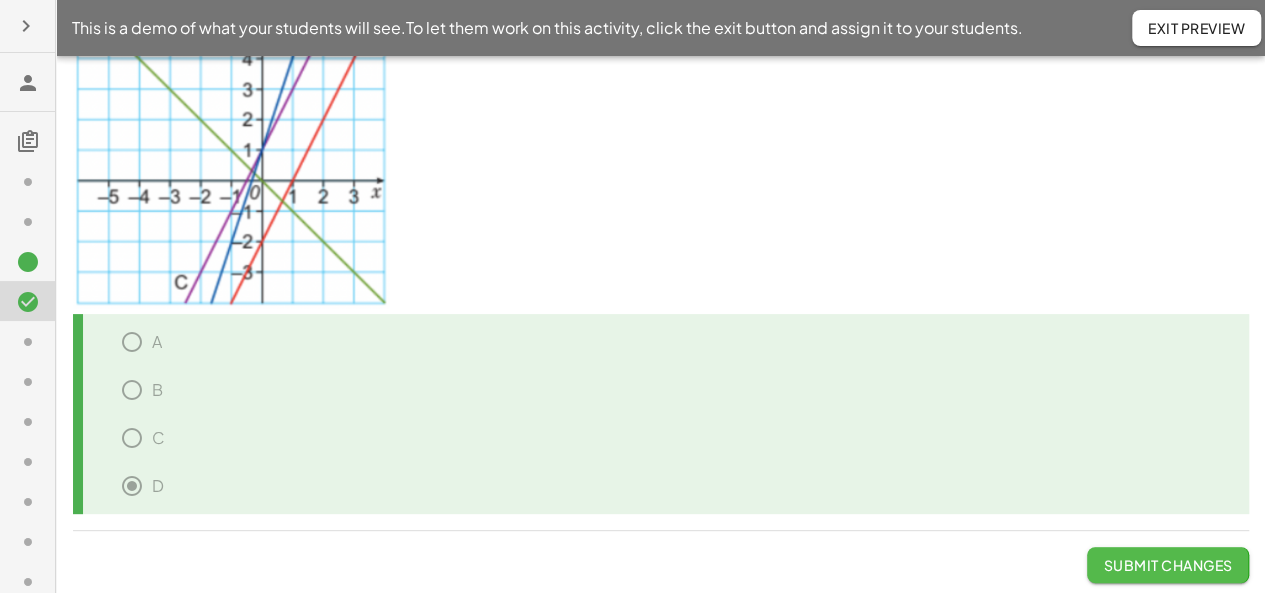click on "Submit Changes" 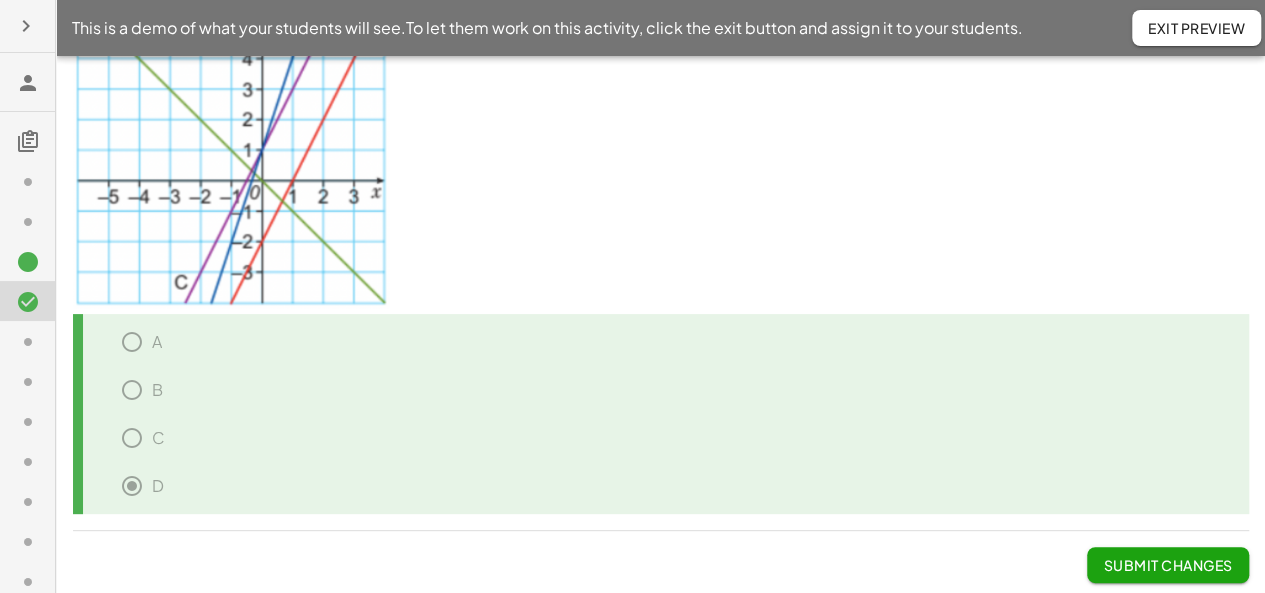click on "Submit Changes" 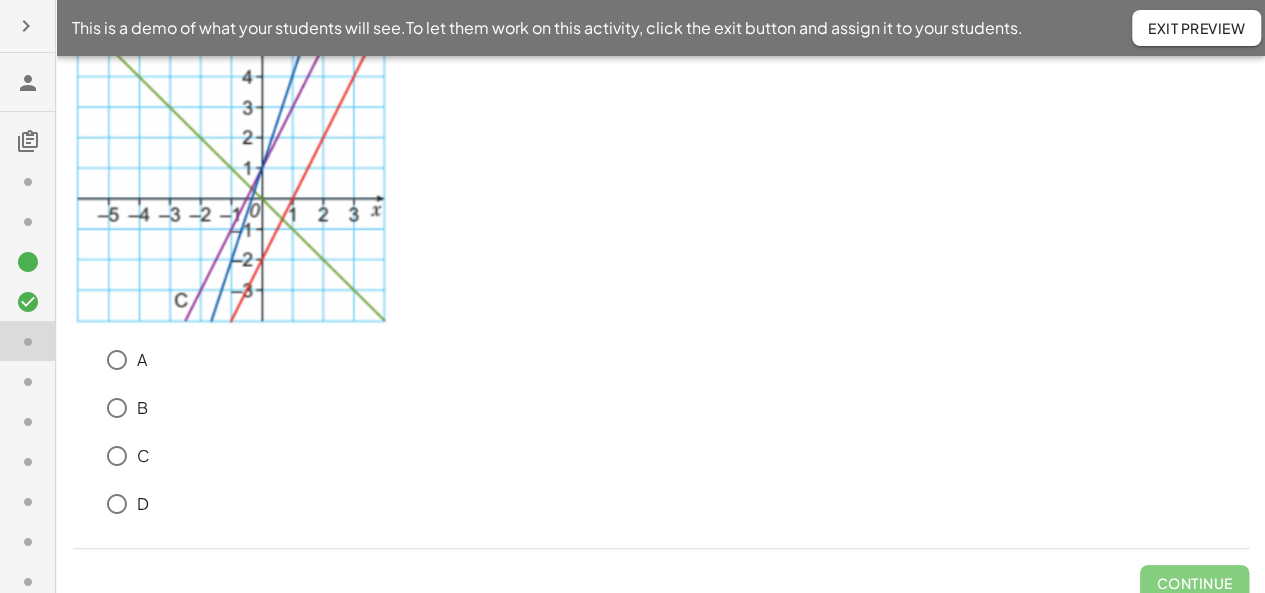 scroll, scrollTop: 108, scrollLeft: 0, axis: vertical 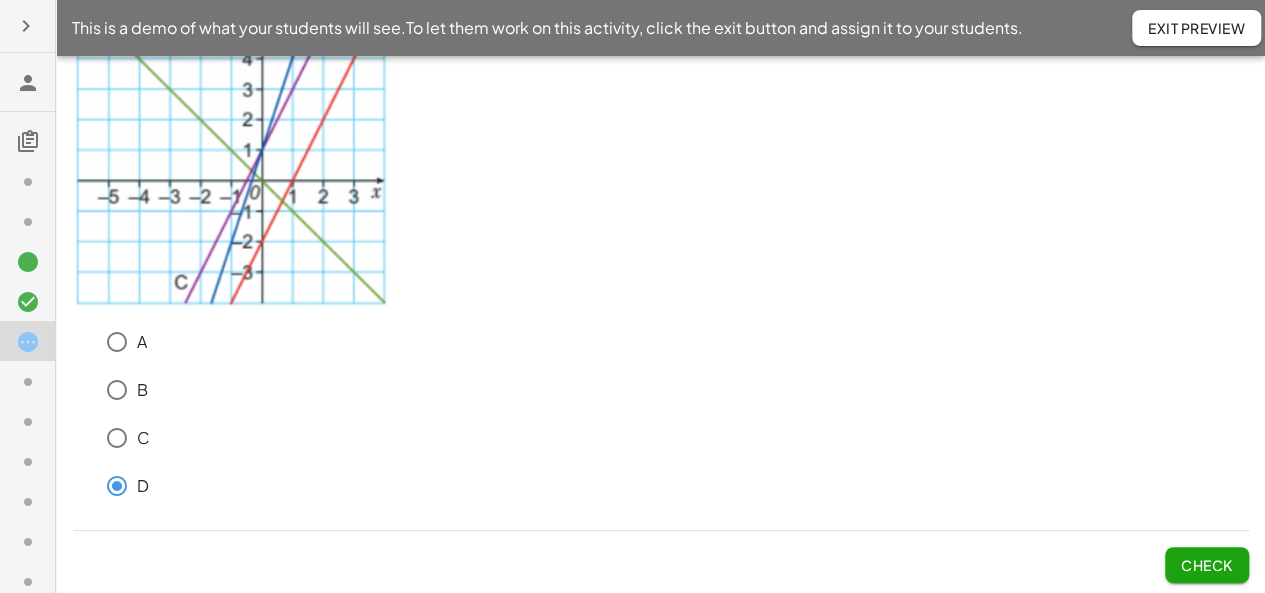 click on "Check" at bounding box center [1207, 565] 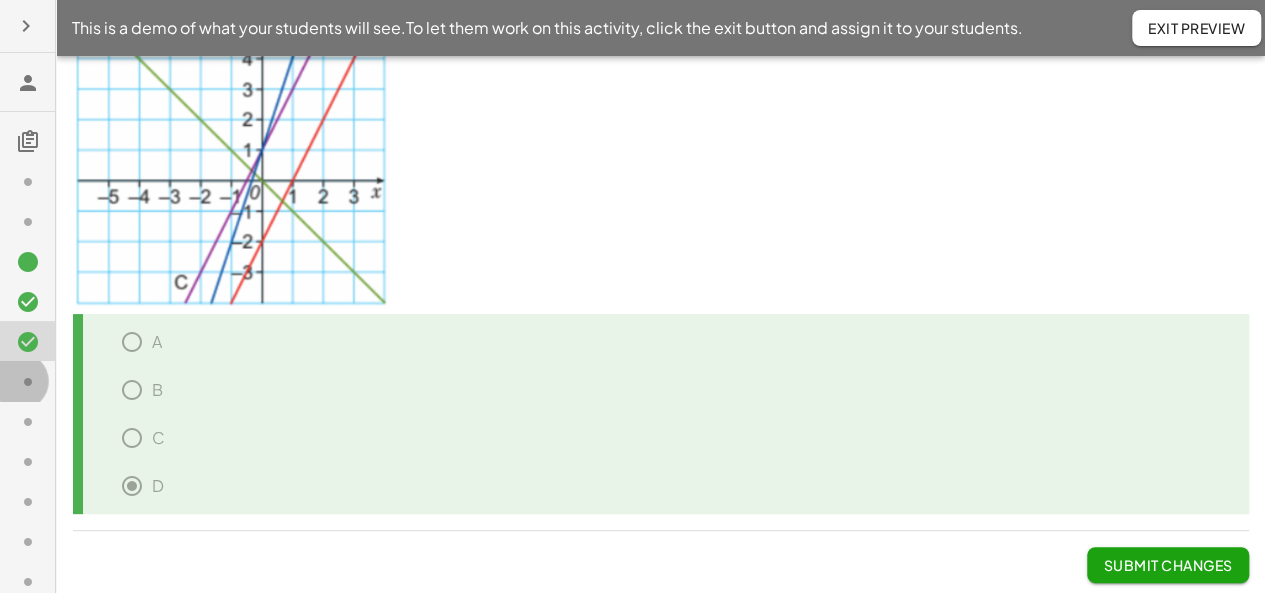 click 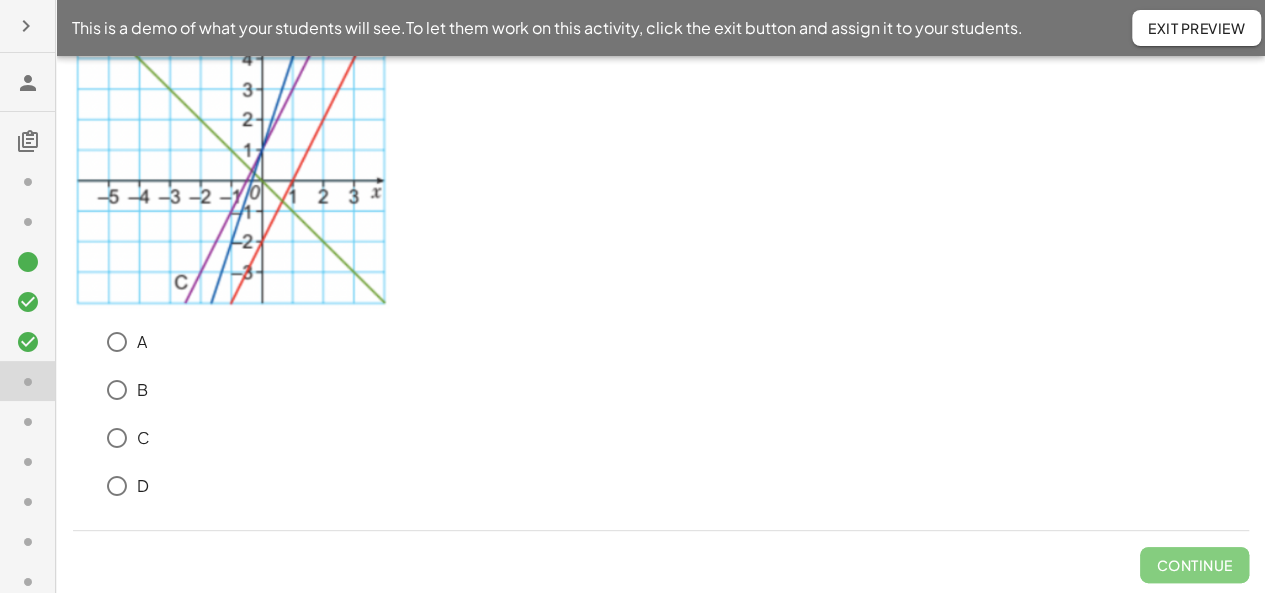 scroll, scrollTop: 0, scrollLeft: 0, axis: both 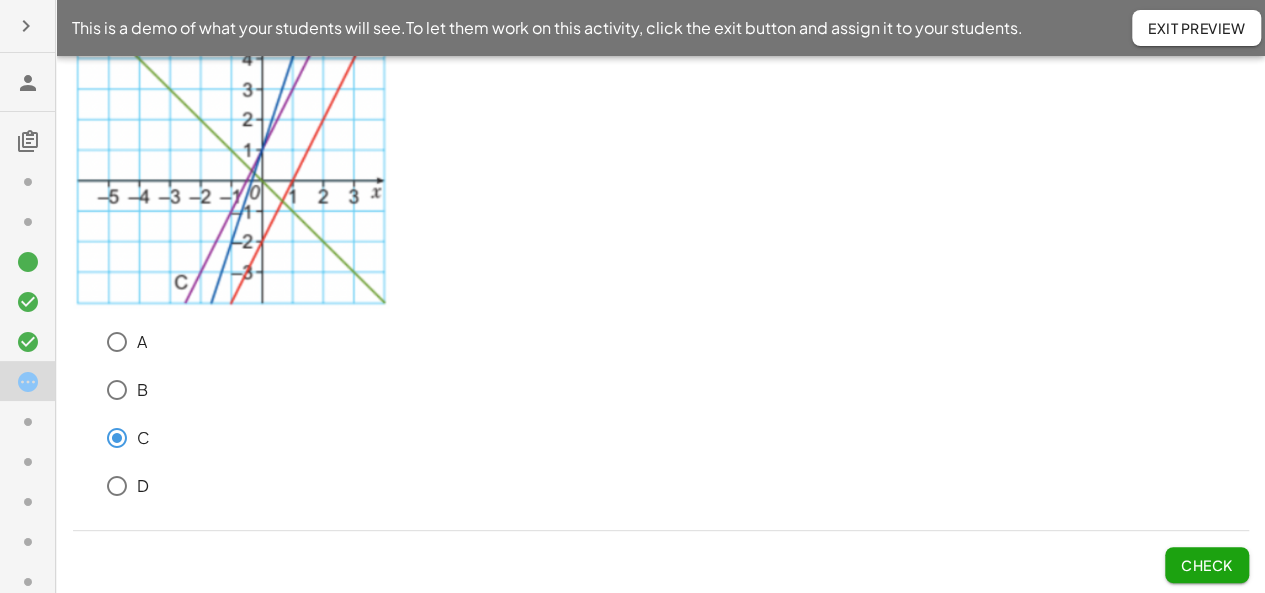 click on "Check" 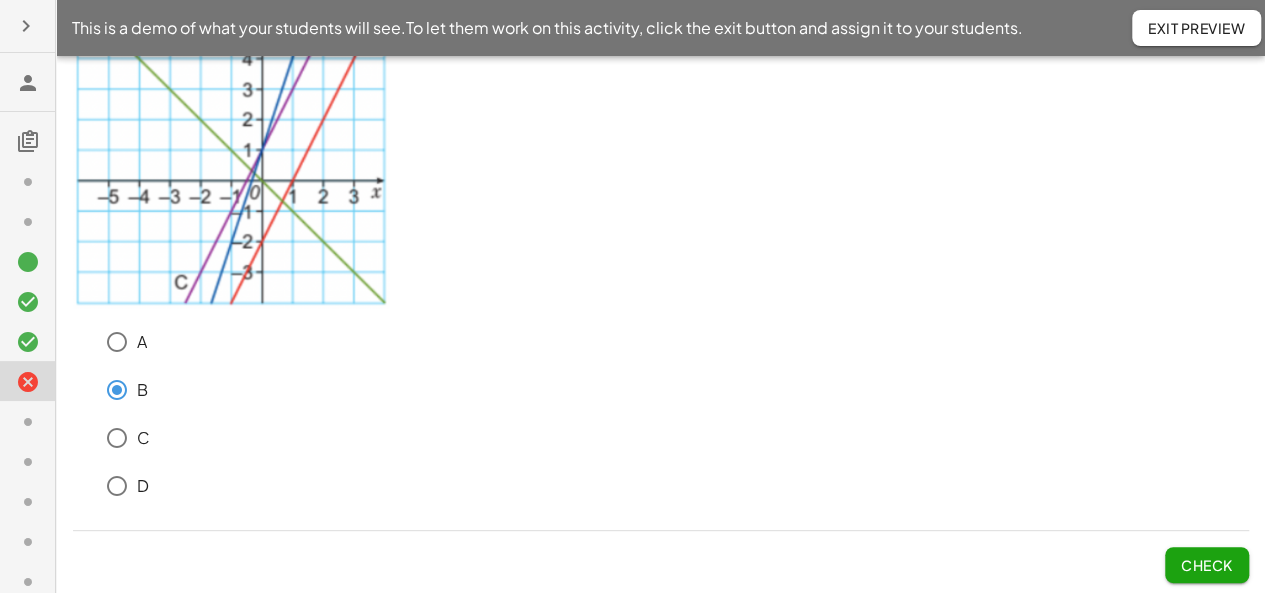 click on "Check" 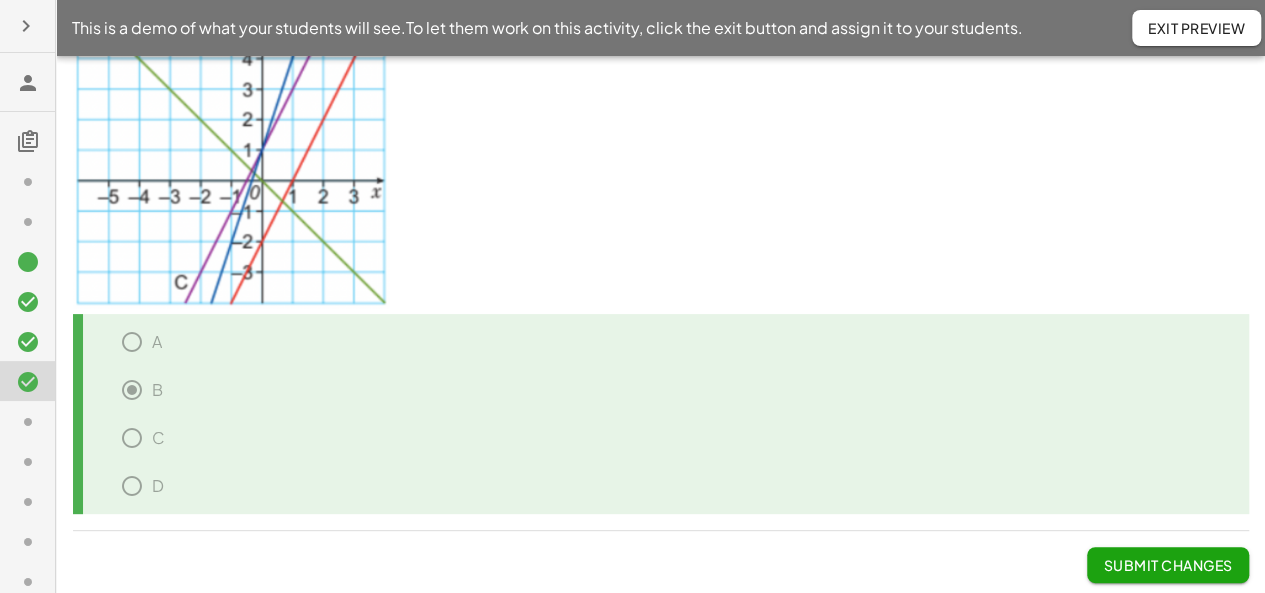 click 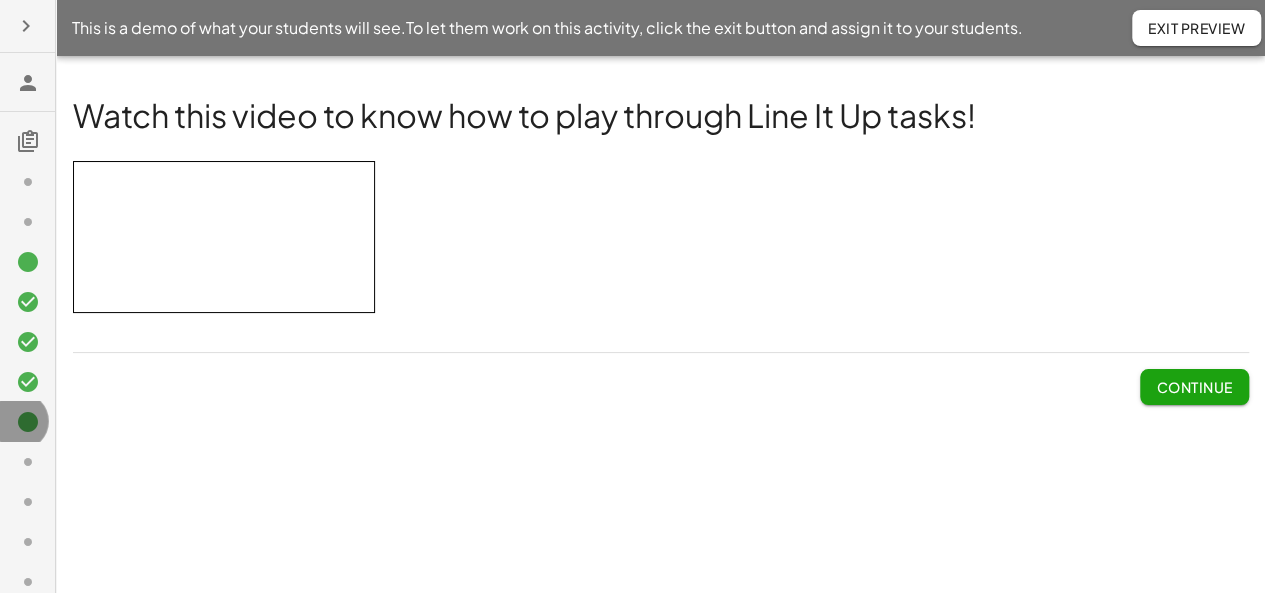 scroll, scrollTop: 0, scrollLeft: 0, axis: both 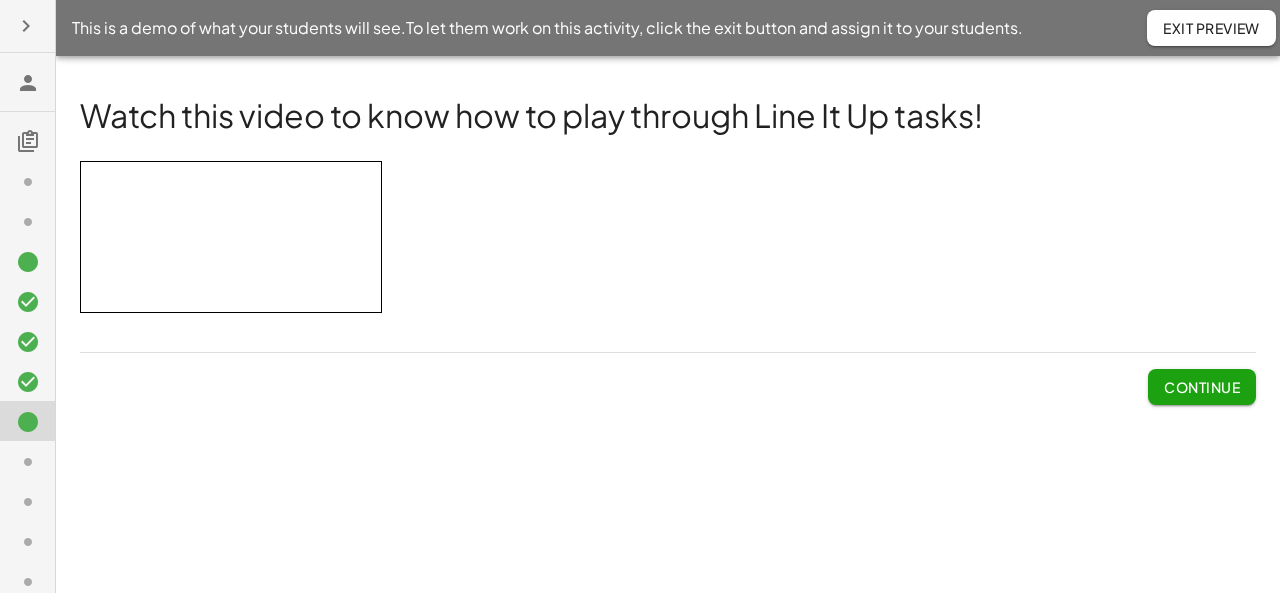 click 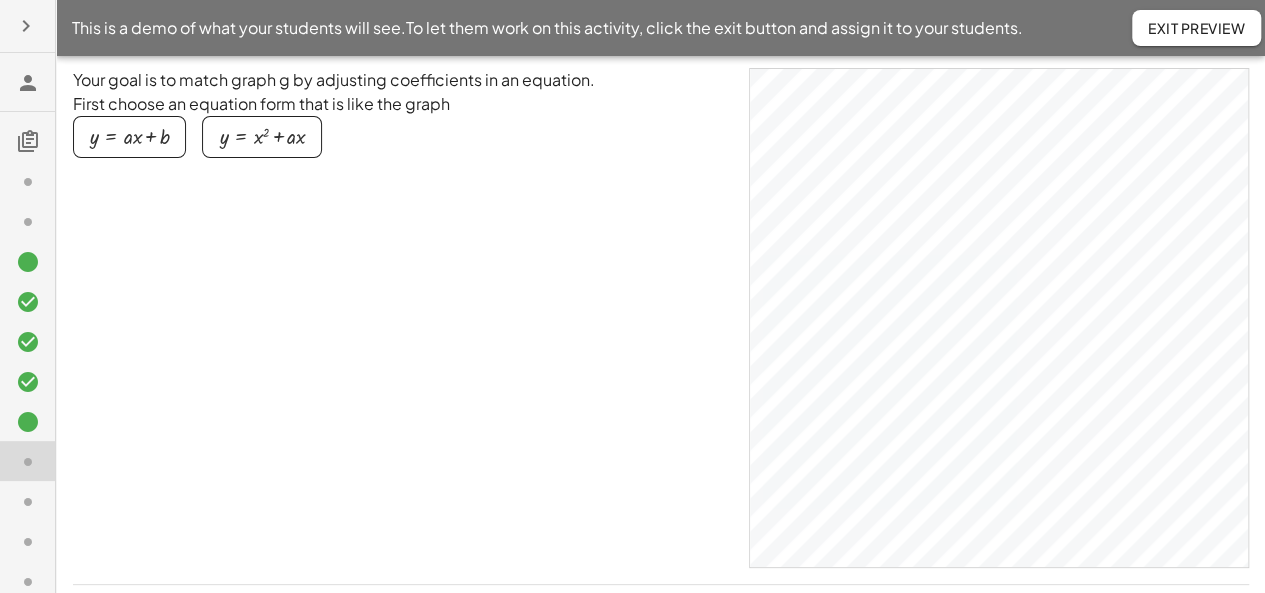 click on "Exit Preview" 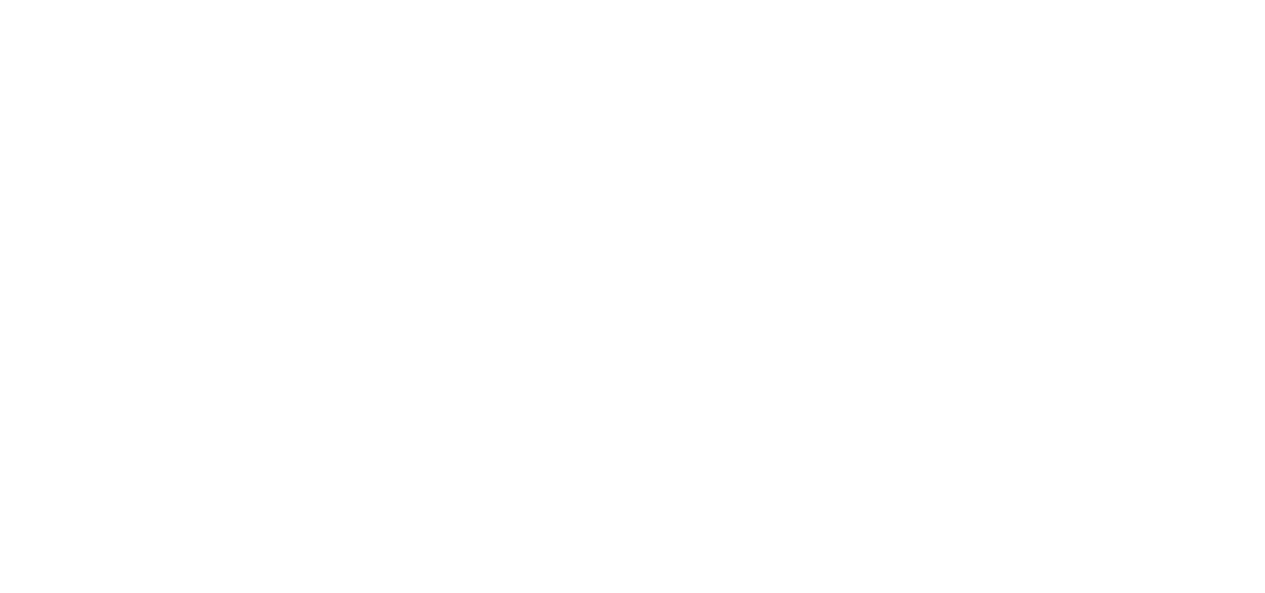 scroll, scrollTop: 0, scrollLeft: 0, axis: both 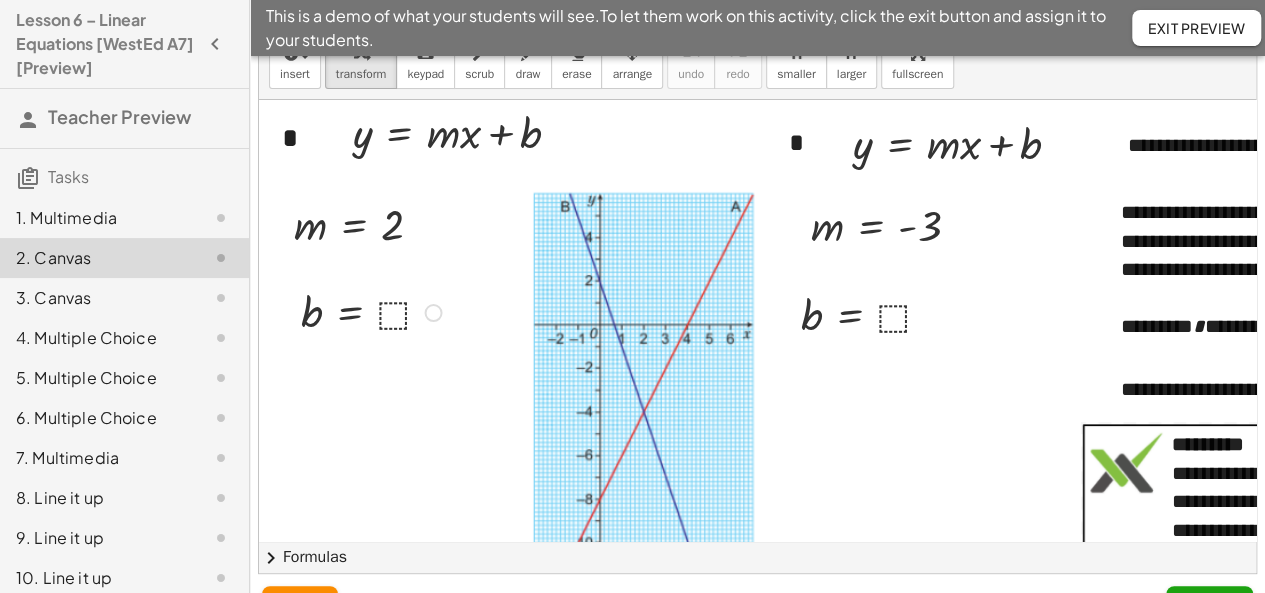 click at bounding box center [374, 311] 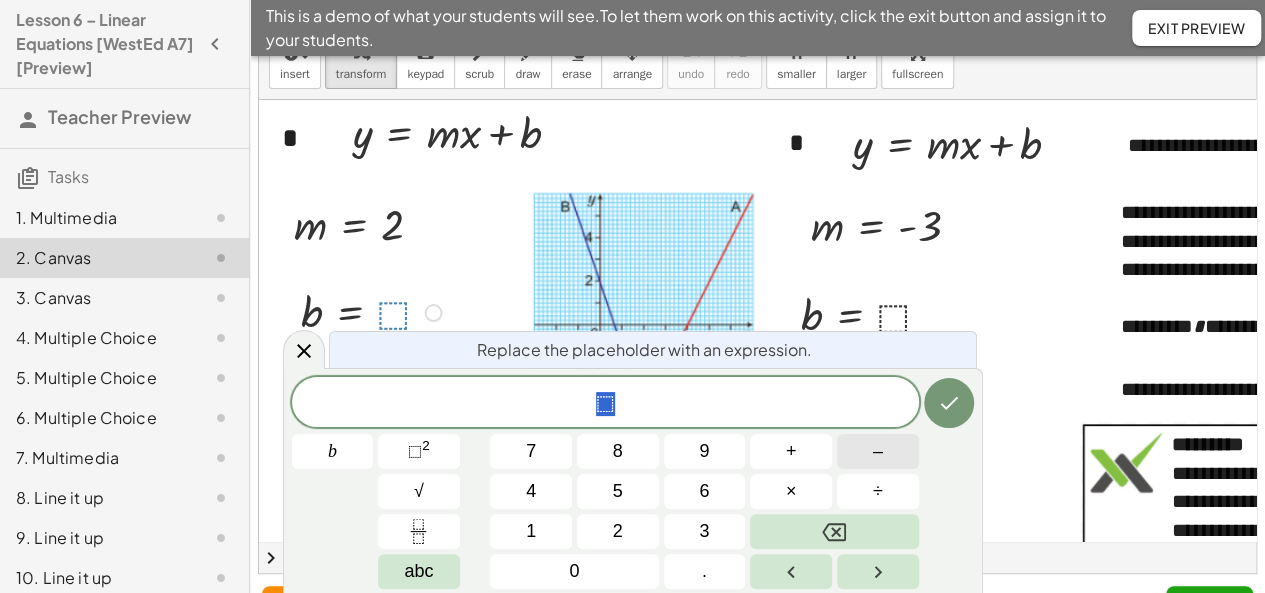 click on "–" at bounding box center [878, 451] 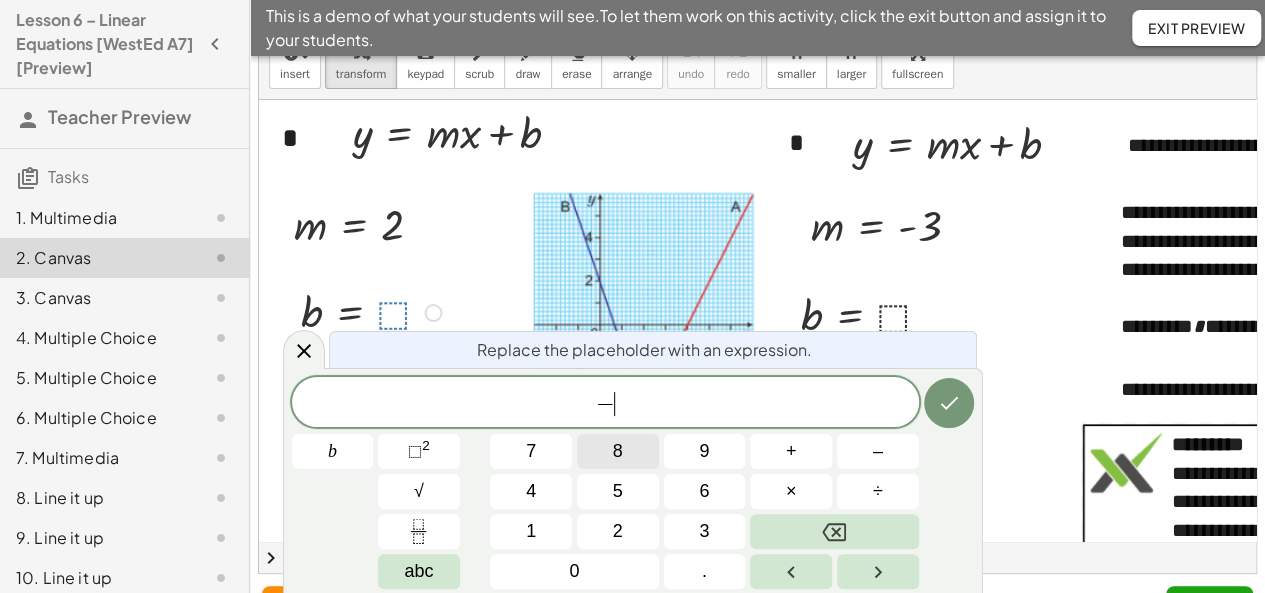 click on "8" at bounding box center (618, 451) 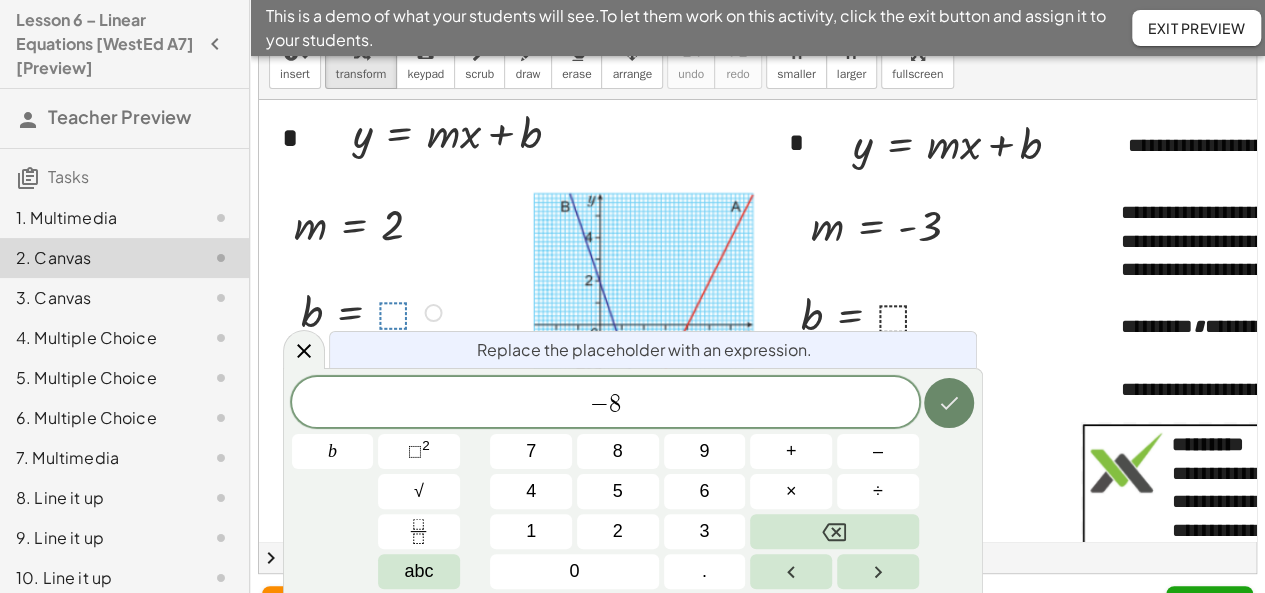 click 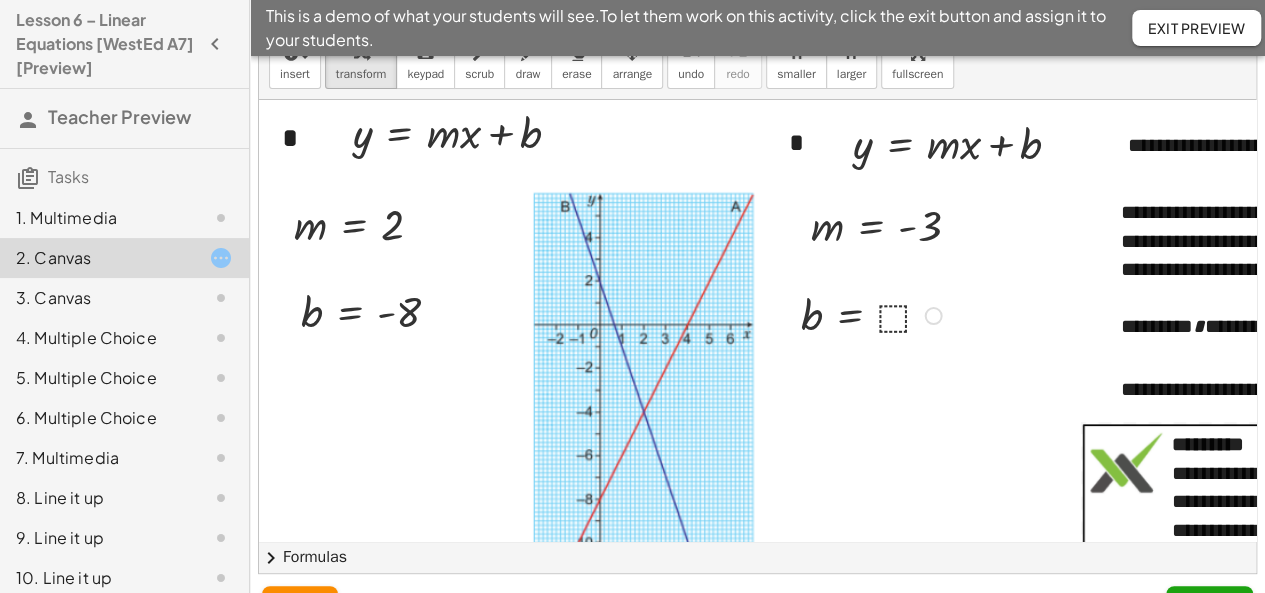 click at bounding box center (874, 314) 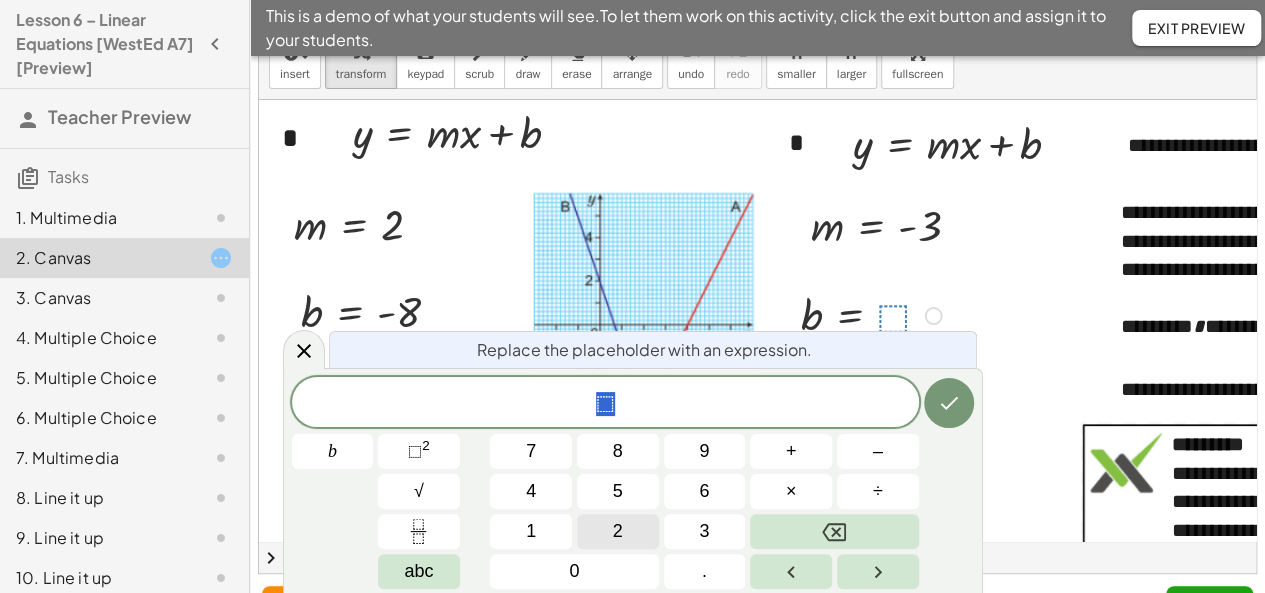 click on "2" at bounding box center (618, 531) 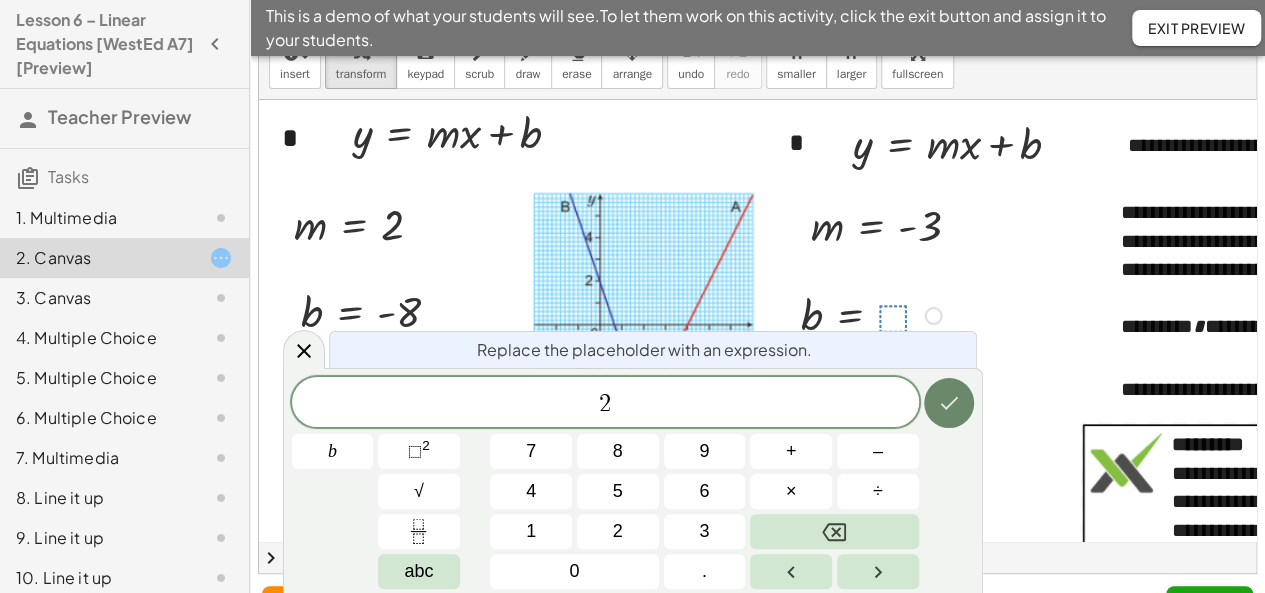 click at bounding box center (949, 403) 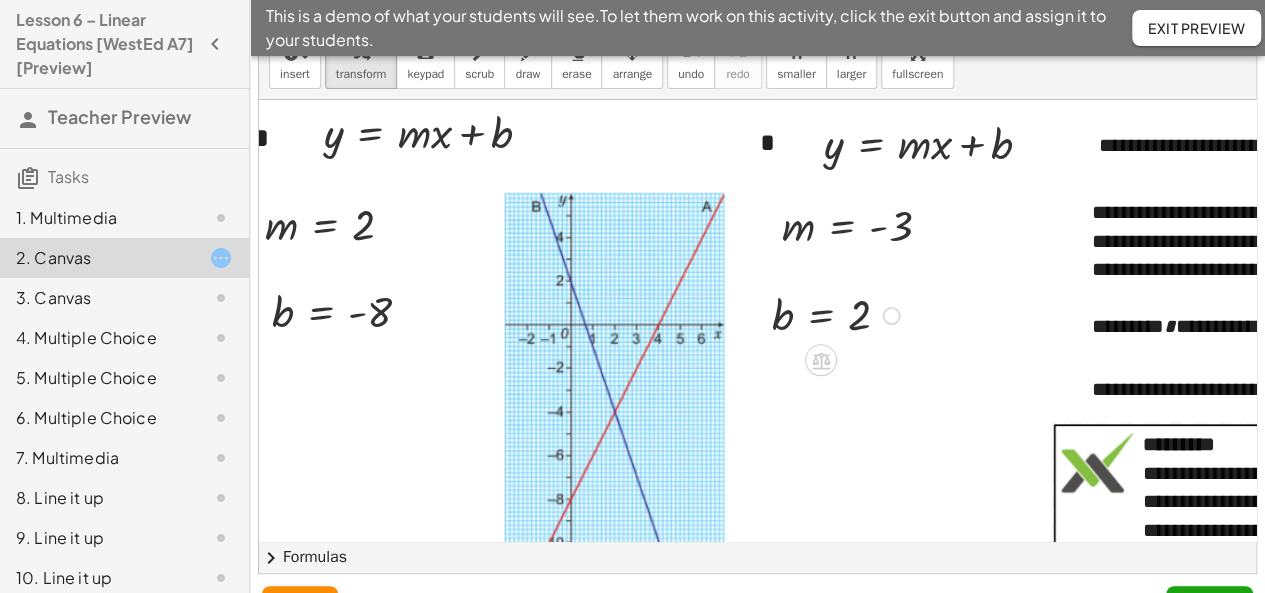 scroll, scrollTop: 149, scrollLeft: 0, axis: vertical 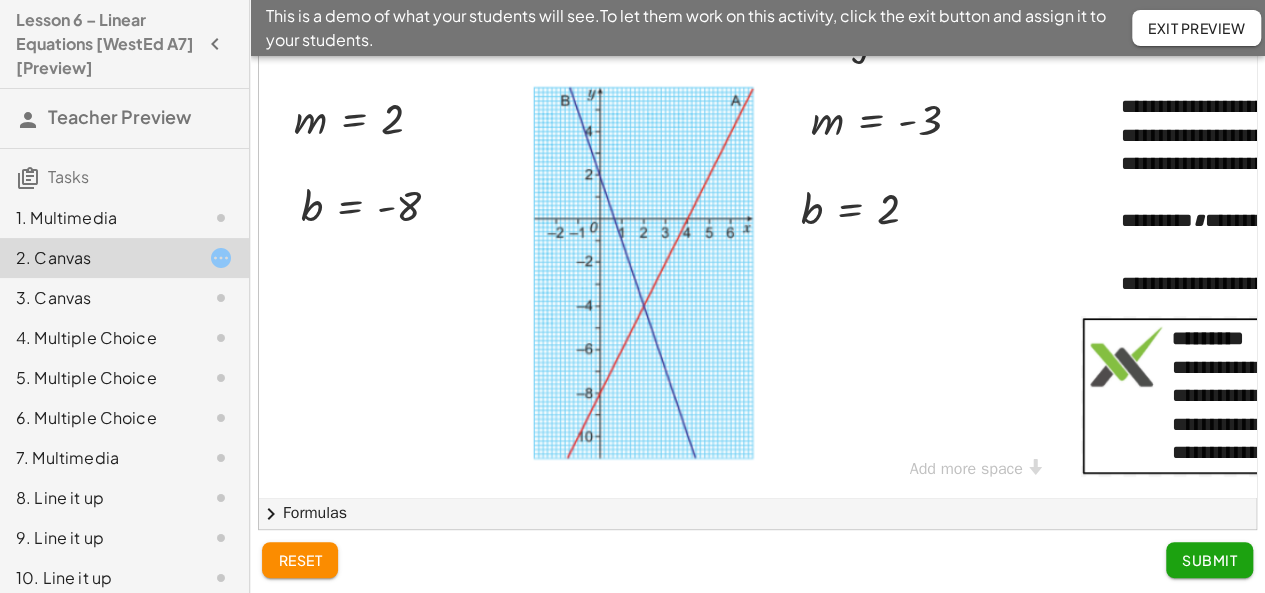 click on "Submit" 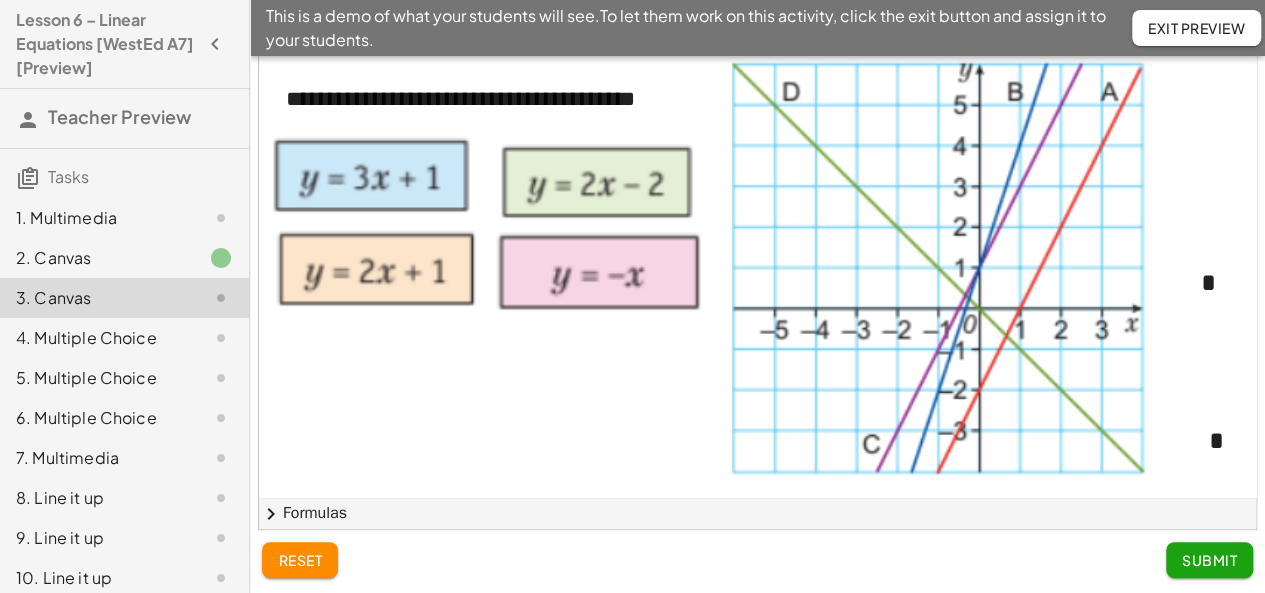 click on "2. Canvas" 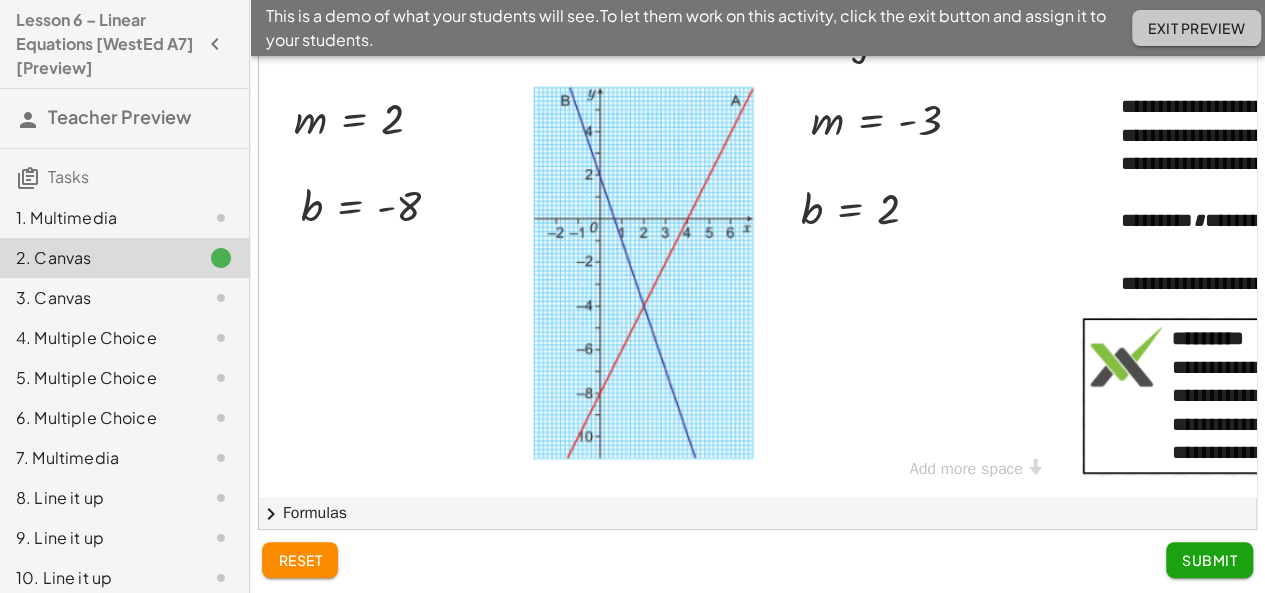 click on "Exit Preview" 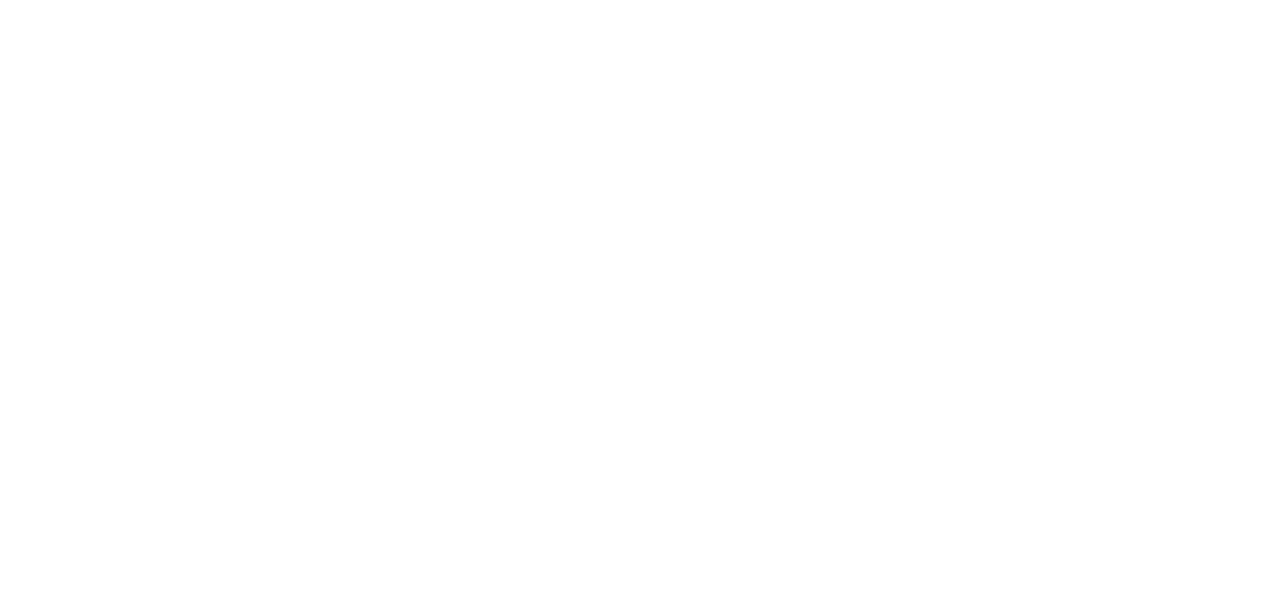 scroll, scrollTop: 0, scrollLeft: 0, axis: both 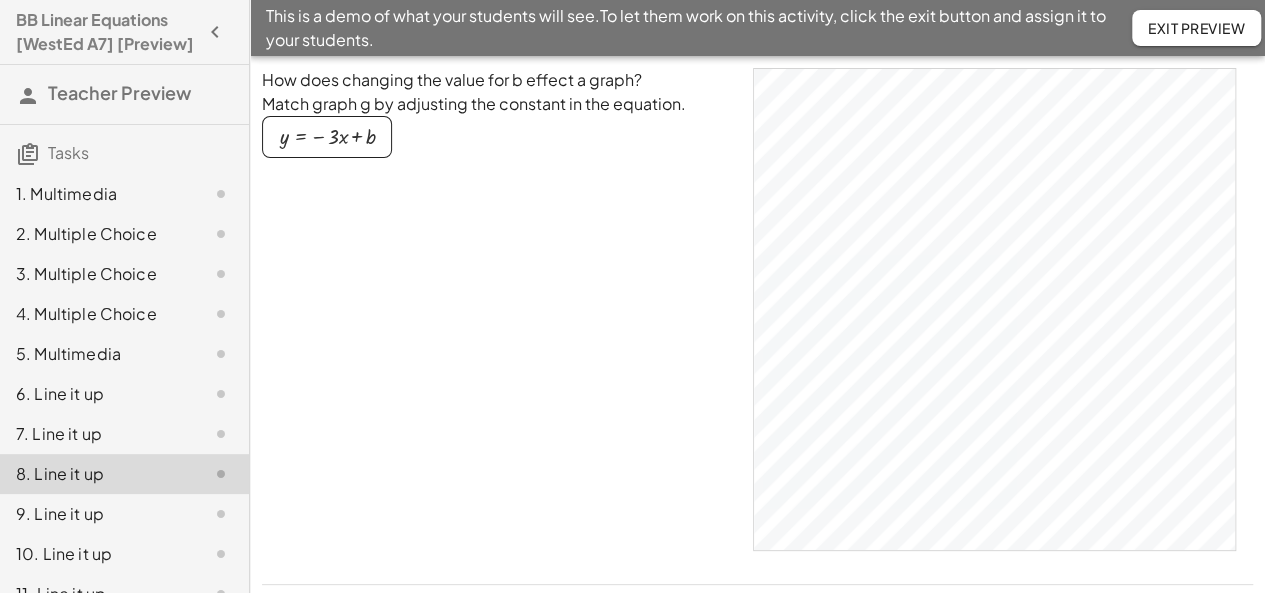 click at bounding box center (327, 137) 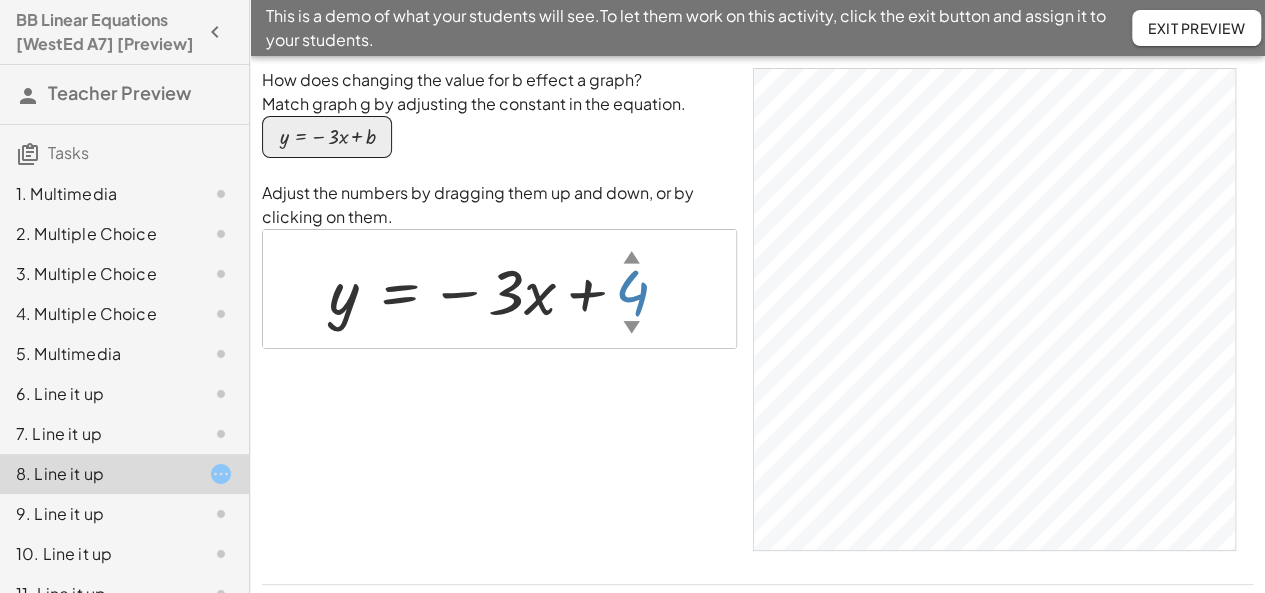 click on "▲" at bounding box center (631, 258) 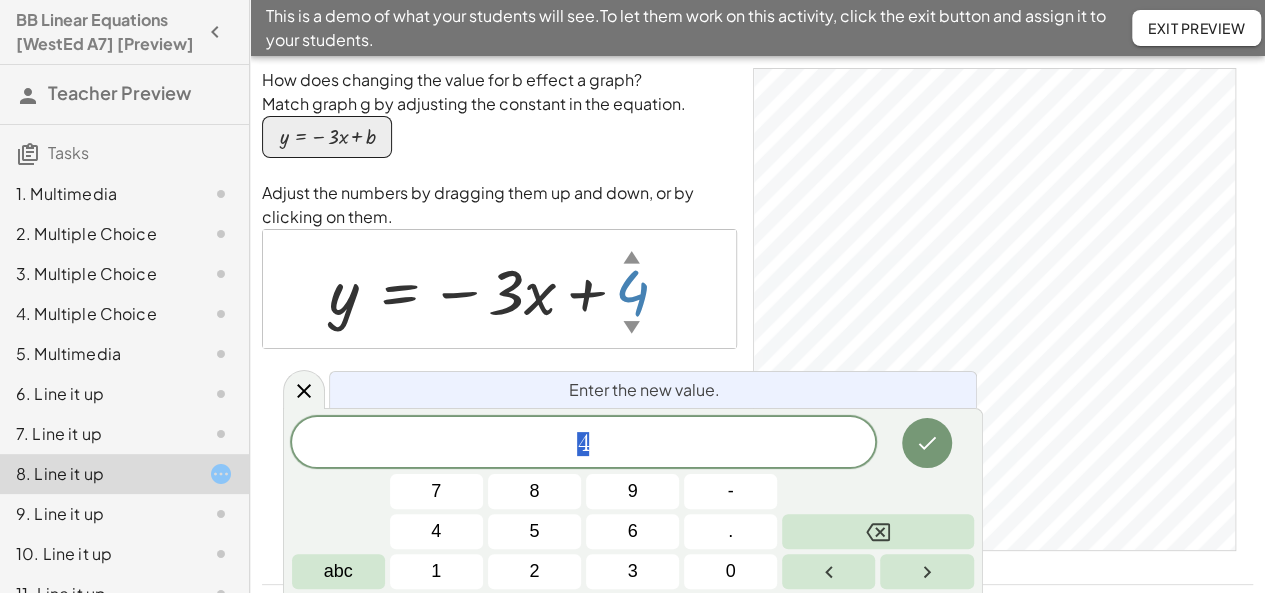 click on "▲" at bounding box center (631, 258) 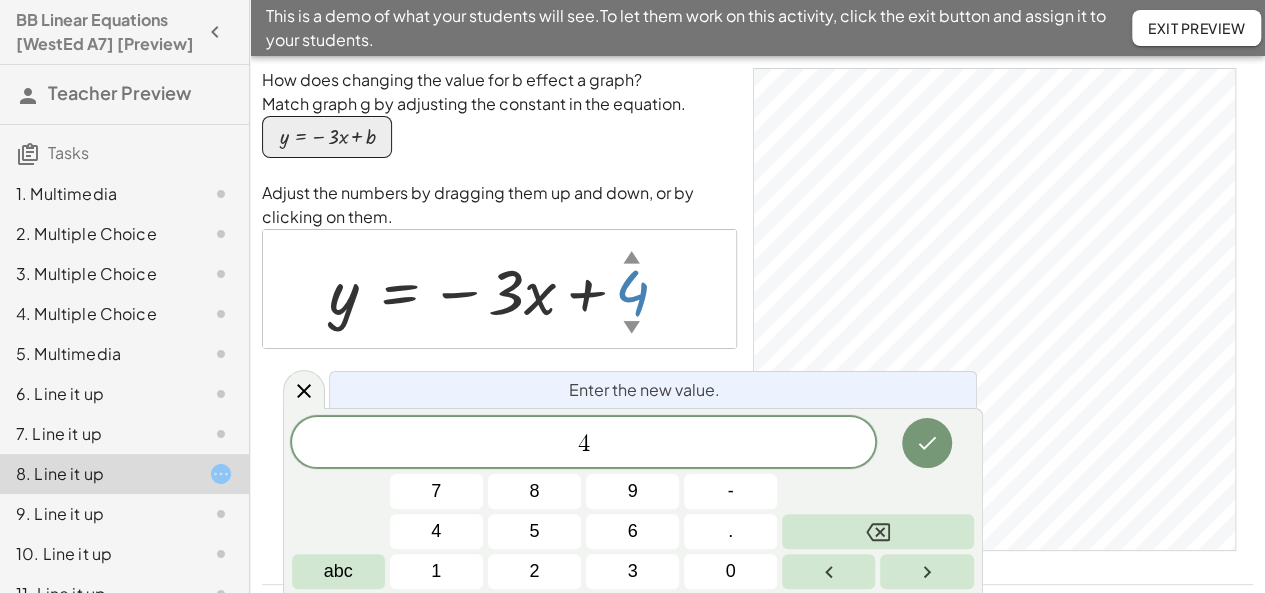 click on "Adjust the numbers by dragging them up and down, or by clicking on them." at bounding box center (499, 205) 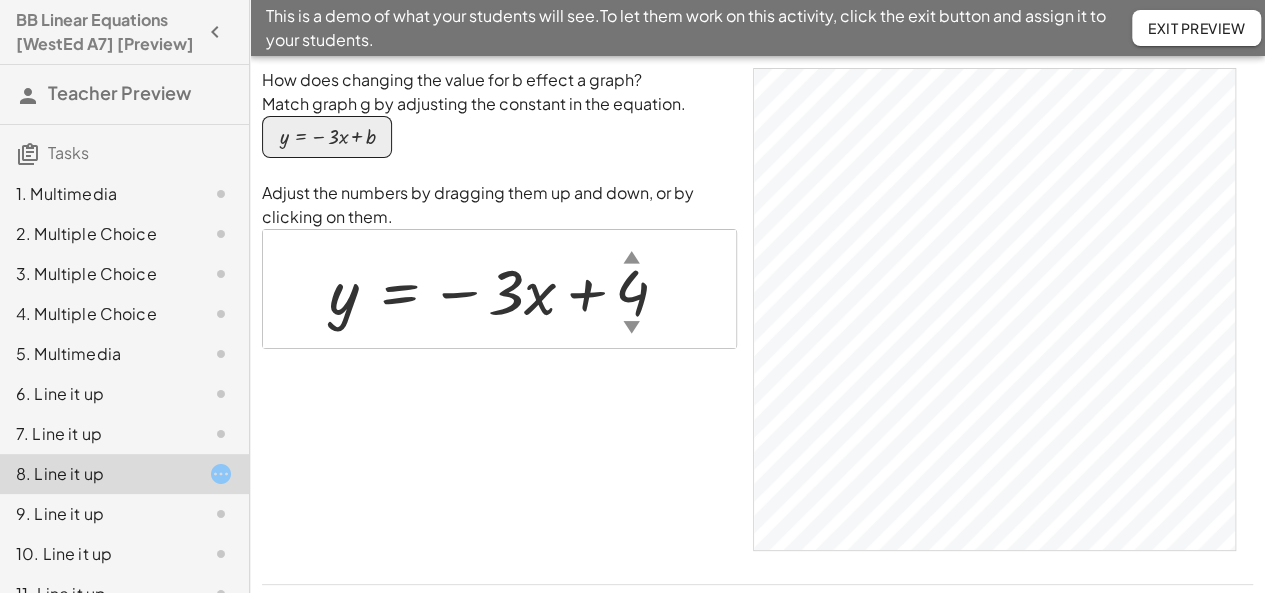 drag, startPoint x: 629, startPoint y: 236, endPoint x: 630, endPoint y: 203, distance: 33.01515 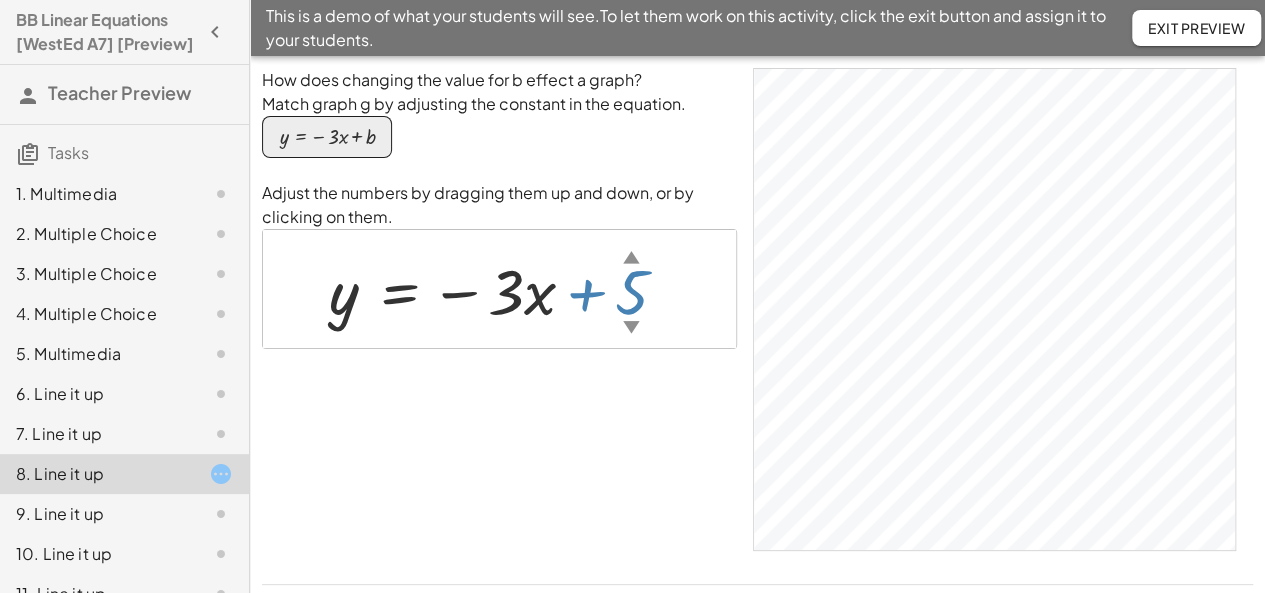 drag, startPoint x: 632, startPoint y: 261, endPoint x: 643, endPoint y: 187, distance: 74.8131 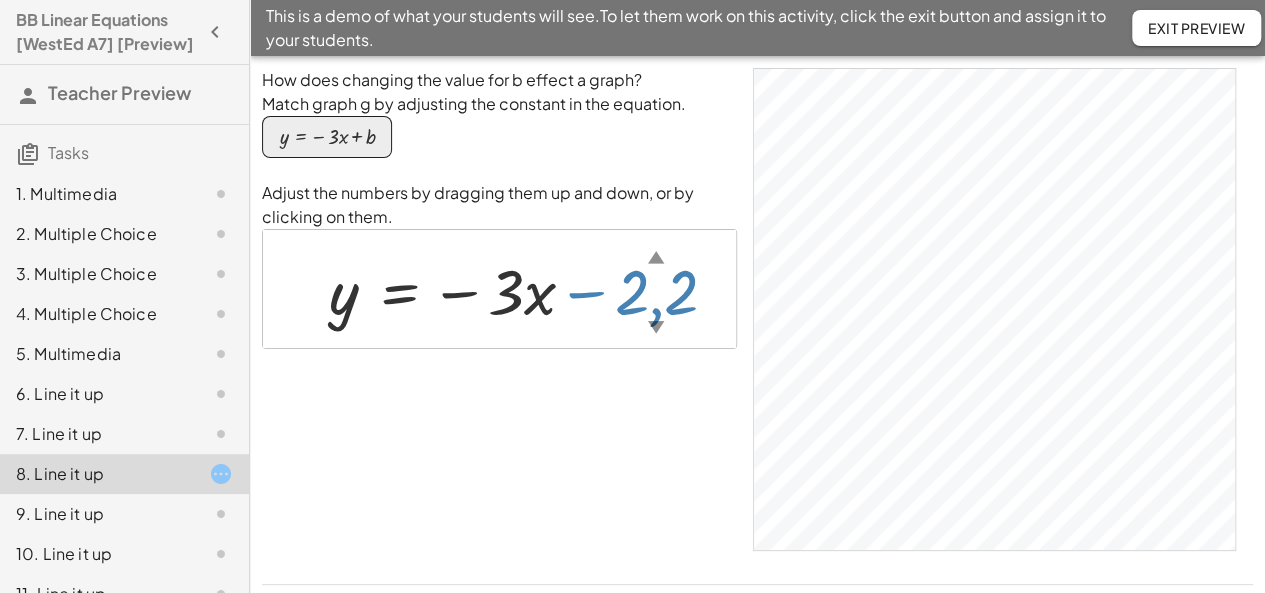 drag, startPoint x: 642, startPoint y: 261, endPoint x: 648, endPoint y: 487, distance: 226.07964 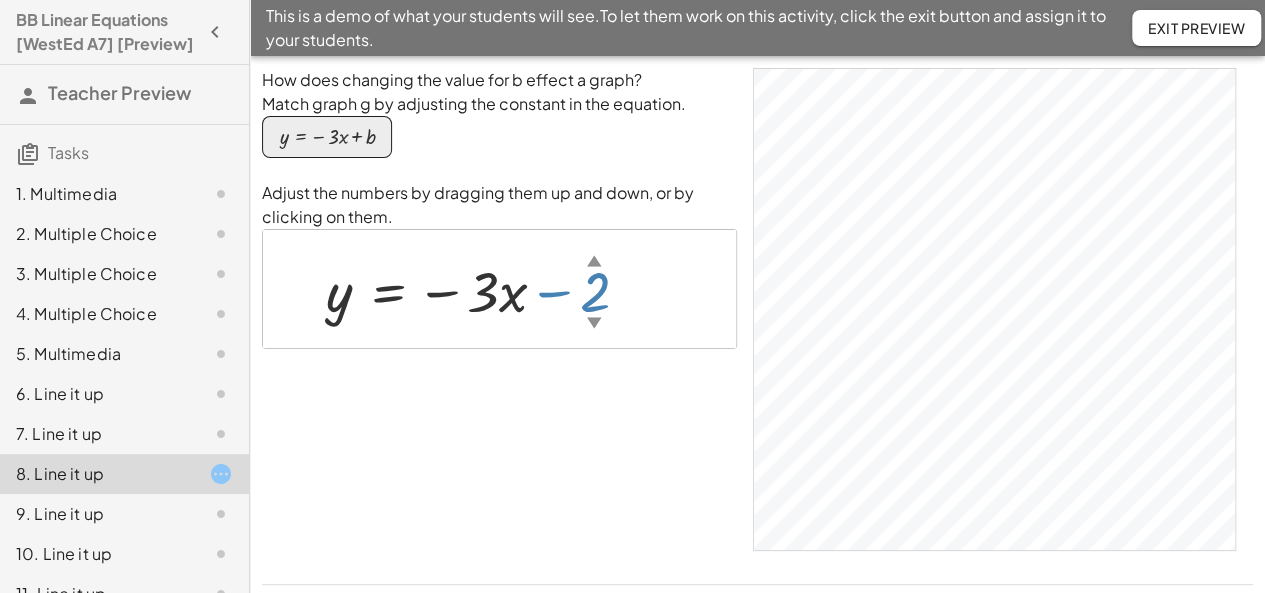 drag, startPoint x: 623, startPoint y: 305, endPoint x: 615, endPoint y: 280, distance: 26.24881 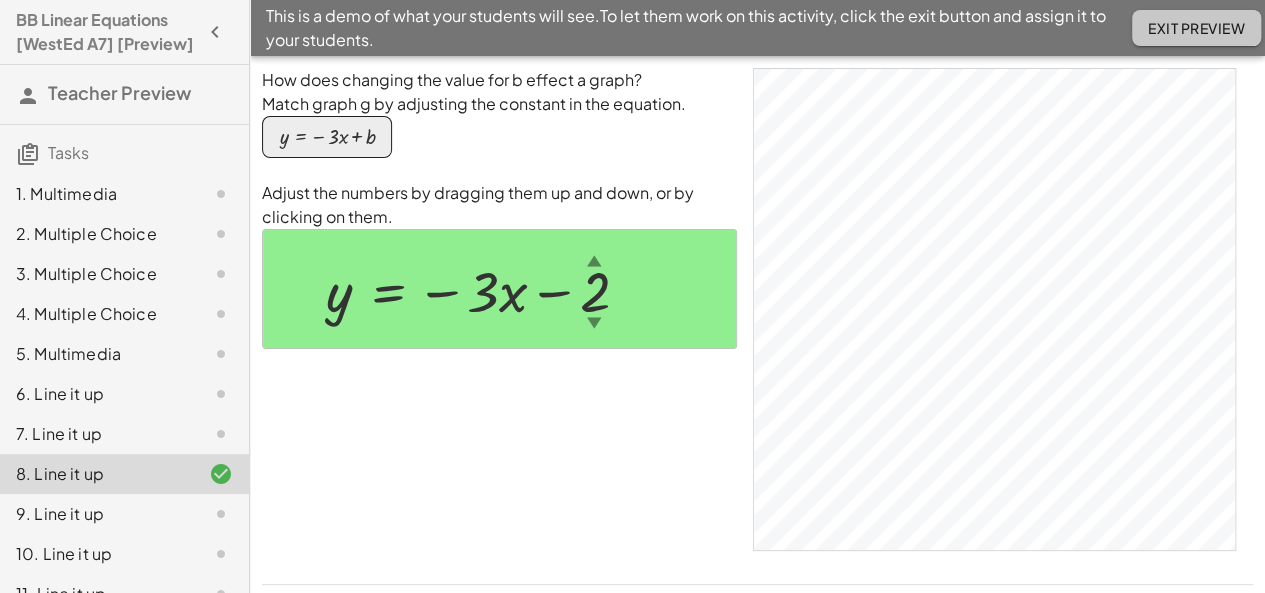 click on "Exit Preview" 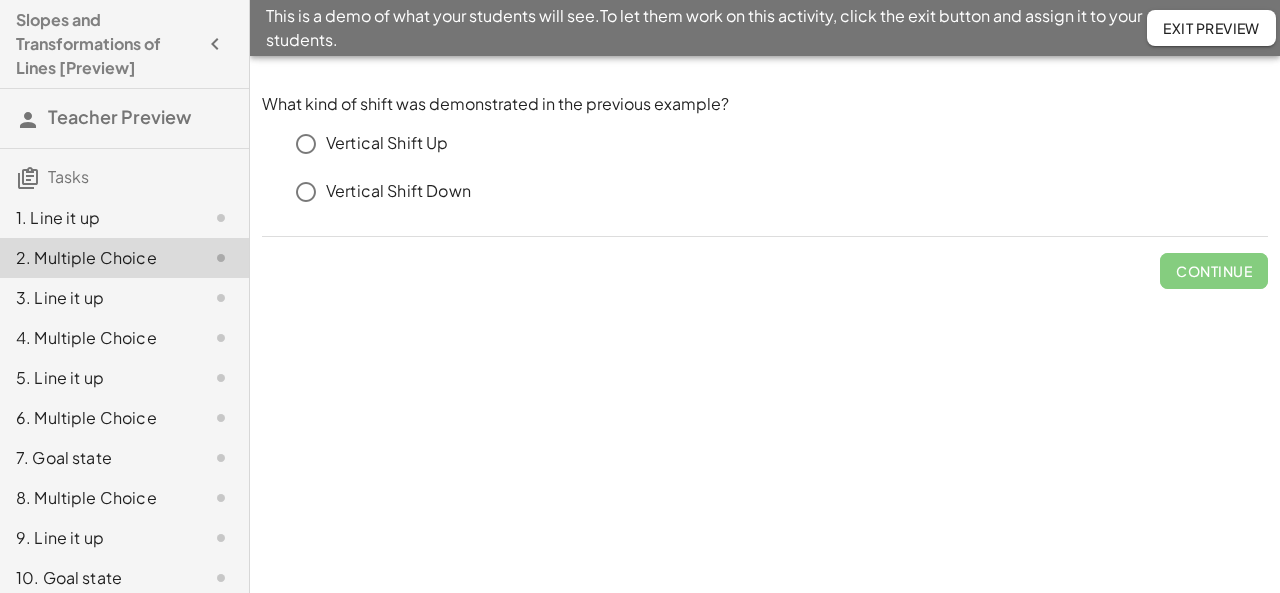 scroll, scrollTop: 0, scrollLeft: 0, axis: both 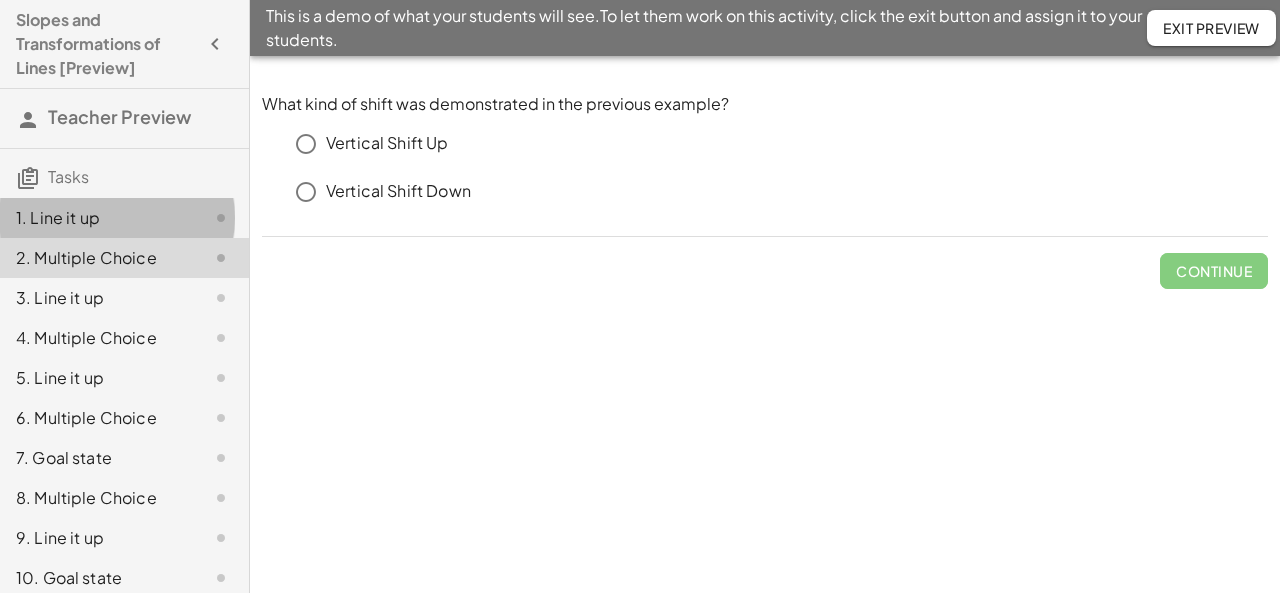 click on "1. Line it up" 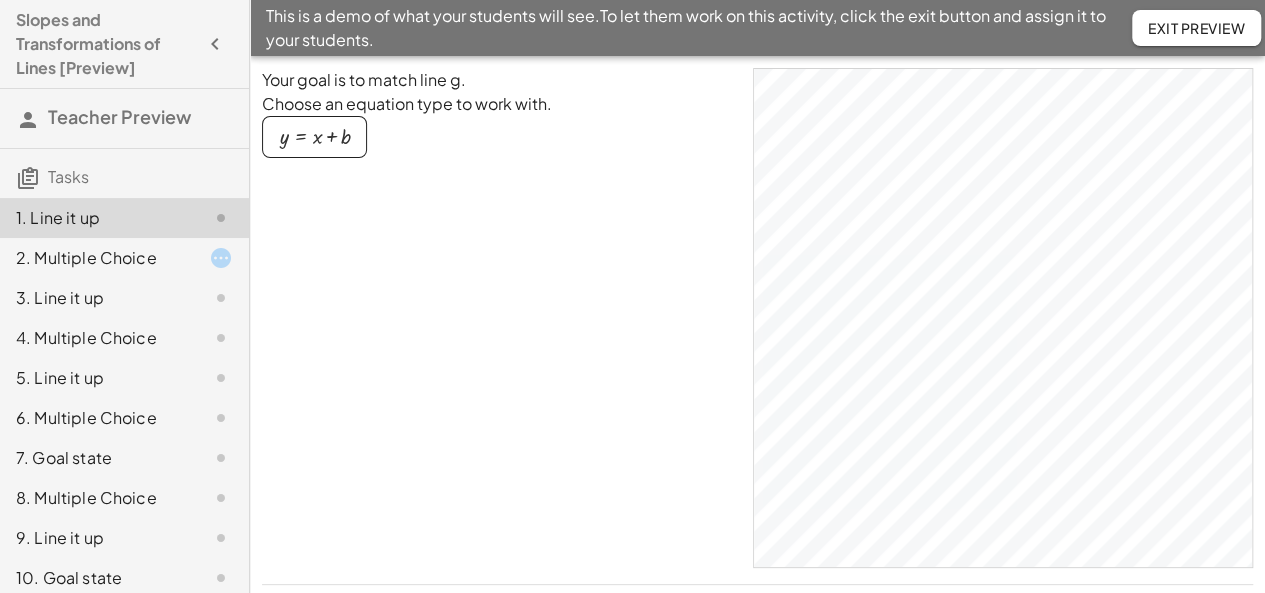 click at bounding box center [314, 137] 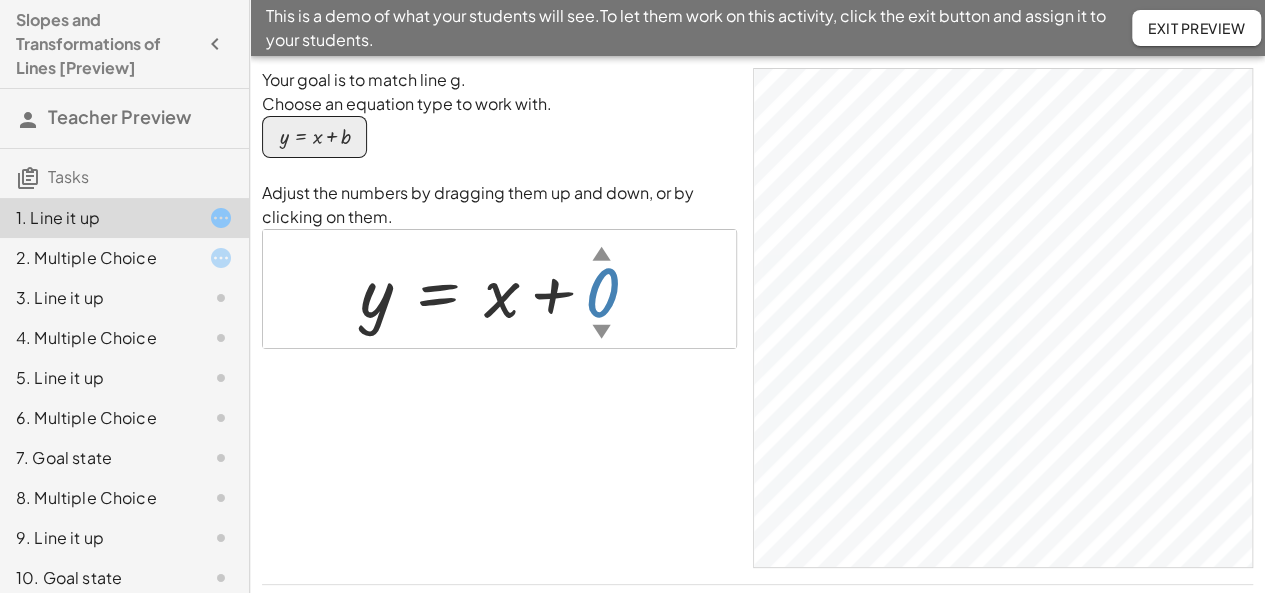 drag, startPoint x: 602, startPoint y: 254, endPoint x: 610, endPoint y: 219, distance: 35.902645 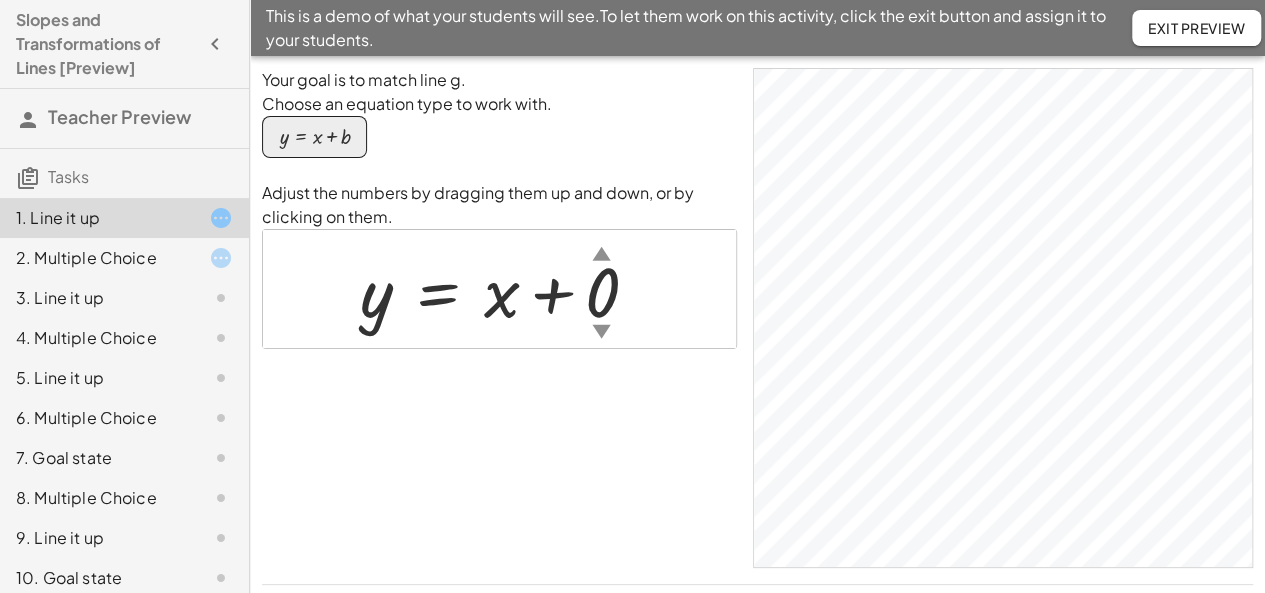 drag, startPoint x: 610, startPoint y: 219, endPoint x: 624, endPoint y: 209, distance: 17.20465 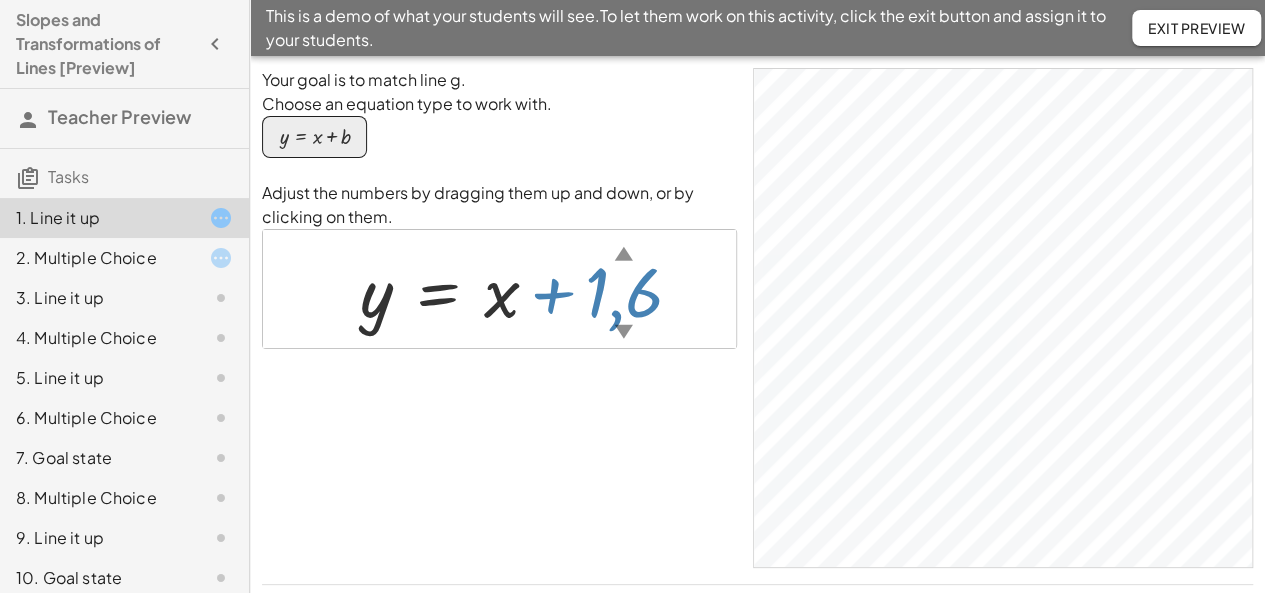 drag, startPoint x: 599, startPoint y: 292, endPoint x: 622, endPoint y: 195, distance: 99.68952 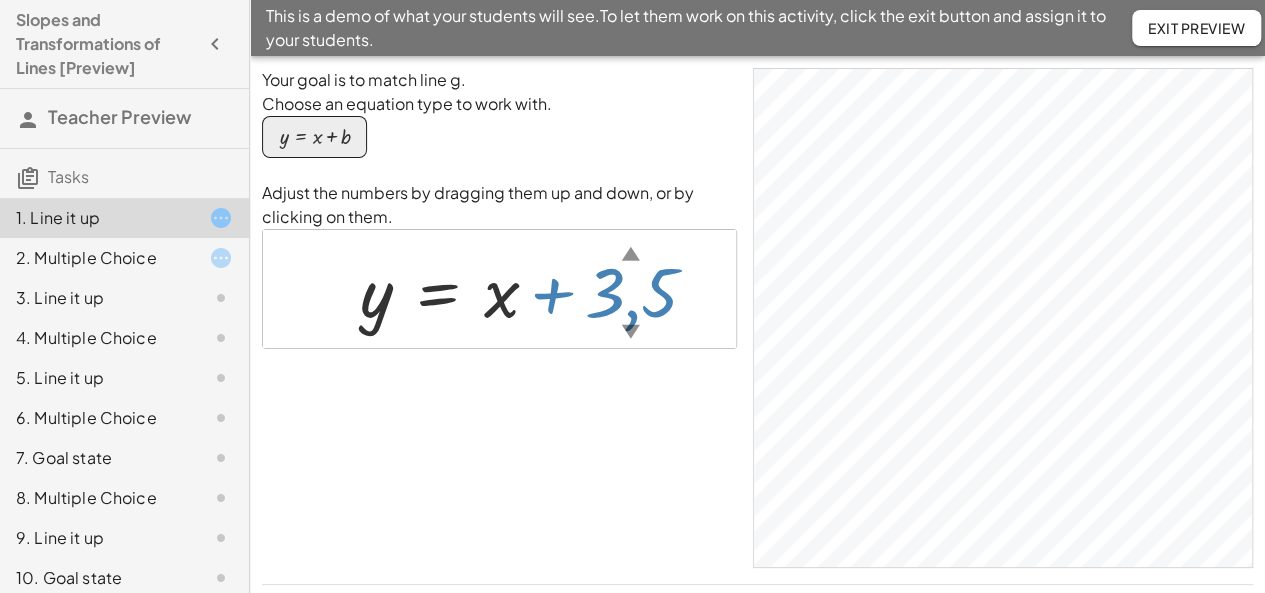 drag, startPoint x: 620, startPoint y: 311, endPoint x: 623, endPoint y: 202, distance: 109.041275 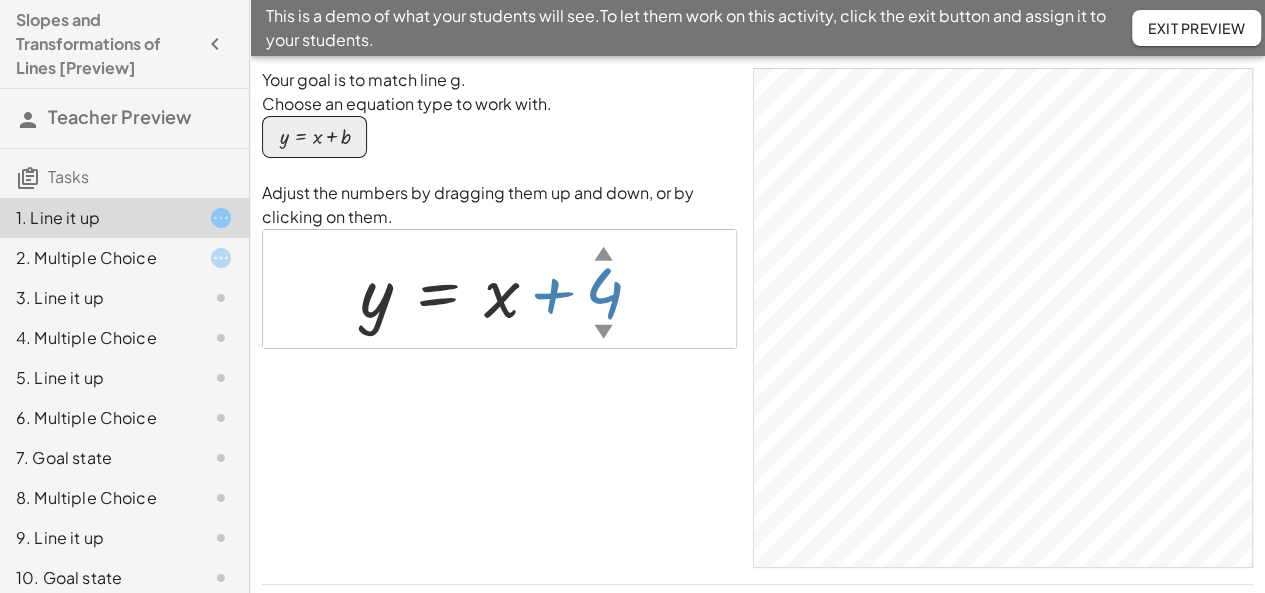 drag, startPoint x: 610, startPoint y: 309, endPoint x: 610, endPoint y: 267, distance: 42 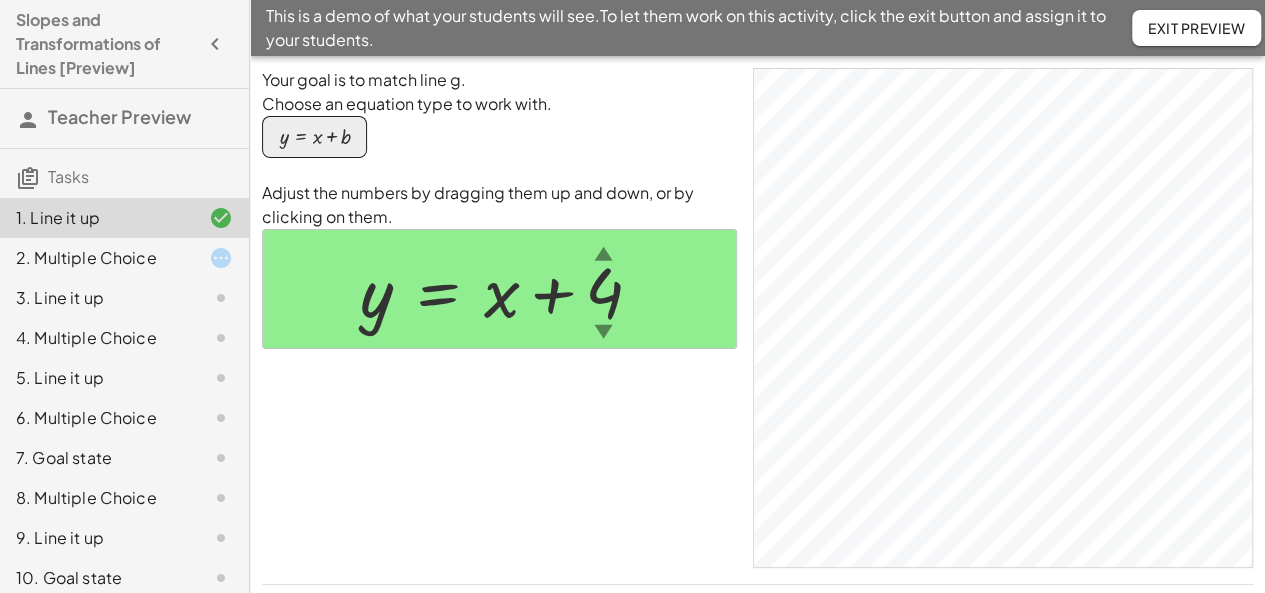 click on "2. Multiple Choice" 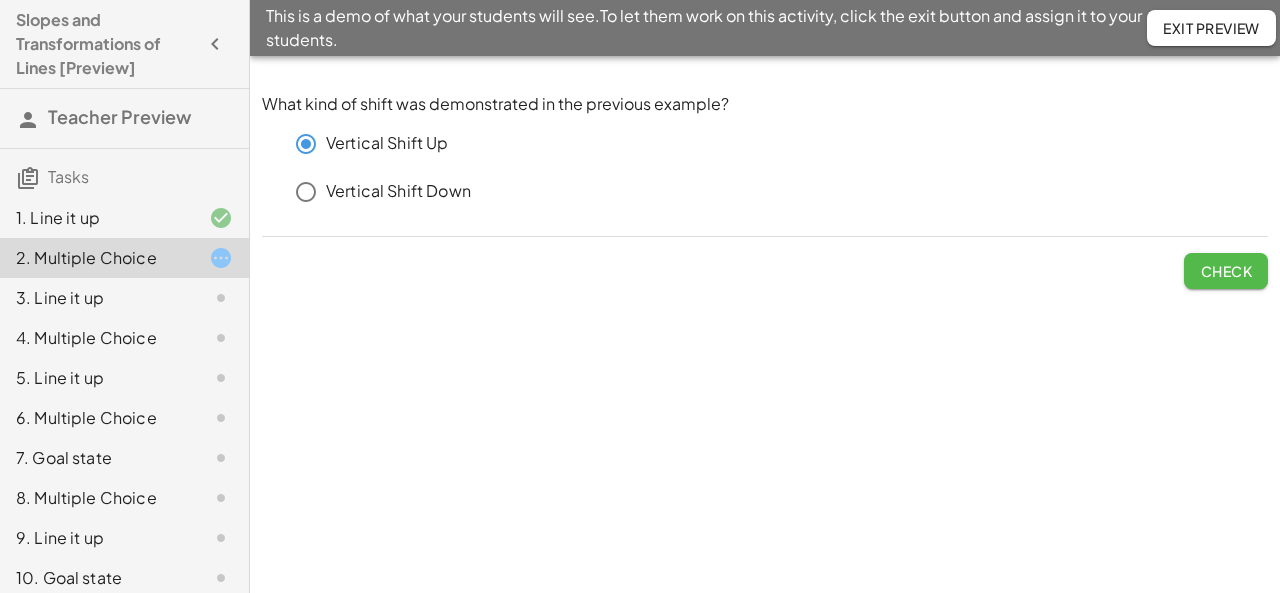 click on "Check" 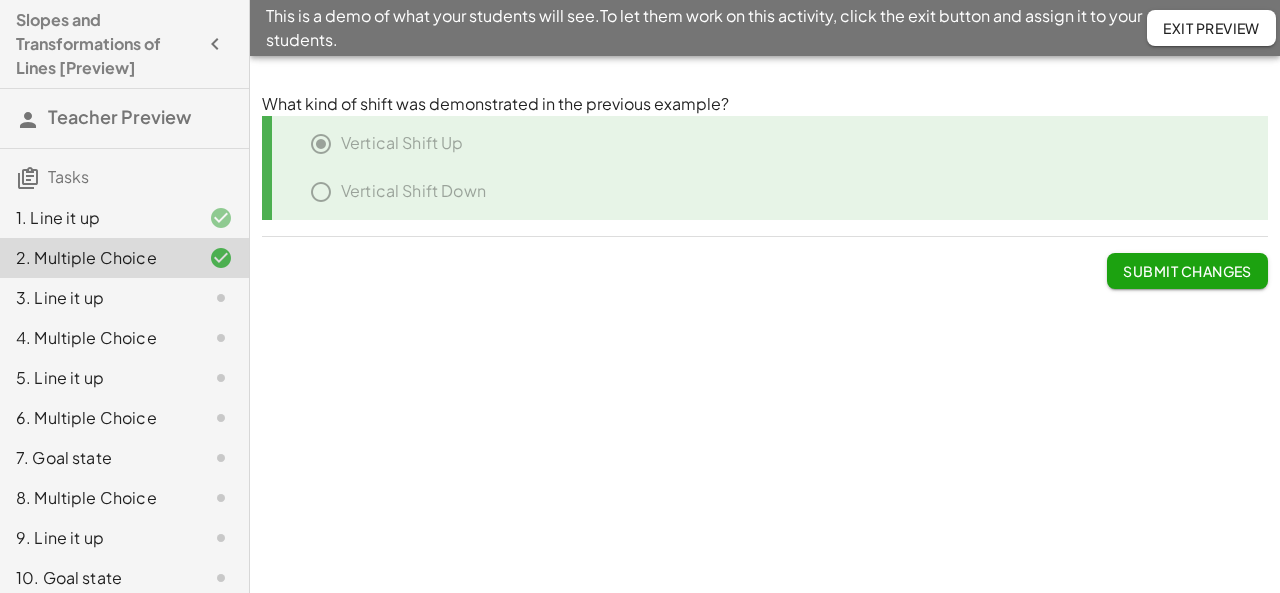 click on "3. Line it up" 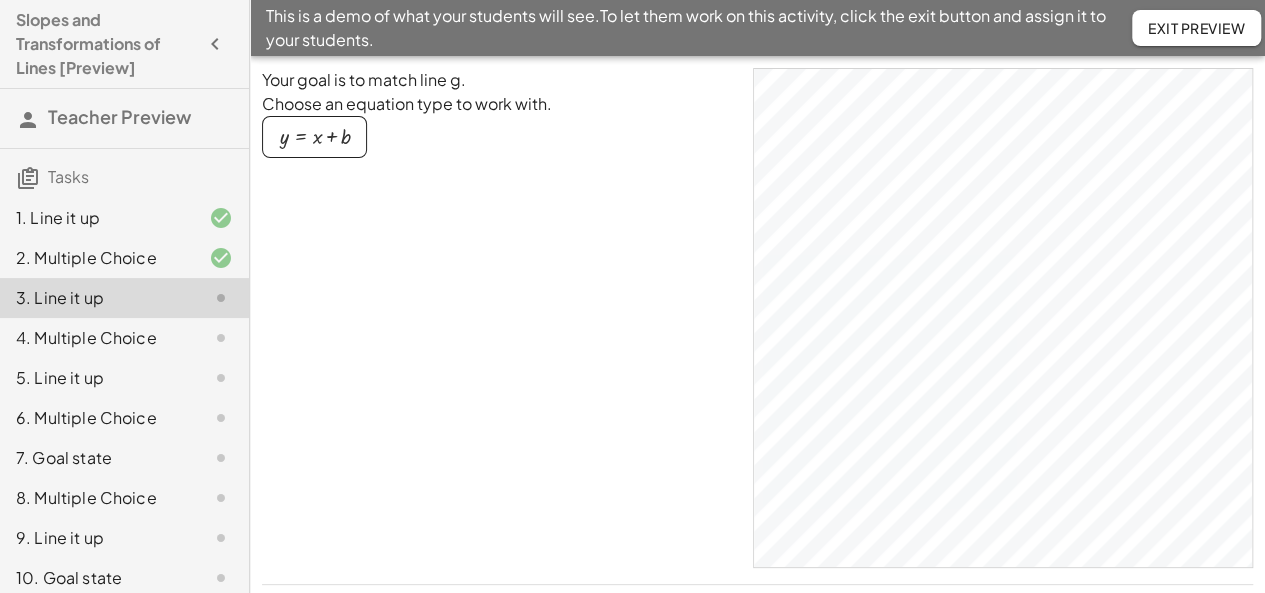 click on "y = + x + b" 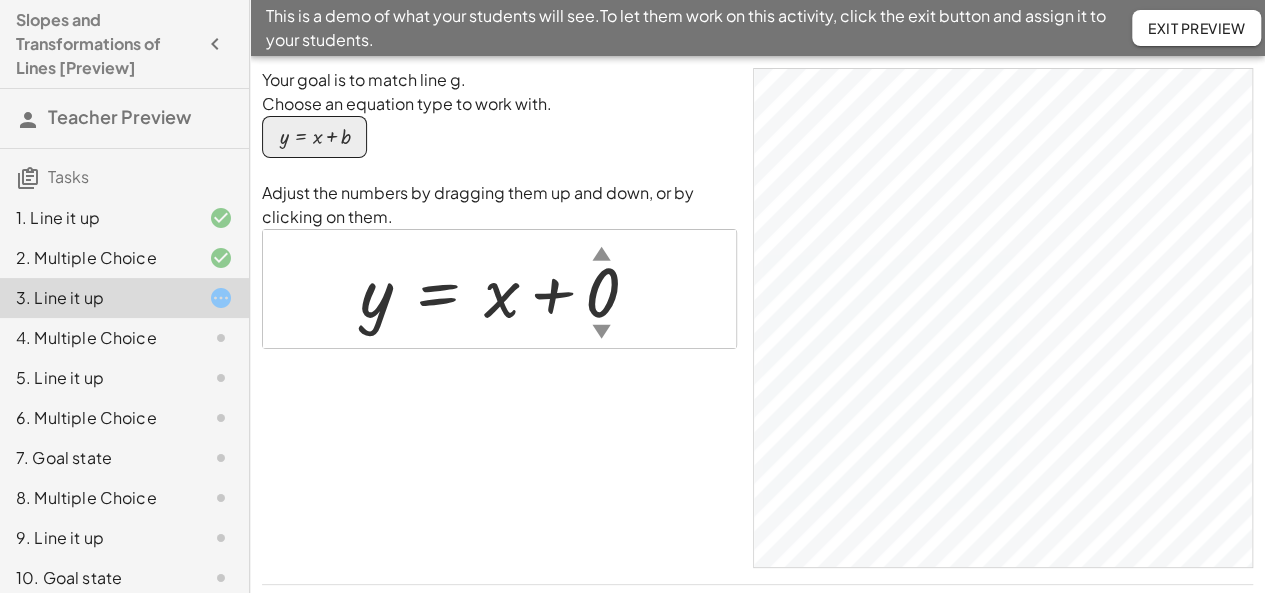 click at bounding box center (507, 289) 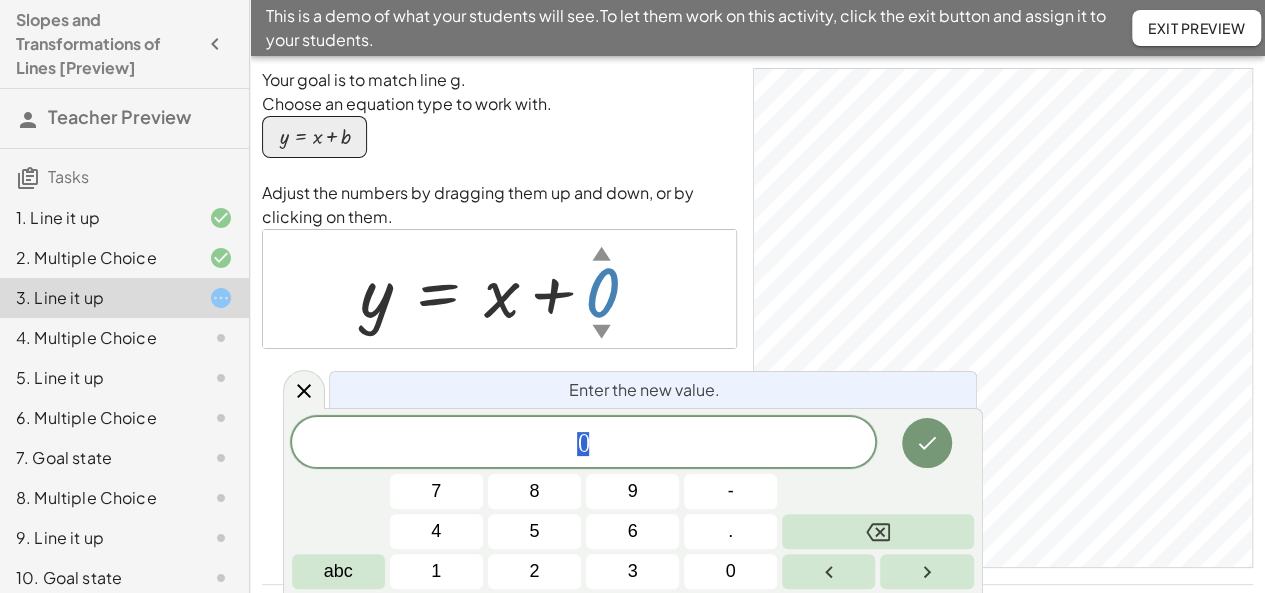 drag, startPoint x: 603, startPoint y: 337, endPoint x: 604, endPoint y: 350, distance: 13.038404 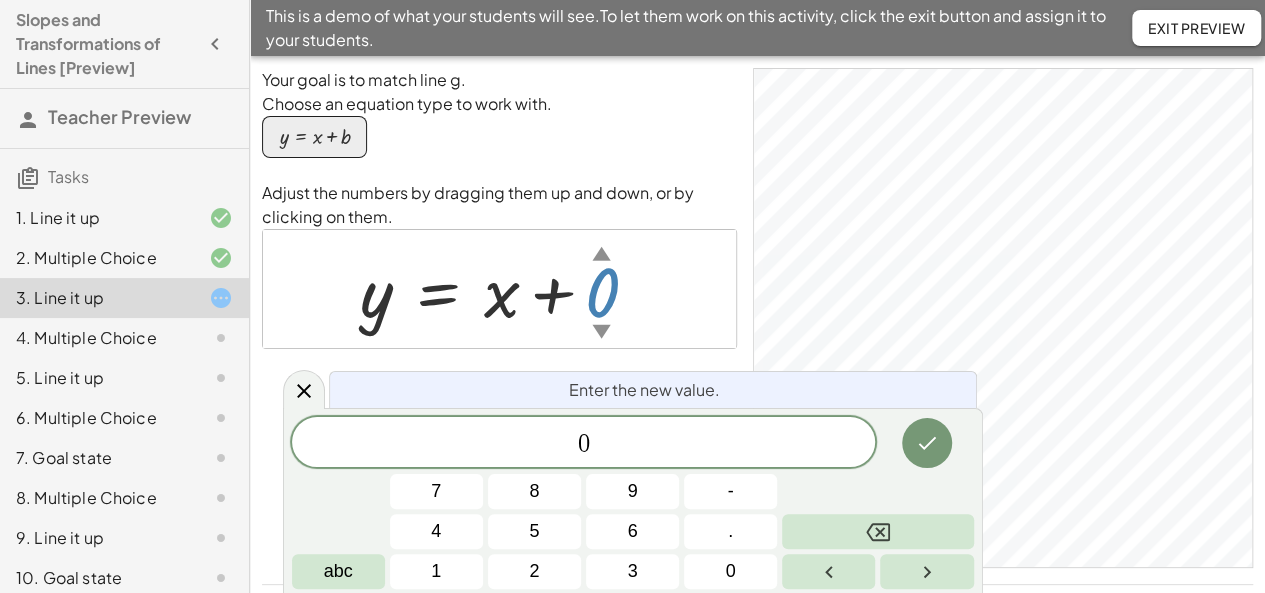 drag, startPoint x: 600, startPoint y: 279, endPoint x: 742, endPoint y: 355, distance: 161.05899 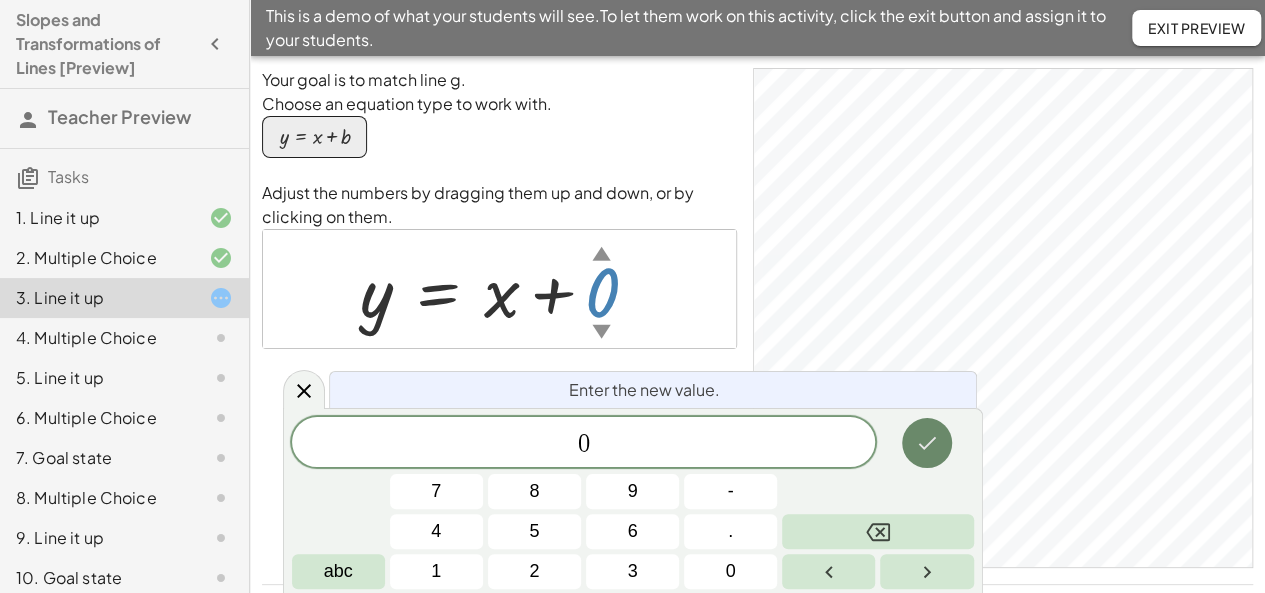 click 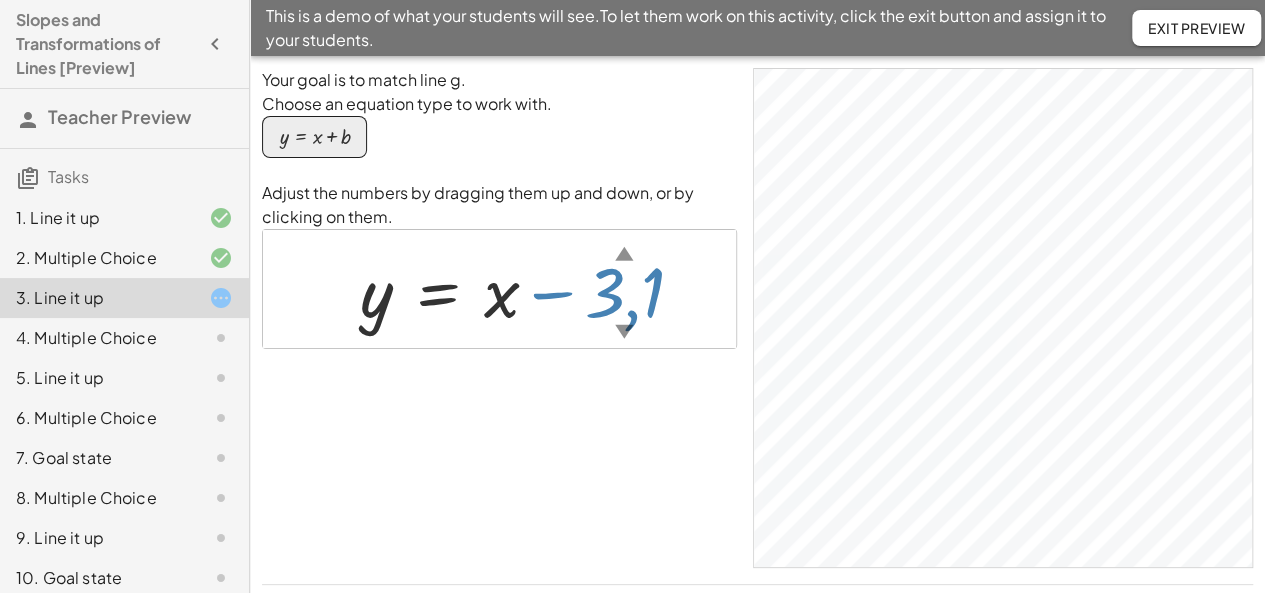 drag, startPoint x: 603, startPoint y: 274, endPoint x: 633, endPoint y: 415, distance: 144.15616 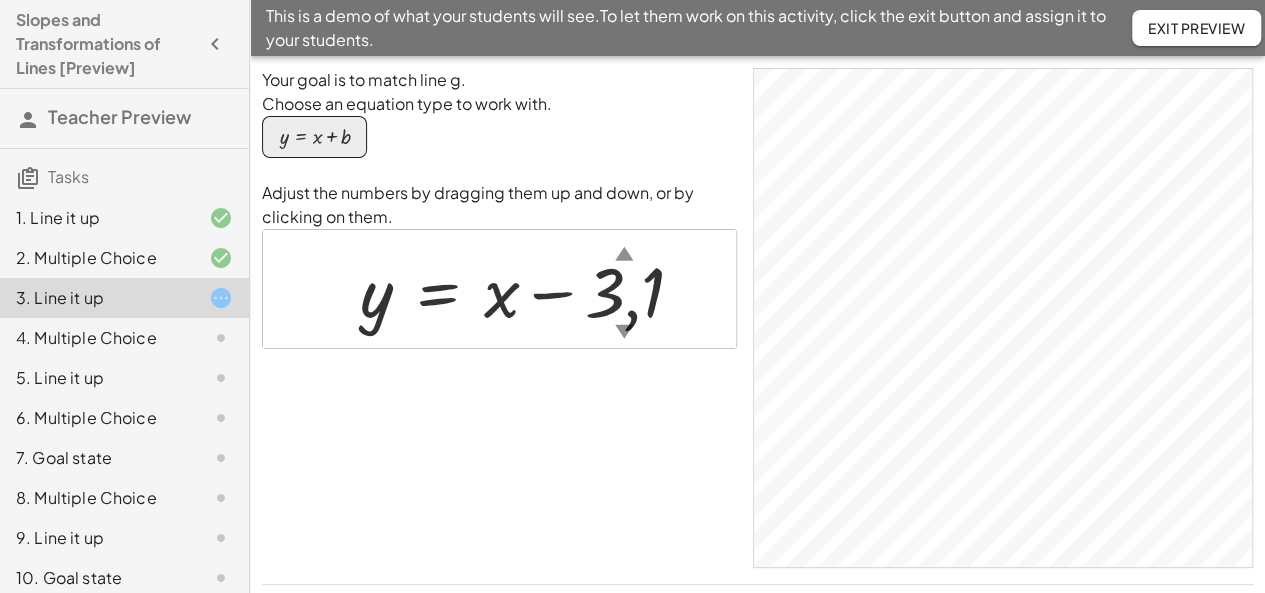 drag, startPoint x: 632, startPoint y: 416, endPoint x: 632, endPoint y: 298, distance: 118 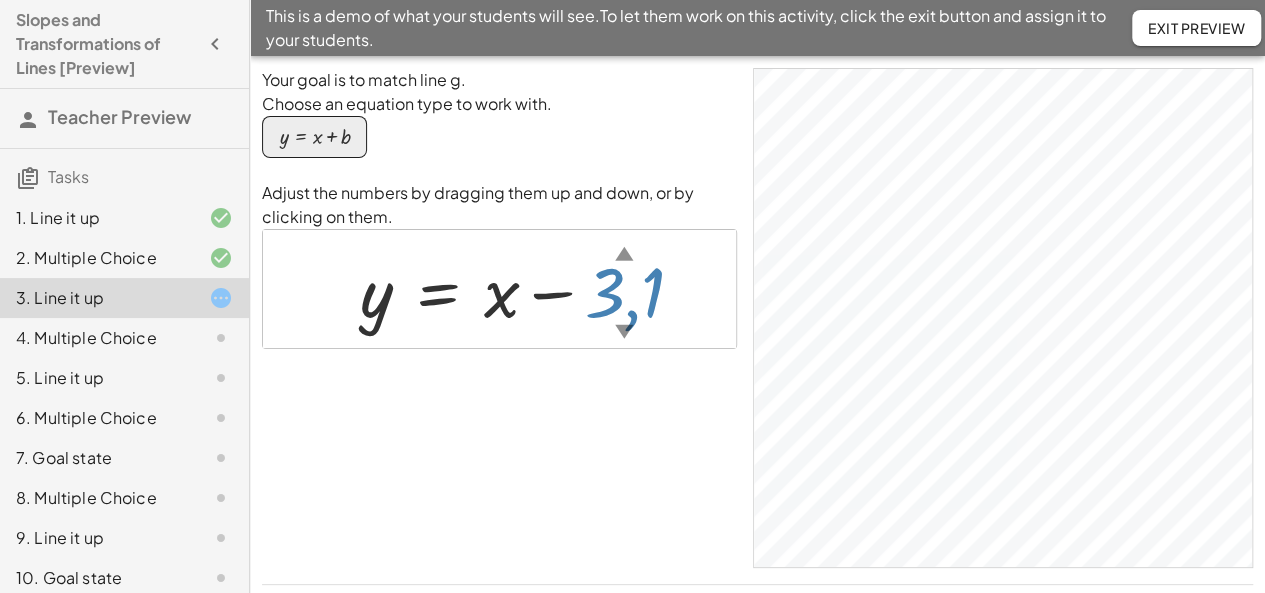 click at bounding box center (530, 289) 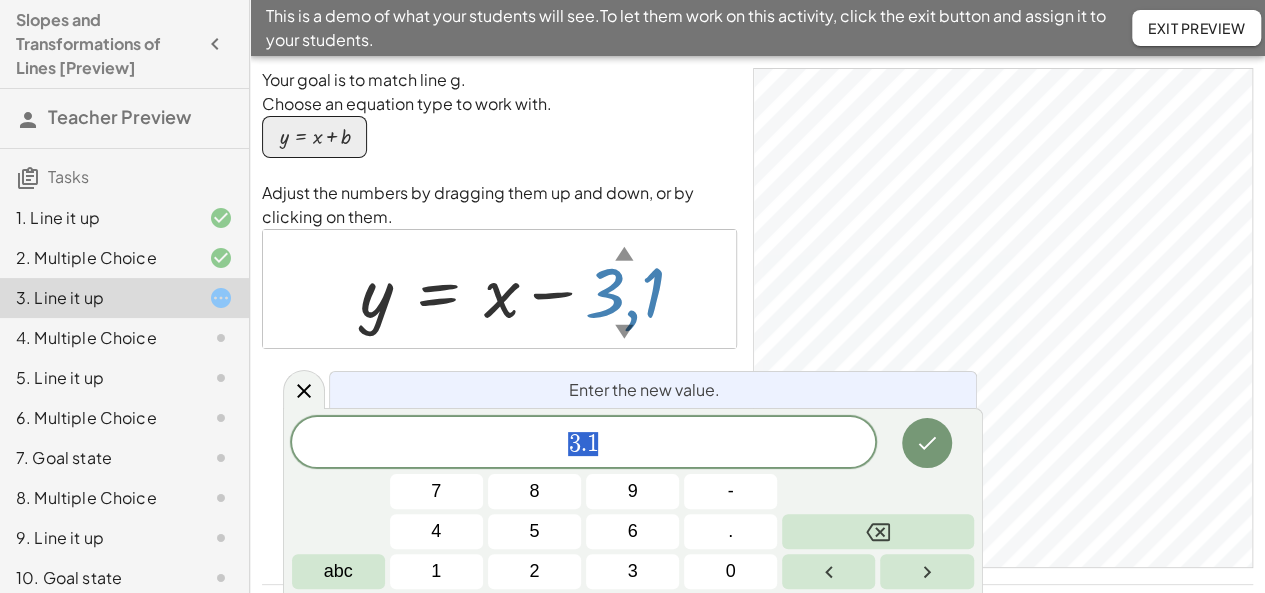 drag, startPoint x: 632, startPoint y: 298, endPoint x: 636, endPoint y: 235, distance: 63.126858 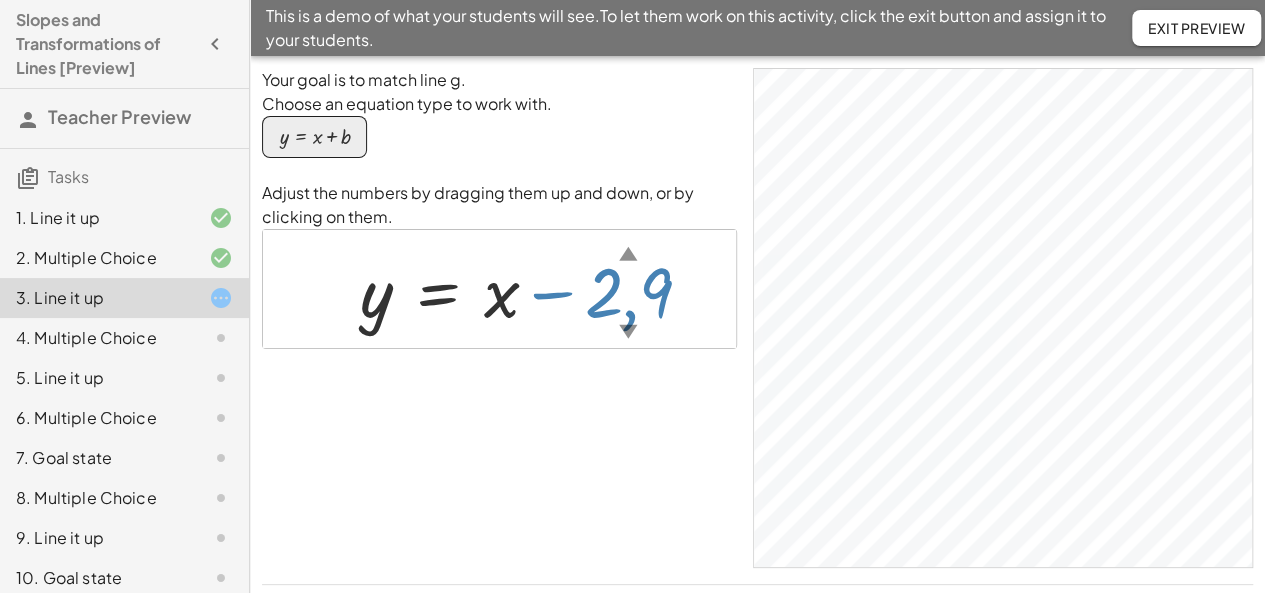 drag, startPoint x: 624, startPoint y: 289, endPoint x: 619, endPoint y: 261, distance: 28.442924 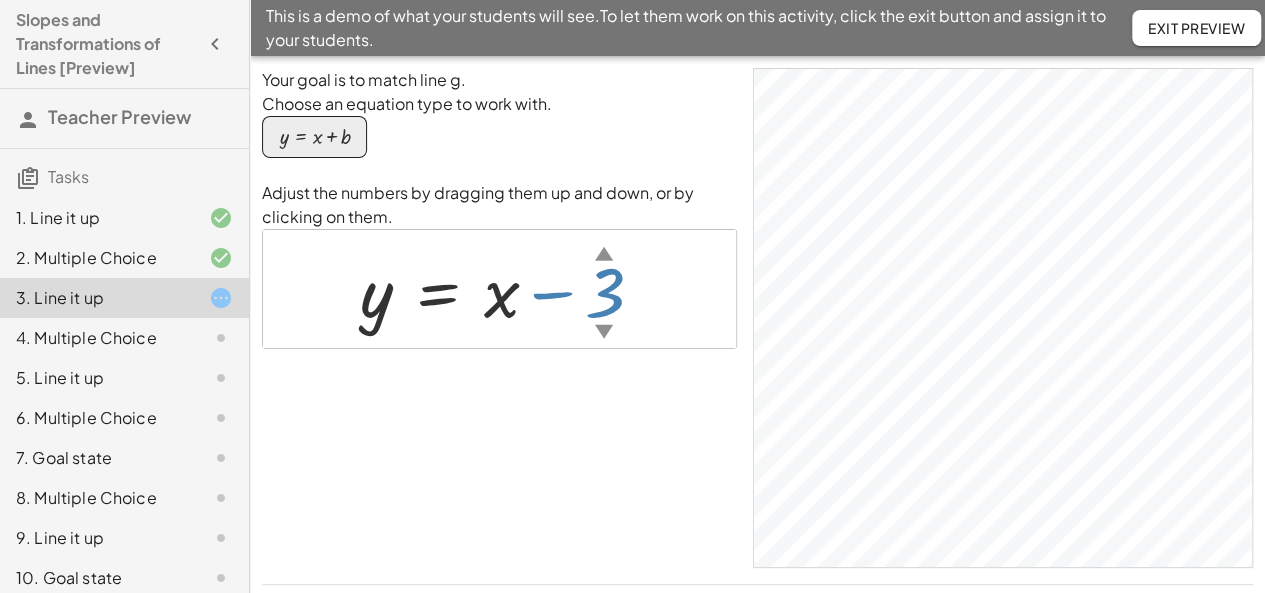 drag, startPoint x: 619, startPoint y: 261, endPoint x: 621, endPoint y: 285, distance: 24.083189 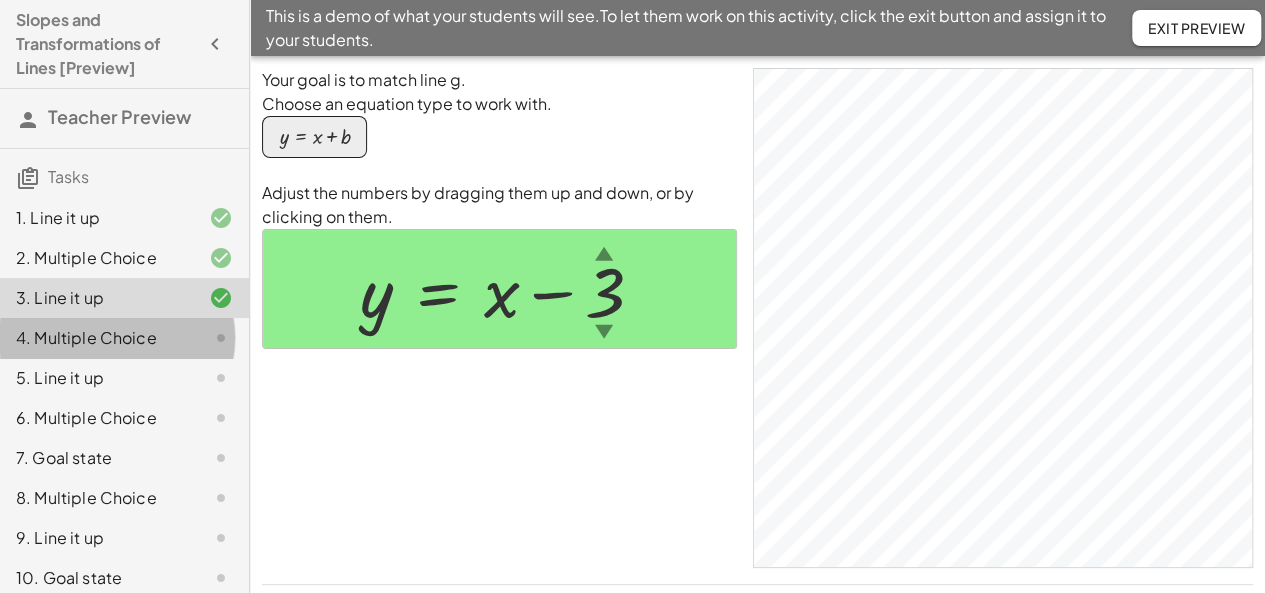 click on "4. Multiple Choice" 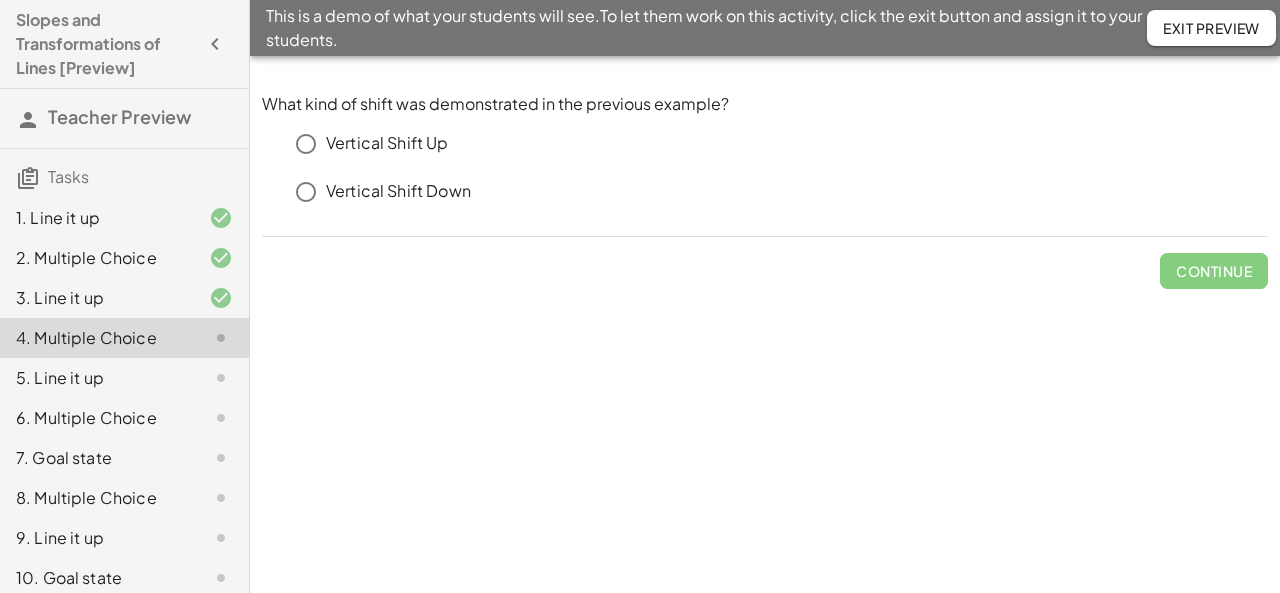 click on "Vertical Shift Down" at bounding box center (398, 191) 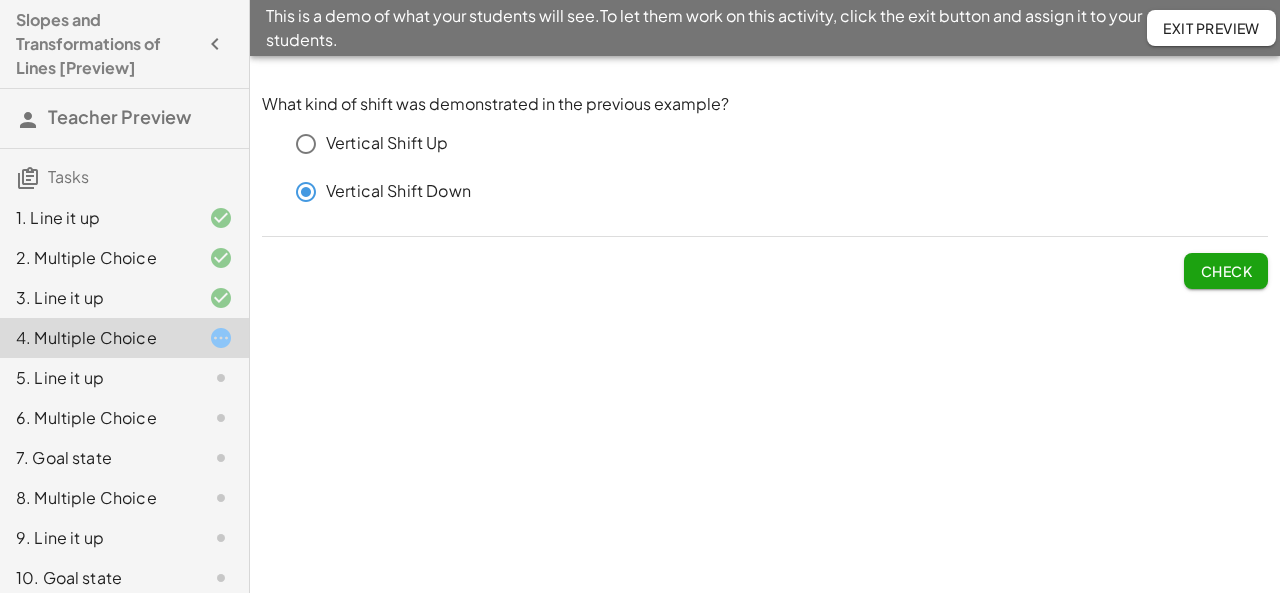 click on "Check" at bounding box center [1226, 271] 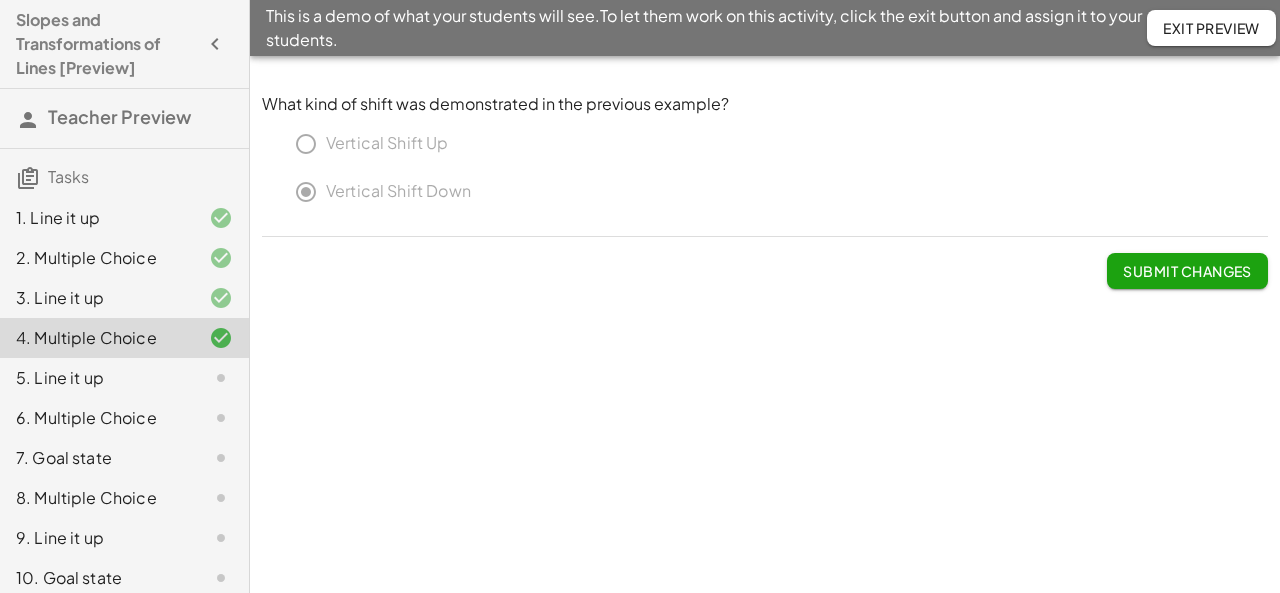 click on "Submit Changes" at bounding box center [1187, 271] 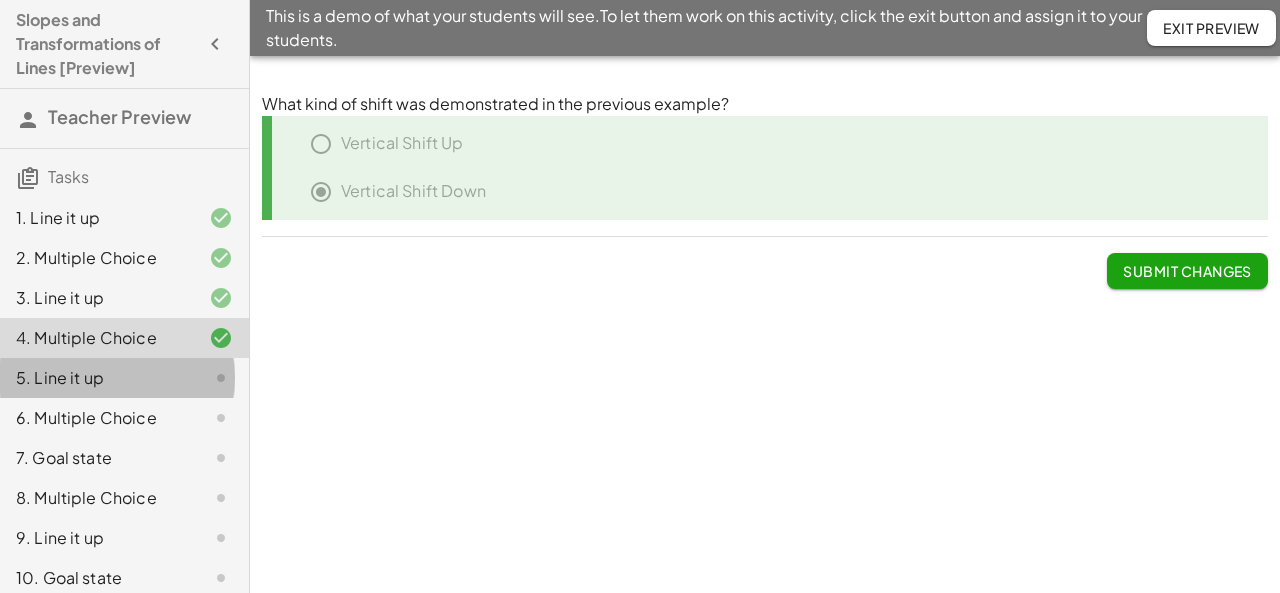 click on "5. Line it up" 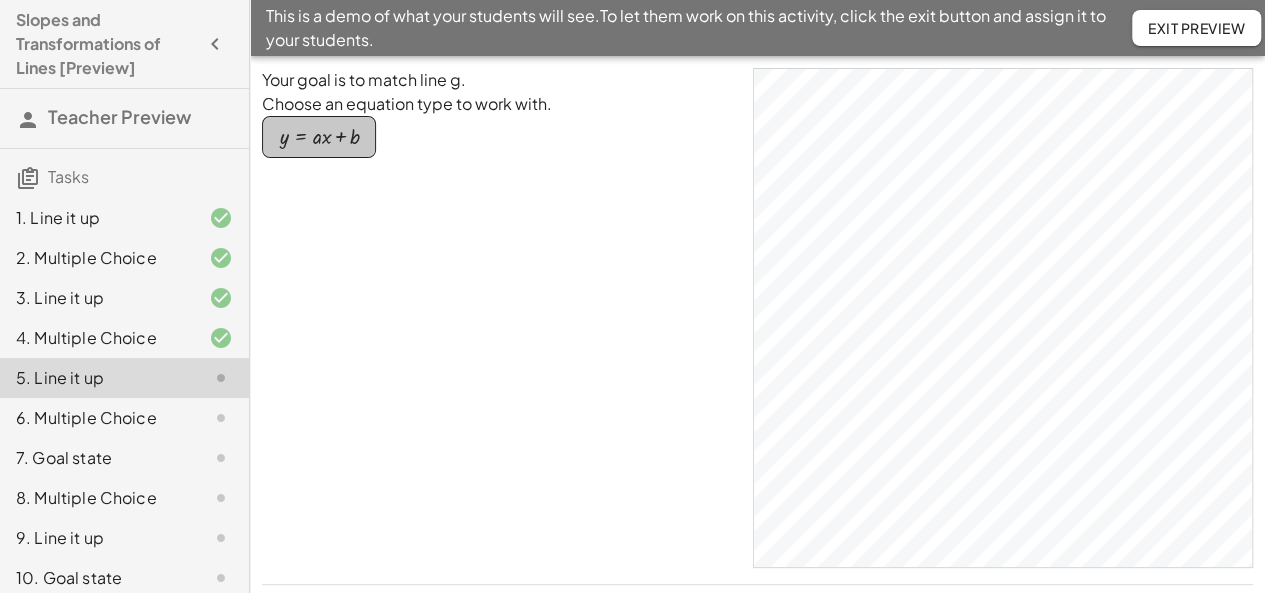 click at bounding box center (319, 137) 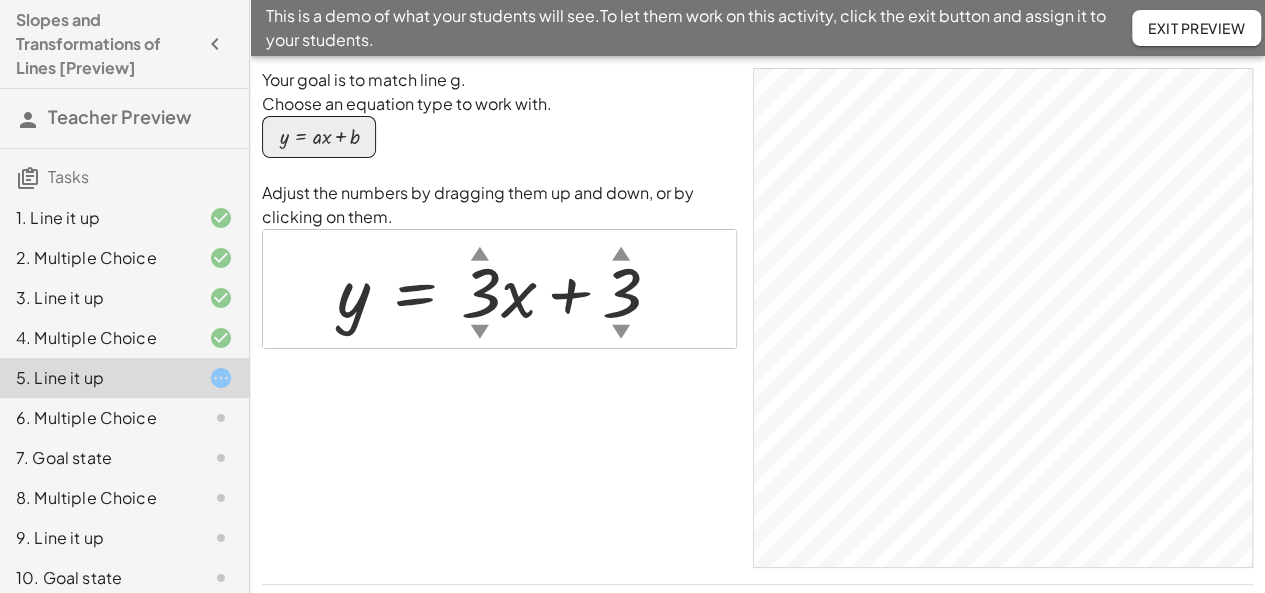click on "▲" at bounding box center (479, 254) 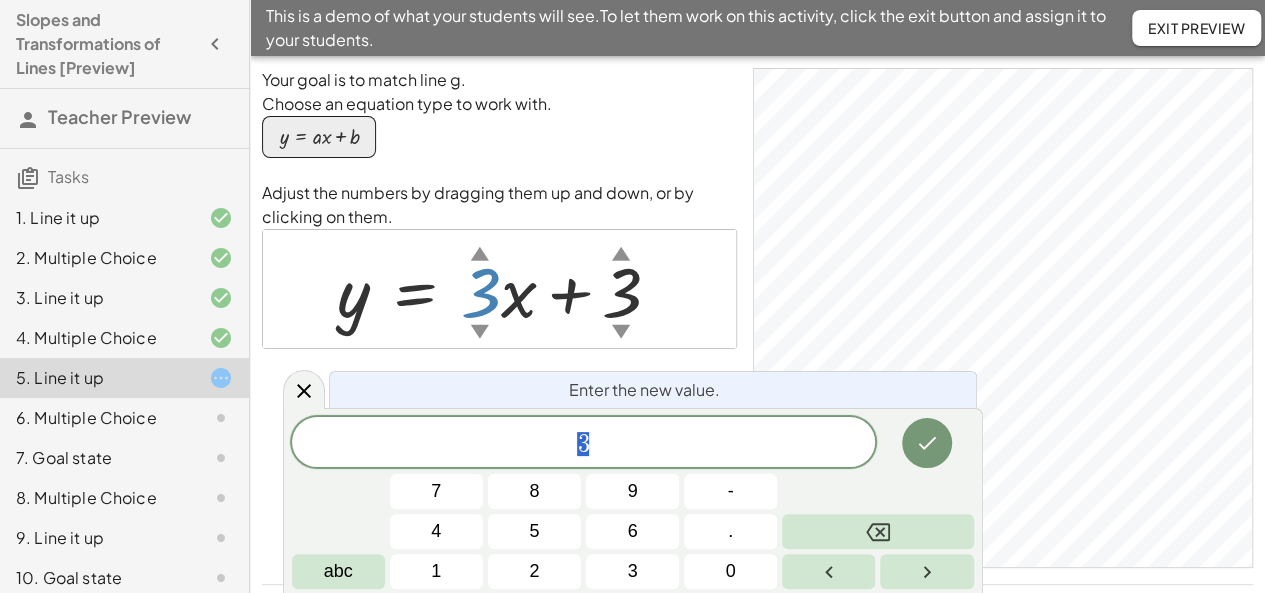 drag, startPoint x: 474, startPoint y: 309, endPoint x: 477, endPoint y: 242, distance: 67.06713 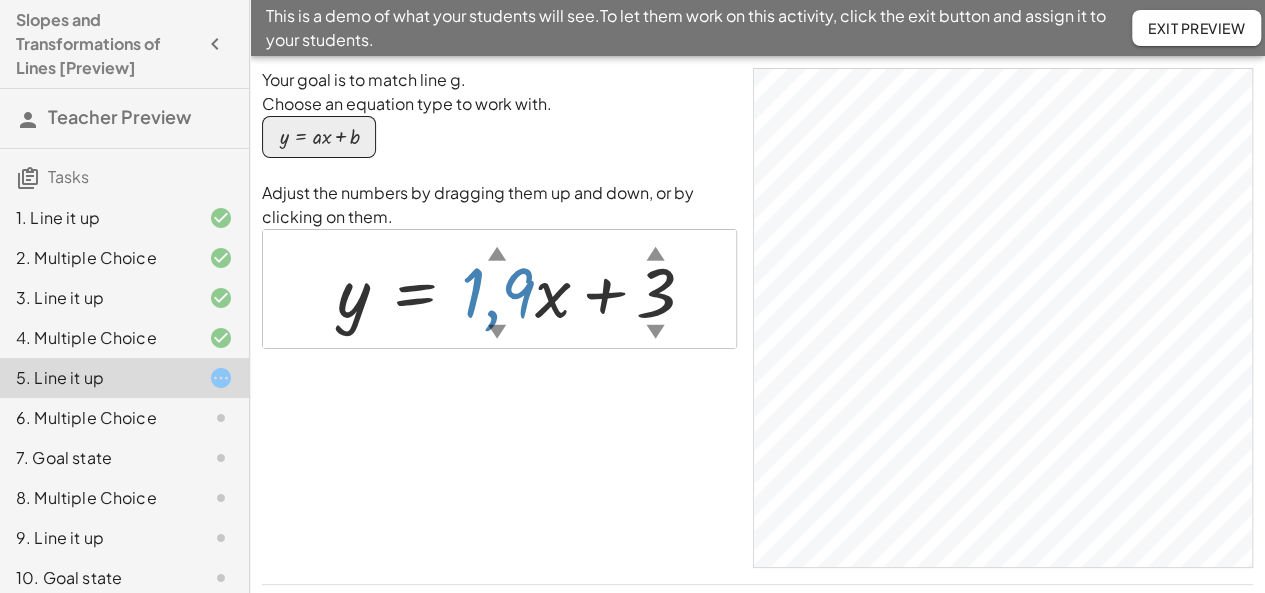 drag, startPoint x: 481, startPoint y: 289, endPoint x: 490, endPoint y: 369, distance: 80.50466 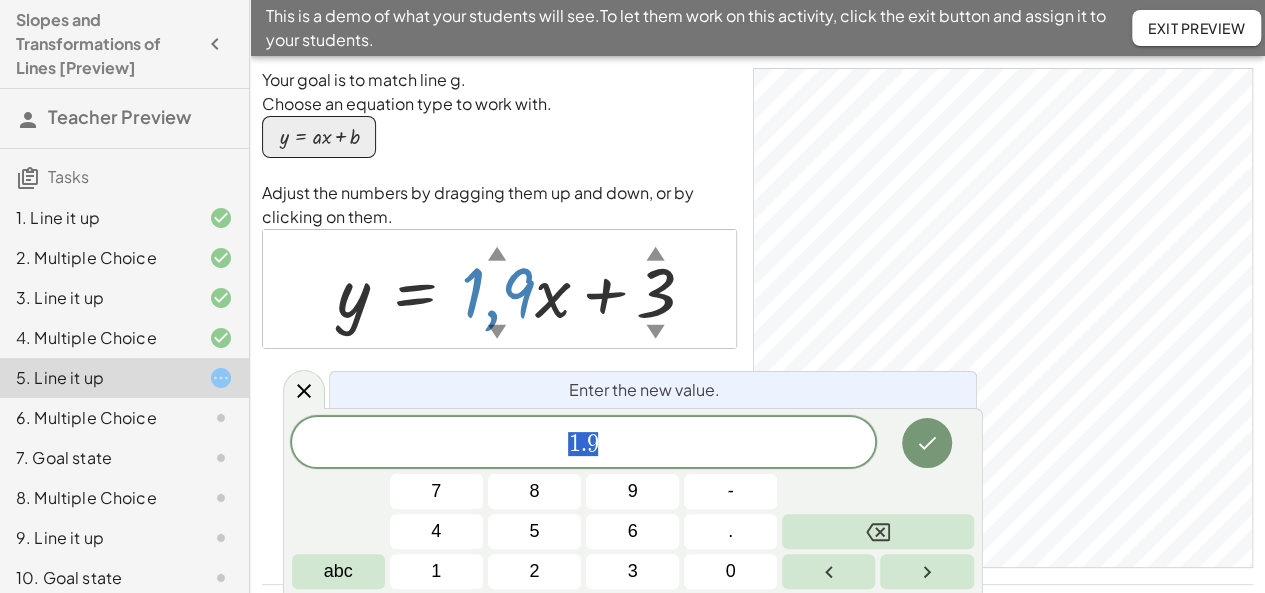 click at bounding box center [524, 289] 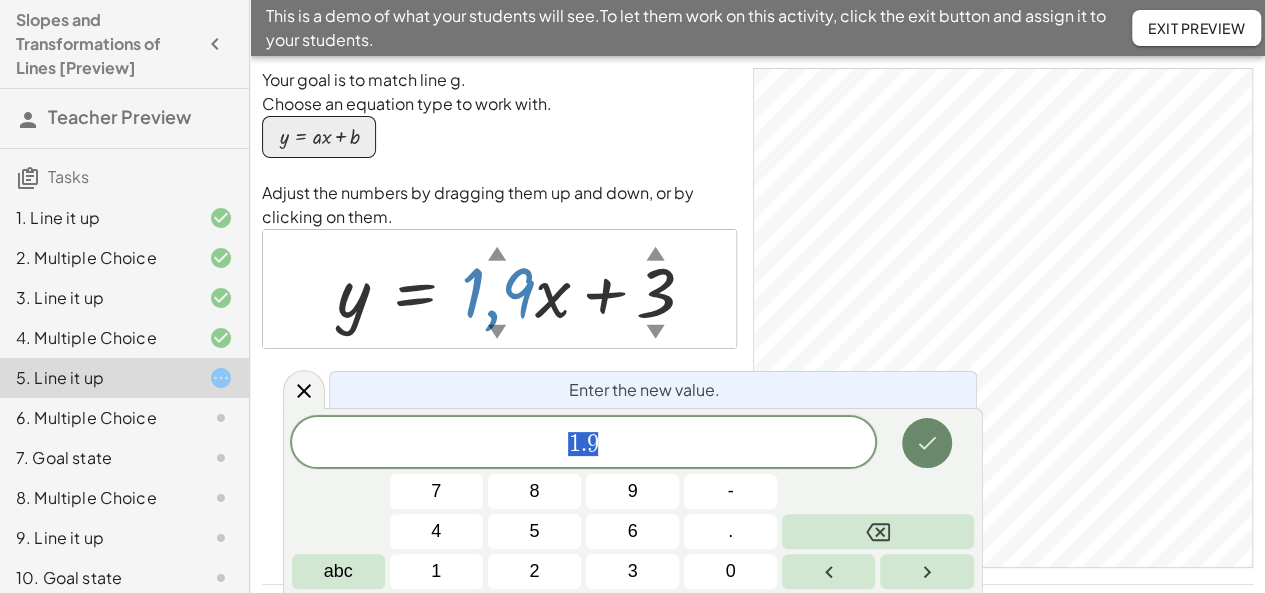 click at bounding box center [927, 443] 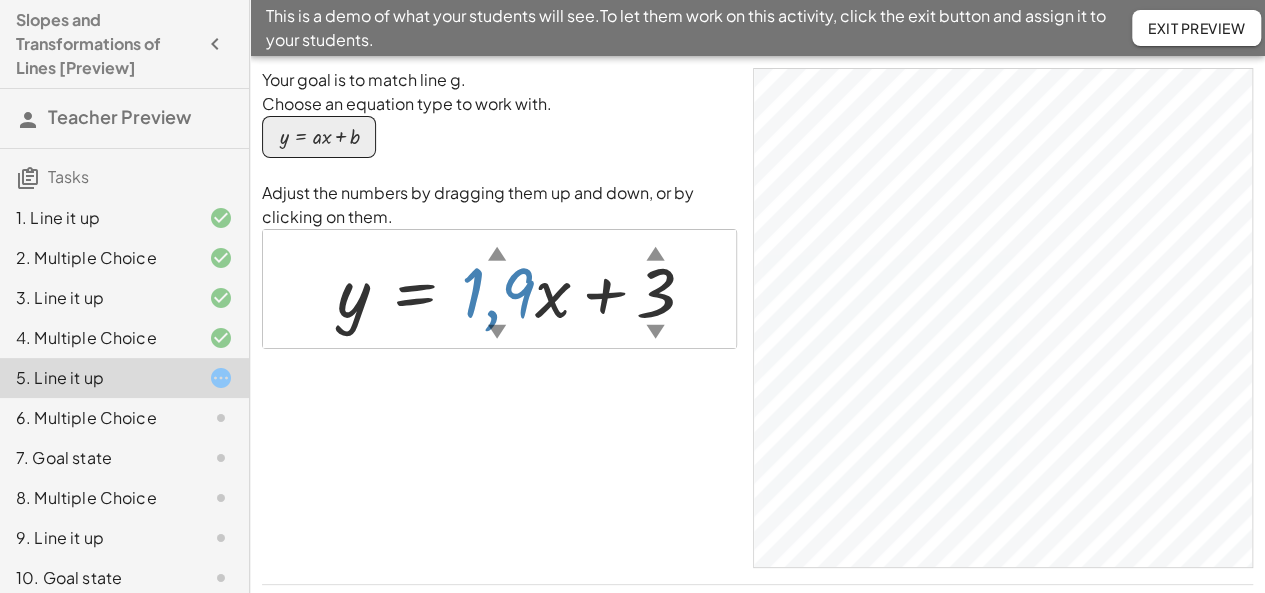 drag, startPoint x: 500, startPoint y: 283, endPoint x: 499, endPoint y: 301, distance: 18.027756 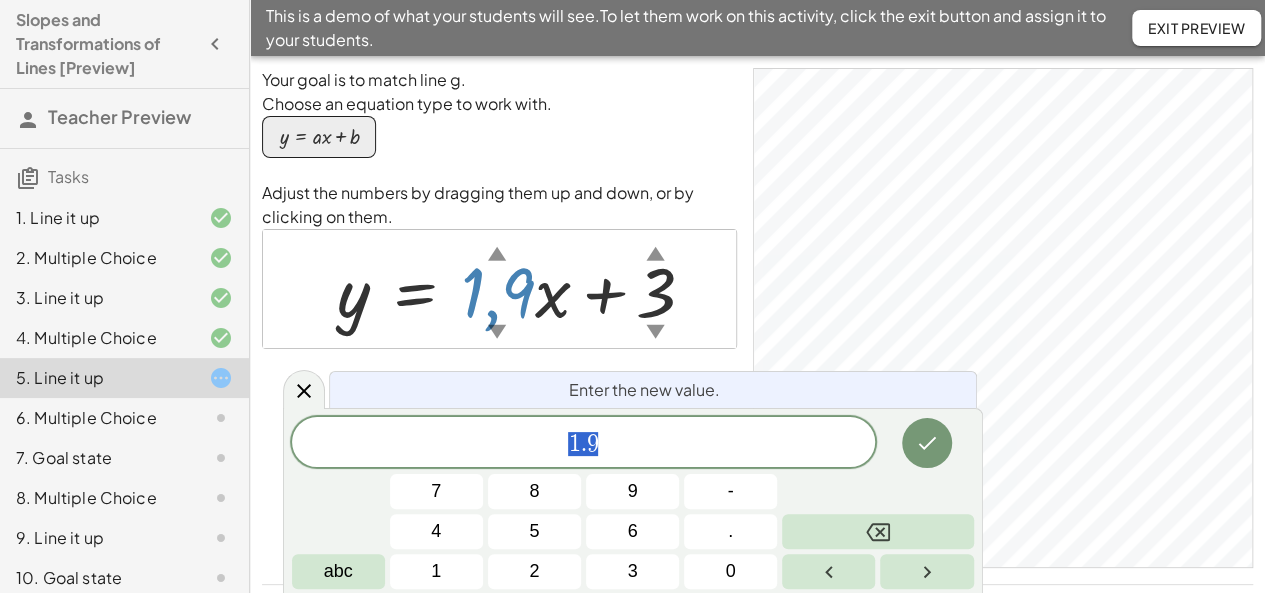 click at bounding box center [524, 289] 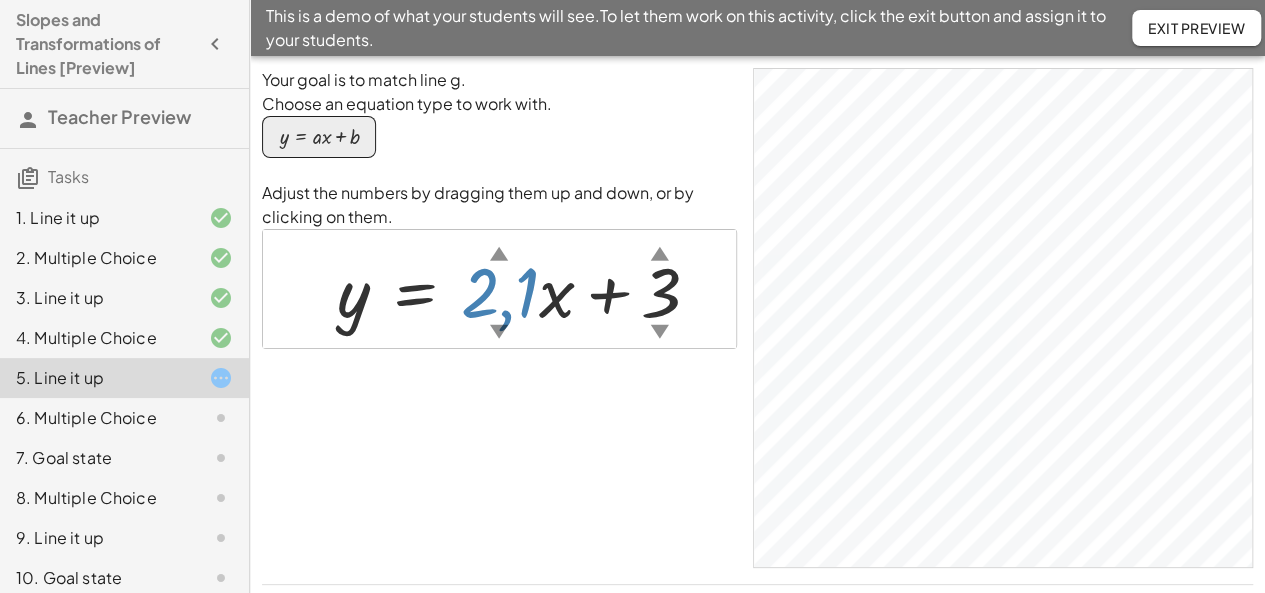 drag, startPoint x: 507, startPoint y: 298, endPoint x: 500, endPoint y: 269, distance: 29.832869 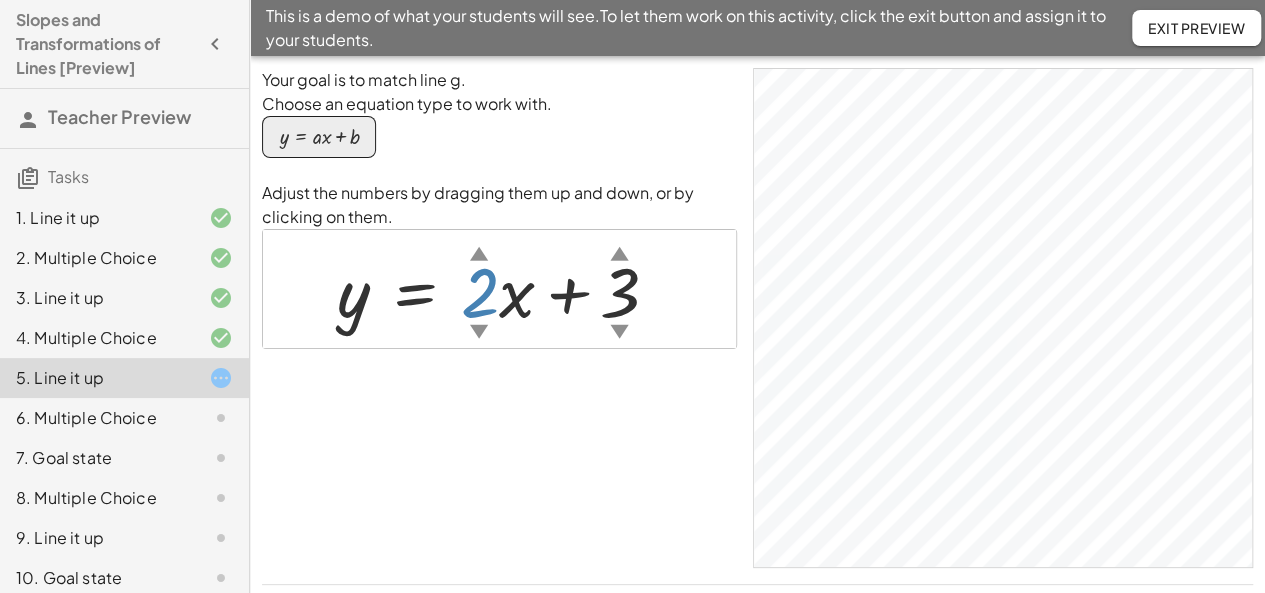 drag, startPoint x: 504, startPoint y: 274, endPoint x: 505, endPoint y: 287, distance: 13.038404 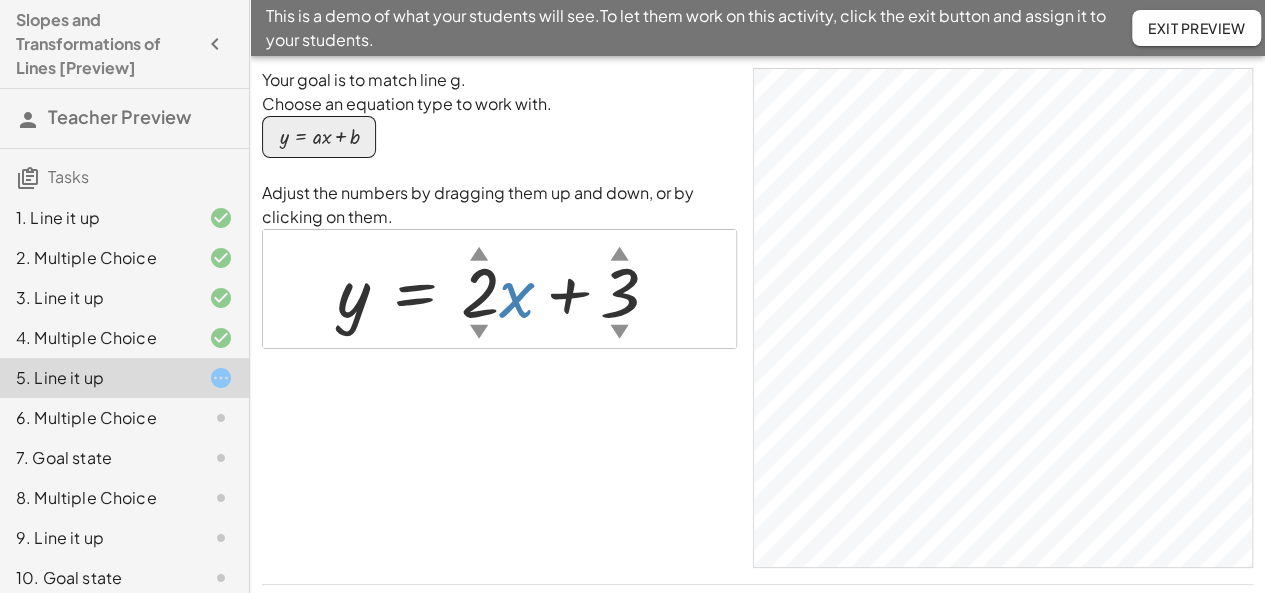 click at bounding box center [506, 289] 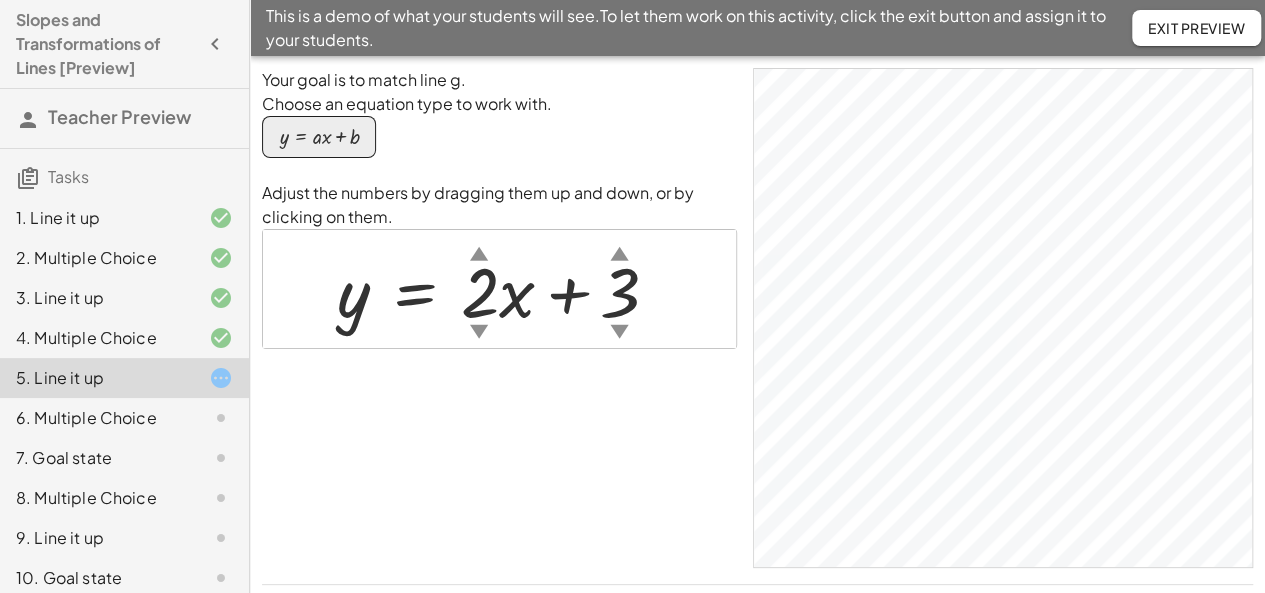 click at bounding box center (506, 289) 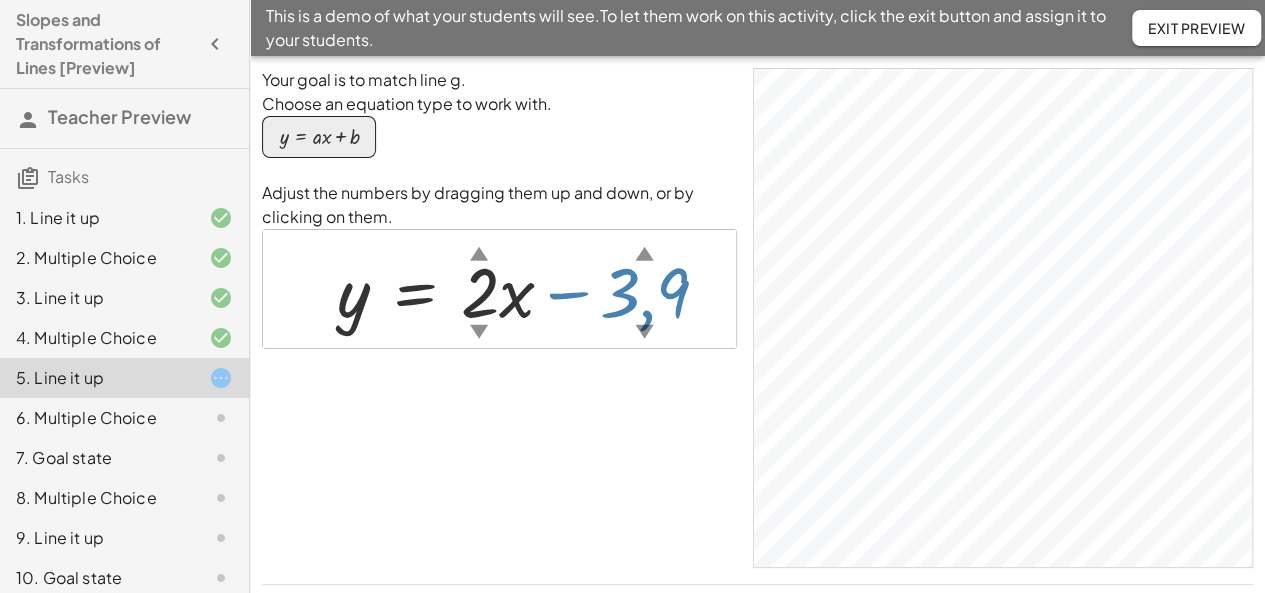 drag, startPoint x: 622, startPoint y: 297, endPoint x: 635, endPoint y: 521, distance: 224.37692 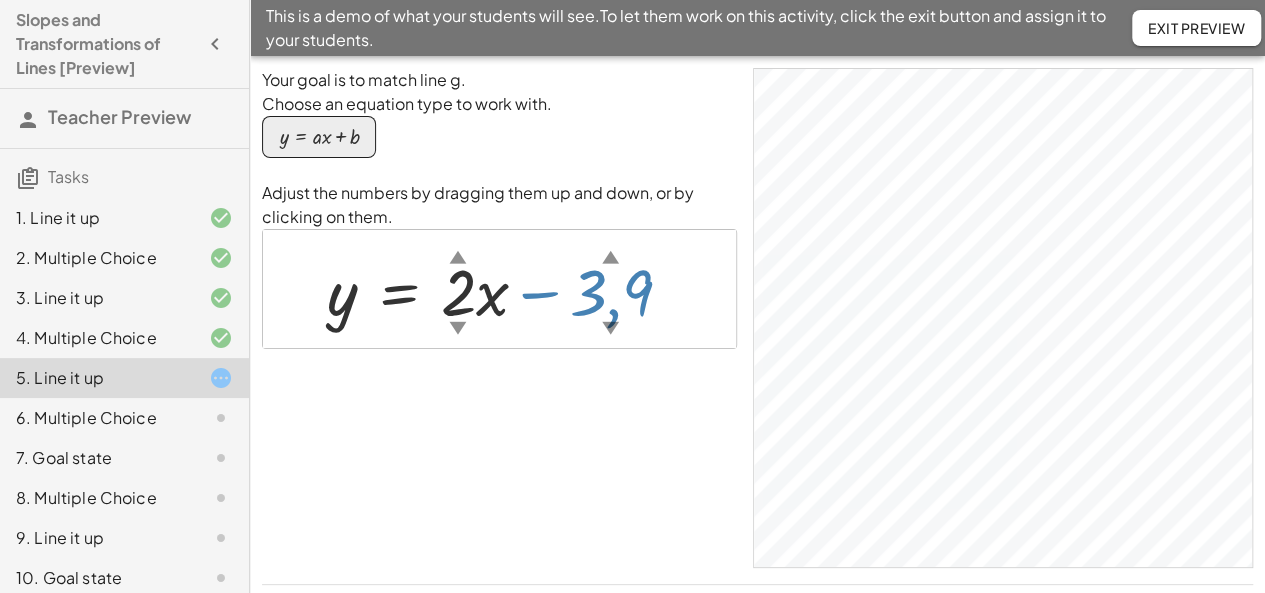 drag, startPoint x: 601, startPoint y: 285, endPoint x: 612, endPoint y: 305, distance: 22.825424 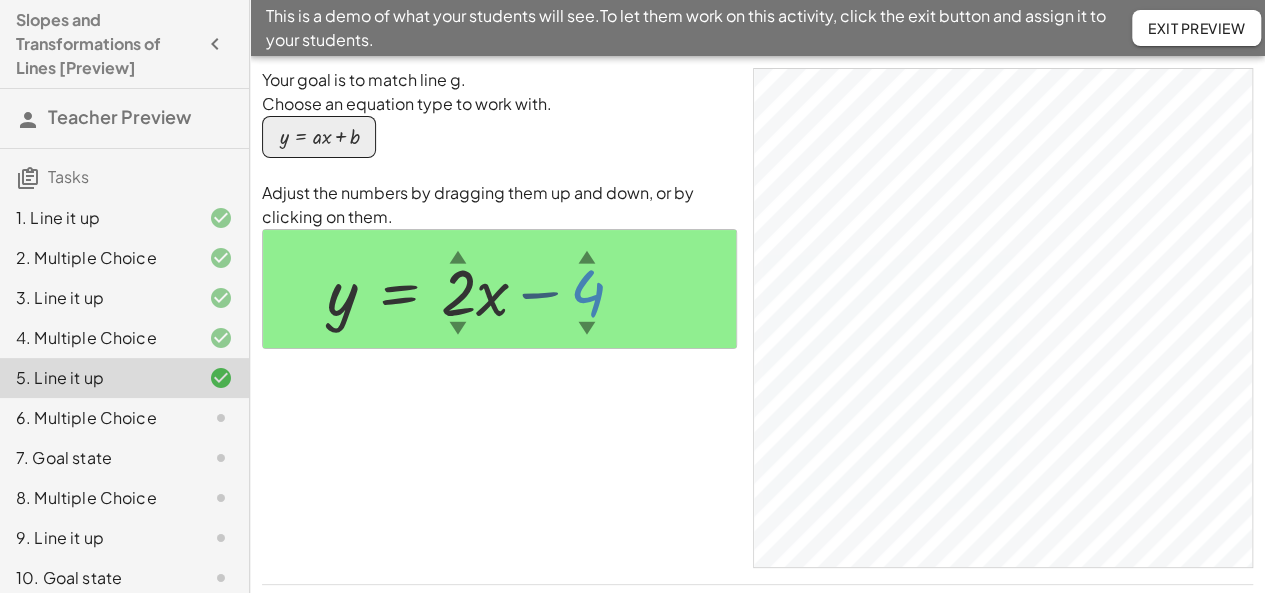 click at bounding box center (483, 289) 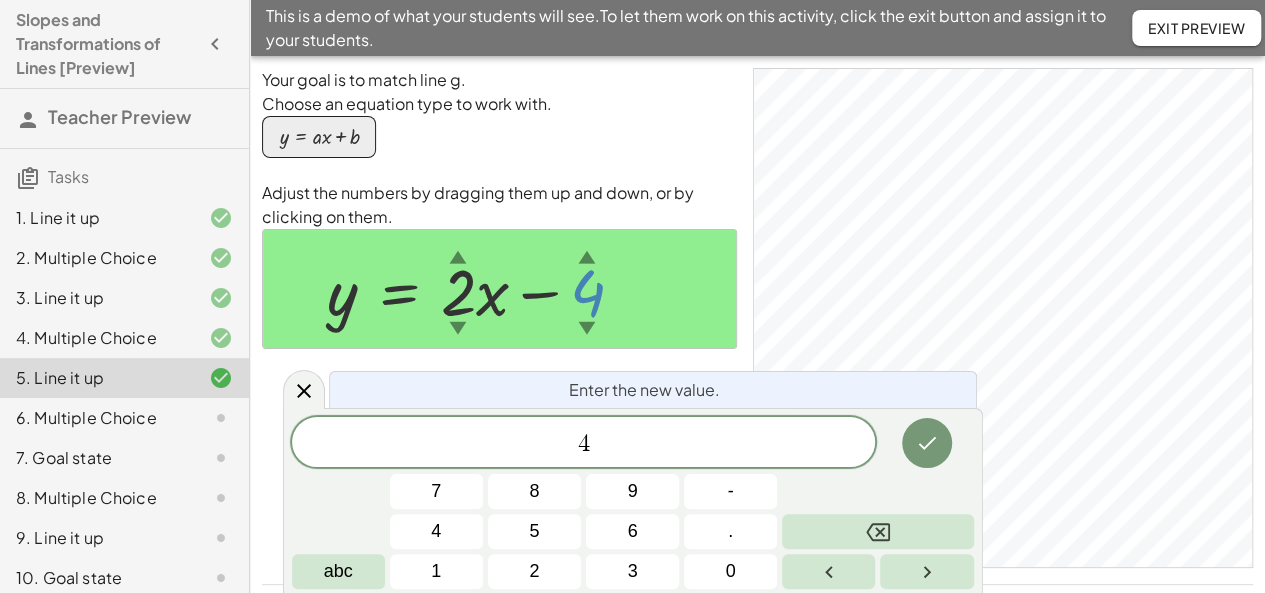 click on "Adjust the numbers by dragging them up and down, or by clicking on them." at bounding box center [499, 205] 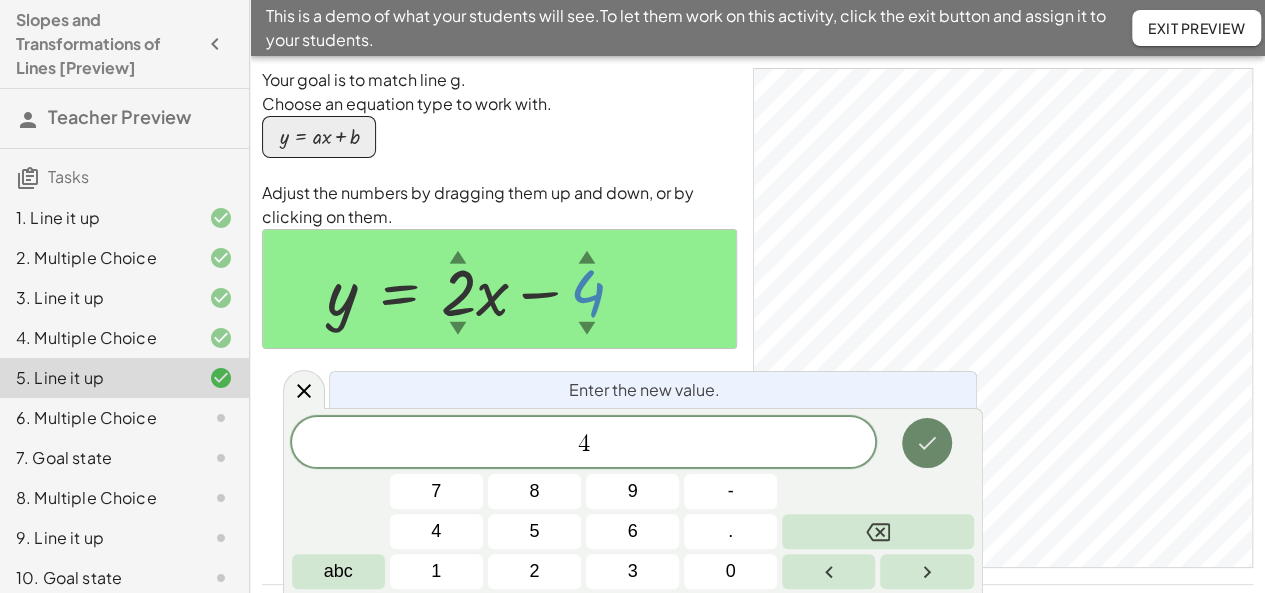 click 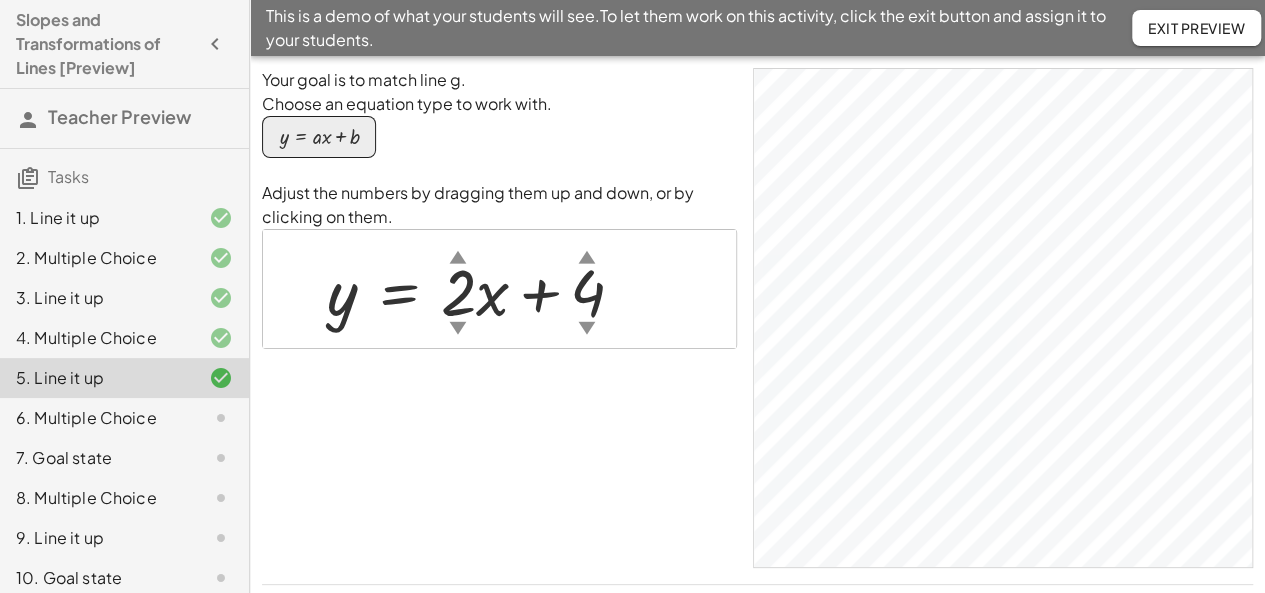 click at bounding box center (483, 289) 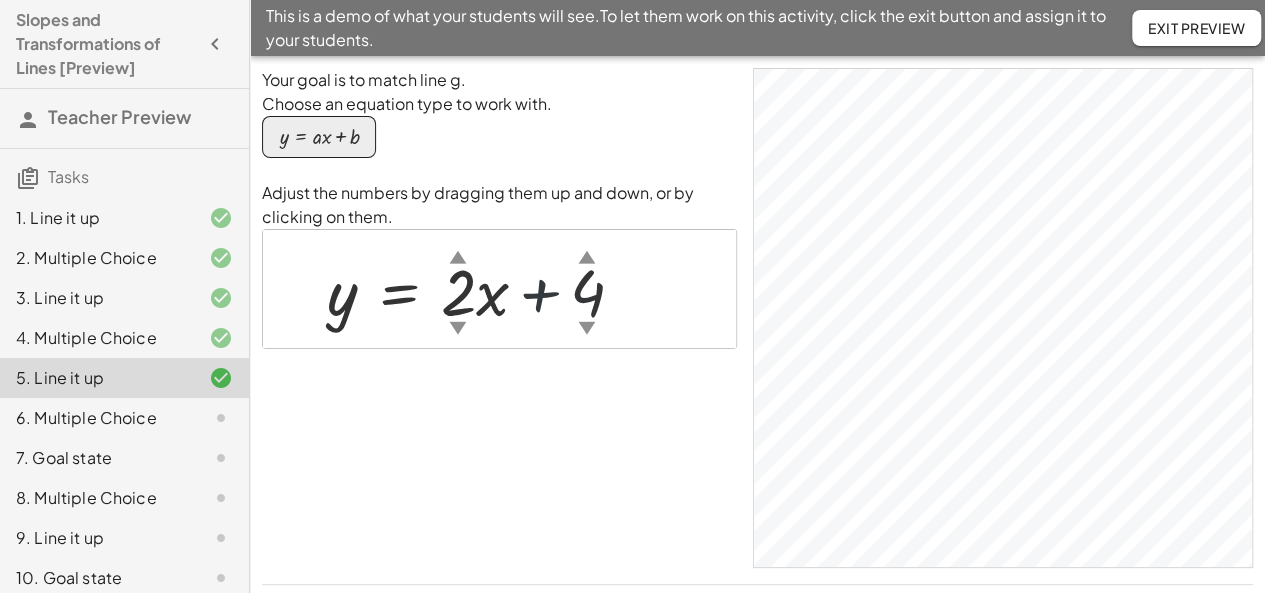 click at bounding box center (483, 289) 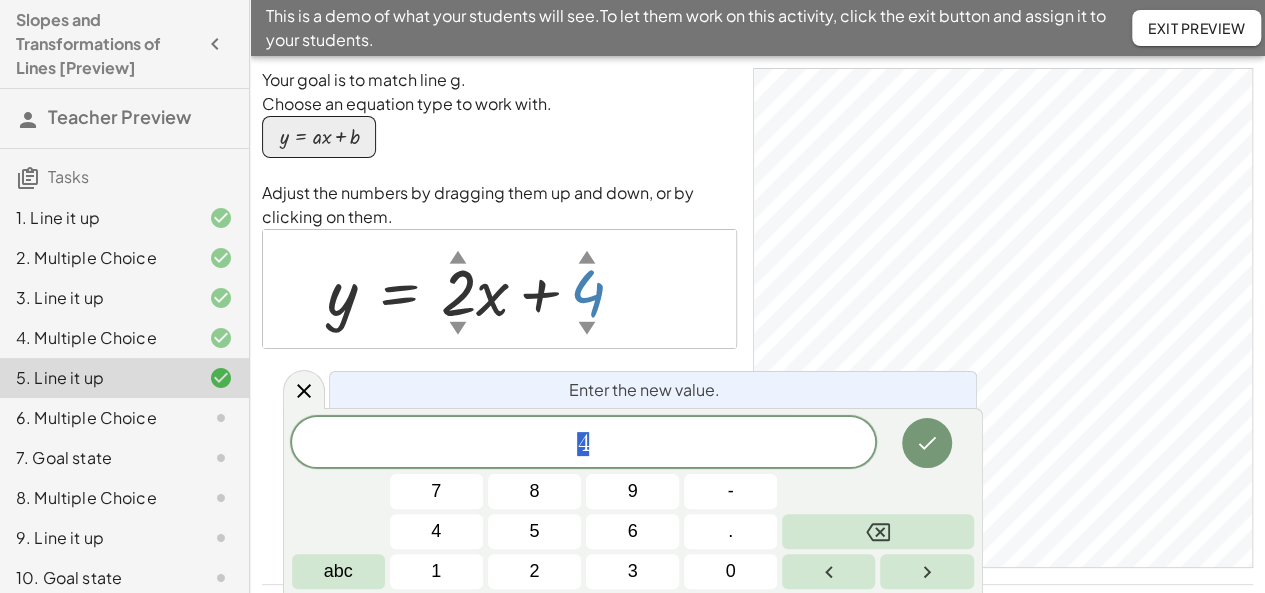 drag, startPoint x: 589, startPoint y: 273, endPoint x: 598, endPoint y: 355, distance: 82.492424 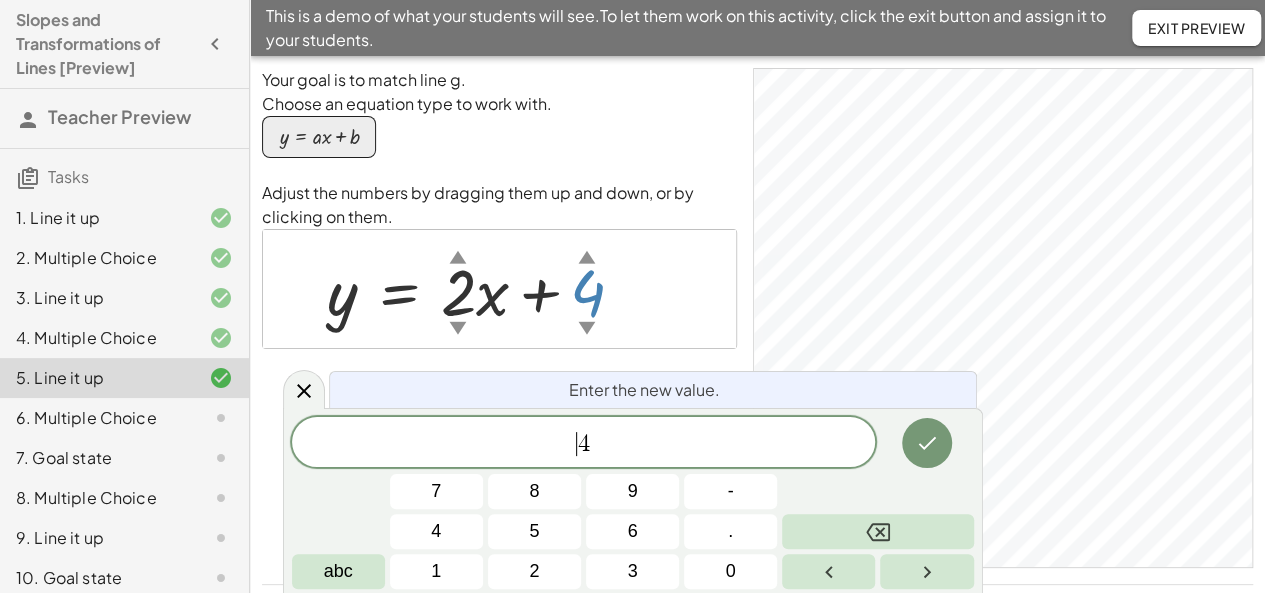 drag, startPoint x: 578, startPoint y: 421, endPoint x: 578, endPoint y: 437, distance: 16 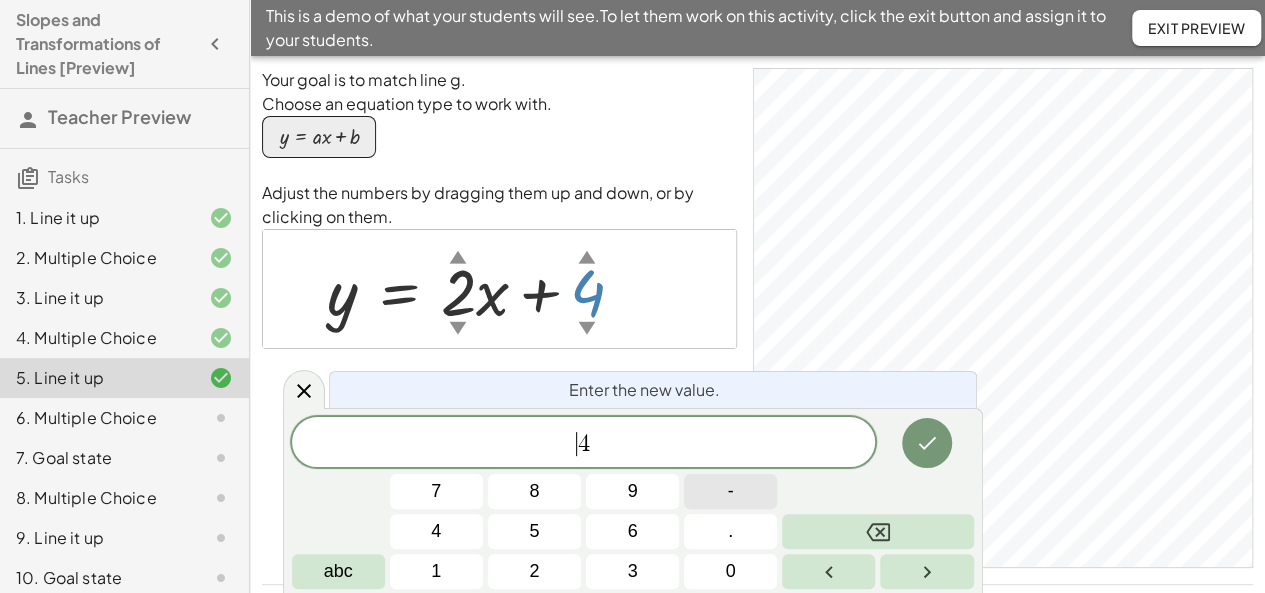 click on "-" at bounding box center [730, 491] 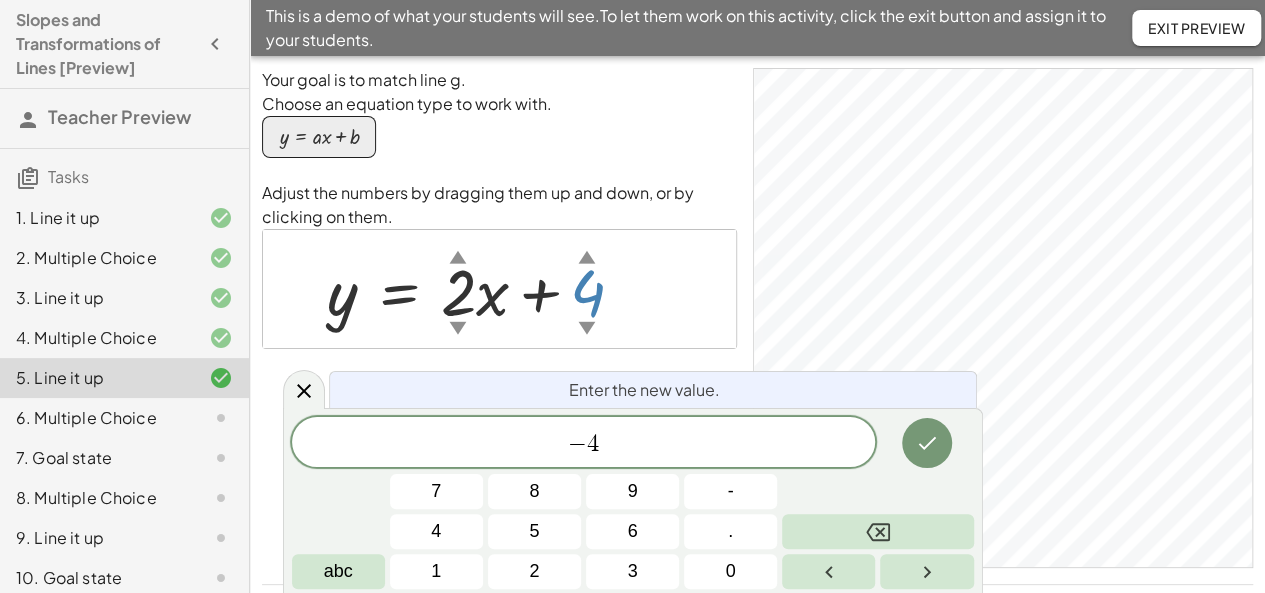 click 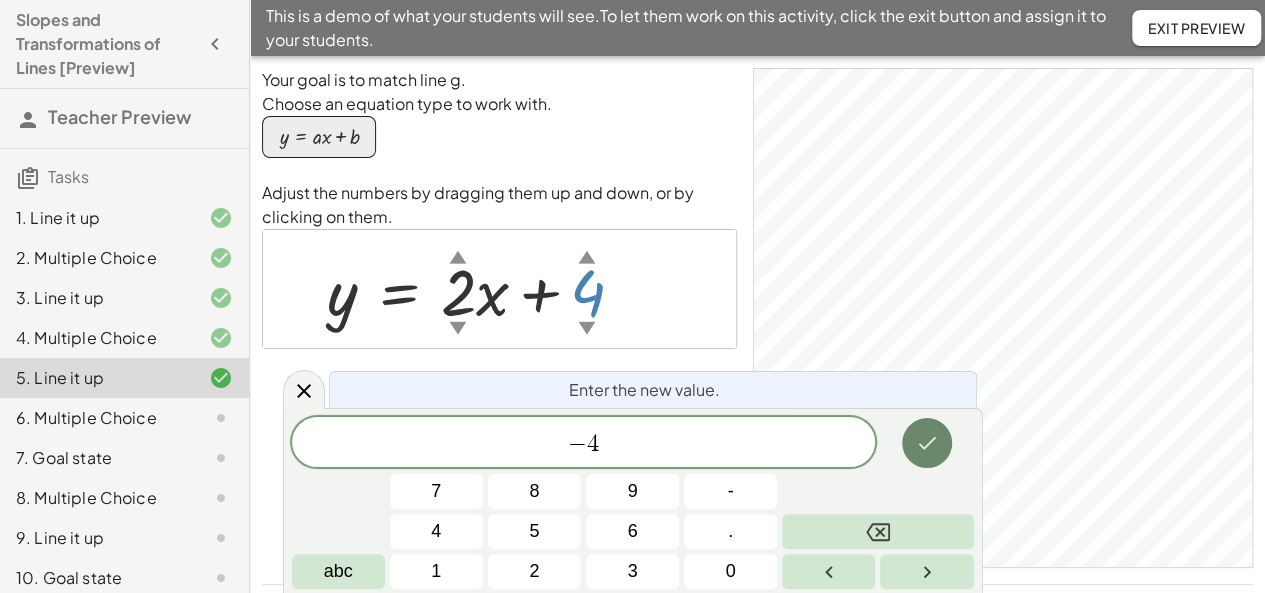 click 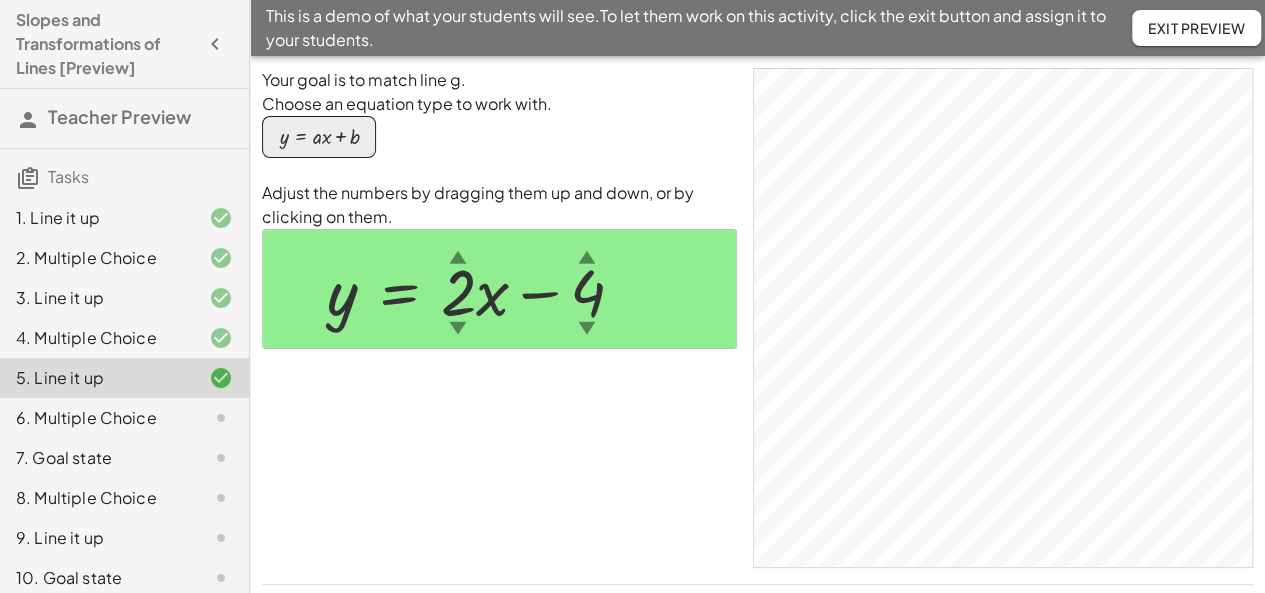click on "6. Multiple Choice" 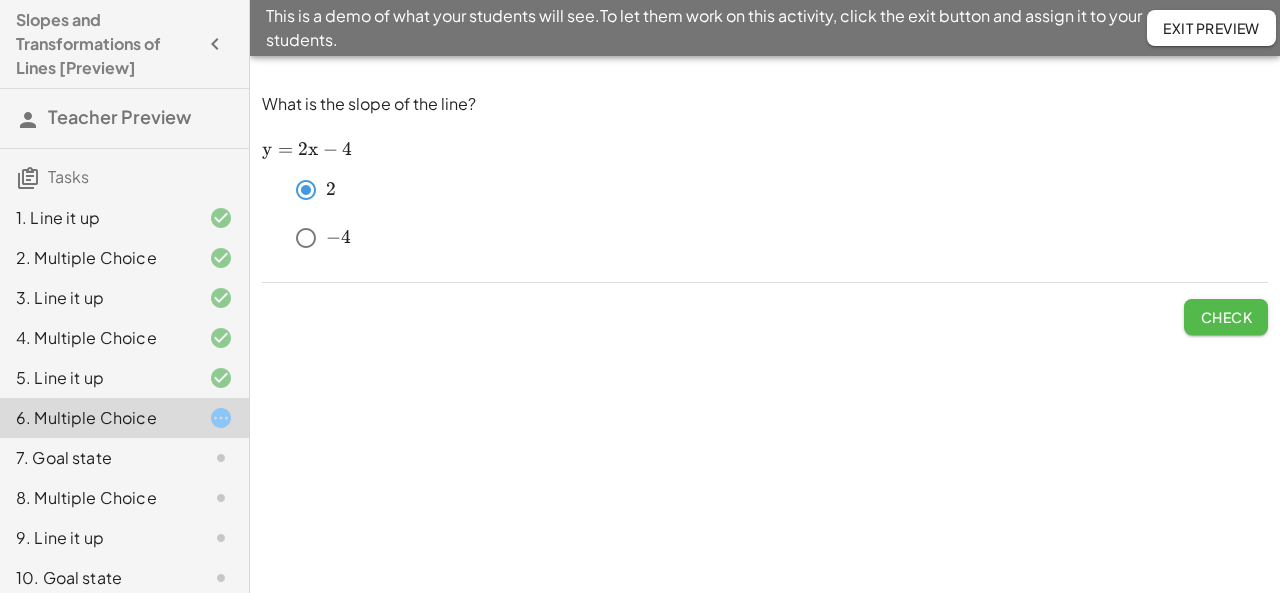 click on "Check" at bounding box center (1226, 317) 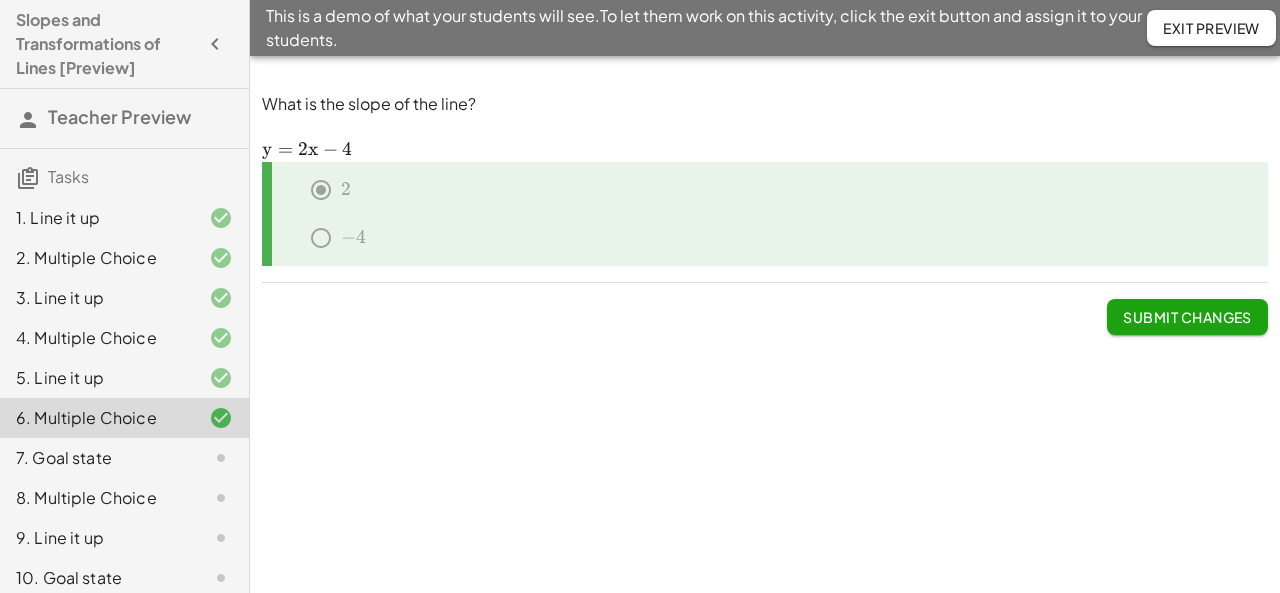 click on "Submit Changes" 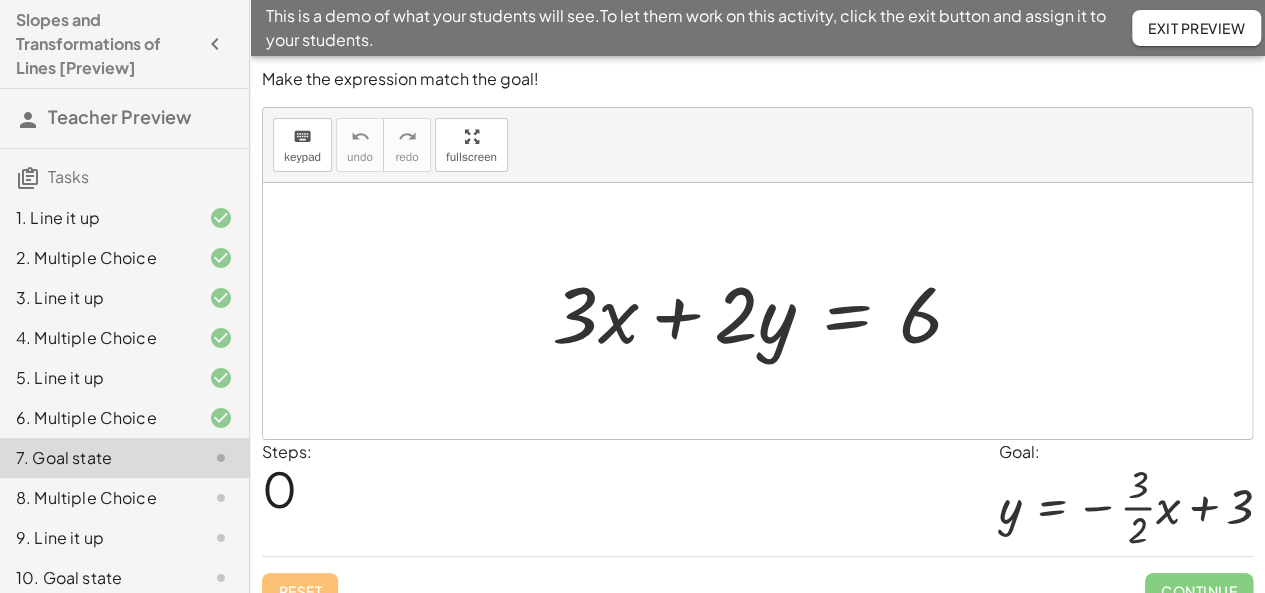 click at bounding box center [765, 311] 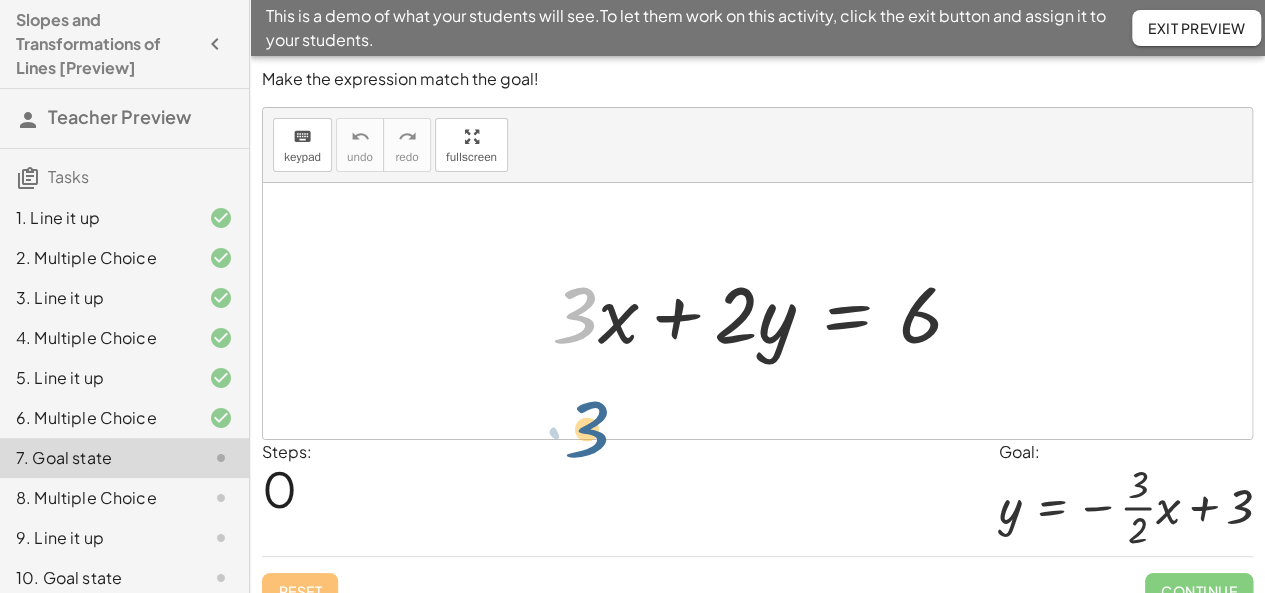 drag, startPoint x: 582, startPoint y: 325, endPoint x: 590, endPoint y: 468, distance: 143.2236 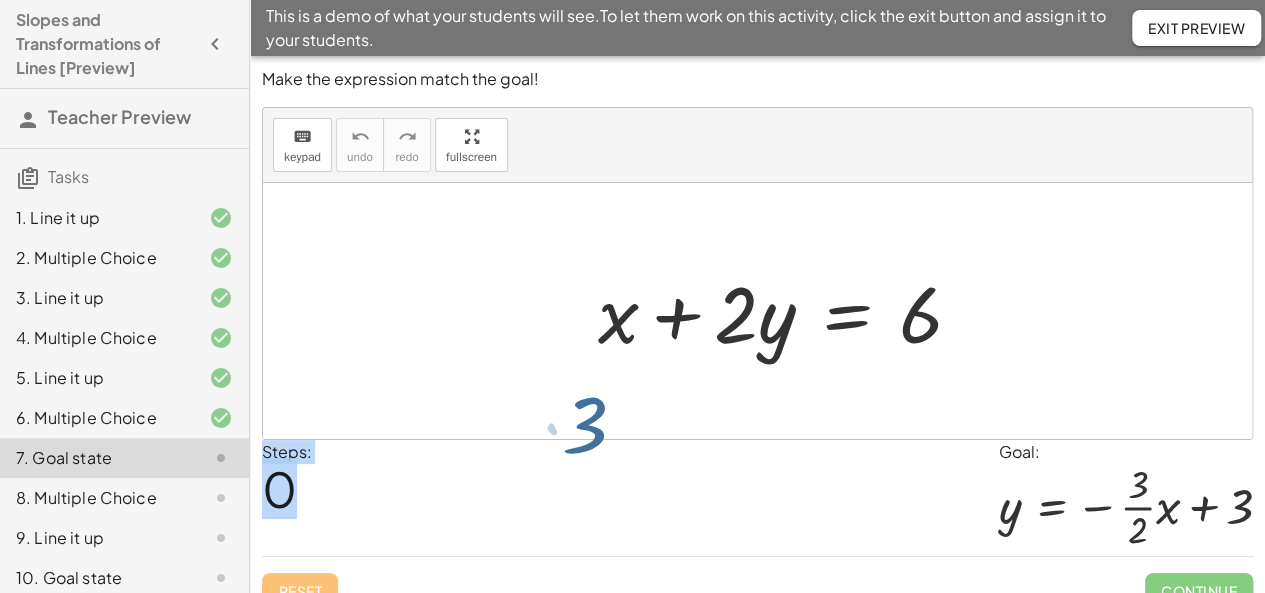 click on "Steps:  0 Goal: y = − · · 3 · 2 · x + 3" at bounding box center [757, 498] 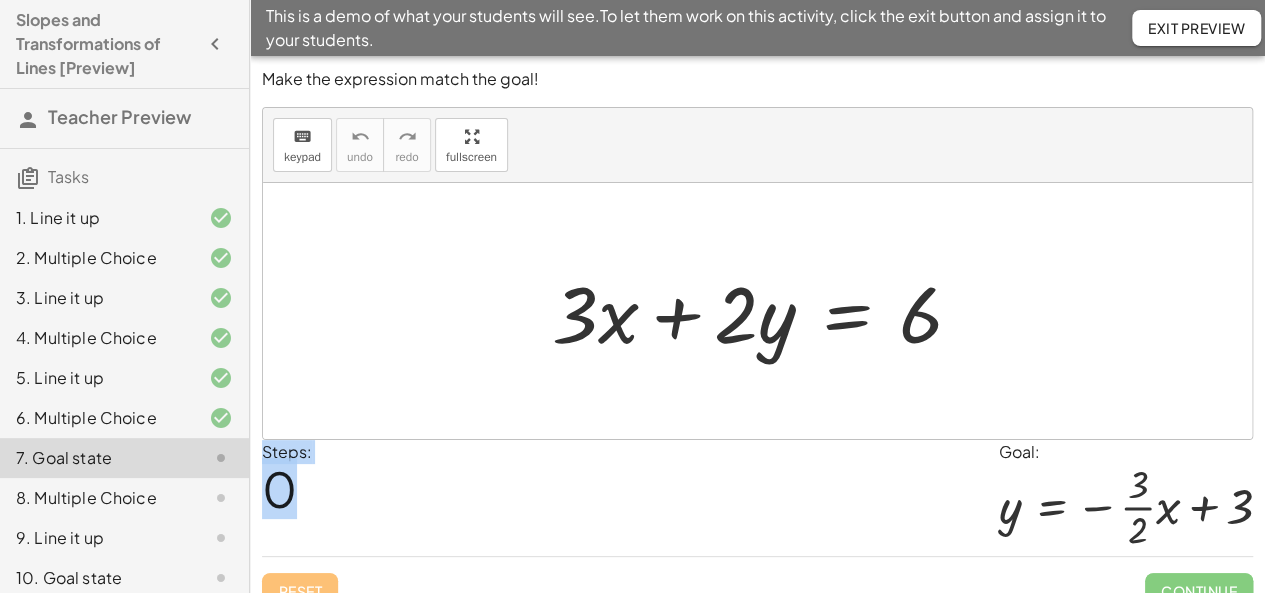 click at bounding box center (757, 311) 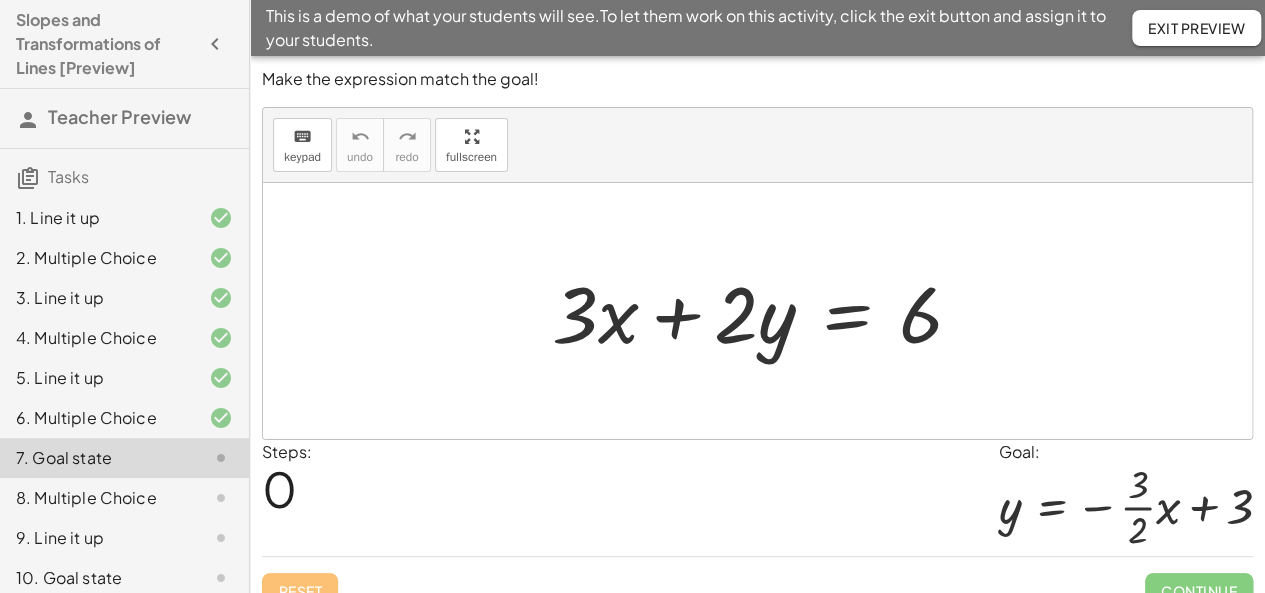 click at bounding box center [765, 311] 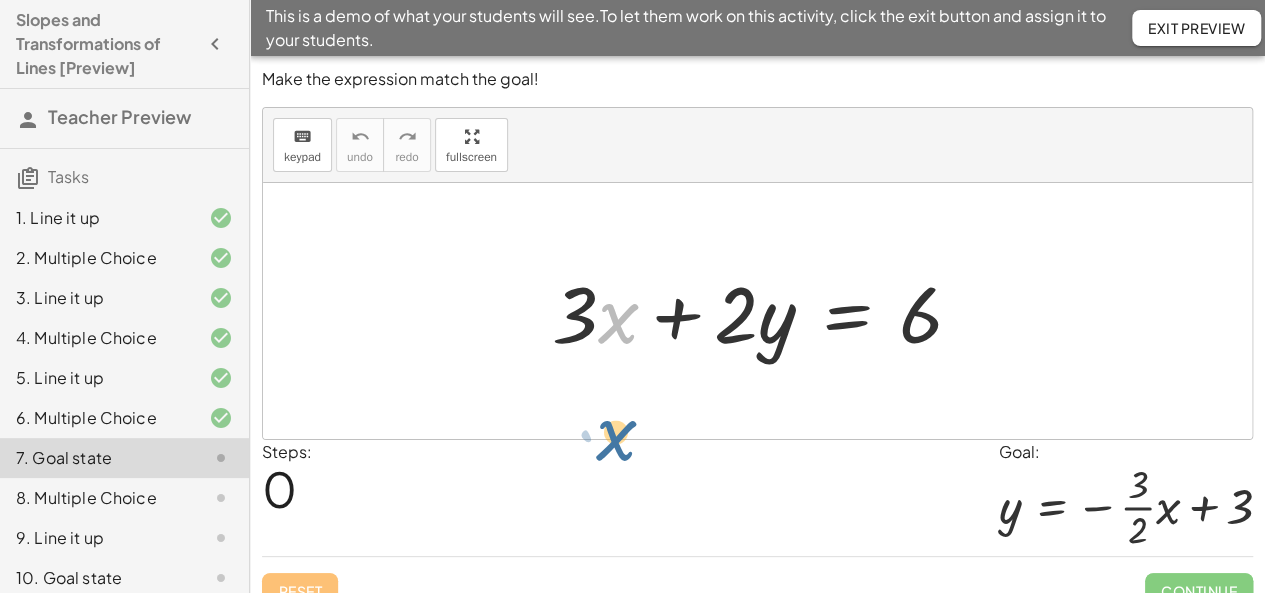 drag, startPoint x: 610, startPoint y: 351, endPoint x: 605, endPoint y: 408, distance: 57.21888 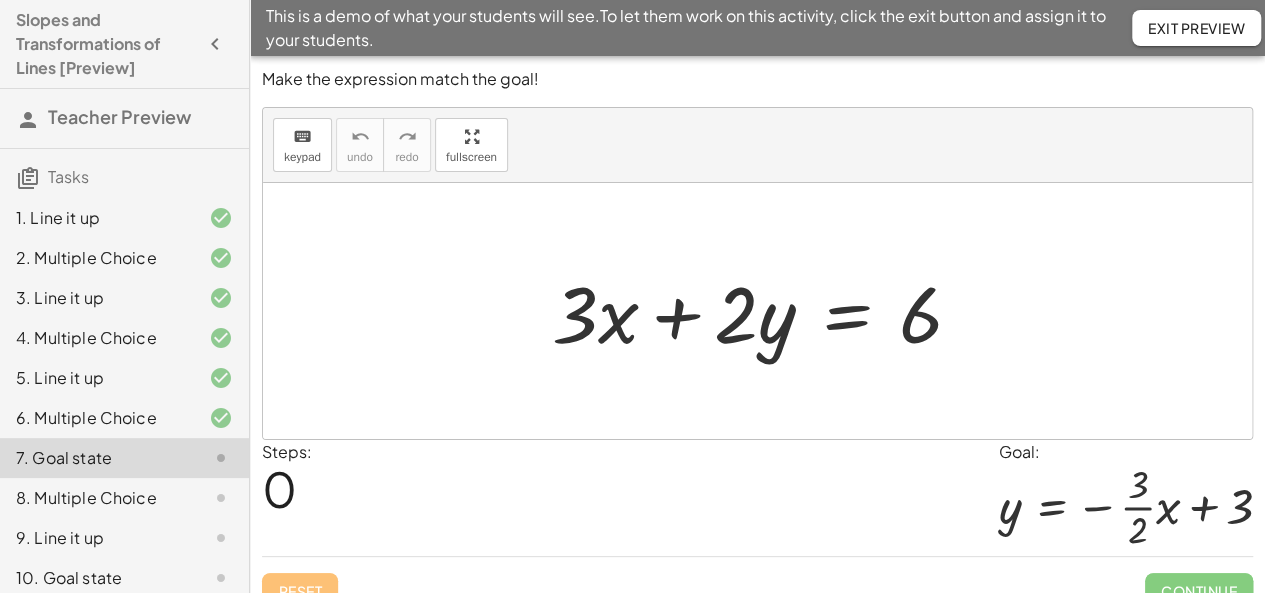 click at bounding box center (757, 311) 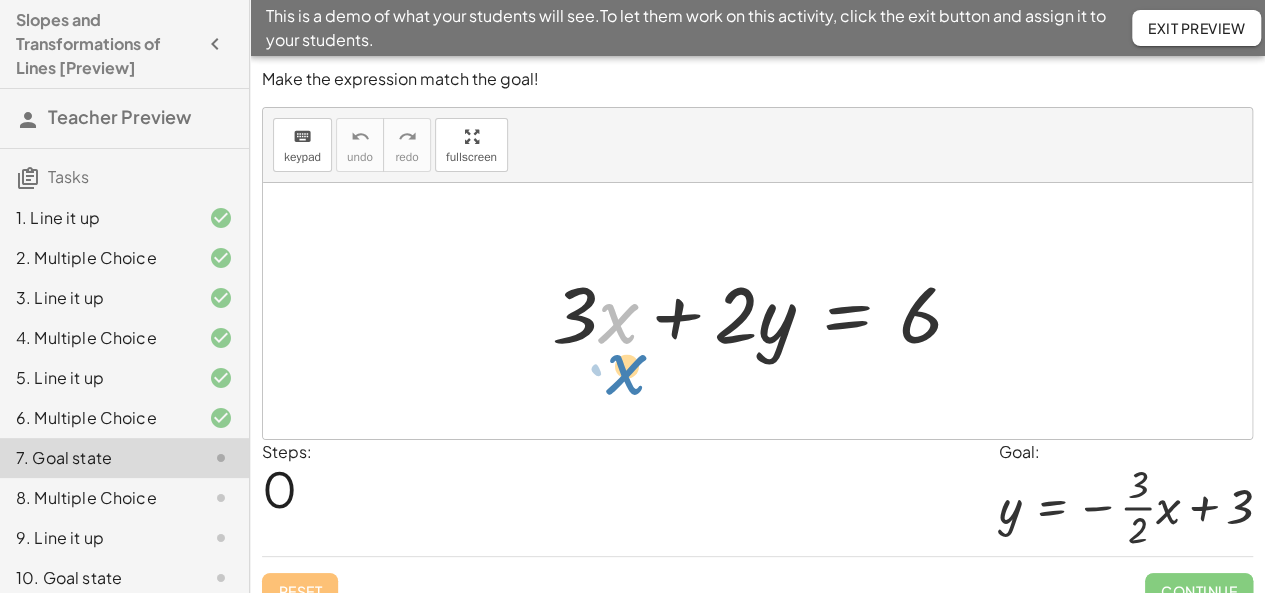 drag, startPoint x: 613, startPoint y: 309, endPoint x: 622, endPoint y: 383, distance: 74.54529 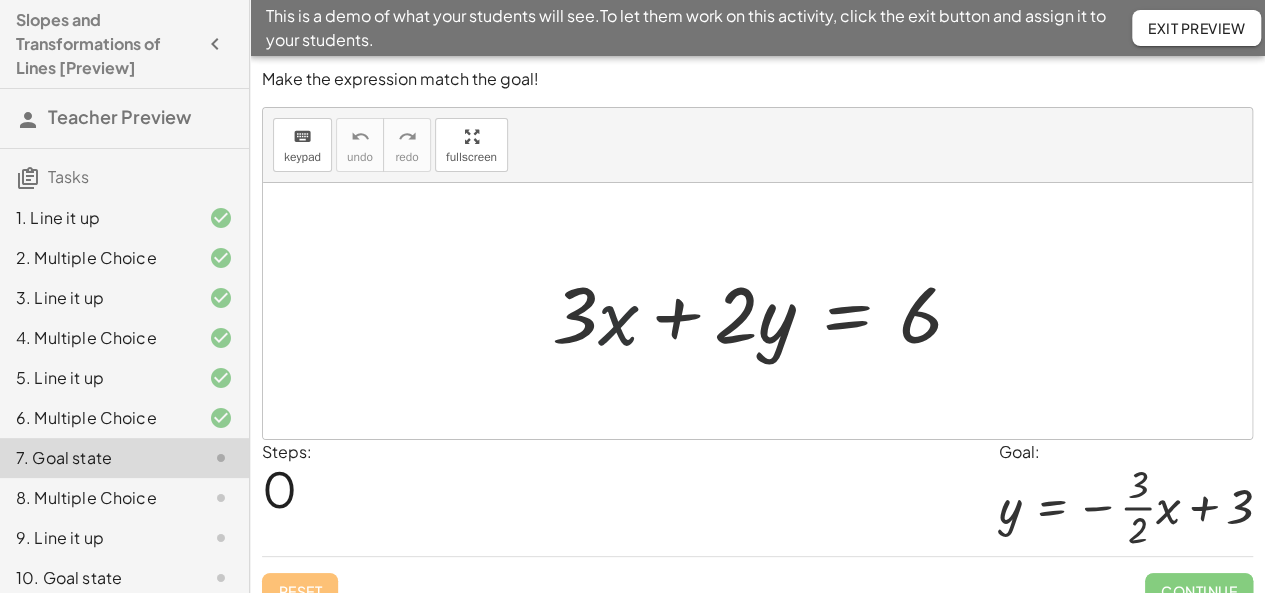 drag, startPoint x: 622, startPoint y: 384, endPoint x: 627, endPoint y: 398, distance: 14.866069 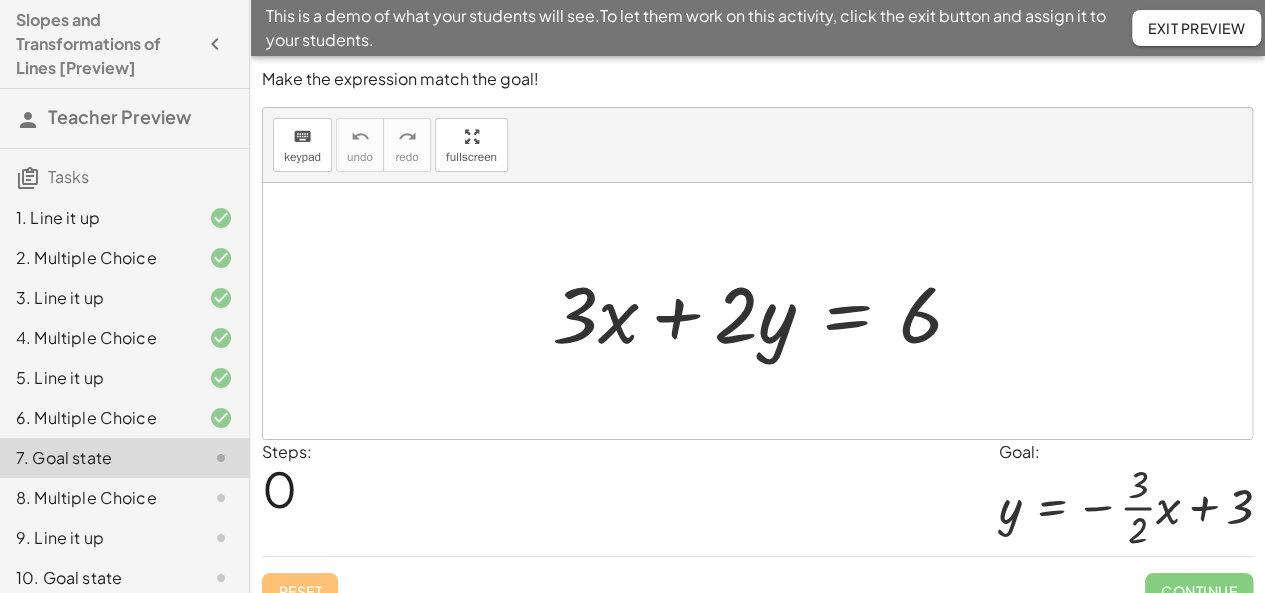 drag, startPoint x: 616, startPoint y: 311, endPoint x: 658, endPoint y: 236, distance: 85.95929 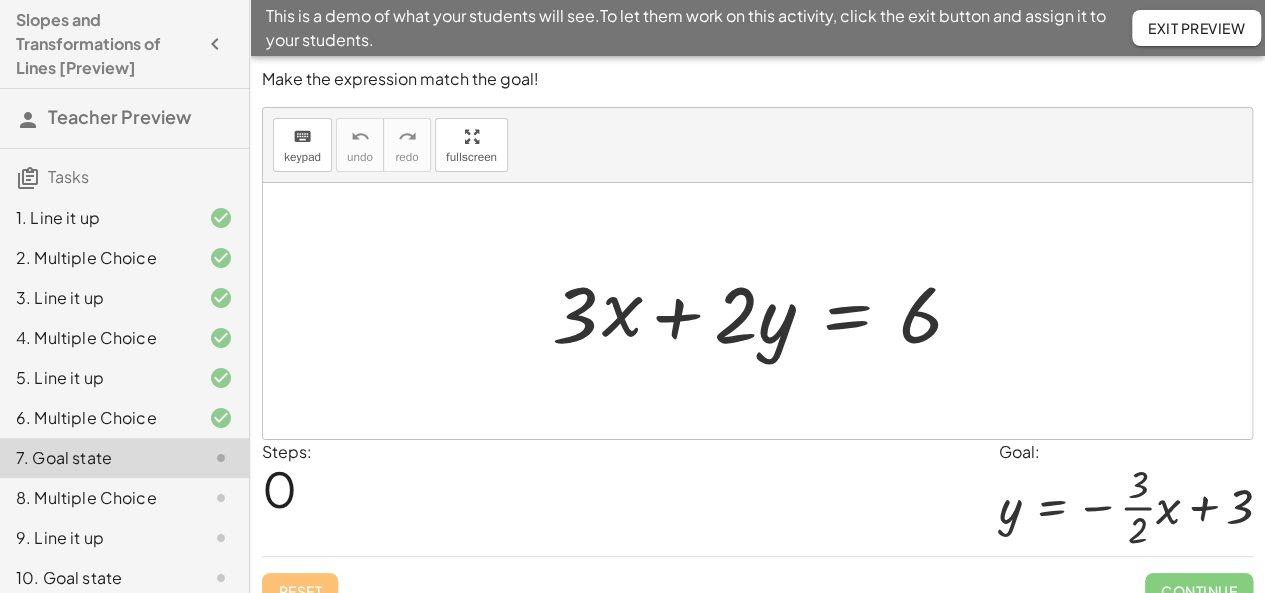 drag, startPoint x: 660, startPoint y: 235, endPoint x: 698, endPoint y: 240, distance: 38.327538 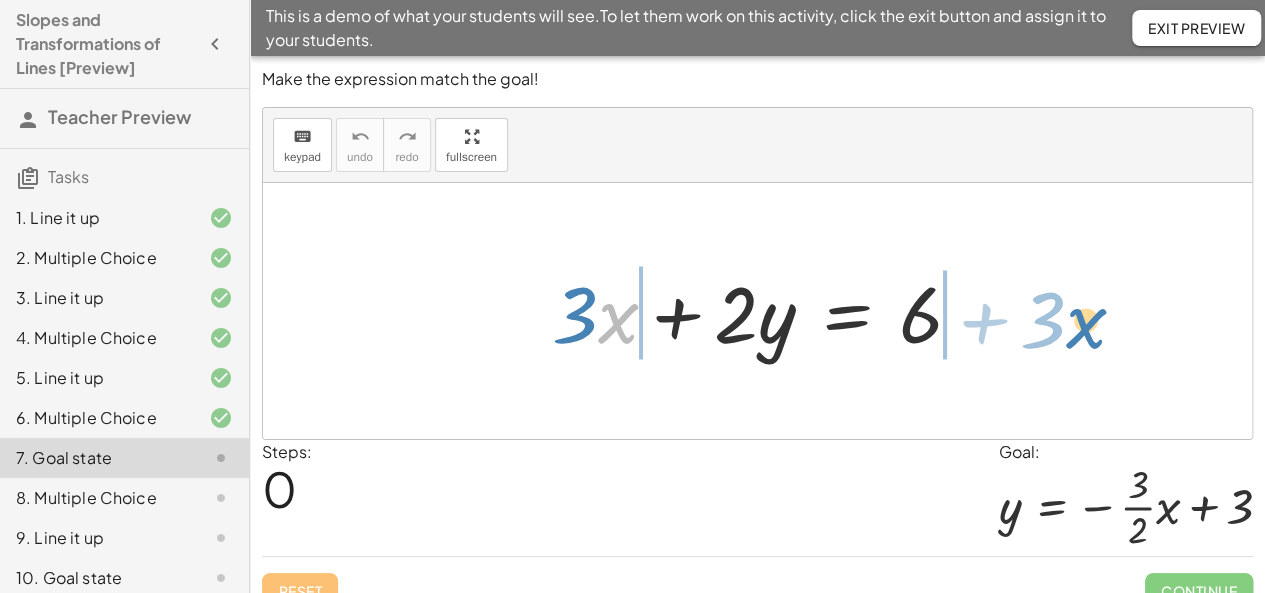 drag, startPoint x: 620, startPoint y: 324, endPoint x: 1090, endPoint y: 329, distance: 470.02658 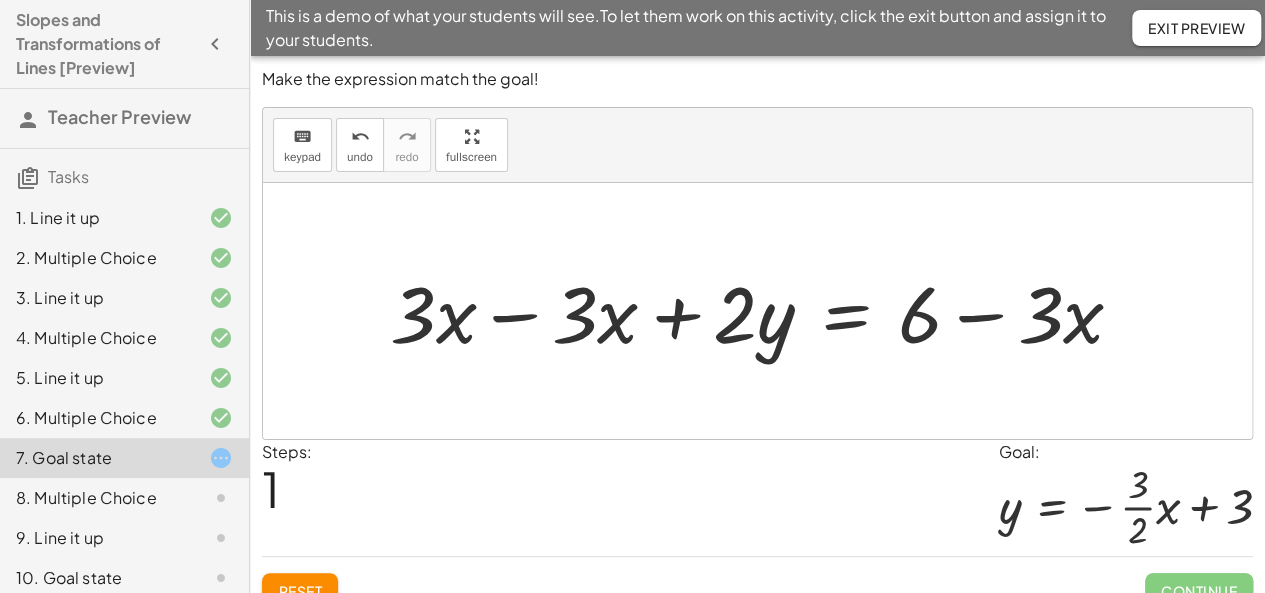 click at bounding box center [764, 311] 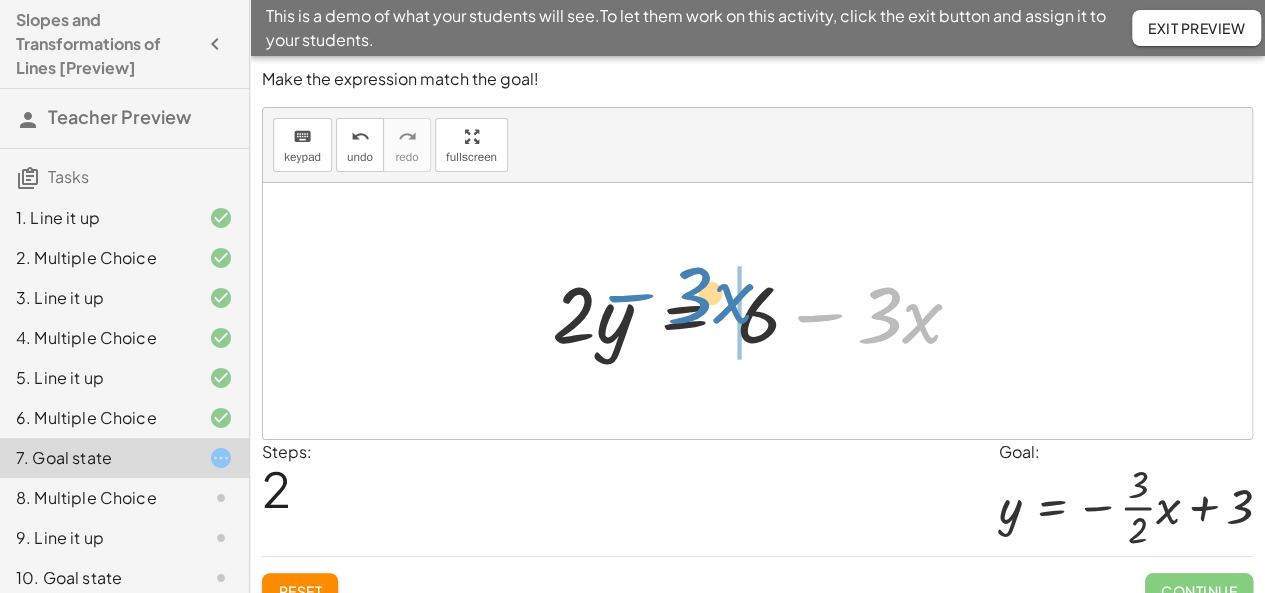 drag, startPoint x: 771, startPoint y: 318, endPoint x: 558, endPoint y: 295, distance: 214.23819 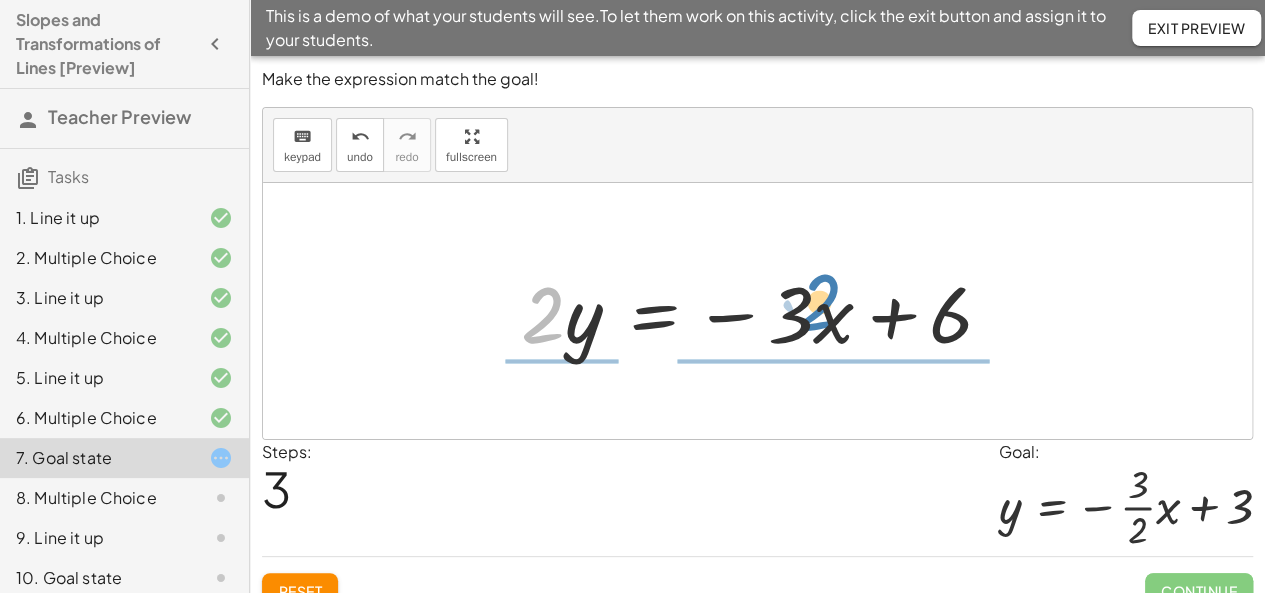 drag, startPoint x: 532, startPoint y: 333, endPoint x: 810, endPoint y: 319, distance: 278.3523 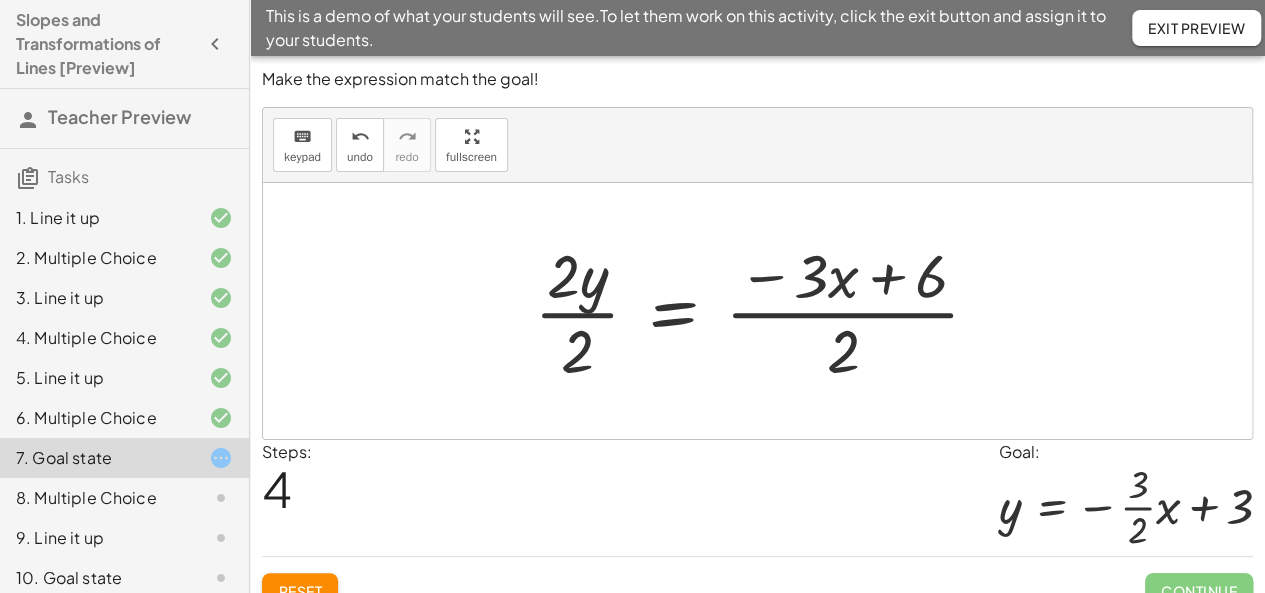 click at bounding box center [765, 311] 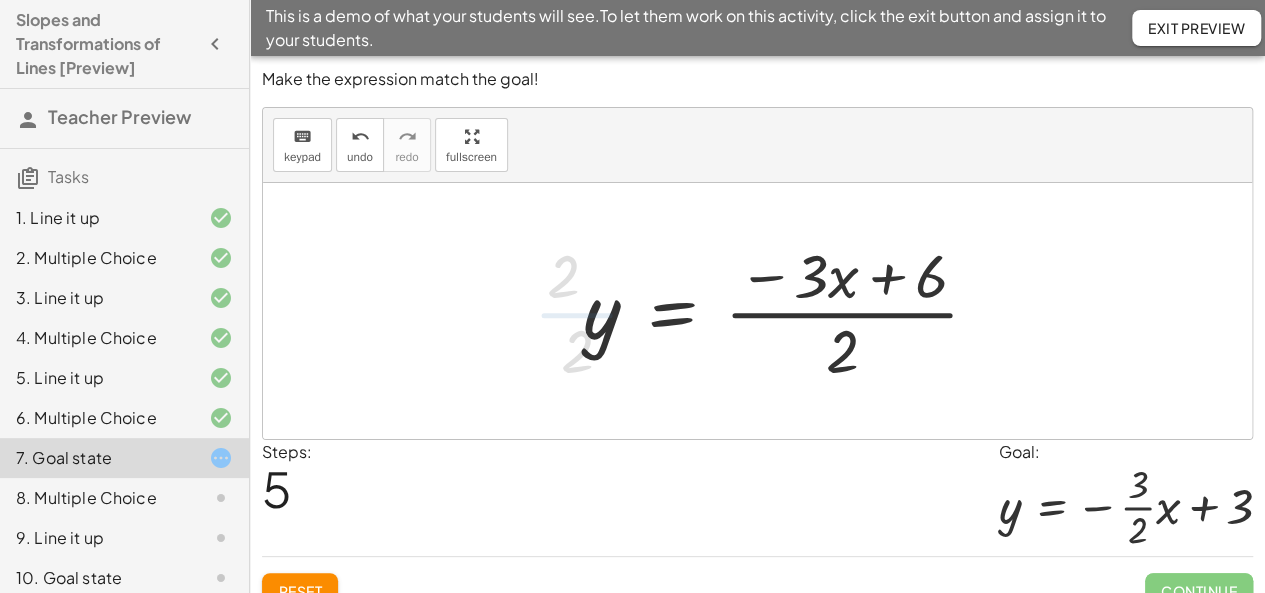 click at bounding box center (789, 311) 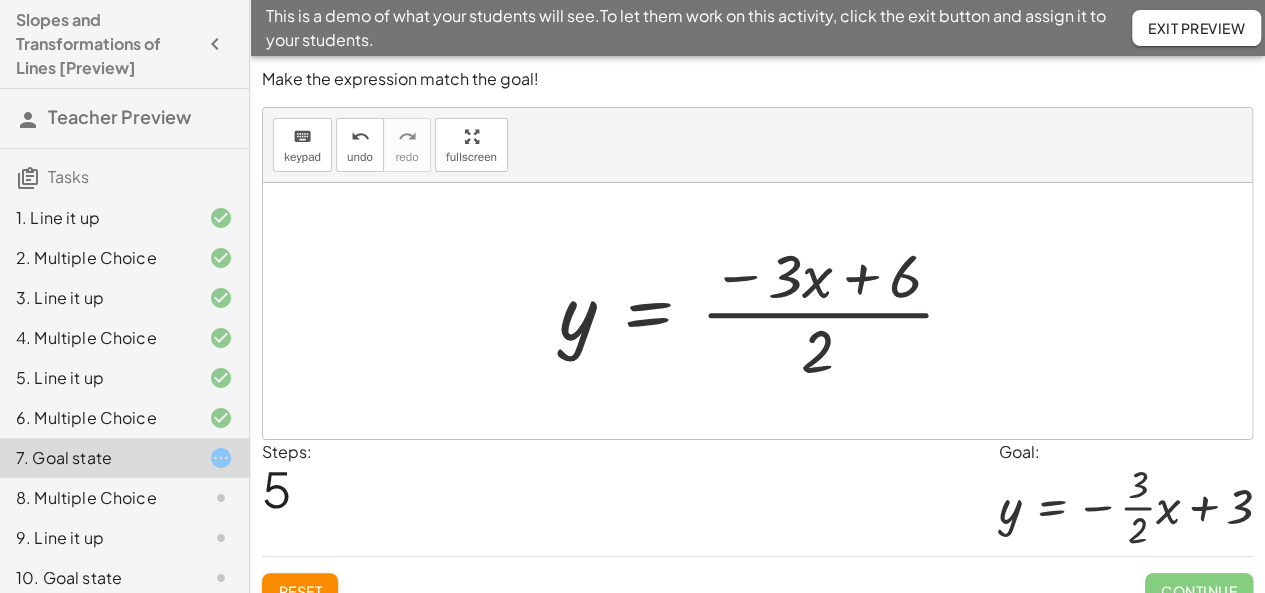 click at bounding box center (765, 311) 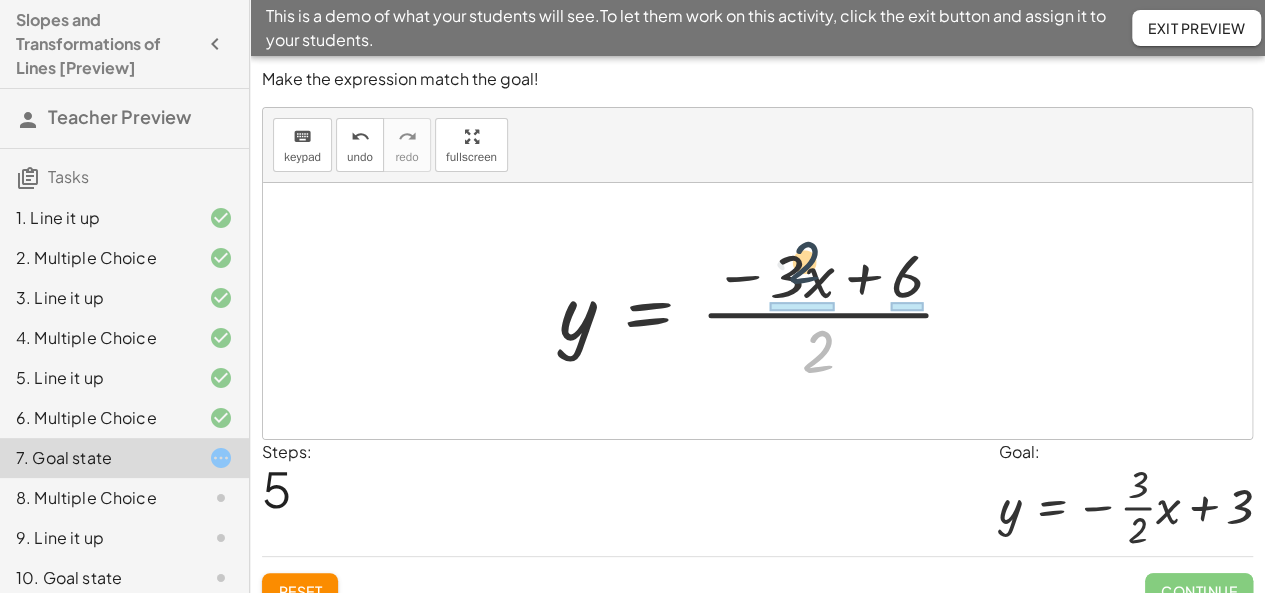 drag, startPoint x: 807, startPoint y: 353, endPoint x: 784, endPoint y: 263, distance: 92.89241 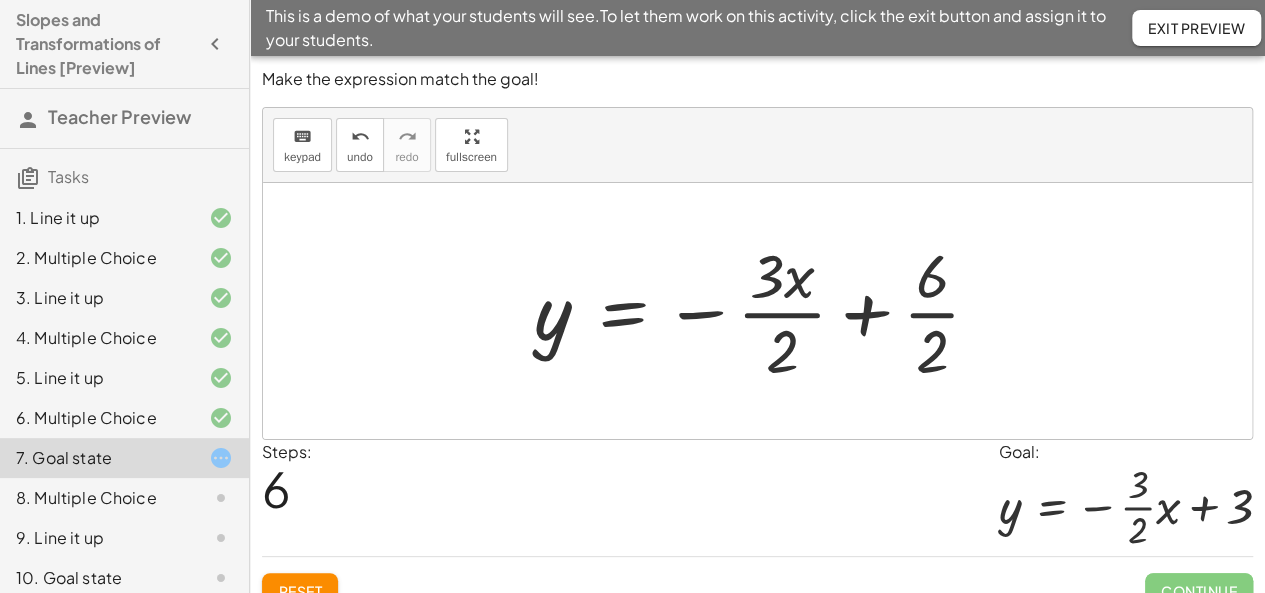 click at bounding box center (765, 311) 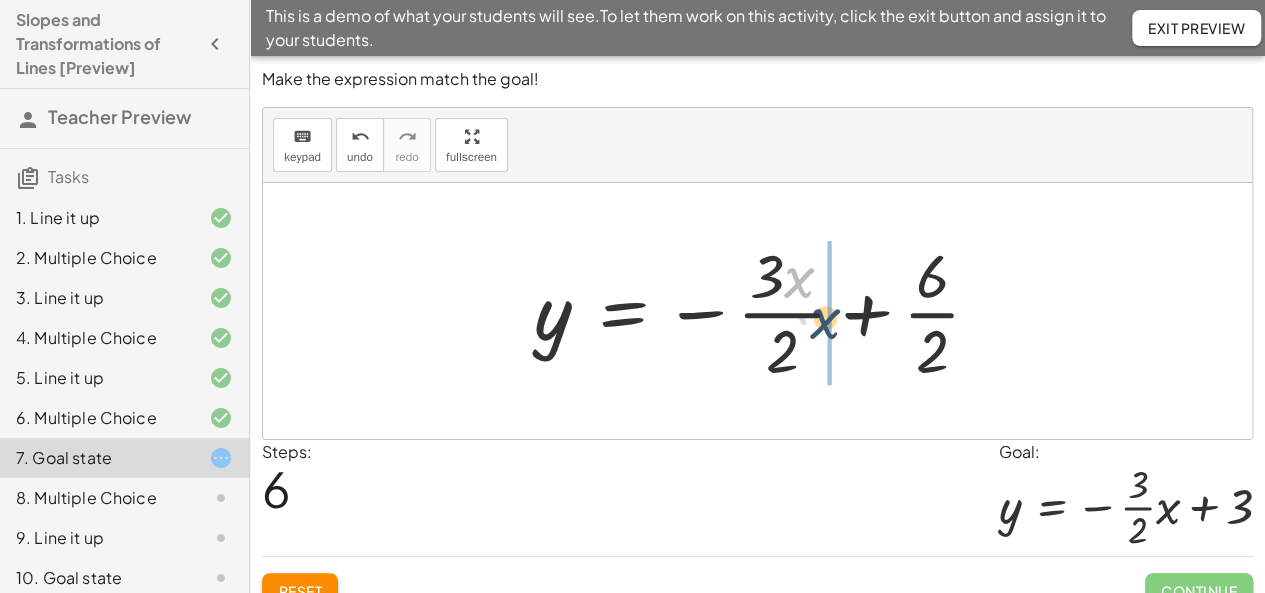 drag, startPoint x: 802, startPoint y: 287, endPoint x: 828, endPoint y: 329, distance: 49.396355 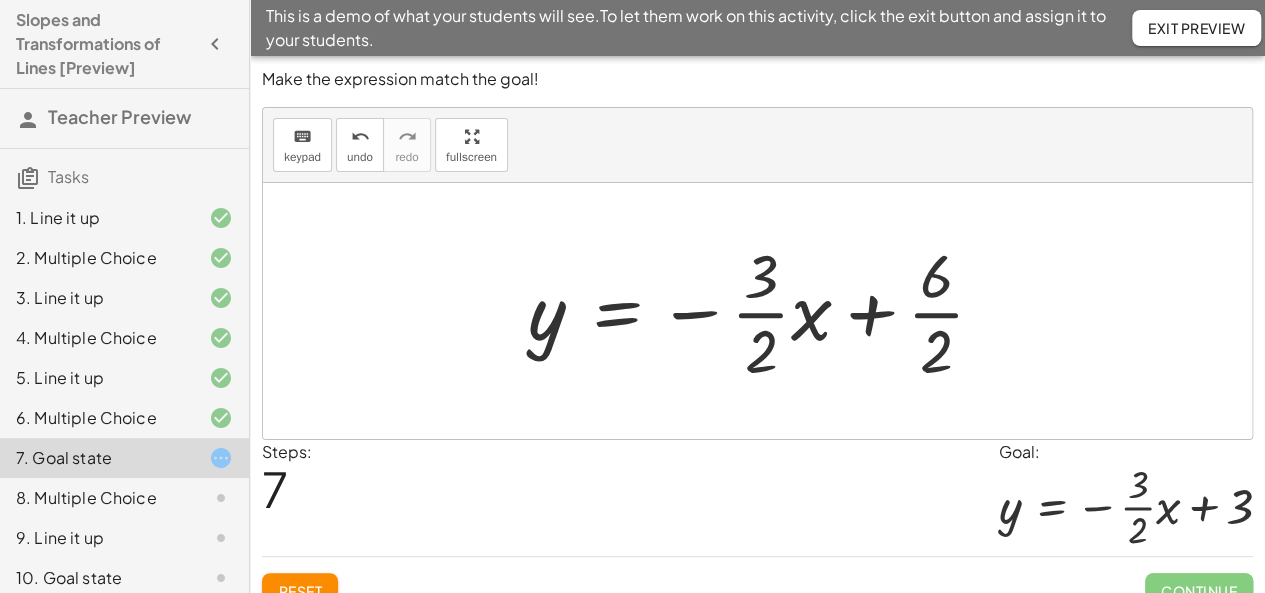 click at bounding box center (764, 311) 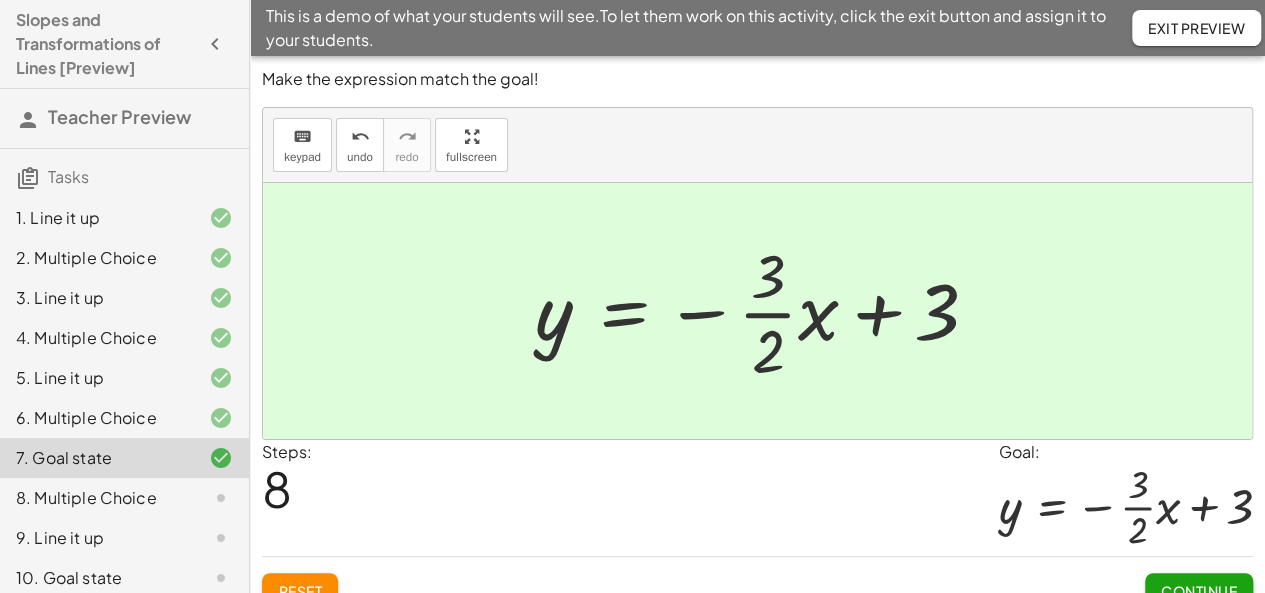 click on "8. Multiple Choice" 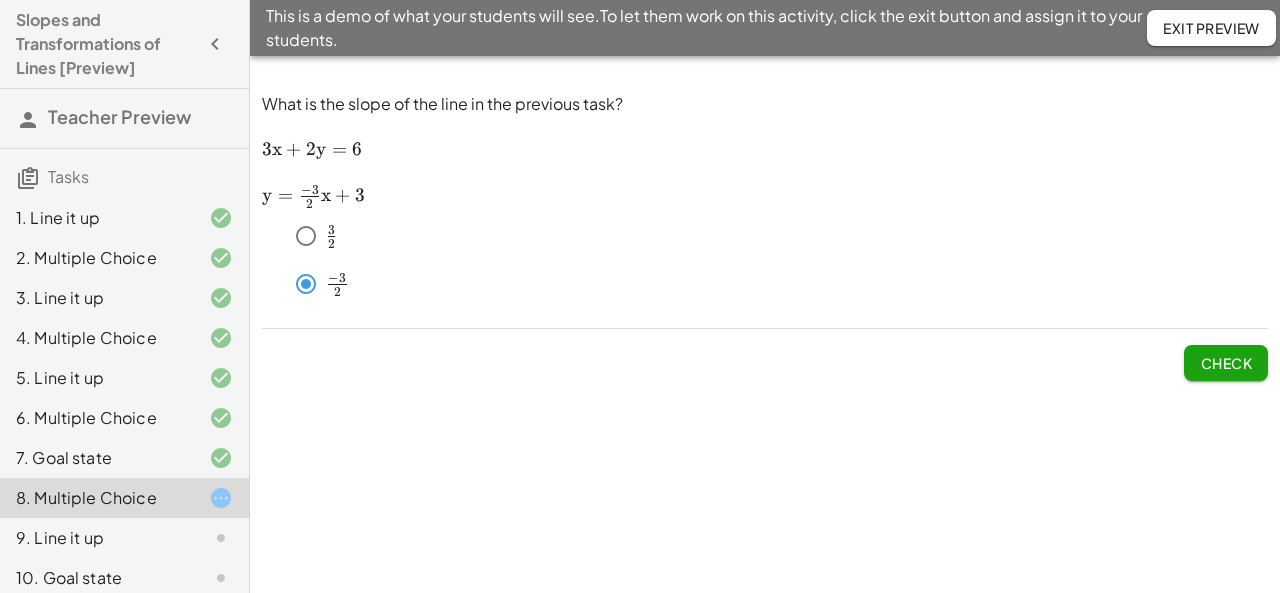 click on "Check" at bounding box center (1226, 363) 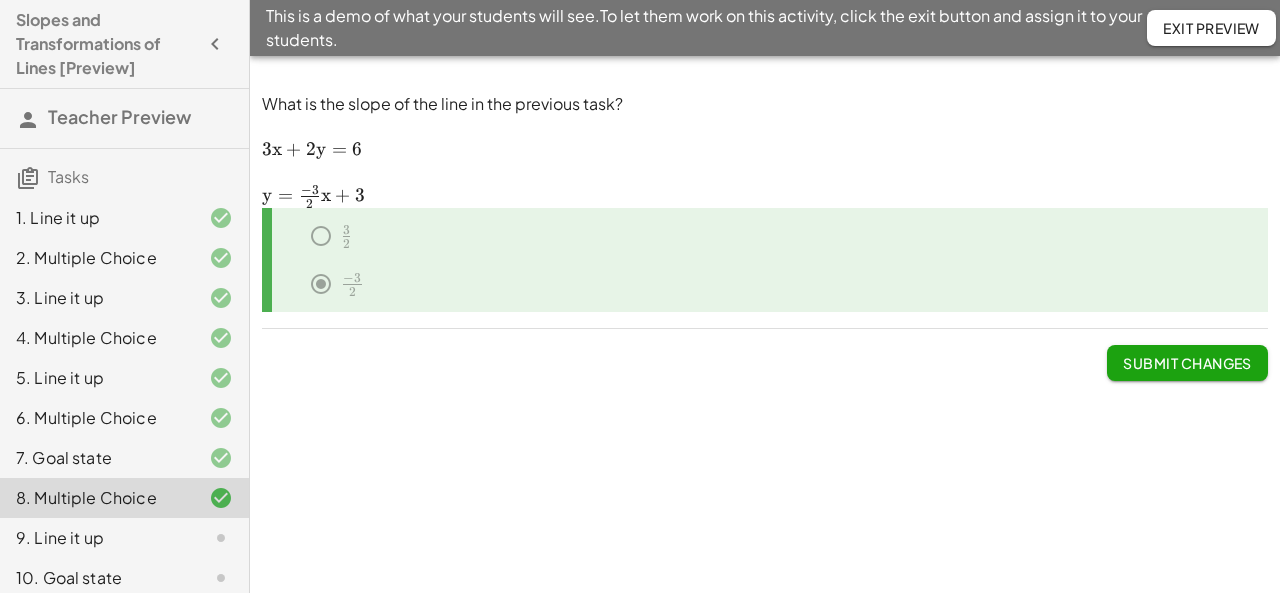 click on "Submit Changes" at bounding box center [1187, 363] 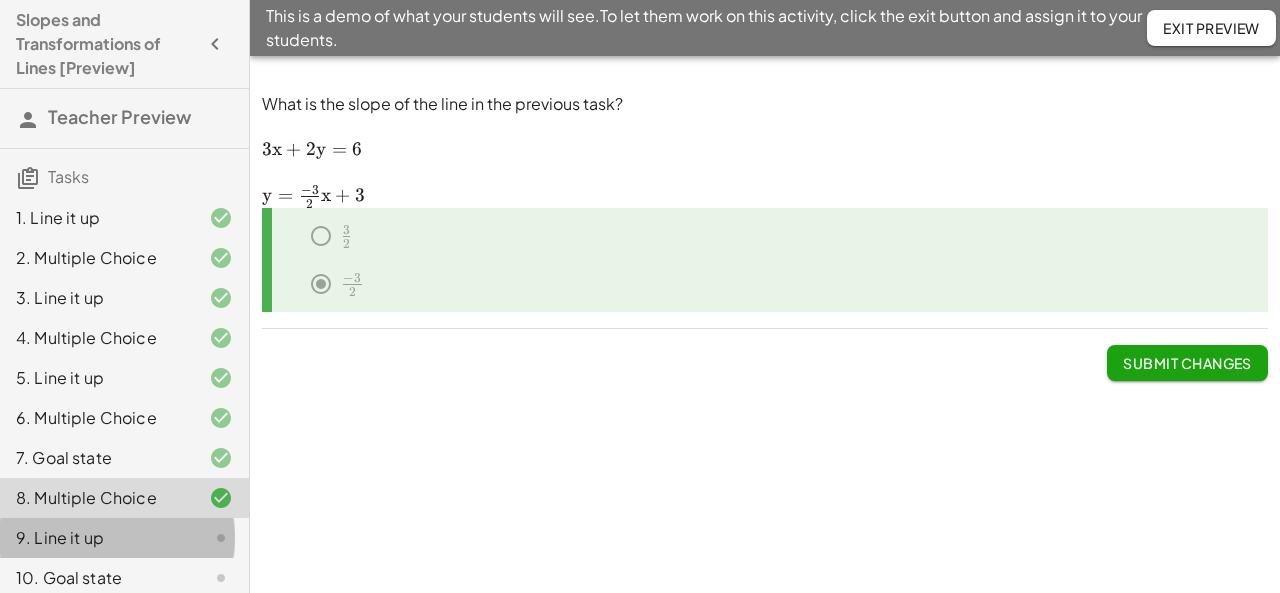 click on "9. Line it up" 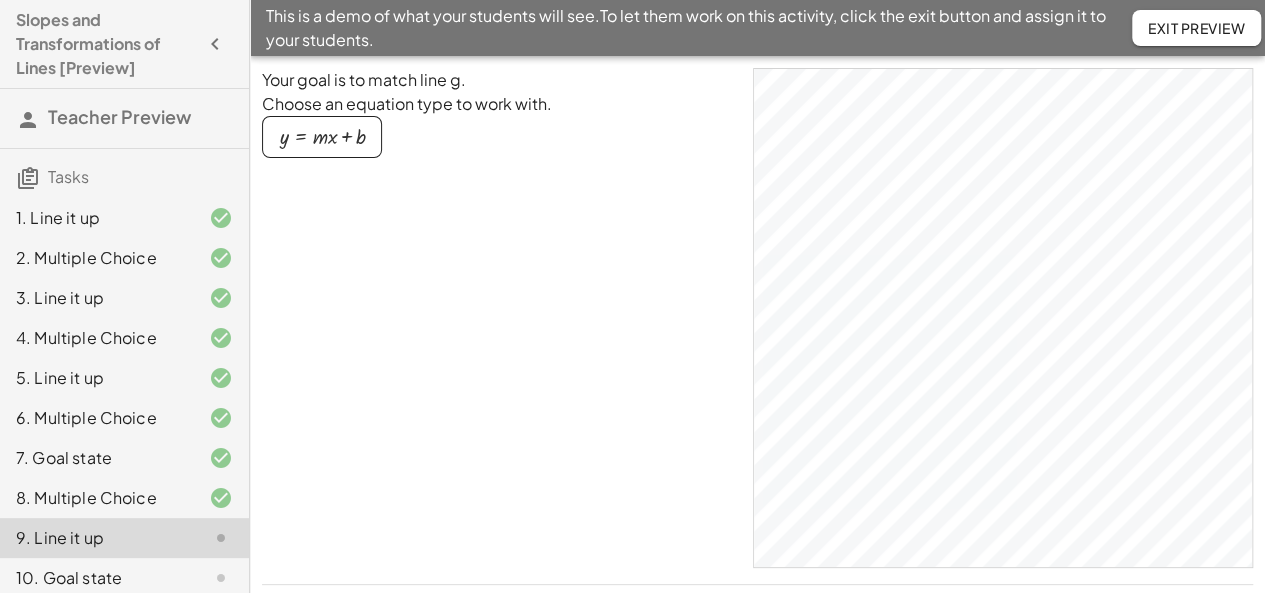 click at bounding box center [322, 137] 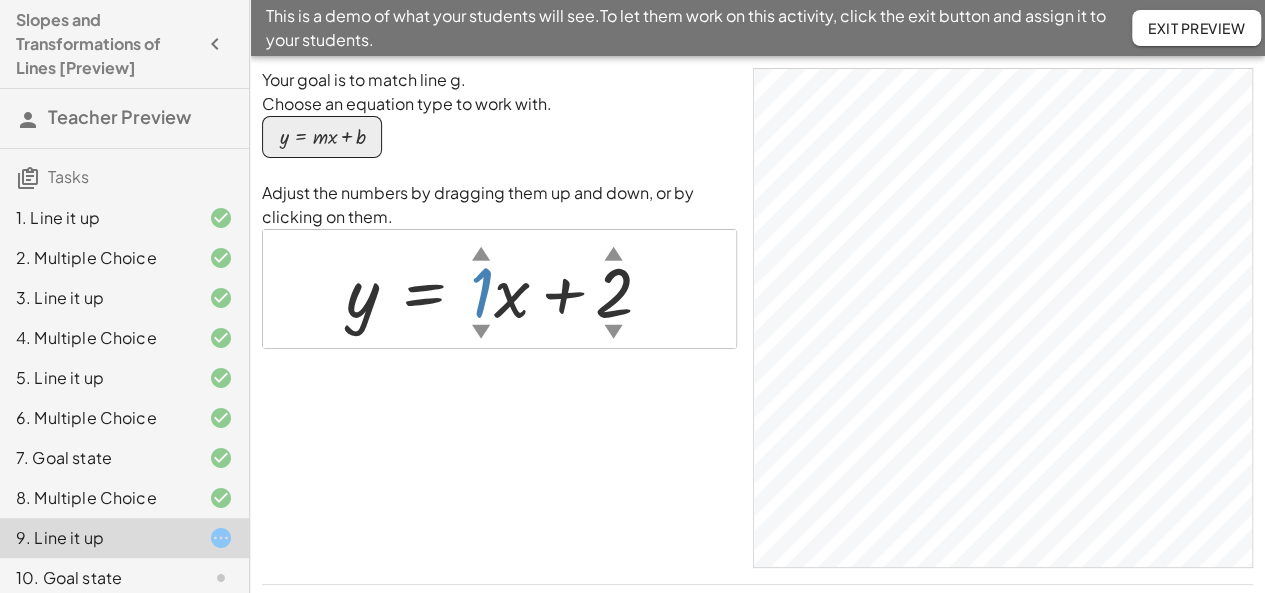 click on "▲" at bounding box center (481, 254) 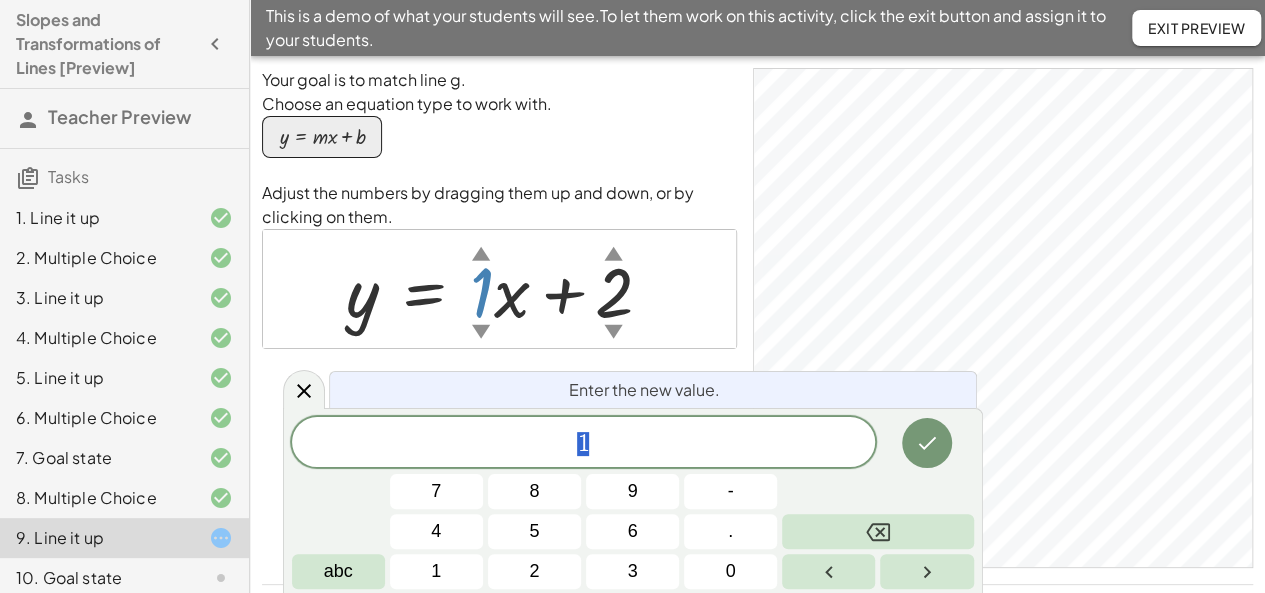 click on "▲" at bounding box center [481, 254] 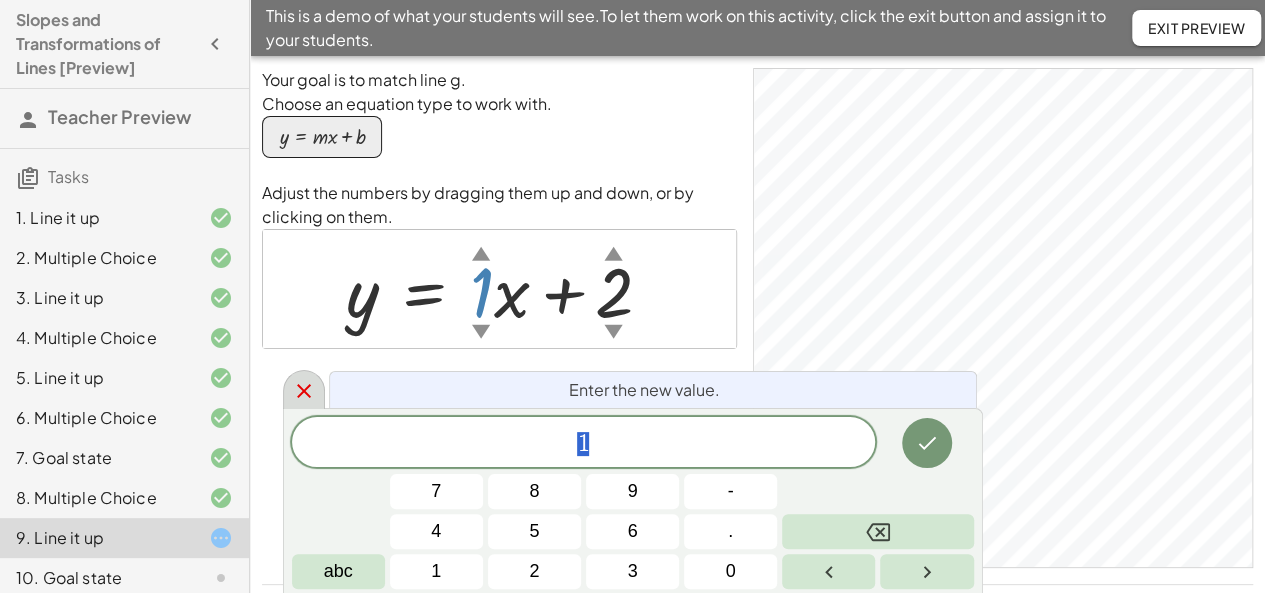 drag, startPoint x: 477, startPoint y: 301, endPoint x: 294, endPoint y: 372, distance: 196.2906 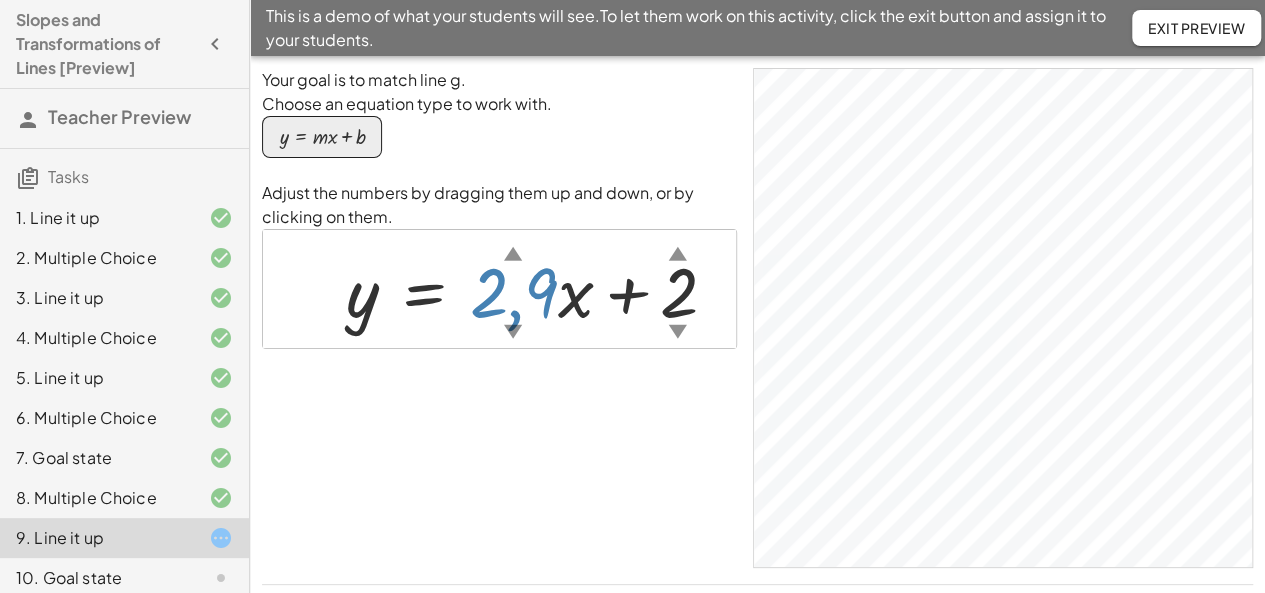 drag, startPoint x: 477, startPoint y: 288, endPoint x: 536, endPoint y: 182, distance: 121.313644 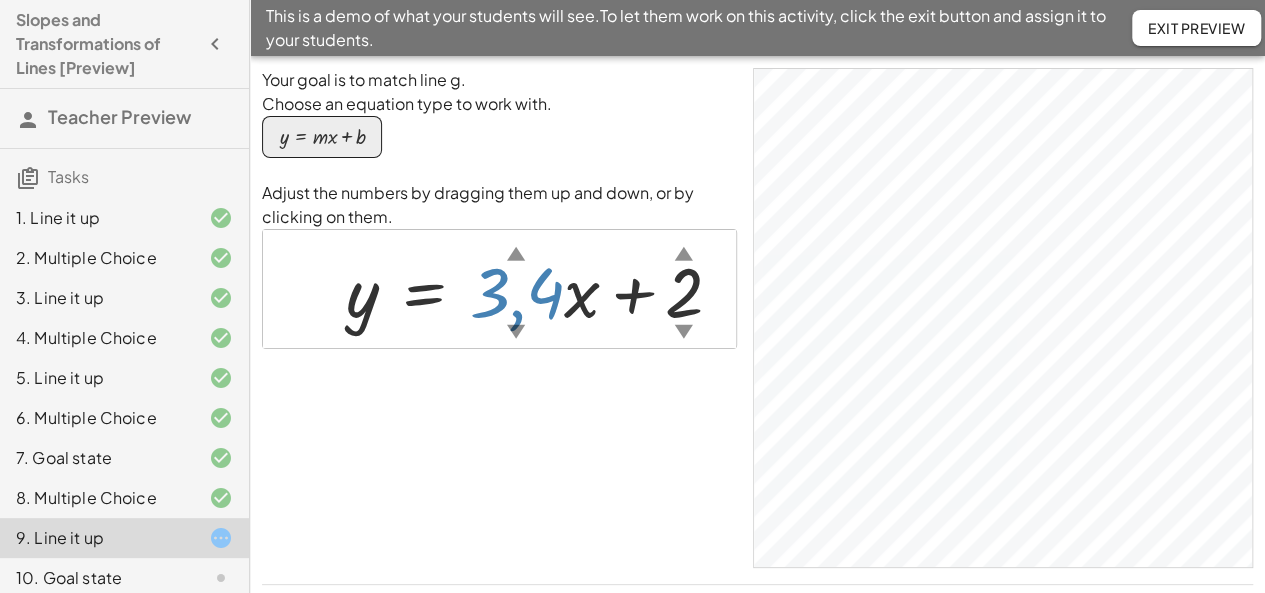 drag, startPoint x: 490, startPoint y: 304, endPoint x: 515, endPoint y: 201, distance: 105.99056 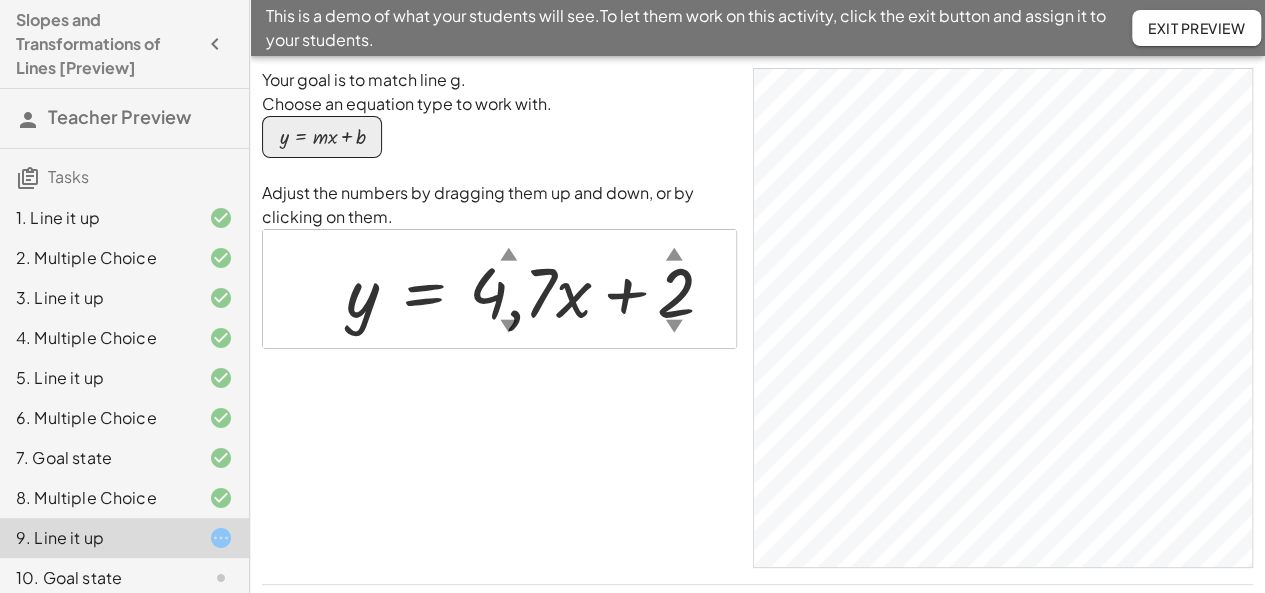 click on "Adjust the numbers by dragging them up and down, or by clicking on them." at bounding box center [499, 205] 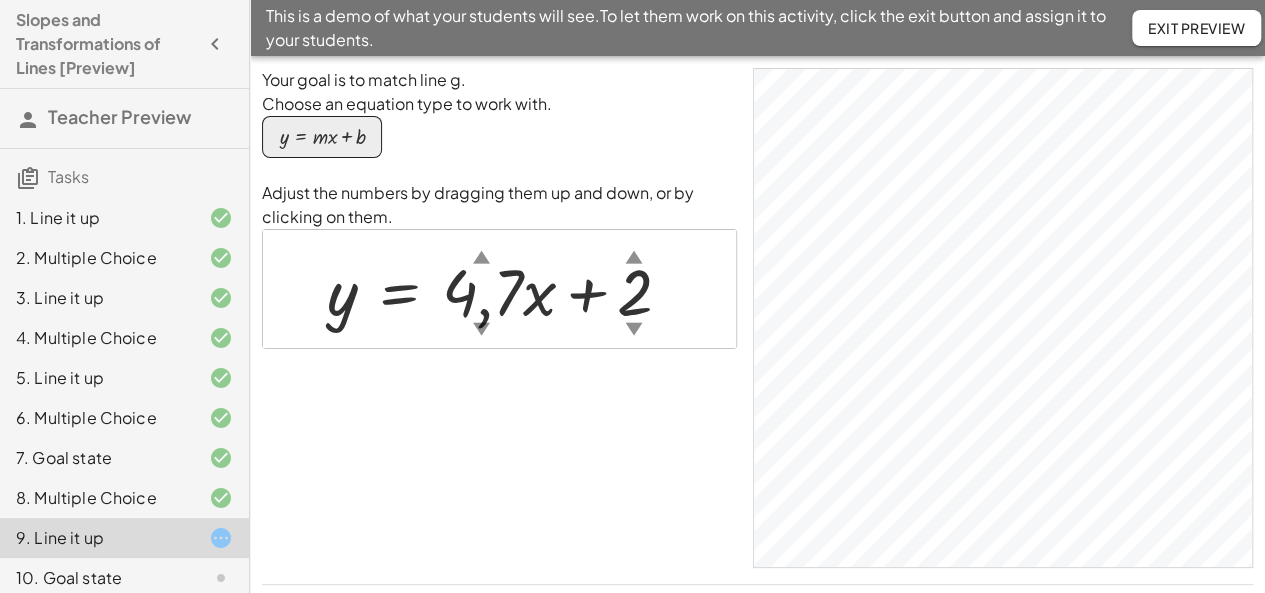 click on "Your goal is to match line g. Choose an equation type to work with. y = + · m · x + b  Adjust the numbers by dragging them up and down, or by clicking on them.  y = + · 4,7 ▲ ▼ · x + 2 ▲ ▼ ×" at bounding box center [499, 318] 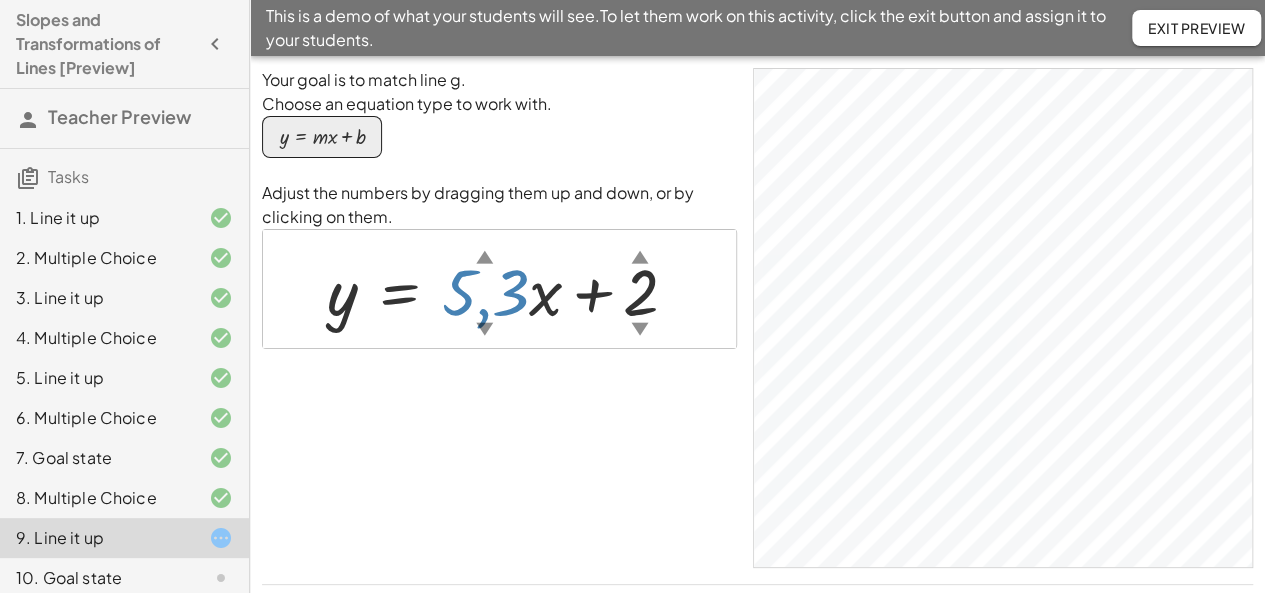 drag, startPoint x: 480, startPoint y: 313, endPoint x: 491, endPoint y: 256, distance: 58.0517 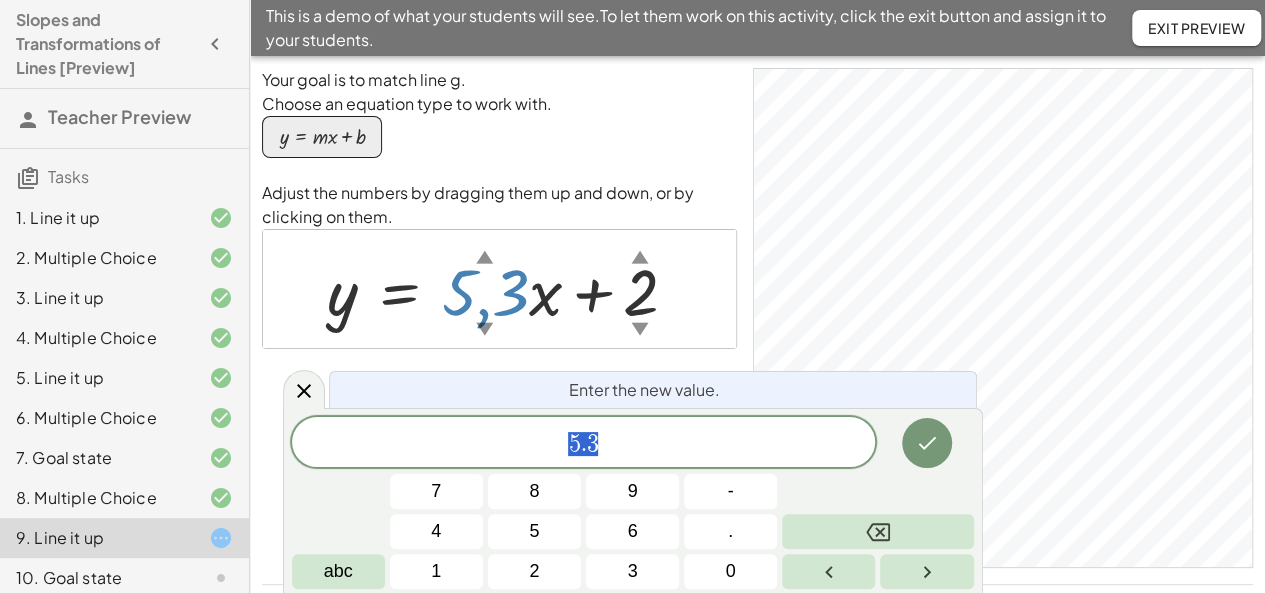 drag, startPoint x: 500, startPoint y: 233, endPoint x: 473, endPoint y: 298, distance: 70.38466 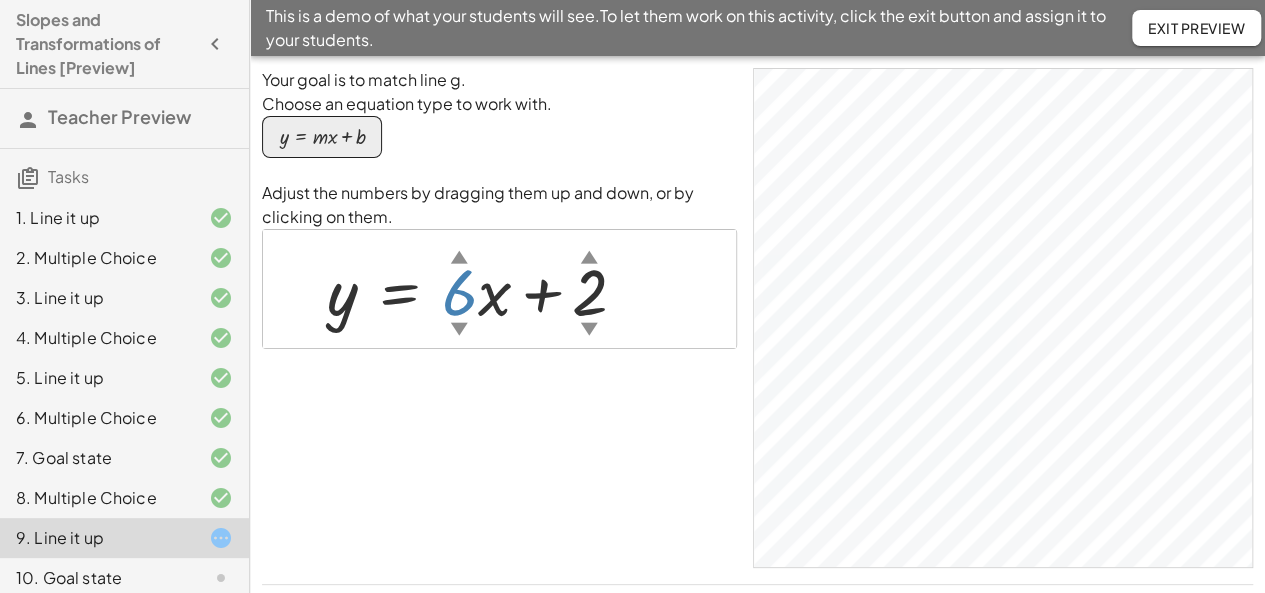 drag, startPoint x: 473, startPoint y: 315, endPoint x: 475, endPoint y: 251, distance: 64.03124 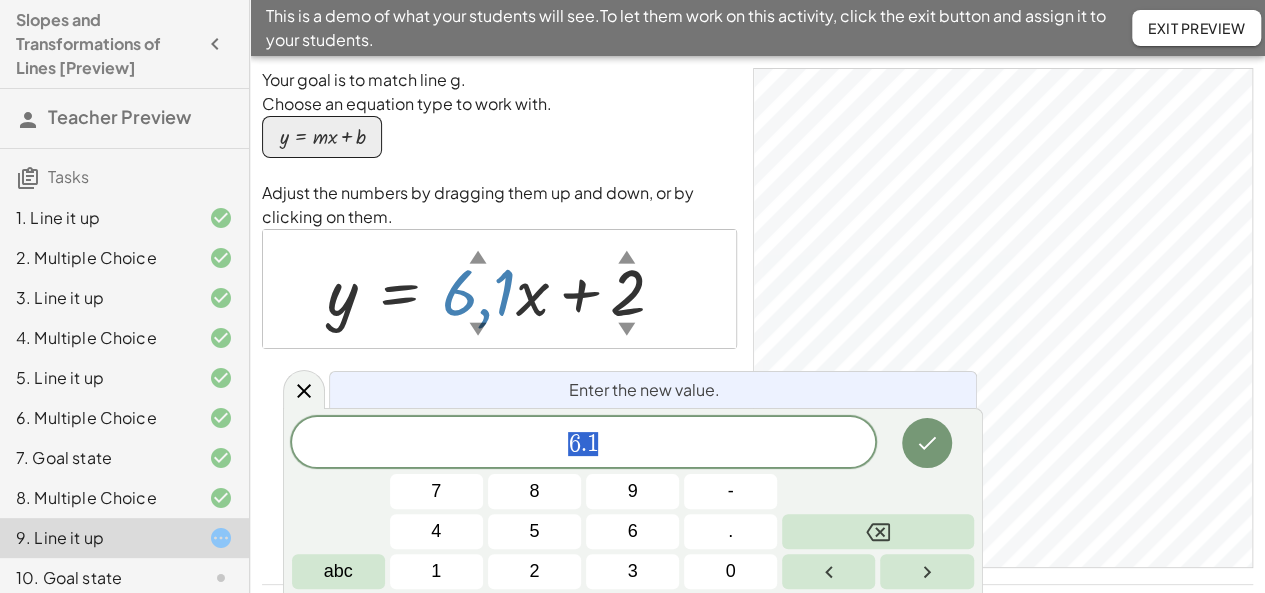 click on "▲" at bounding box center [477, 257] 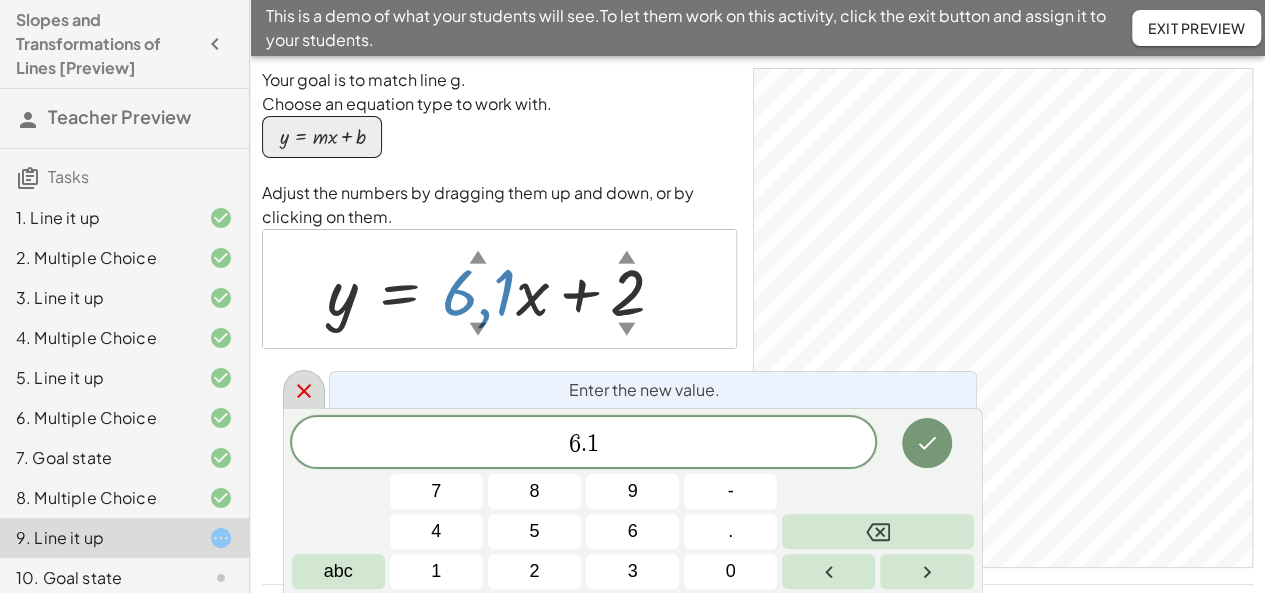 click 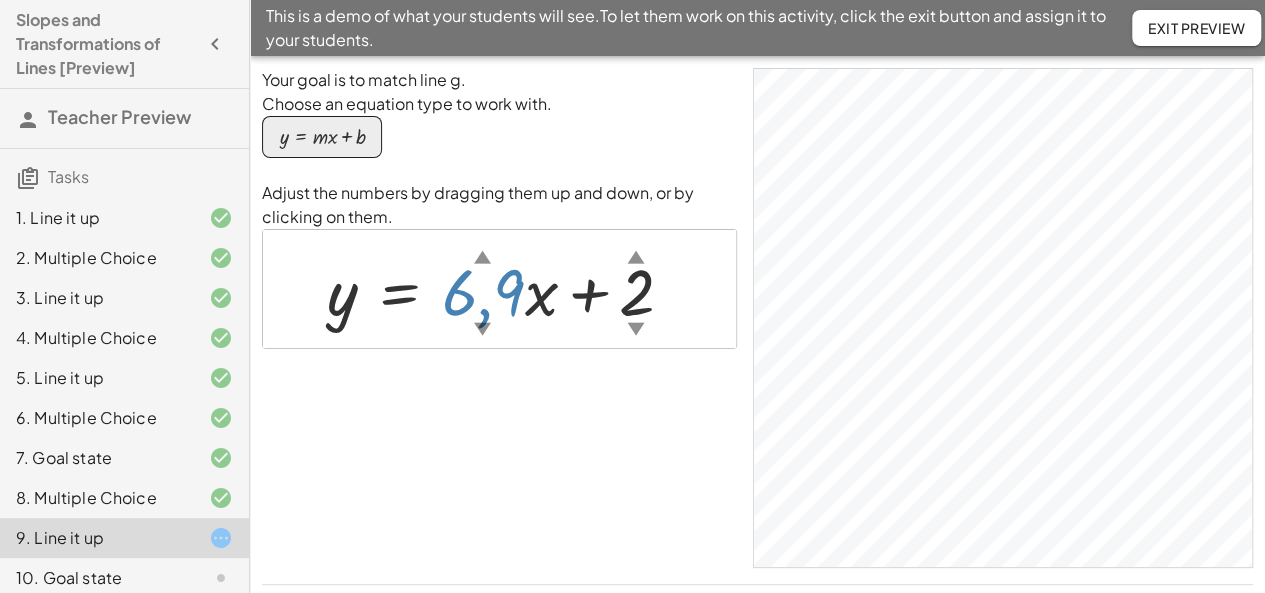 drag, startPoint x: 479, startPoint y: 309, endPoint x: 429, endPoint y: 243, distance: 82.800964 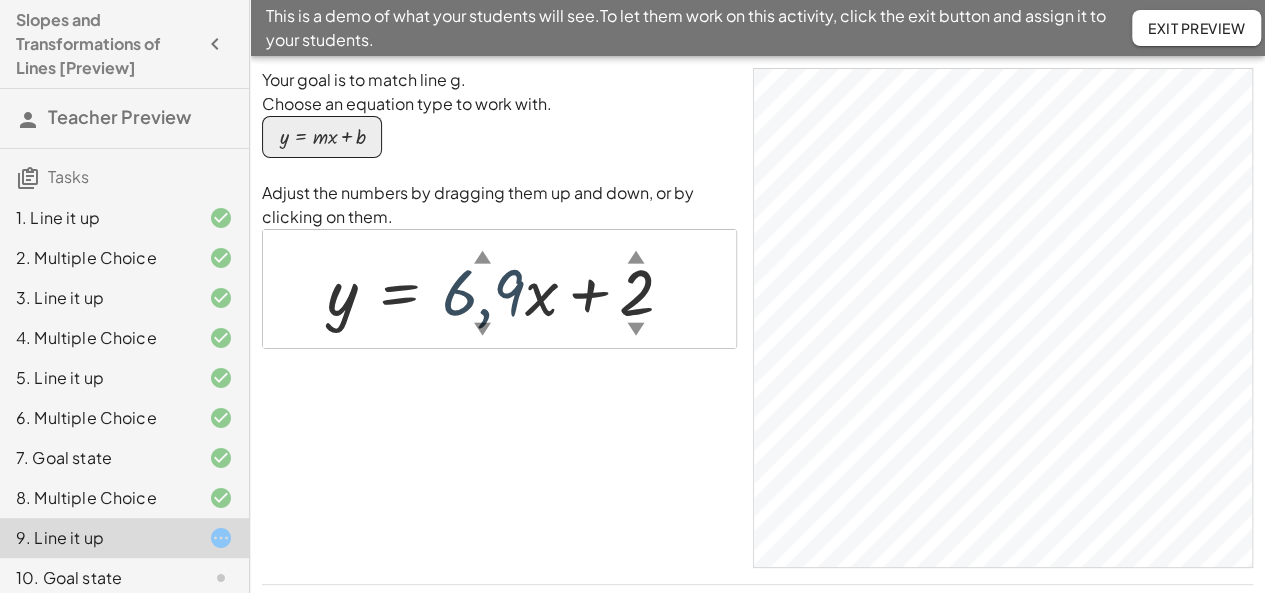 click at bounding box center (508, 289) 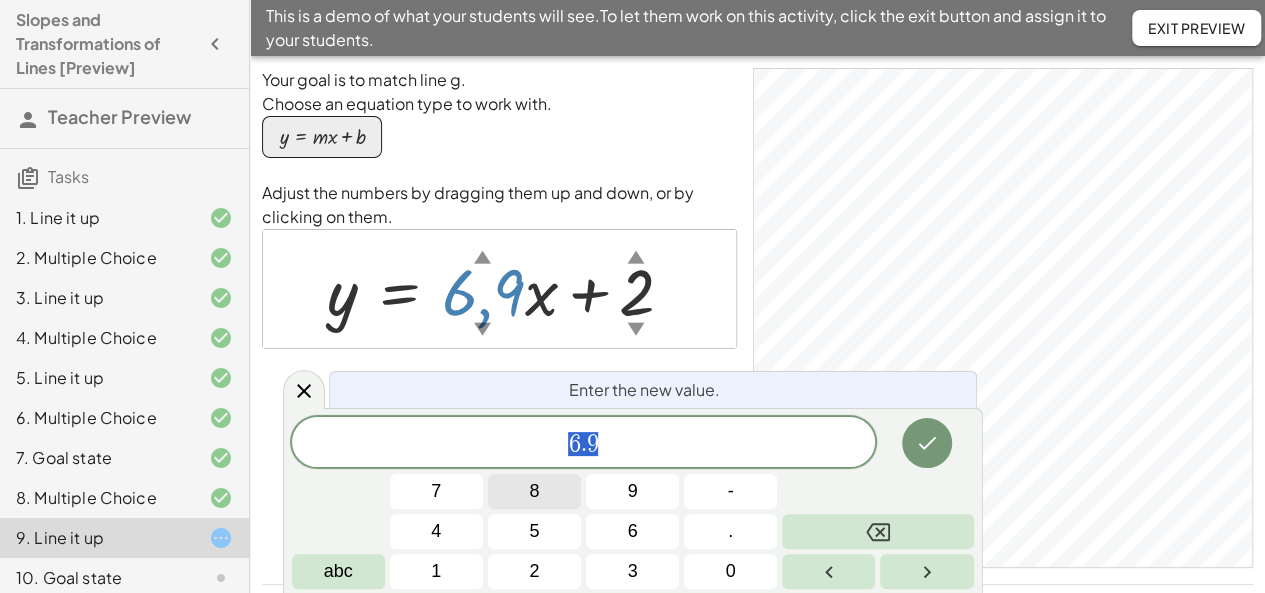 click on "8" at bounding box center [534, 491] 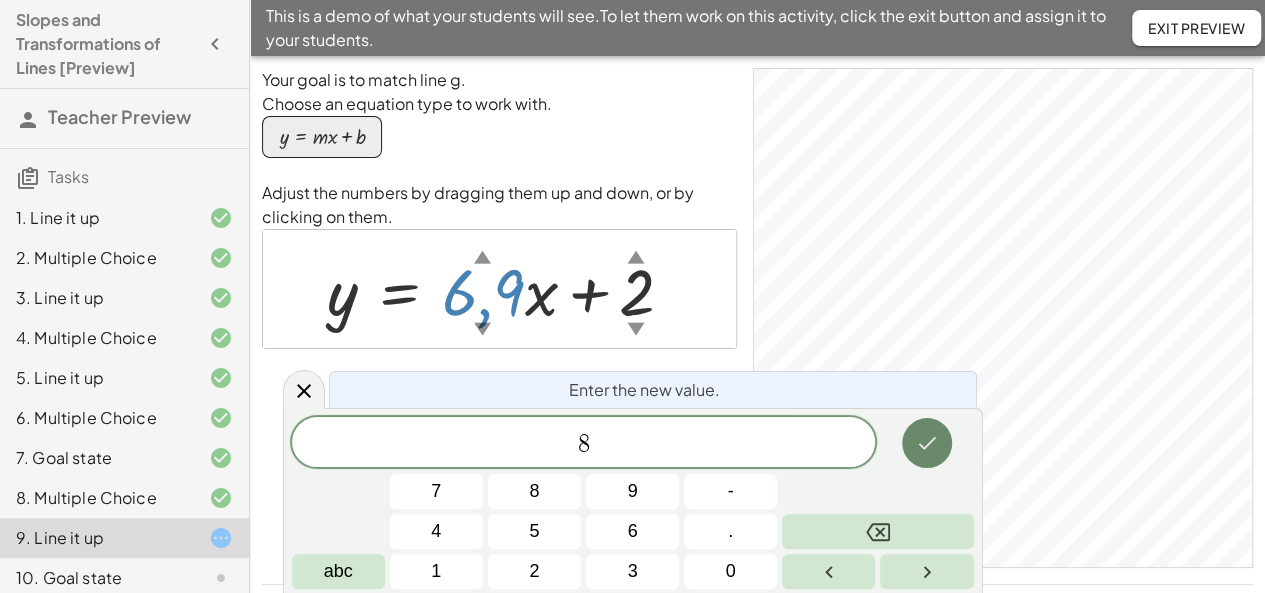 click 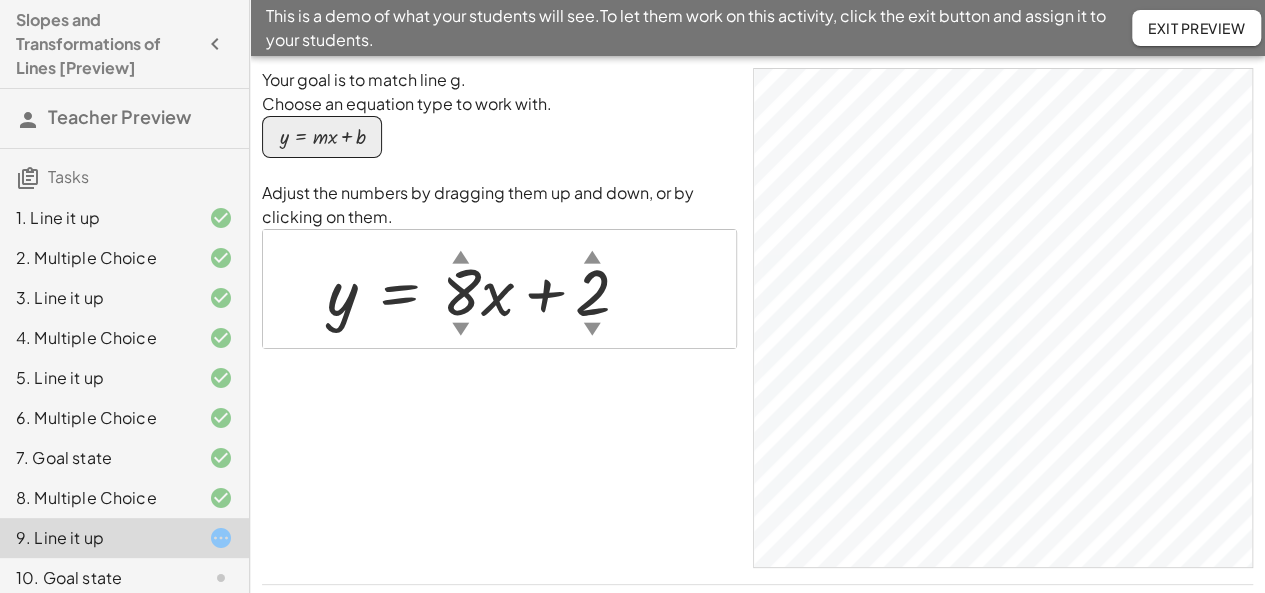 click at bounding box center [486, 289] 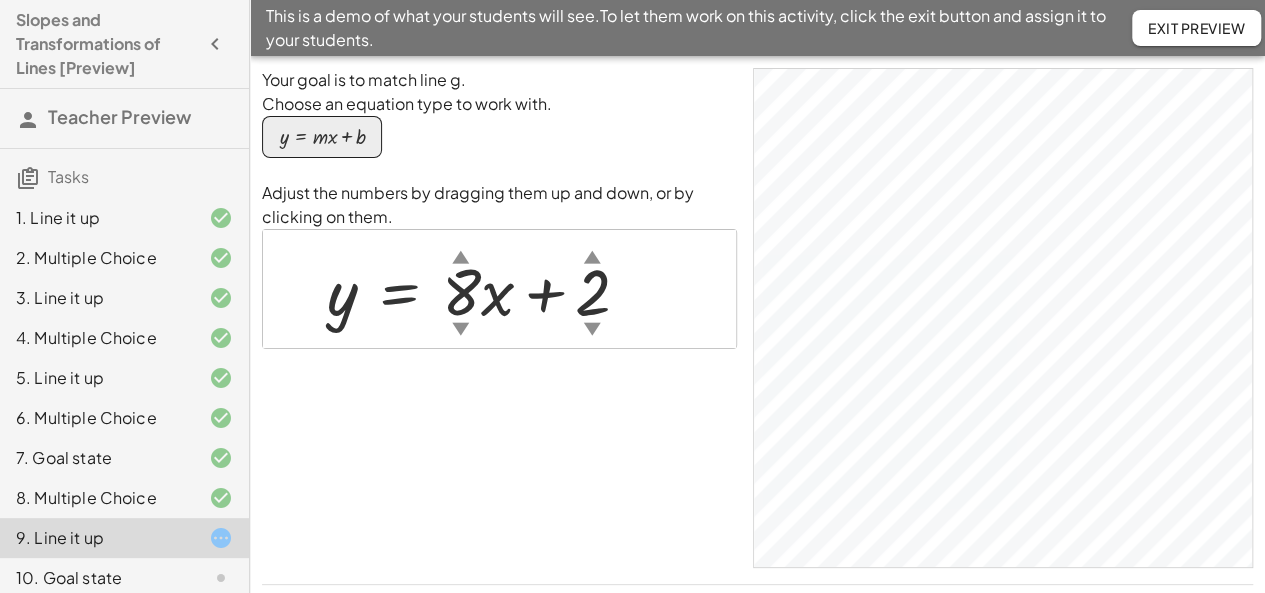 click at bounding box center (486, 289) 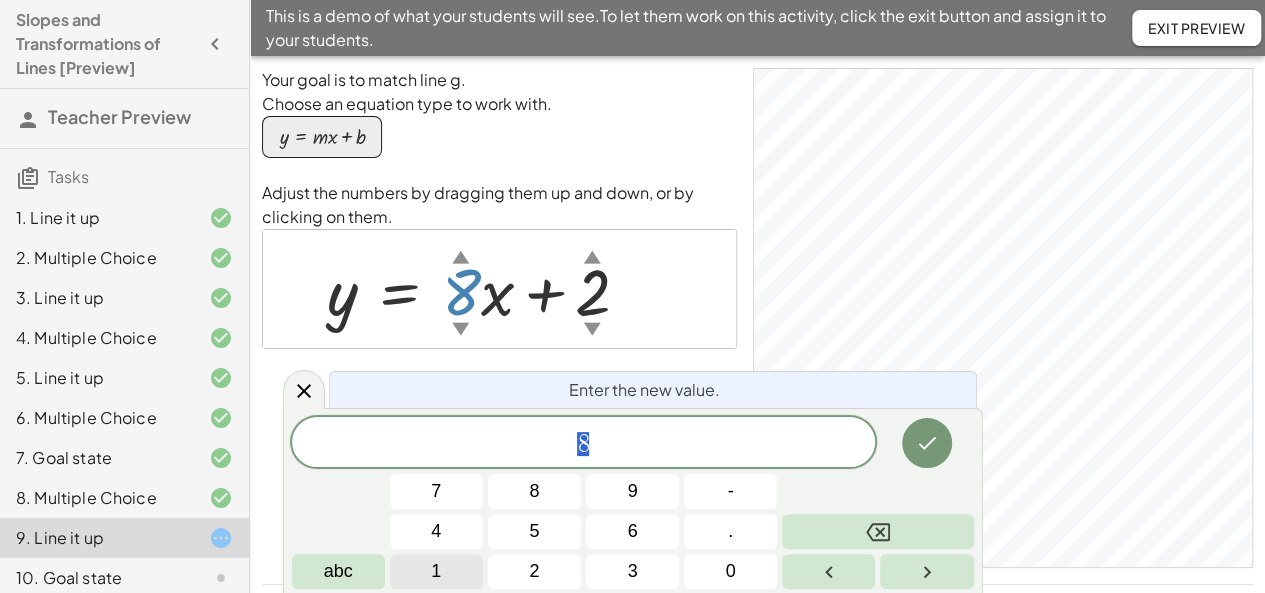 click on "1" at bounding box center (436, 571) 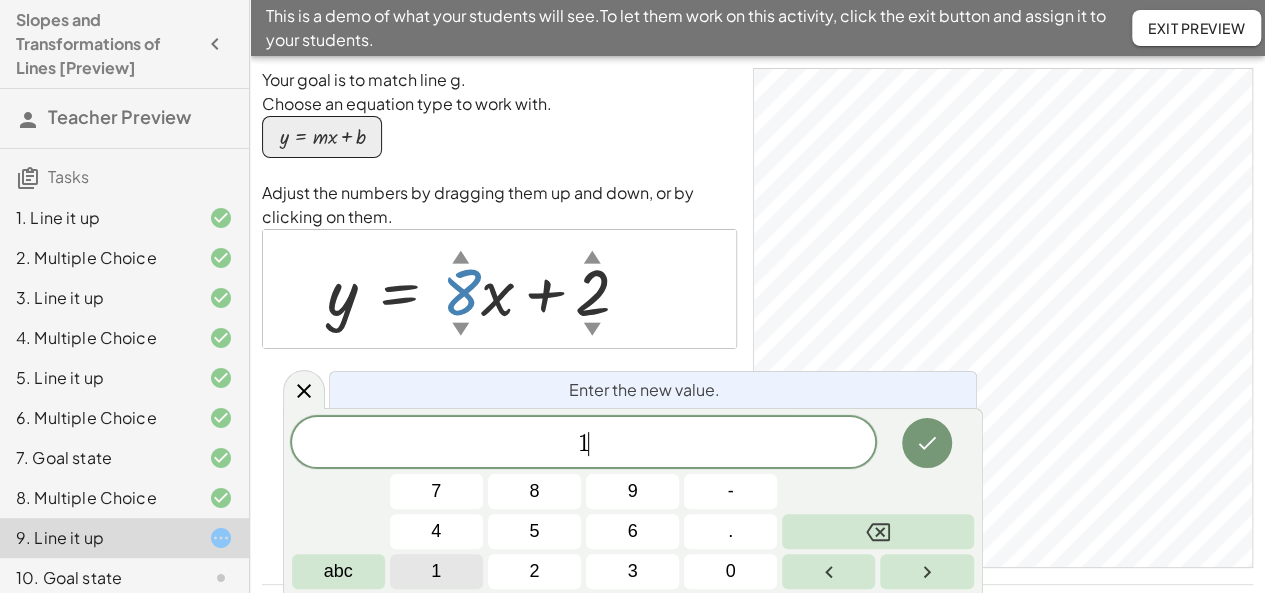 click on "1" at bounding box center [436, 571] 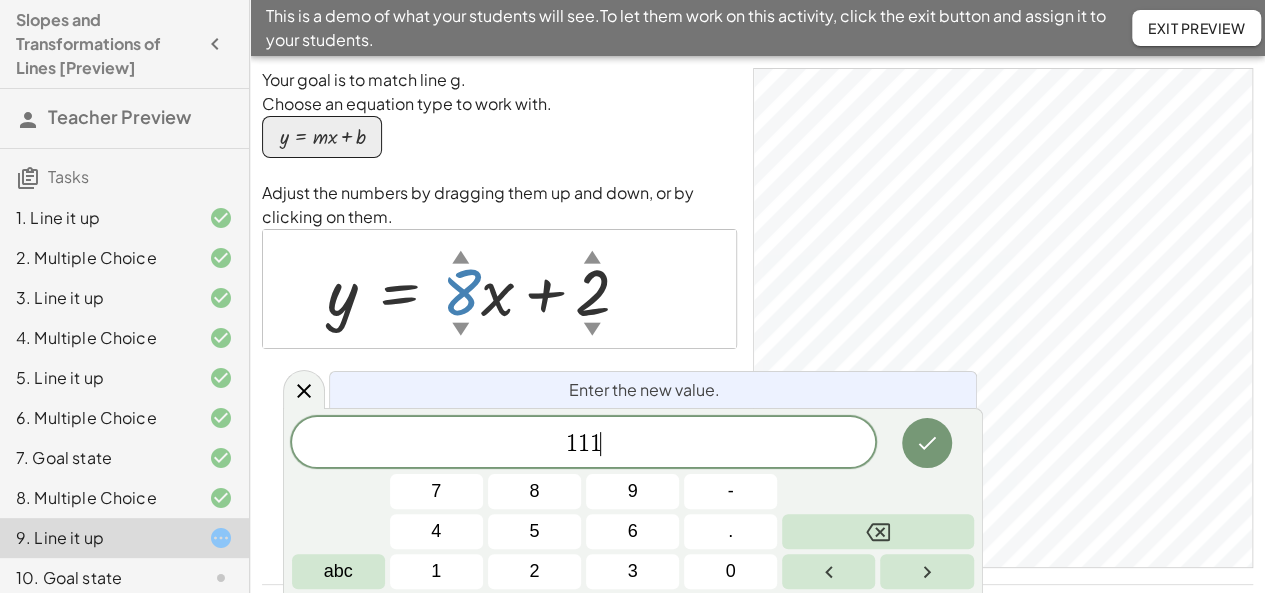 click 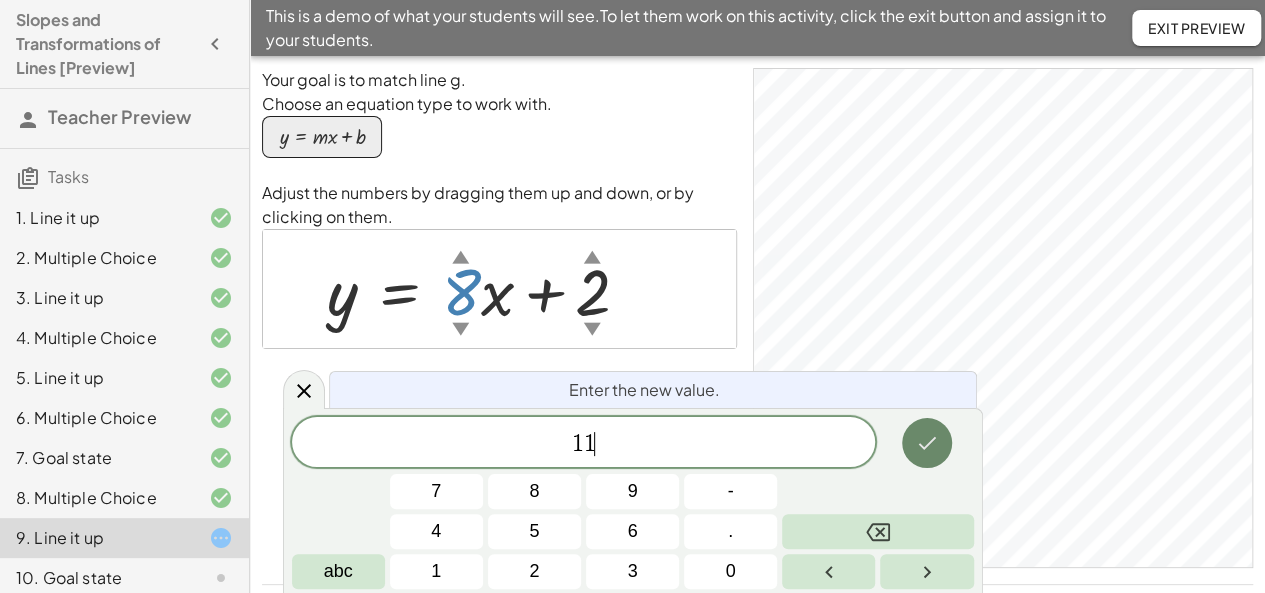 click at bounding box center (927, 443) 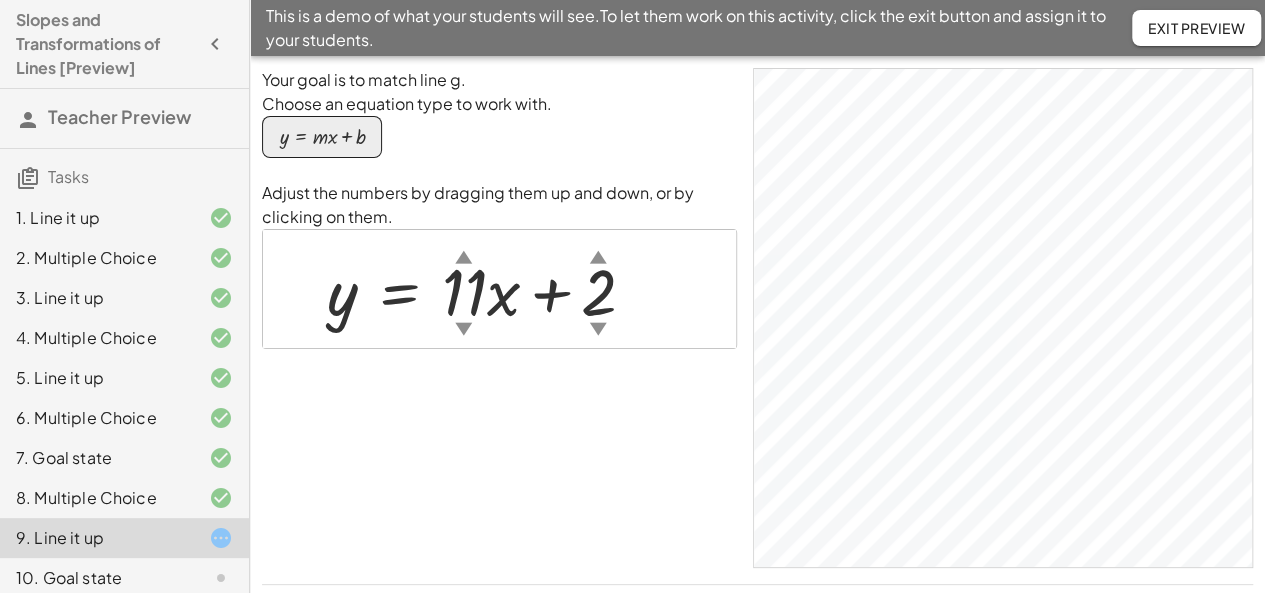 click at bounding box center [489, 289] 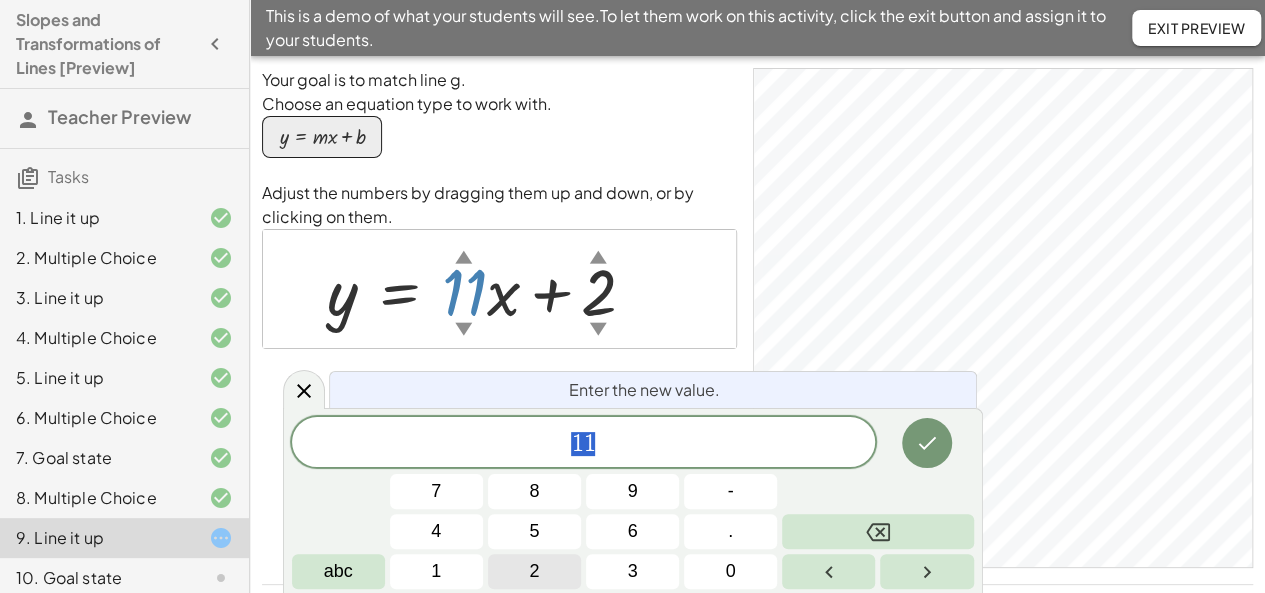 click on "2" at bounding box center [534, 571] 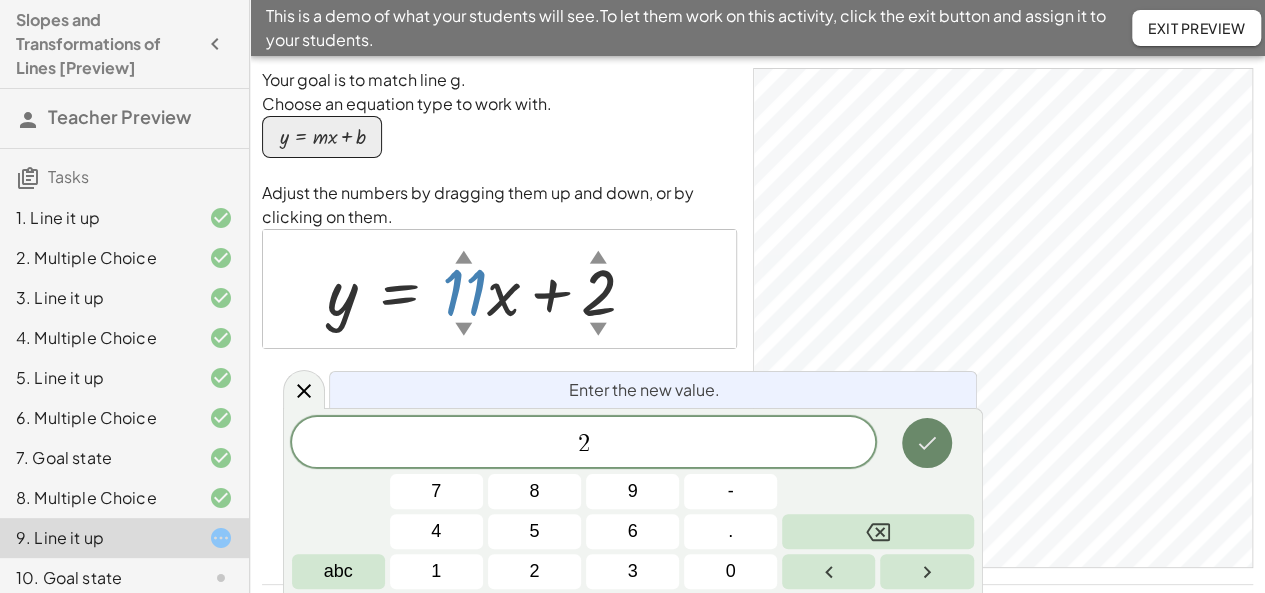 click 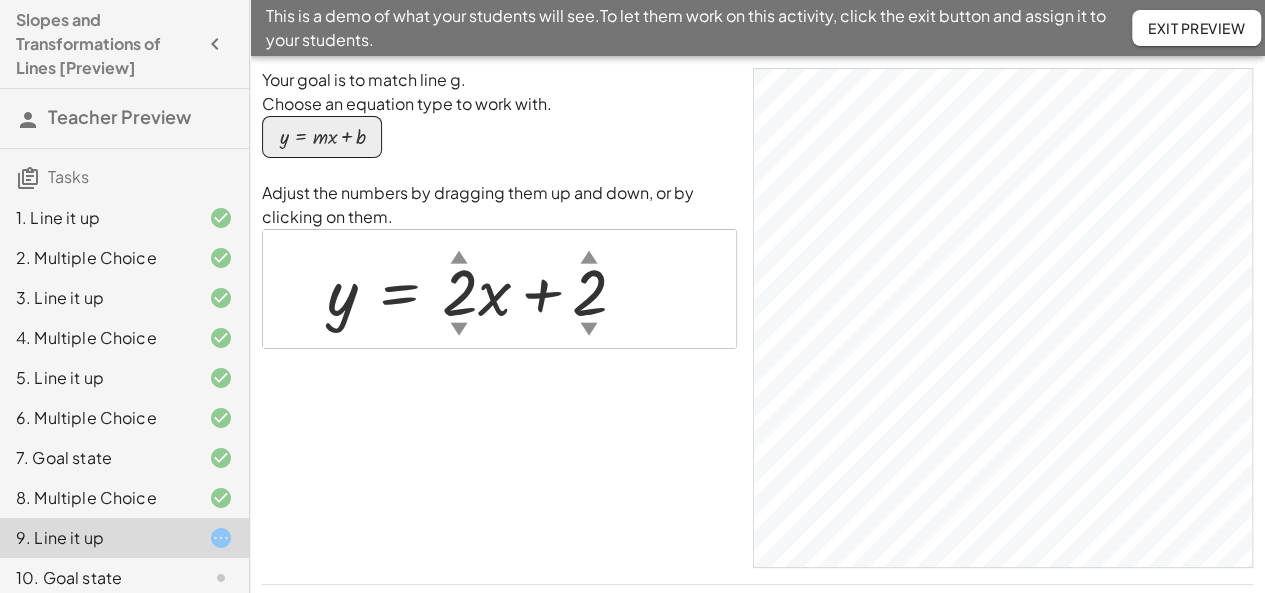 click at bounding box center (484, 289) 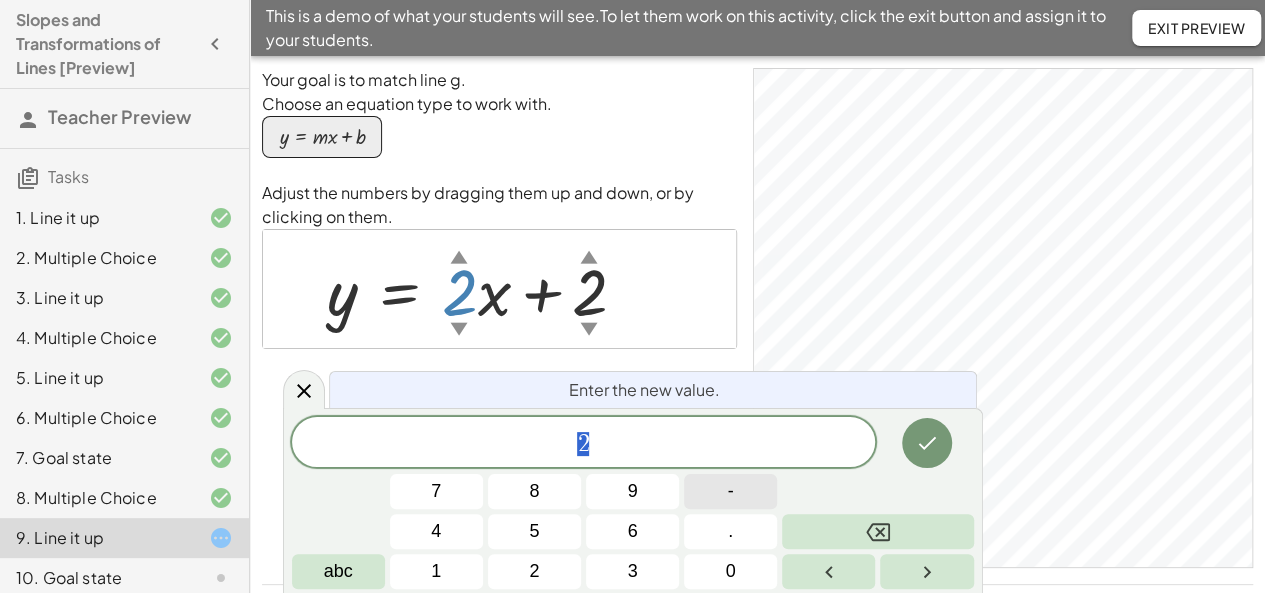 click on "-" at bounding box center (730, 491) 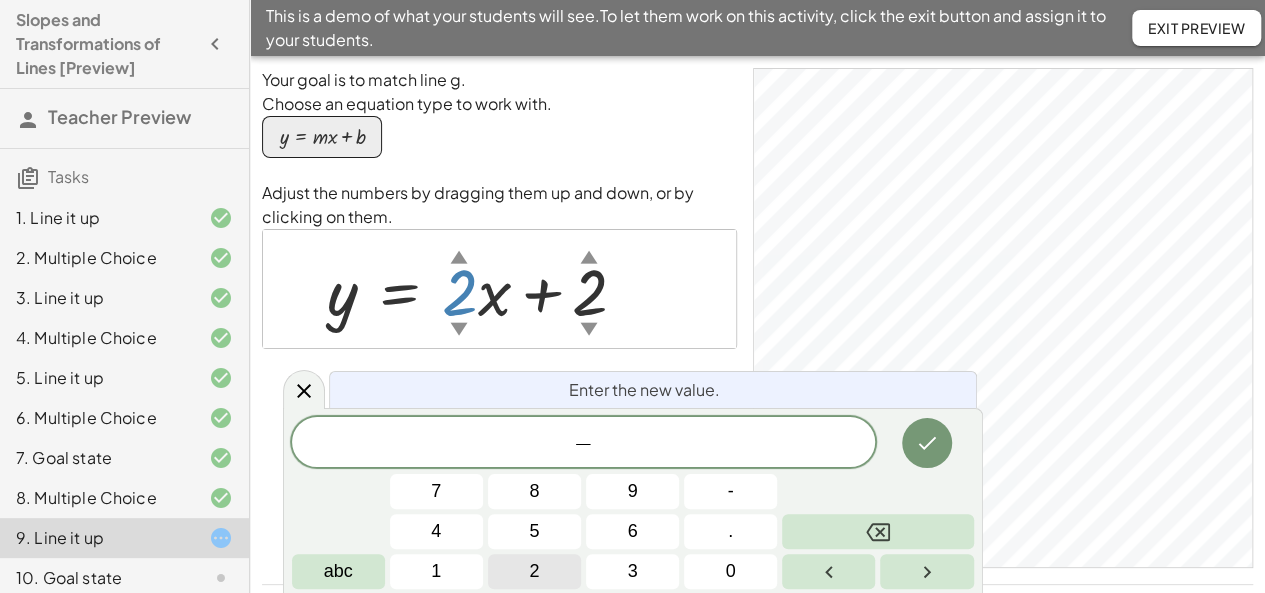 click on "2" at bounding box center [534, 571] 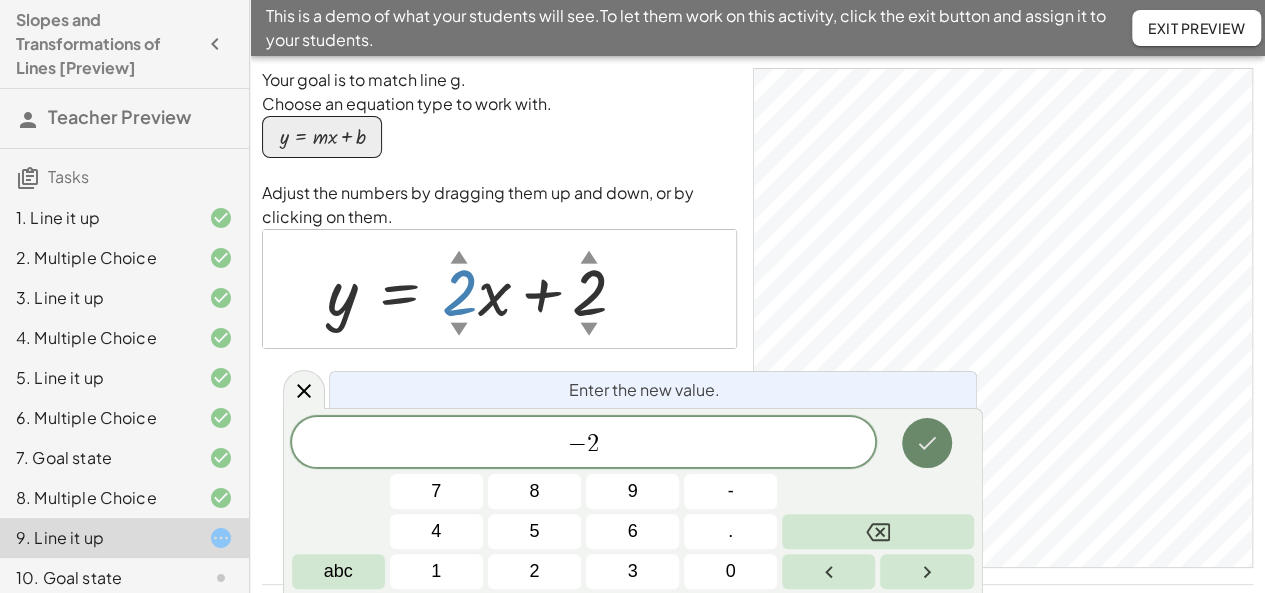 click at bounding box center [927, 443] 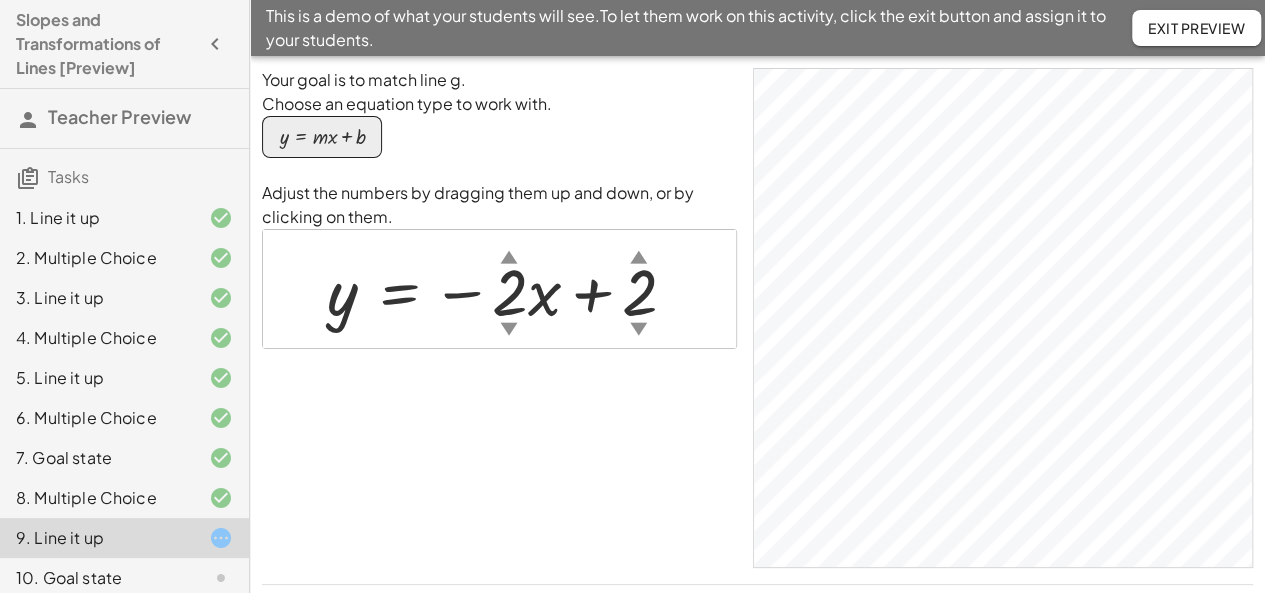 drag, startPoint x: 595, startPoint y: 289, endPoint x: 587, endPoint y: 337, distance: 48.6621 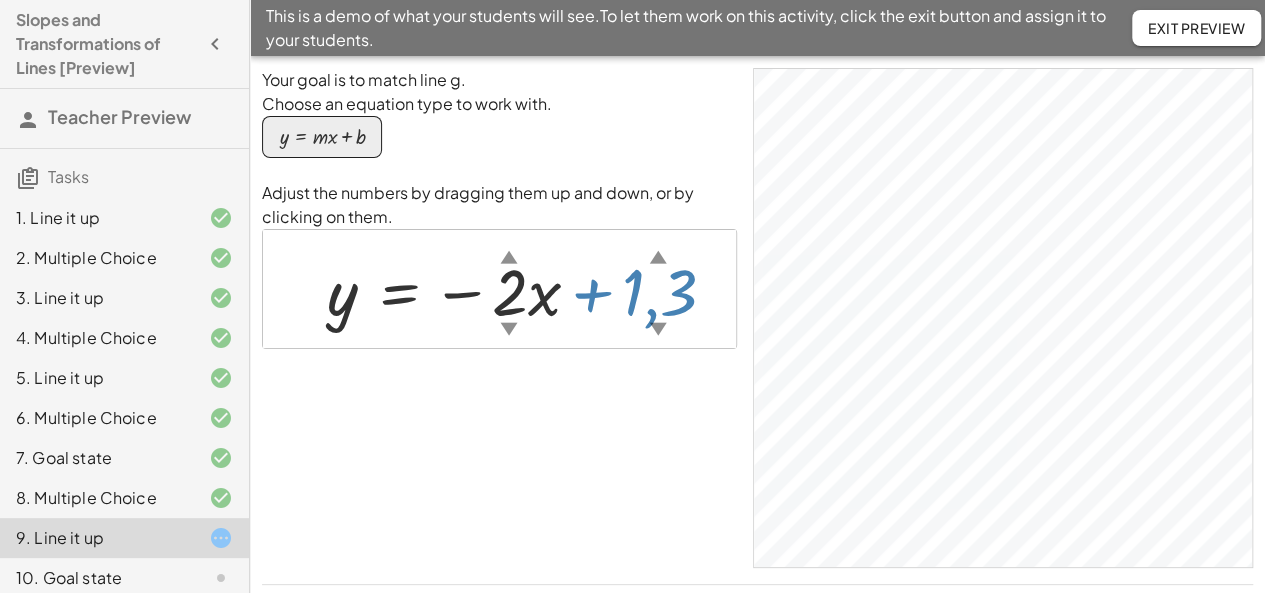 drag, startPoint x: 645, startPoint y: 287, endPoint x: 648, endPoint y: 317, distance: 30.149628 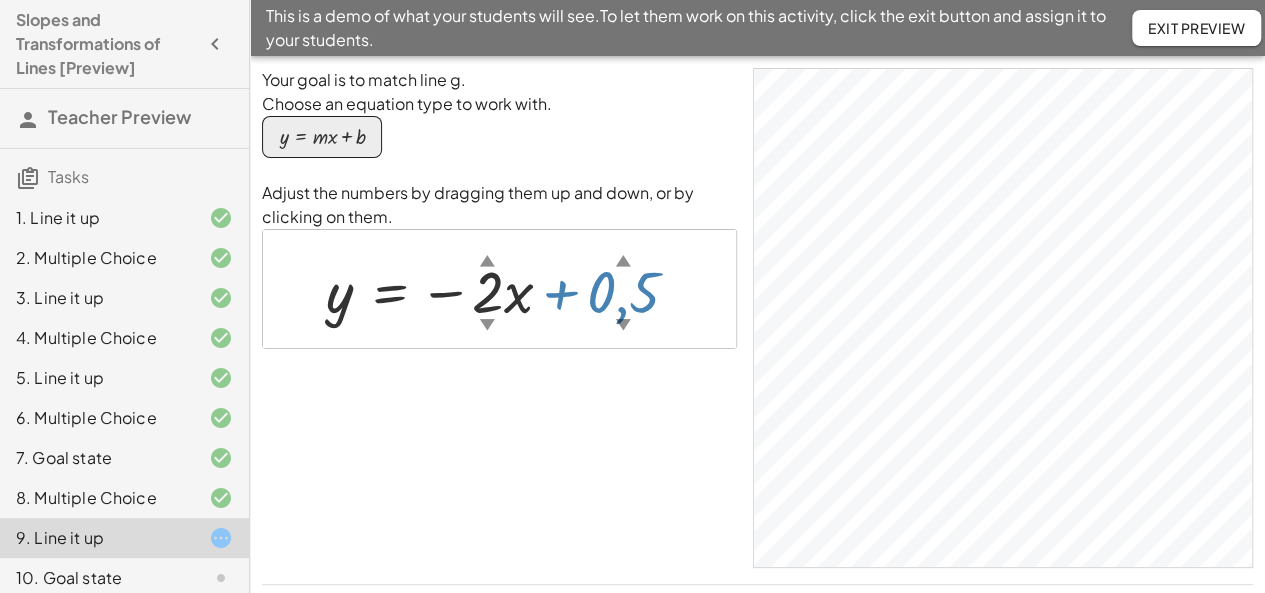 drag, startPoint x: 618, startPoint y: 288, endPoint x: 617, endPoint y: 329, distance: 41.01219 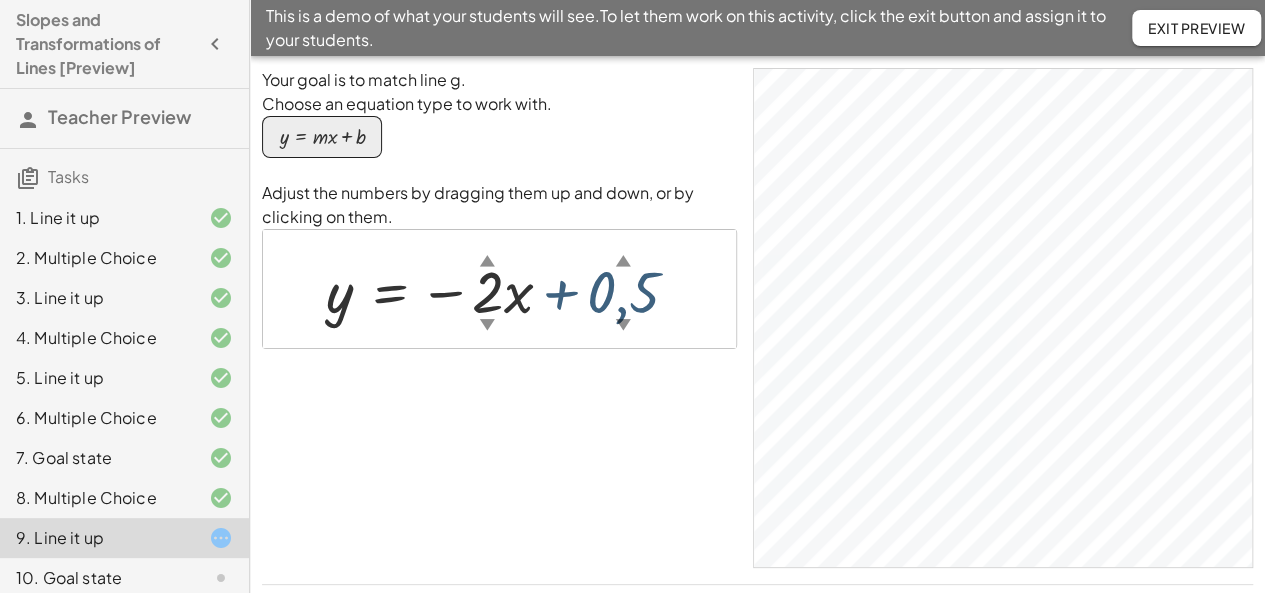 drag, startPoint x: 622, startPoint y: 291, endPoint x: 620, endPoint y: 325, distance: 34.058773 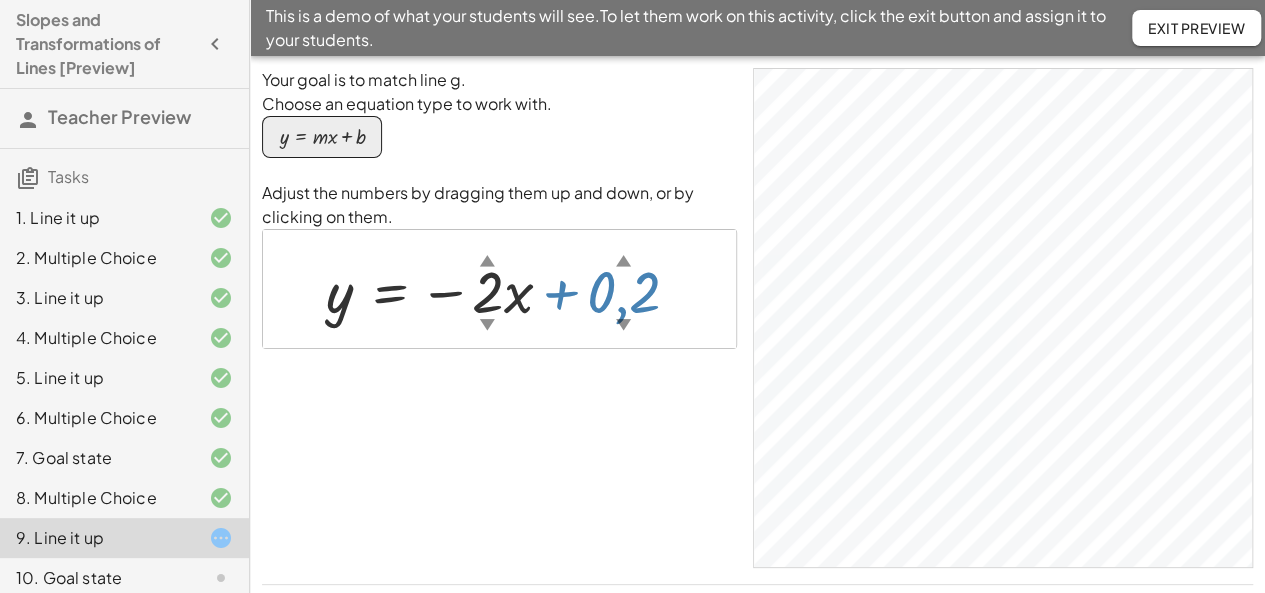 drag, startPoint x: 620, startPoint y: 341, endPoint x: 622, endPoint y: 351, distance: 10.198039 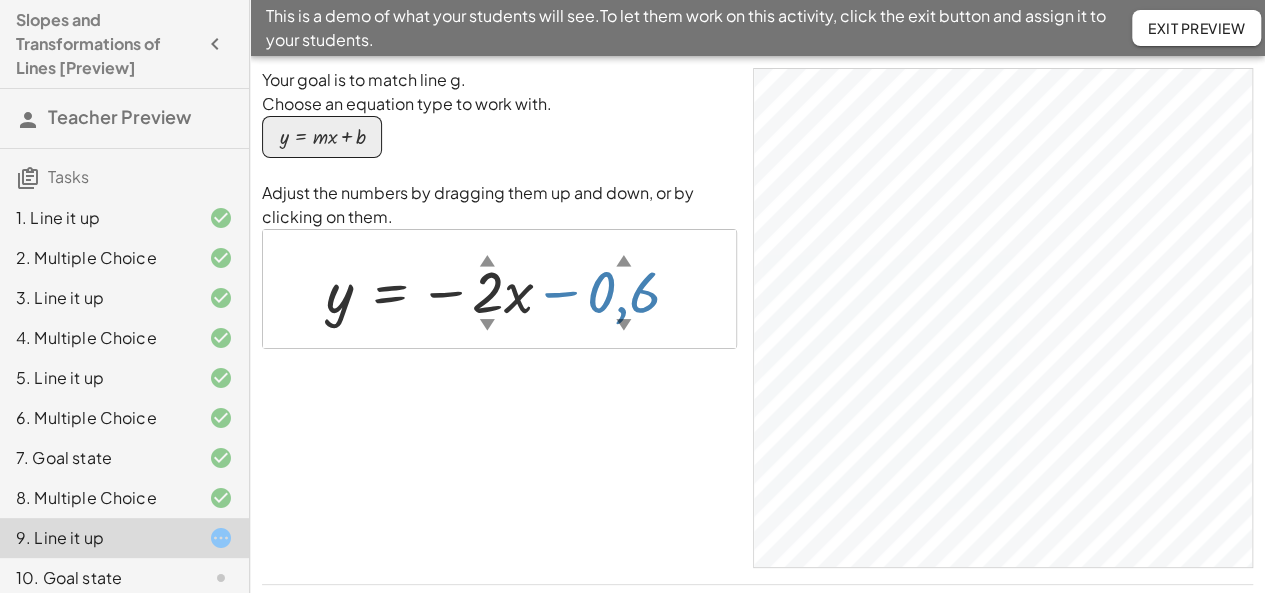 drag, startPoint x: 620, startPoint y: 276, endPoint x: 618, endPoint y: 317, distance: 41.04875 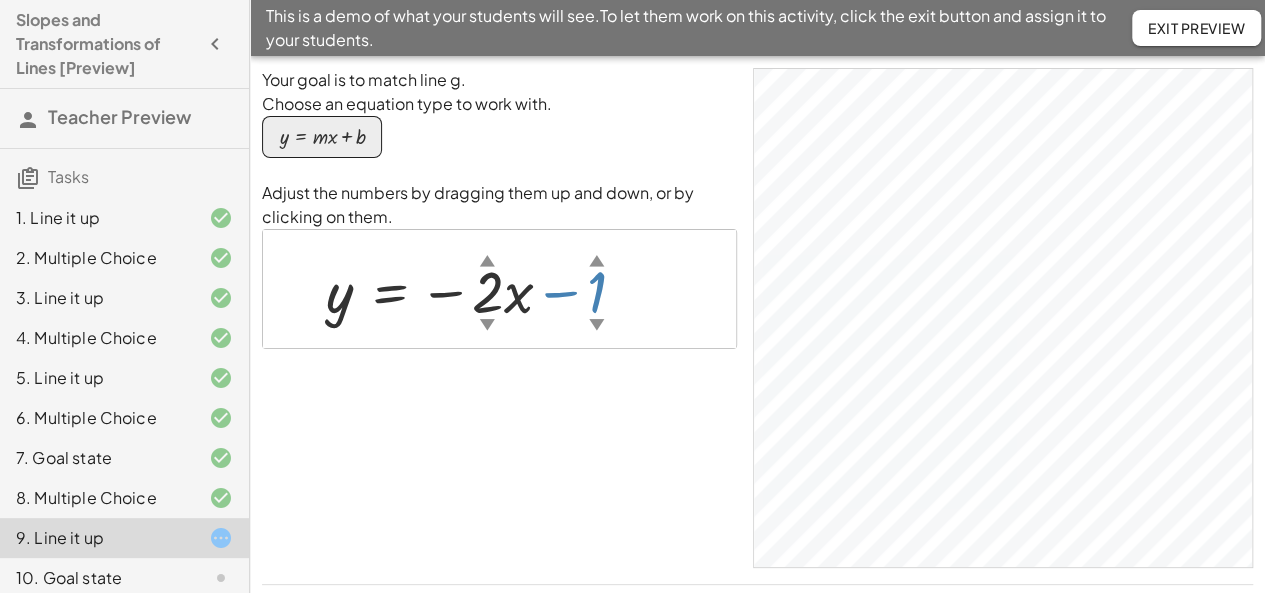 drag, startPoint x: 624, startPoint y: 291, endPoint x: 622, endPoint y: 328, distance: 37.054016 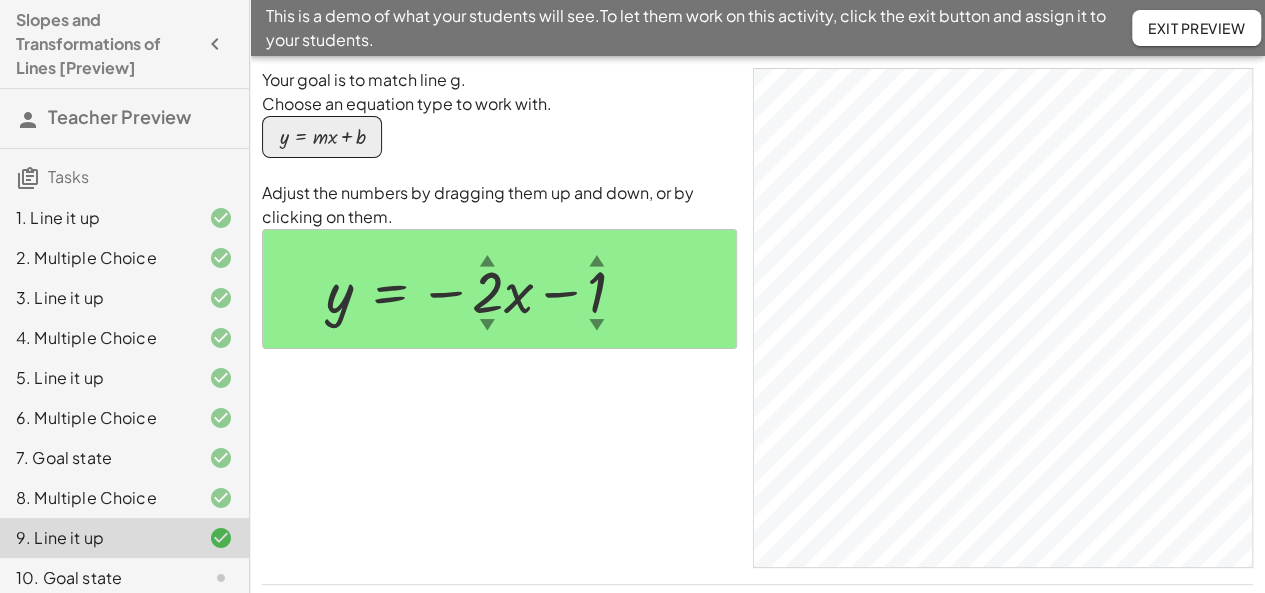 click on "10. Goal state" 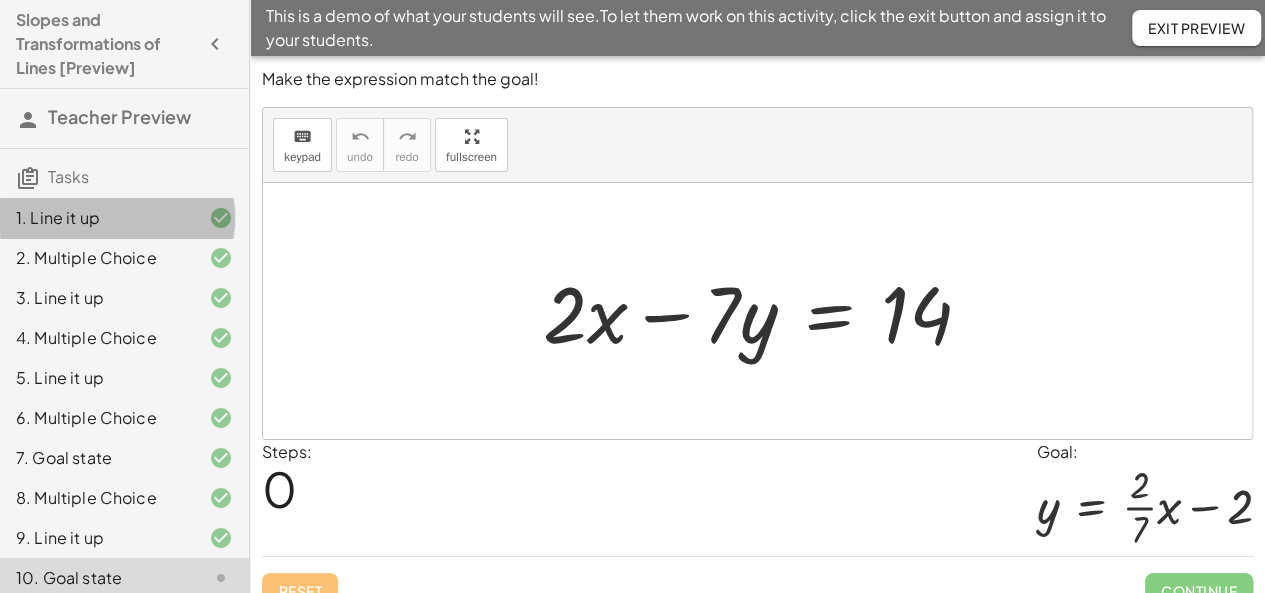 click on "1. Line it up" 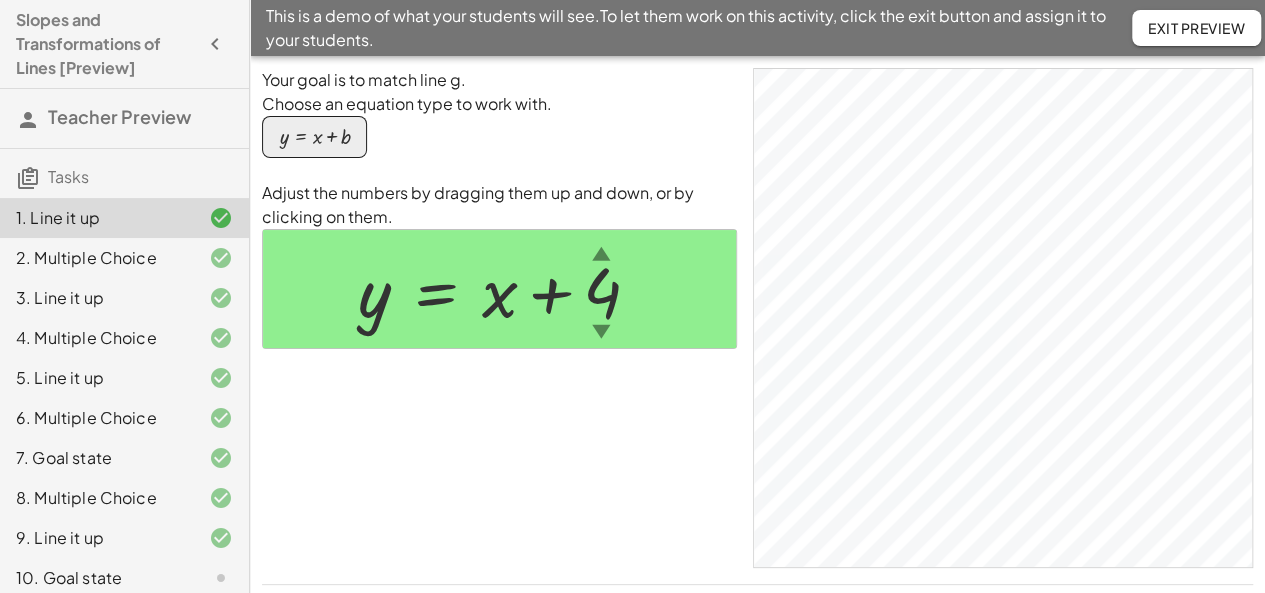 click on "2. Multiple Choice" 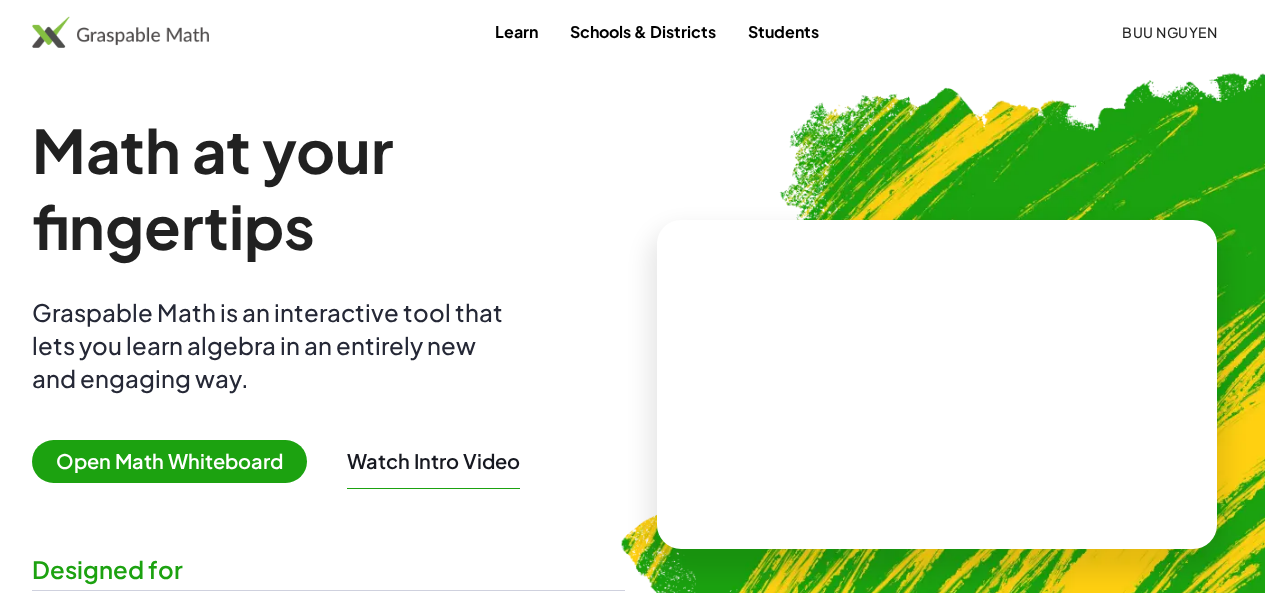 scroll, scrollTop: 0, scrollLeft: 0, axis: both 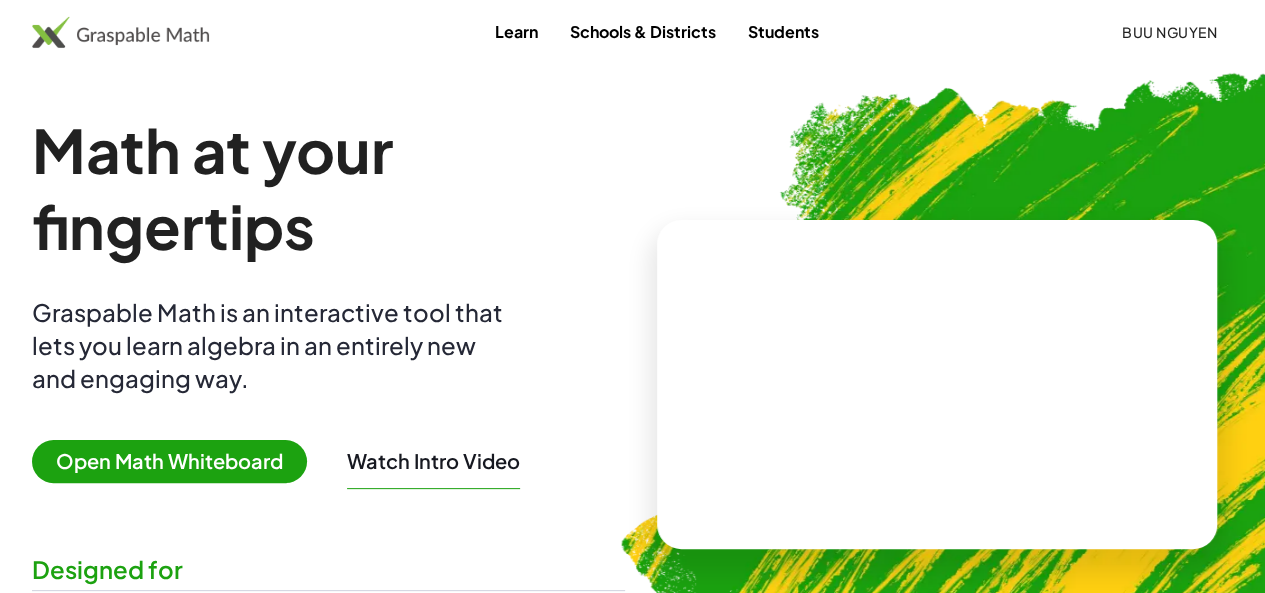 click on "Buu Nguyen" 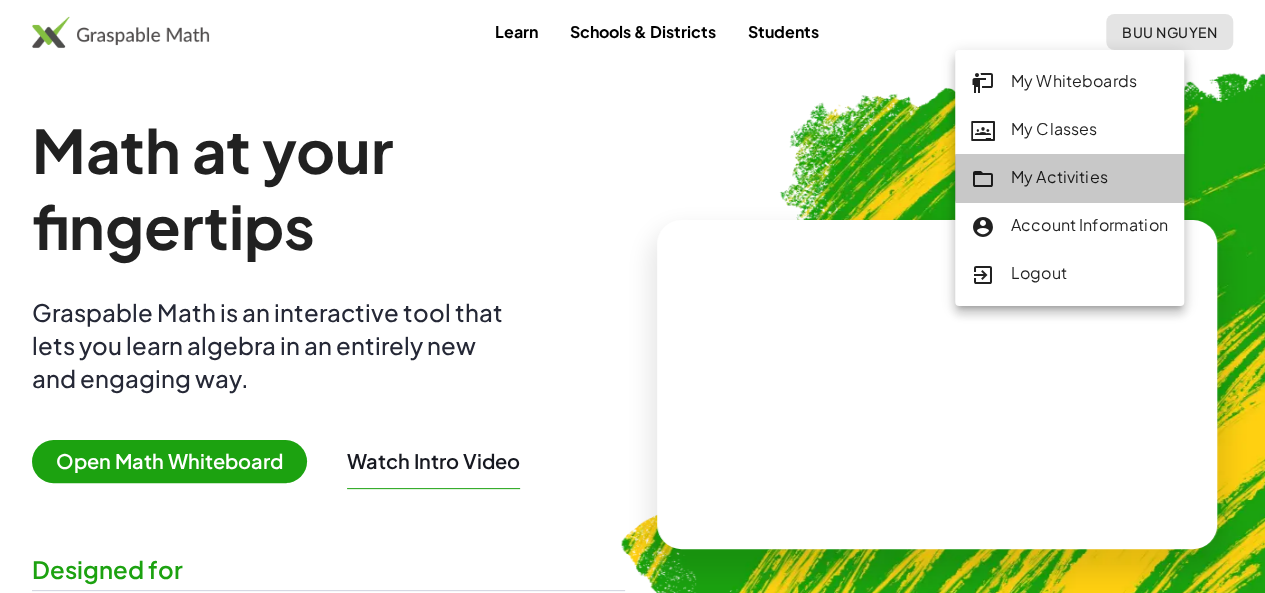 click on "My Activities" 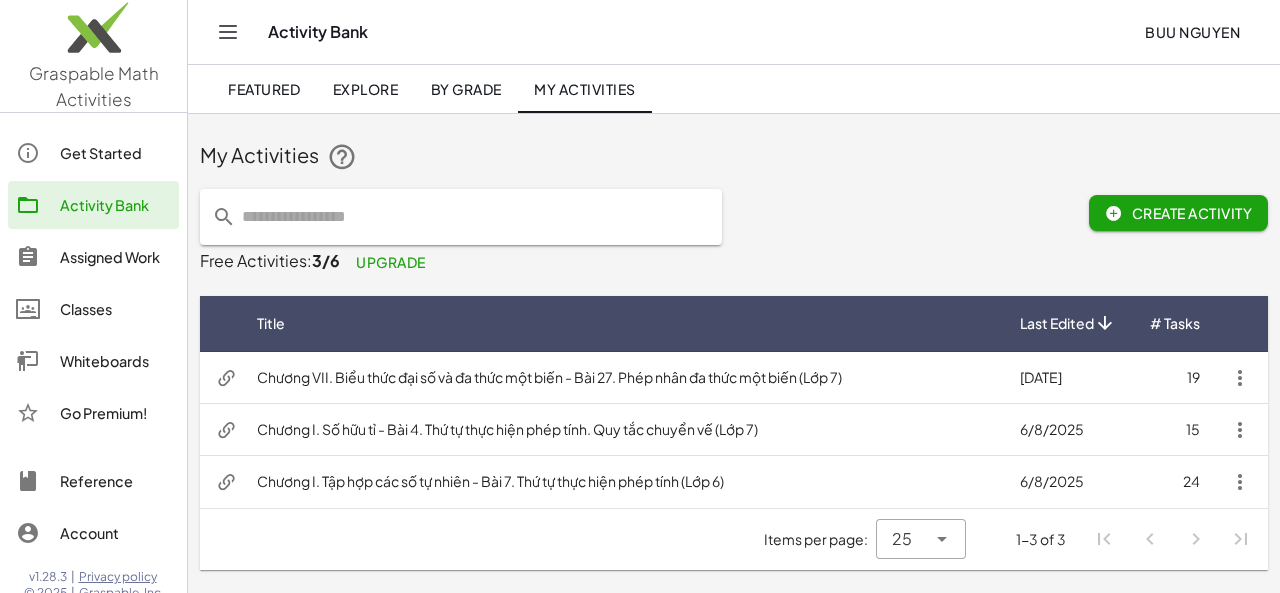 click 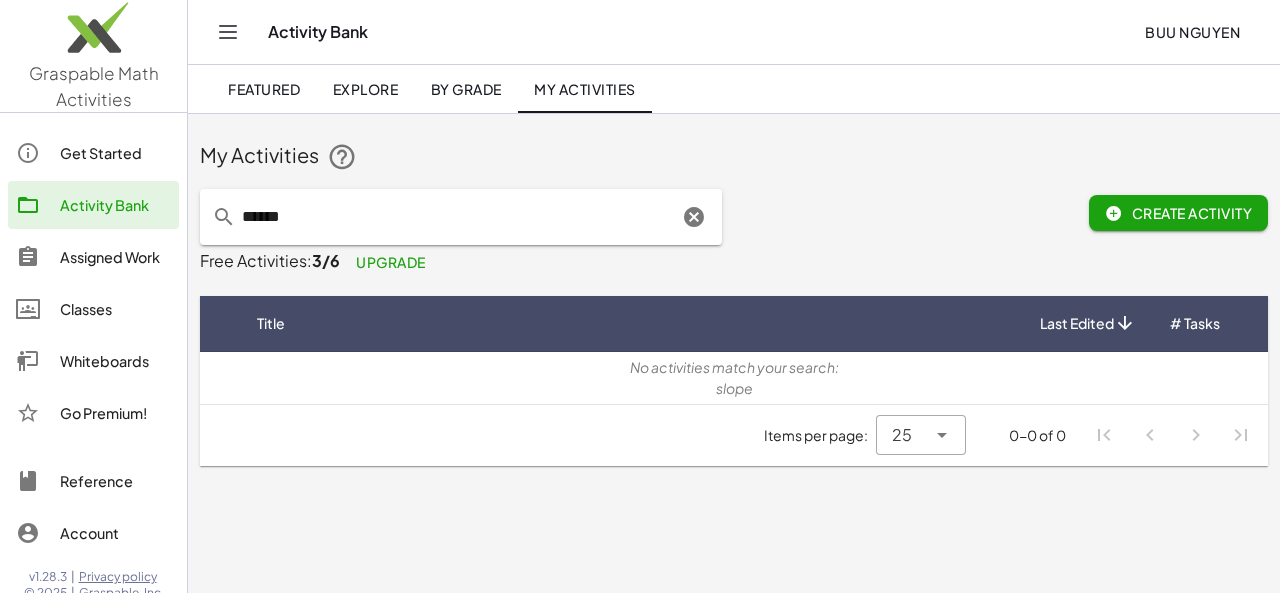 type on "******" 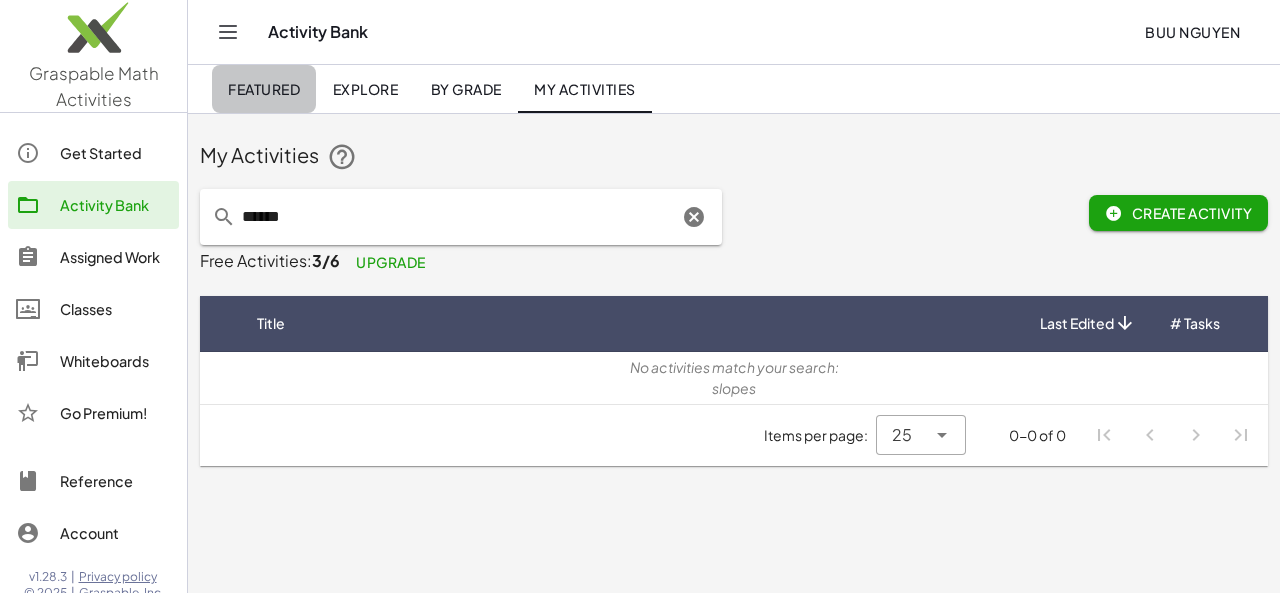 click on "Explore" 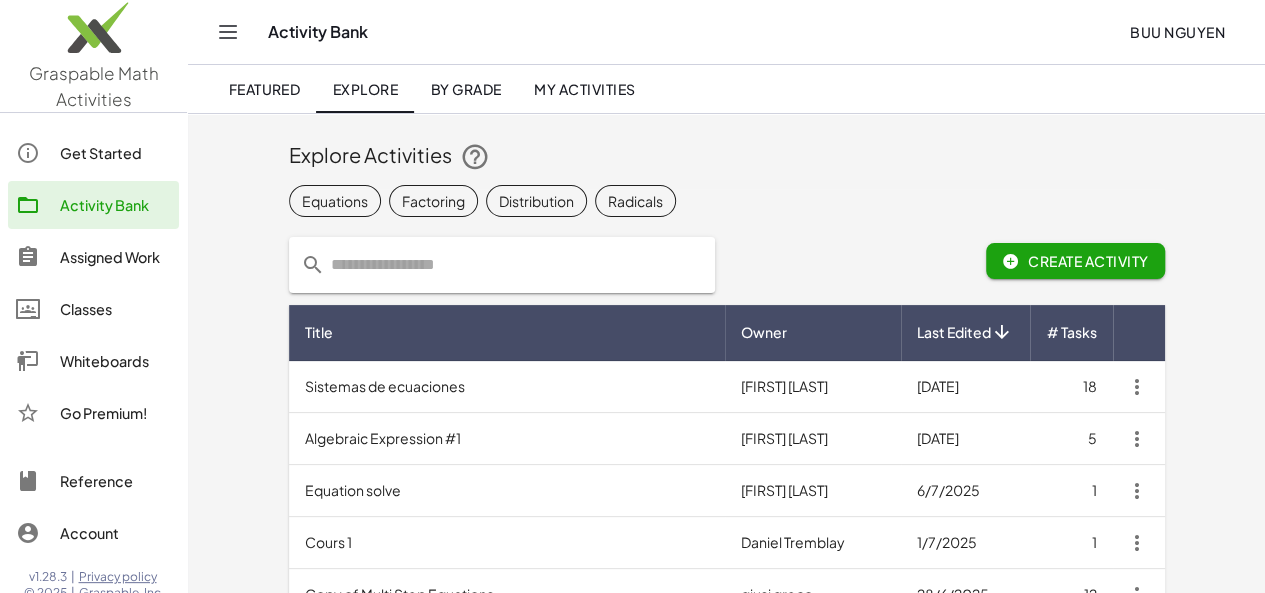 click 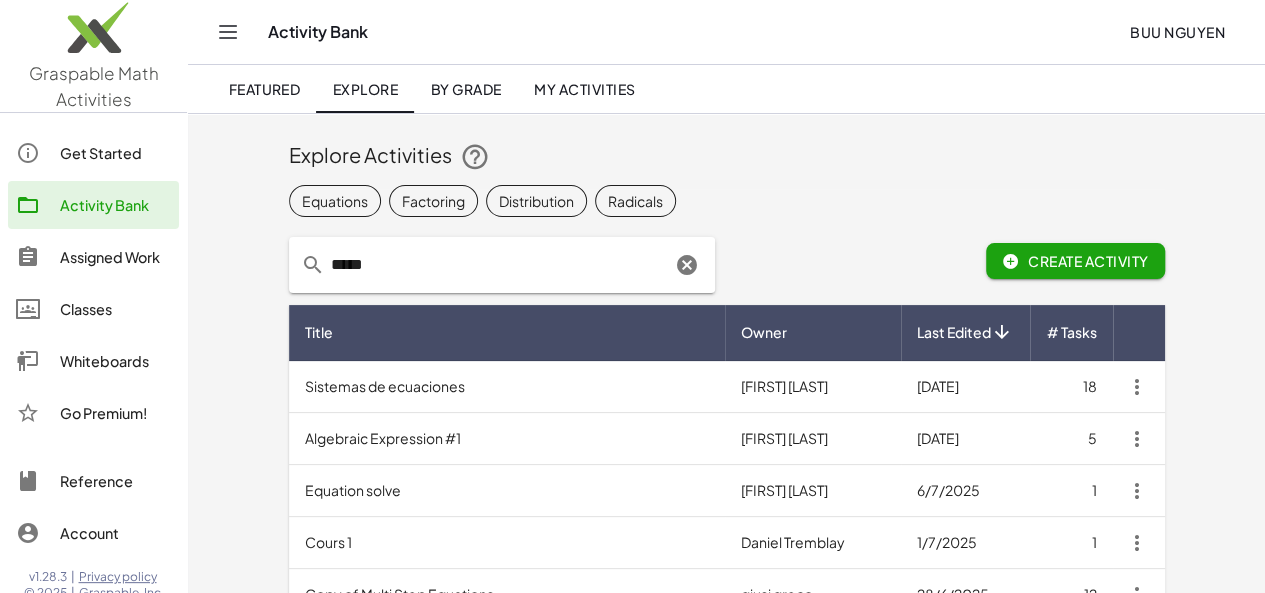 type on "*****" 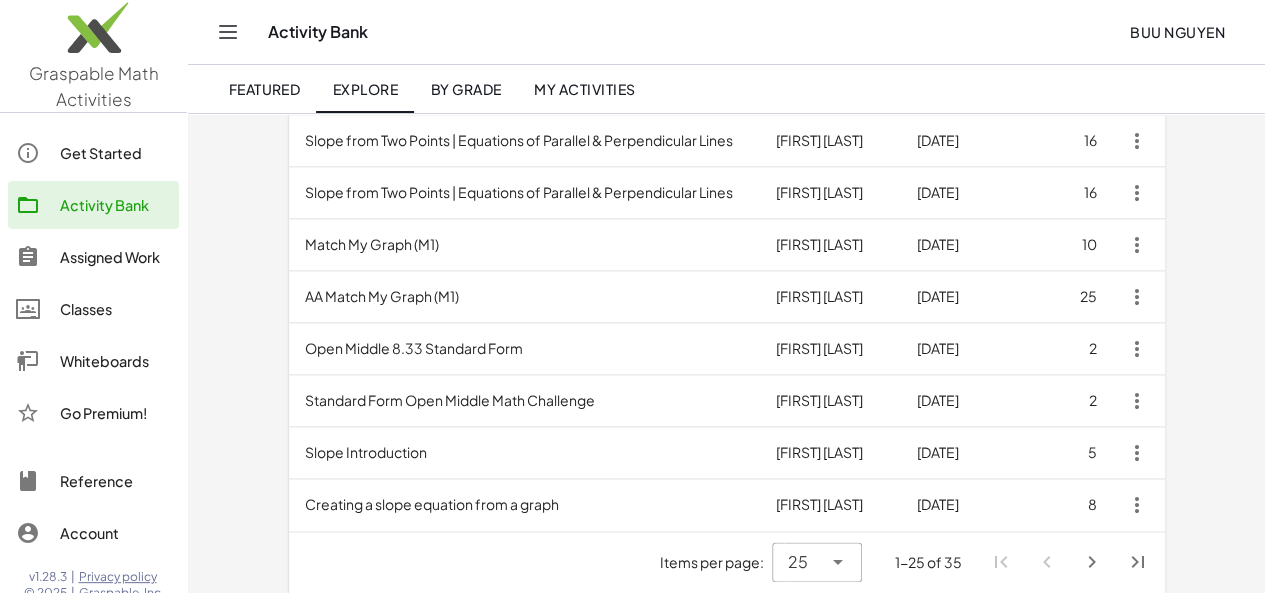 scroll, scrollTop: 1141, scrollLeft: 0, axis: vertical 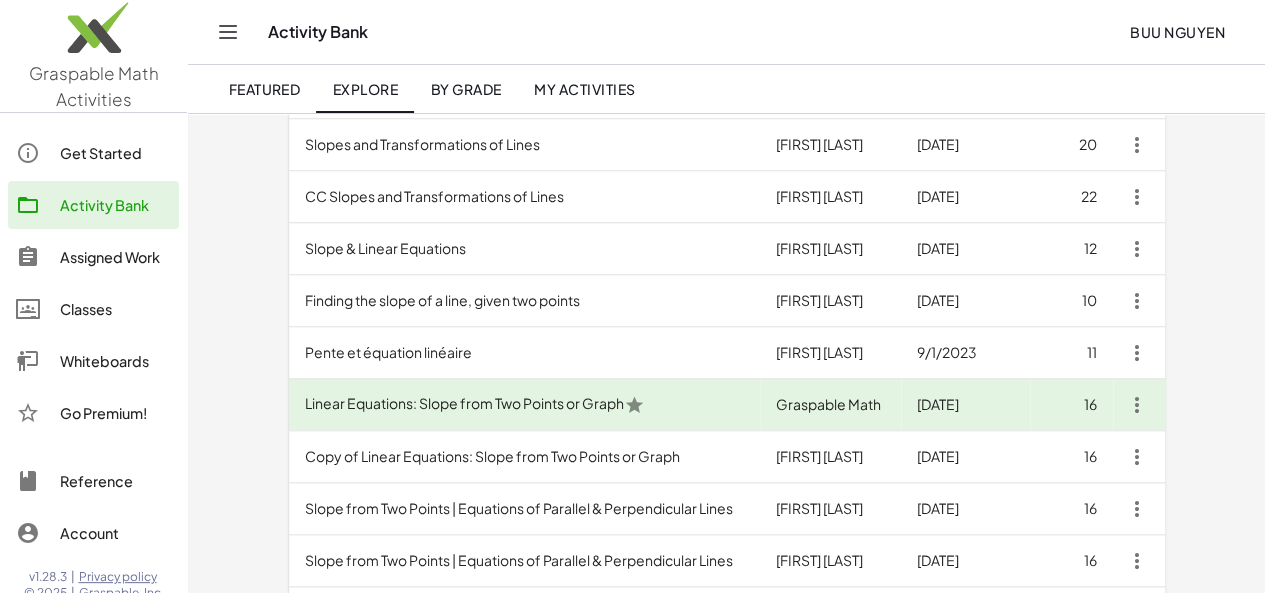 click on "Slope & Linear Equations" at bounding box center [525, 249] 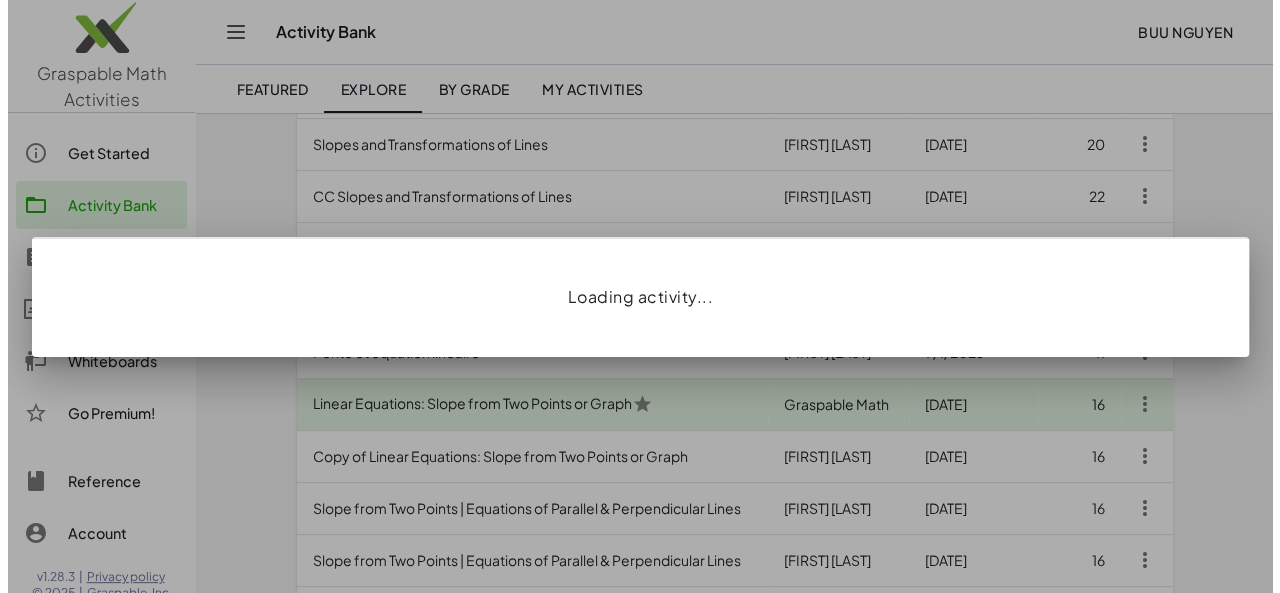 scroll, scrollTop: 0, scrollLeft: 0, axis: both 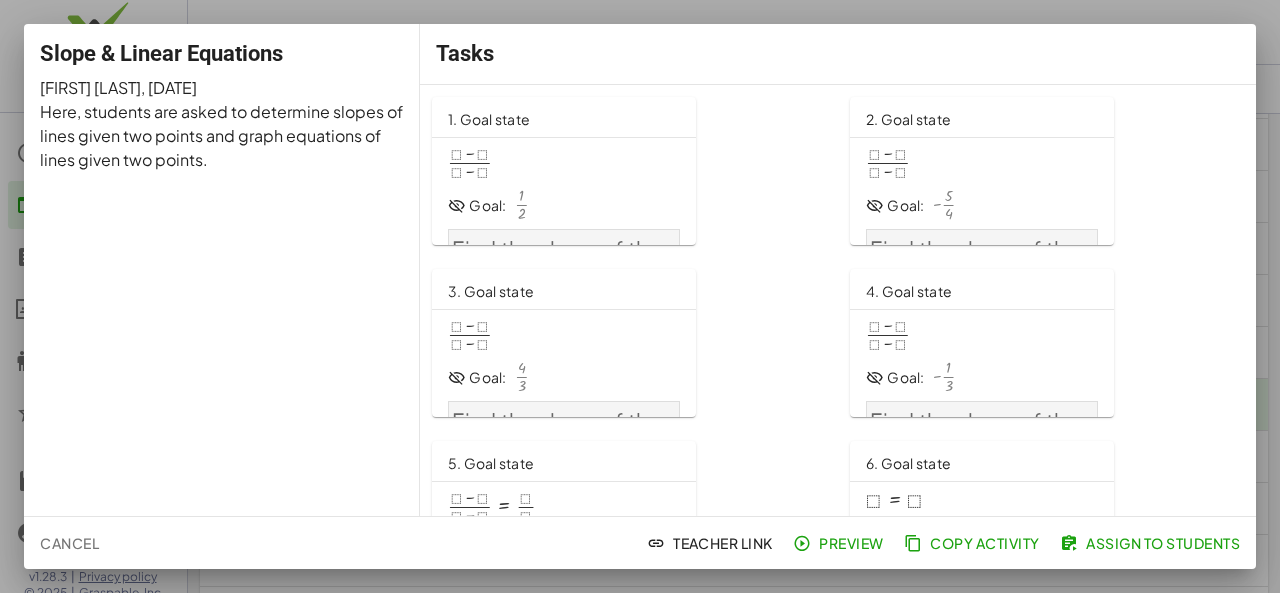 click on "· ( + ⬚ − ⬚ ) · ( + ⬚ − ⬚ ) Goal: - · 1 · 3 Find the slope of the line that passes through the points  ﻿ ( − 9 , 5 ) (-9,5) ( − 9 , 5 ) ﻿    and  ﻿ ( 9 , − 1 ) (9,-1) ( 9 , − 1 ) ﻿    ." 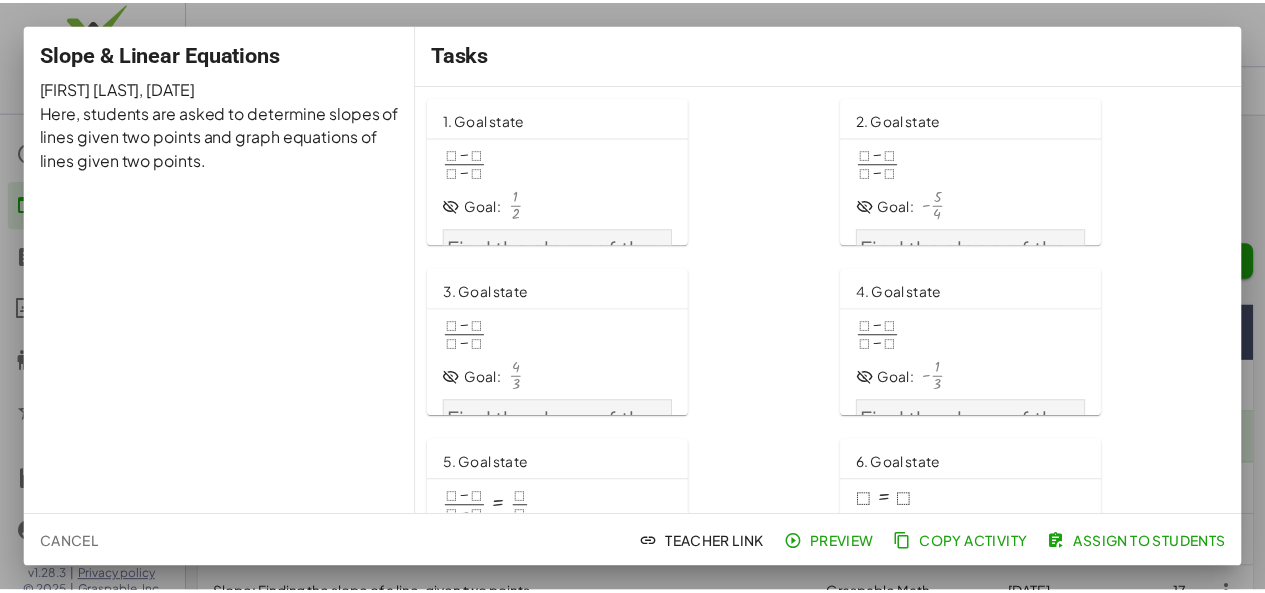 scroll, scrollTop: 762, scrollLeft: 0, axis: vertical 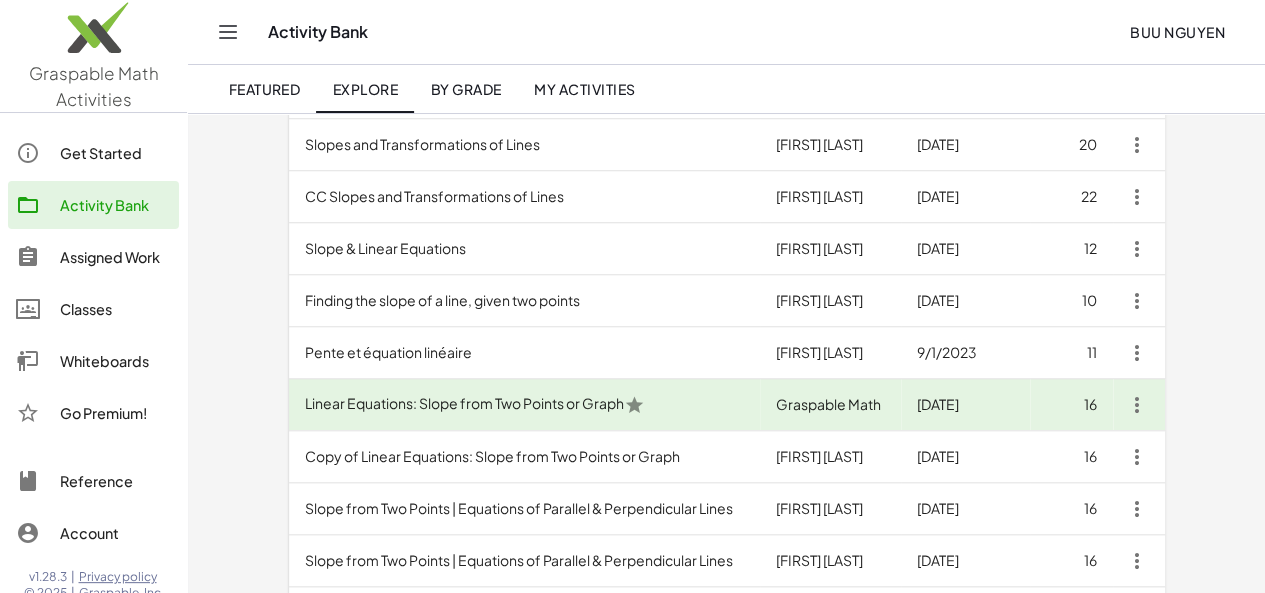 click on "Slope & Linear Equations" at bounding box center [525, 249] 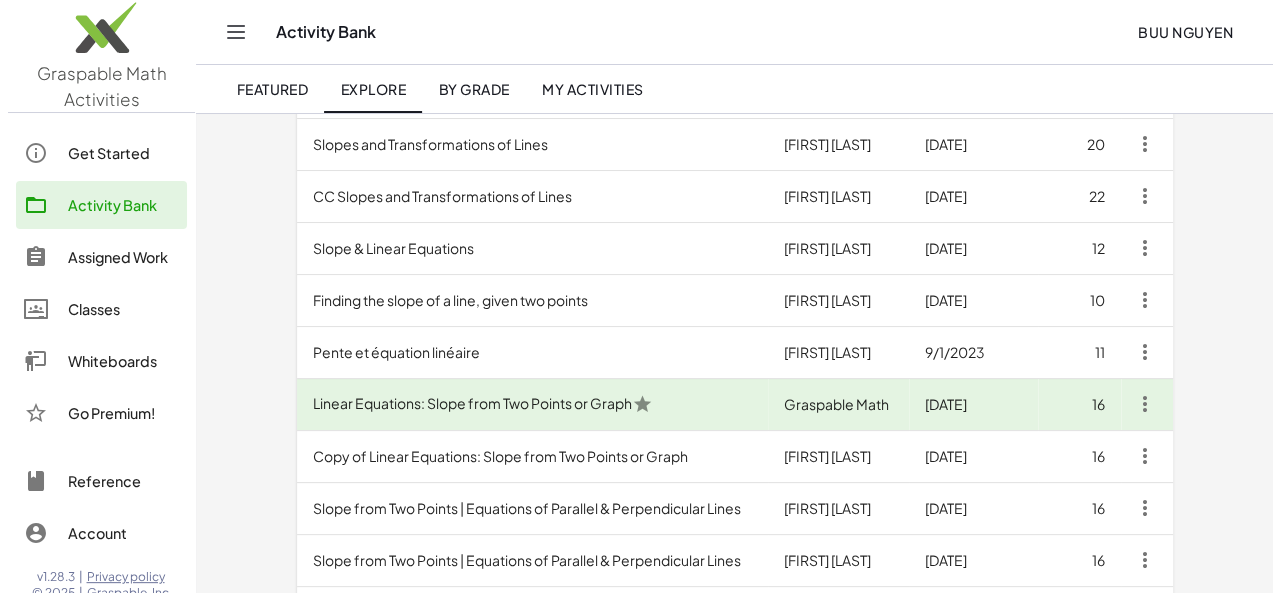 scroll, scrollTop: 0, scrollLeft: 0, axis: both 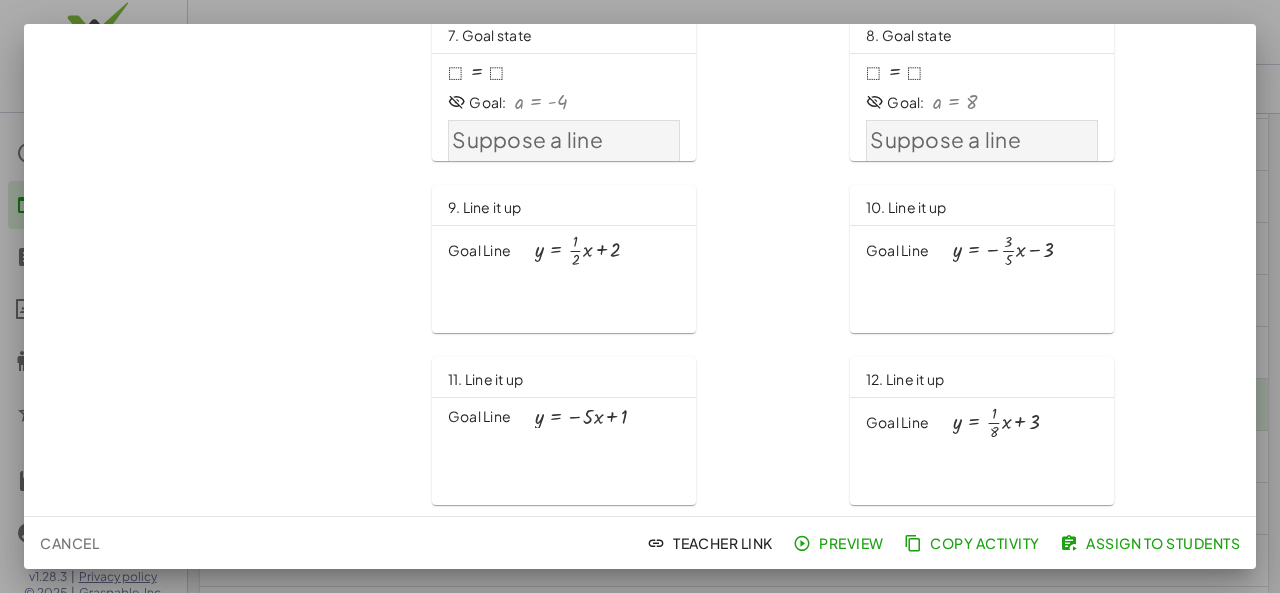 click on "10. Line it up  Goal Line  y = − · · 3 · 5 · x − 3" at bounding box center (982, 259) 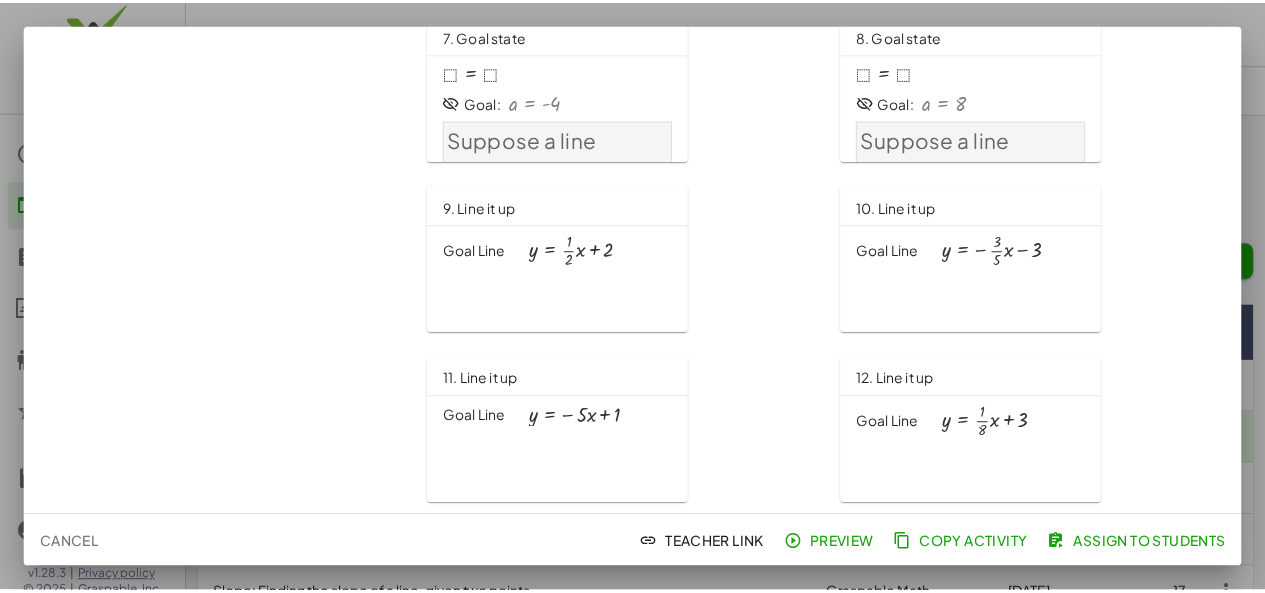 scroll, scrollTop: 762, scrollLeft: 0, axis: vertical 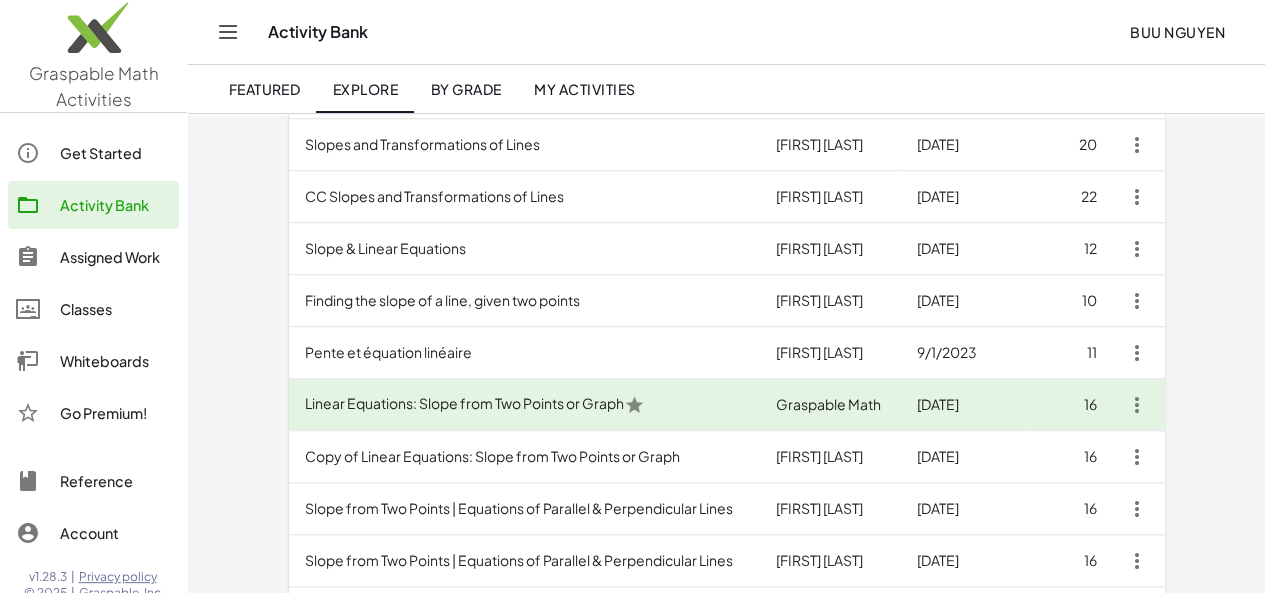 click on "Finding the slope of a line, given two points" at bounding box center (525, 301) 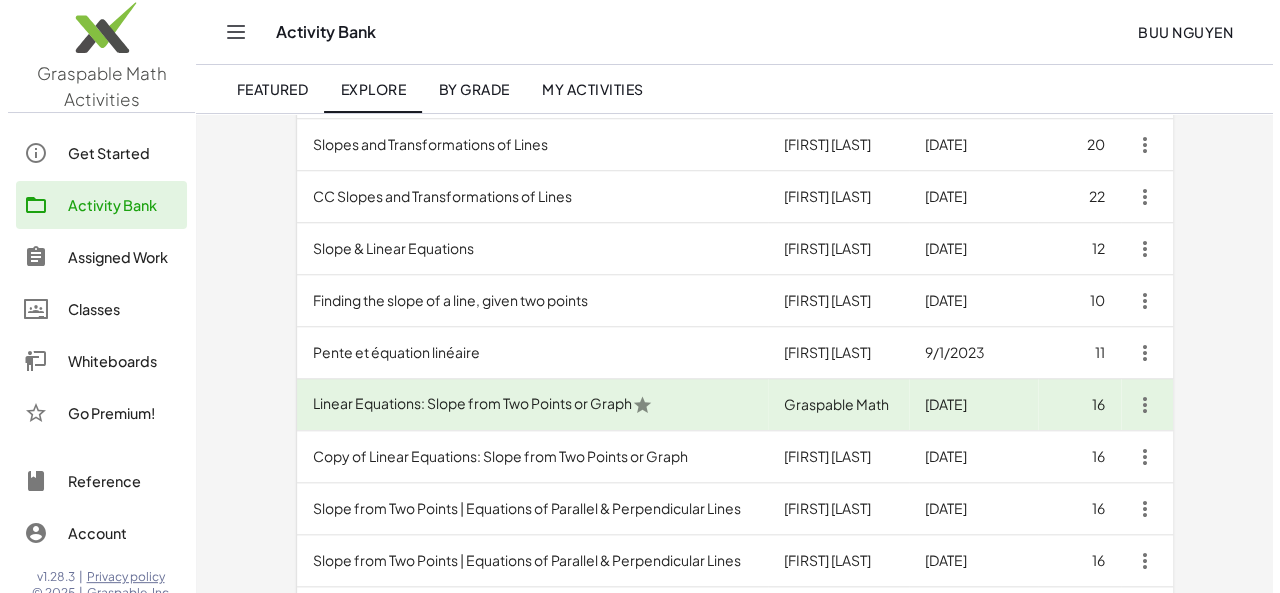 scroll, scrollTop: 0, scrollLeft: 0, axis: both 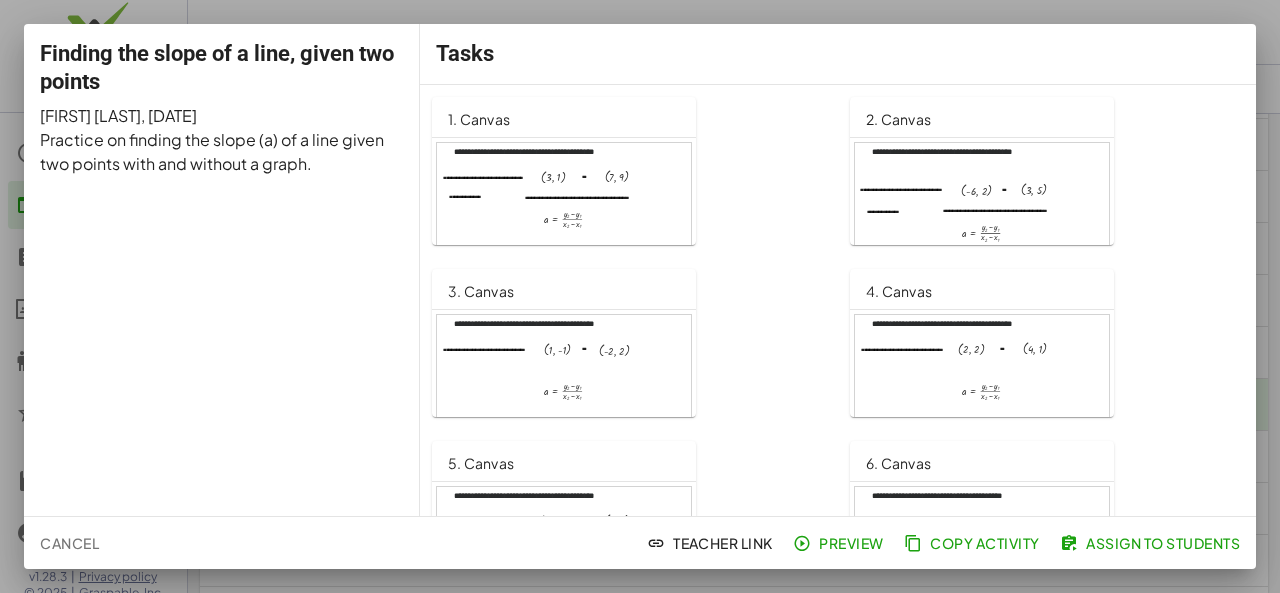 click at bounding box center [564, 215] 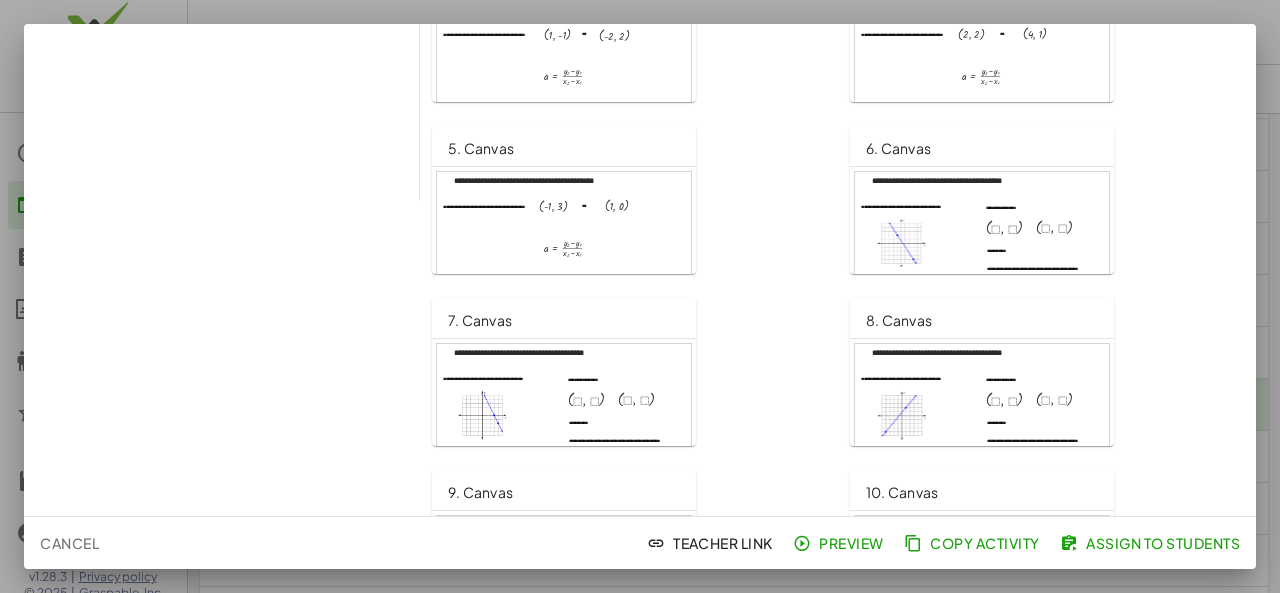 scroll, scrollTop: 318, scrollLeft: 0, axis: vertical 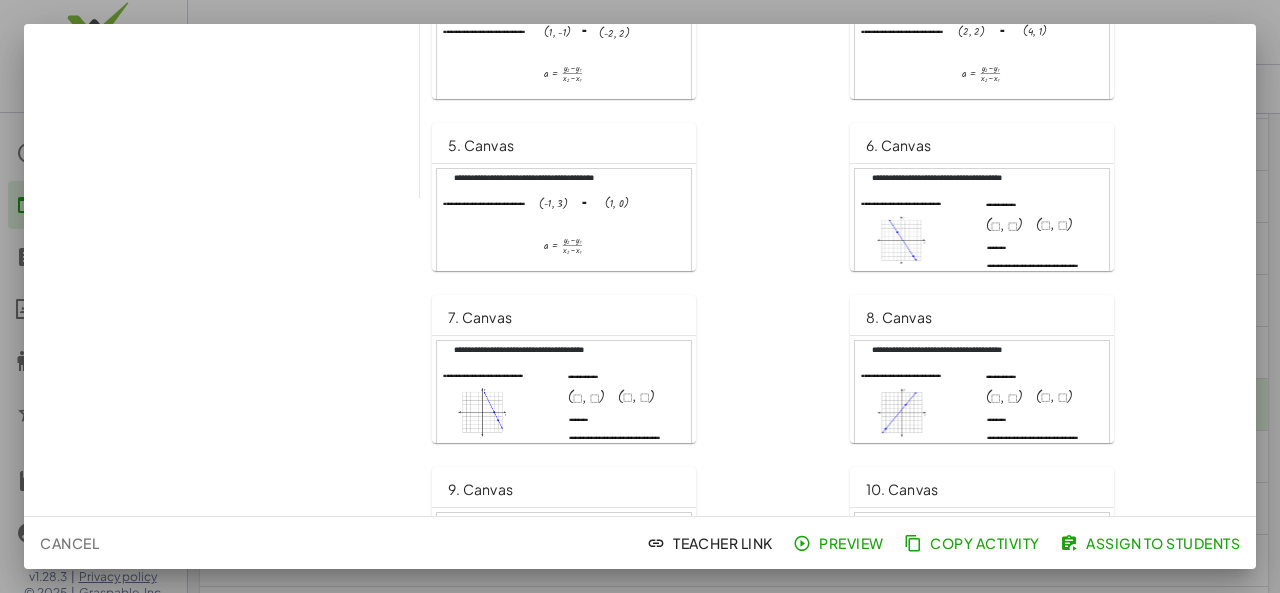 click at bounding box center [640, 296] 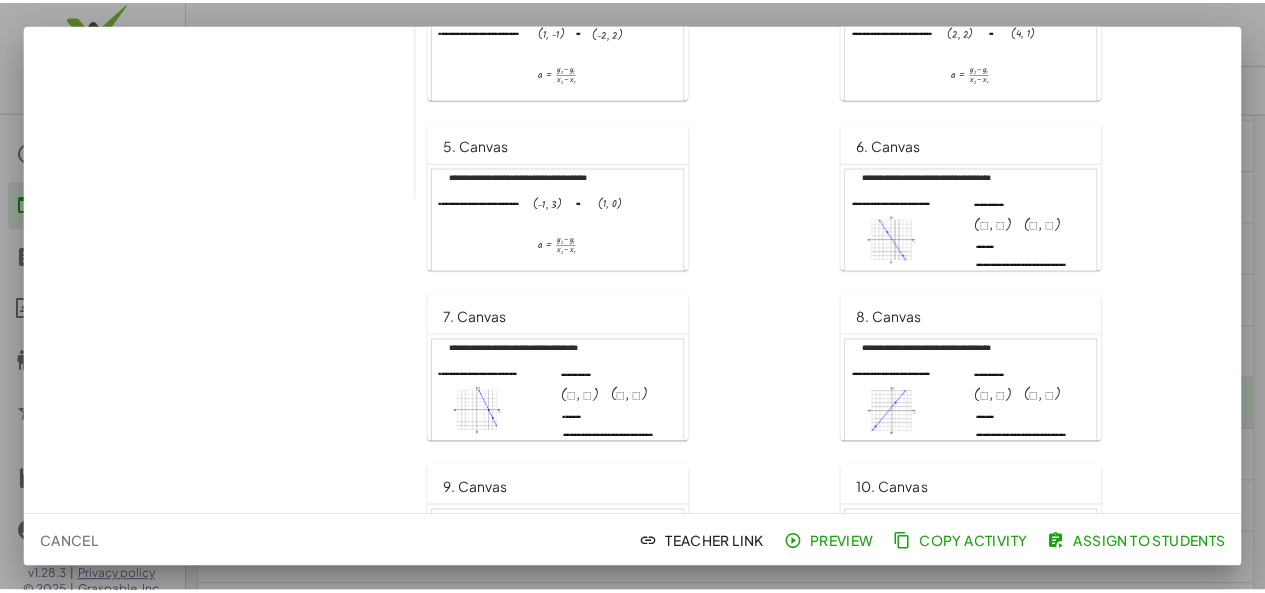 scroll, scrollTop: 762, scrollLeft: 0, axis: vertical 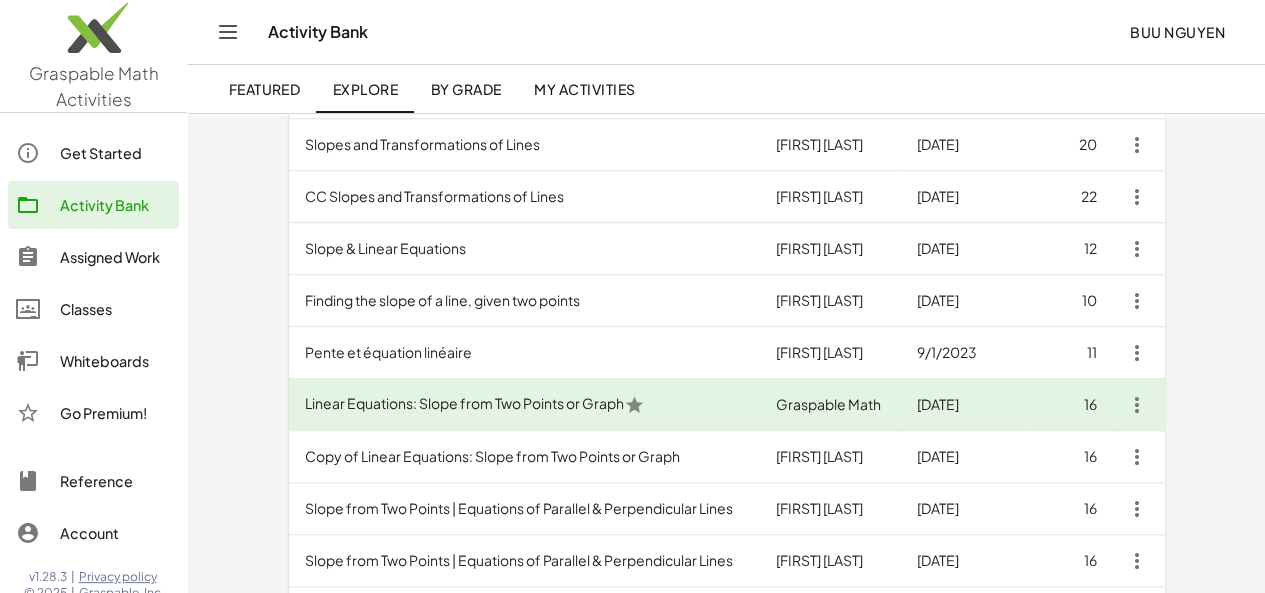 click on "Pente et équation linéaire" at bounding box center (525, 353) 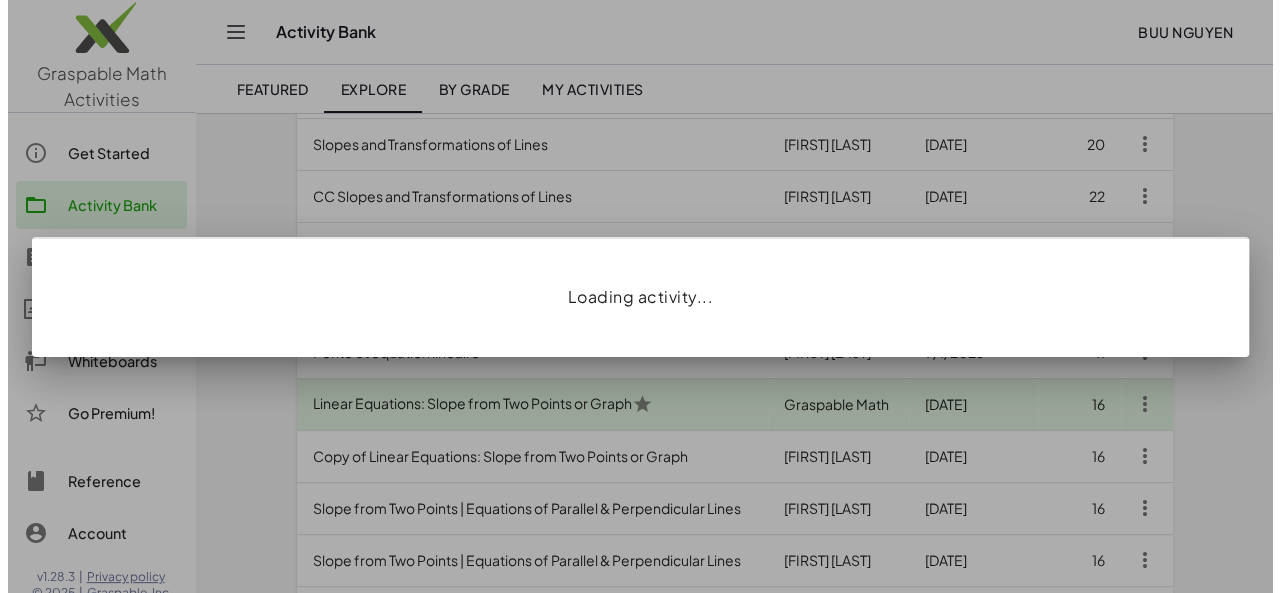 scroll, scrollTop: 0, scrollLeft: 0, axis: both 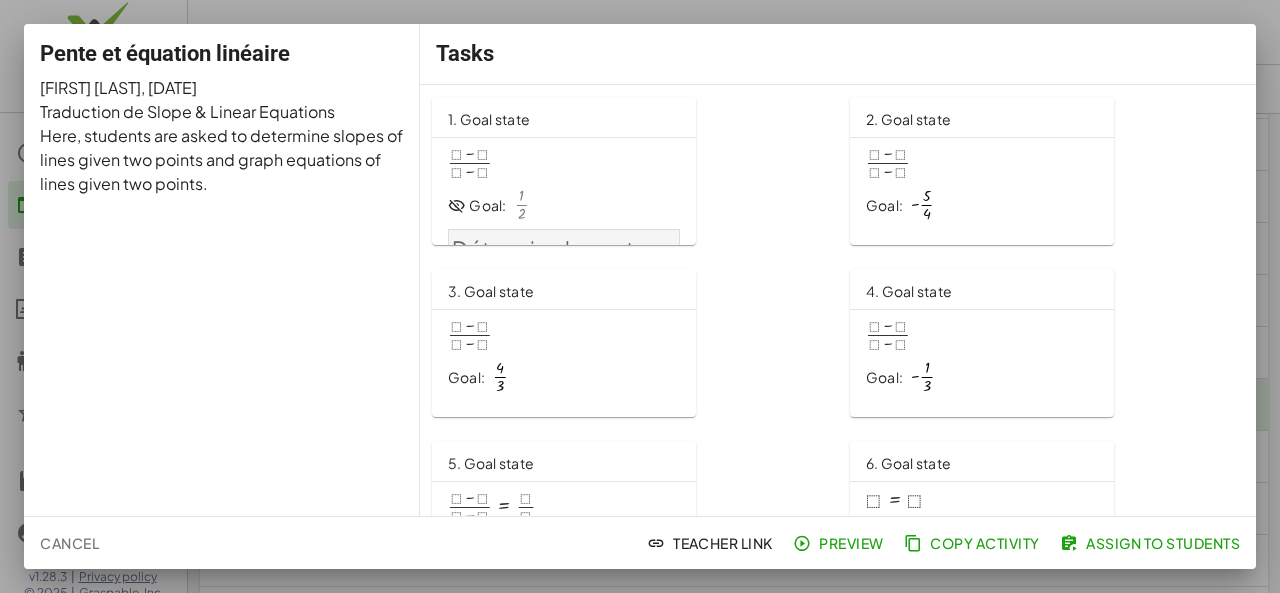 click at bounding box center (640, 296) 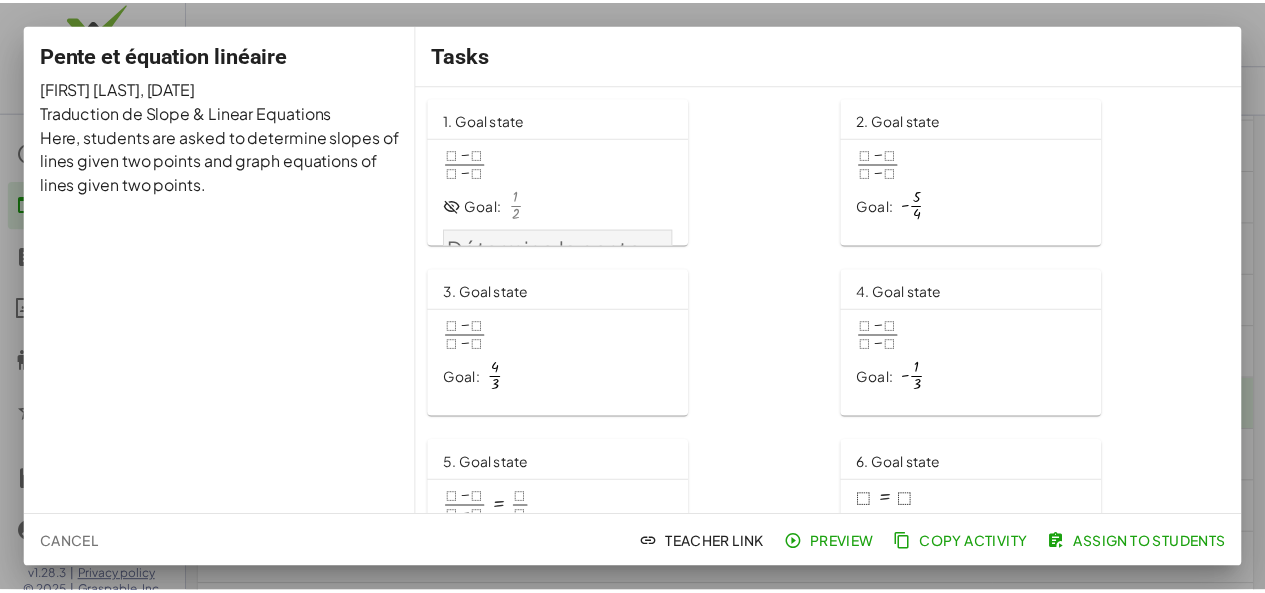 scroll, scrollTop: 762, scrollLeft: 0, axis: vertical 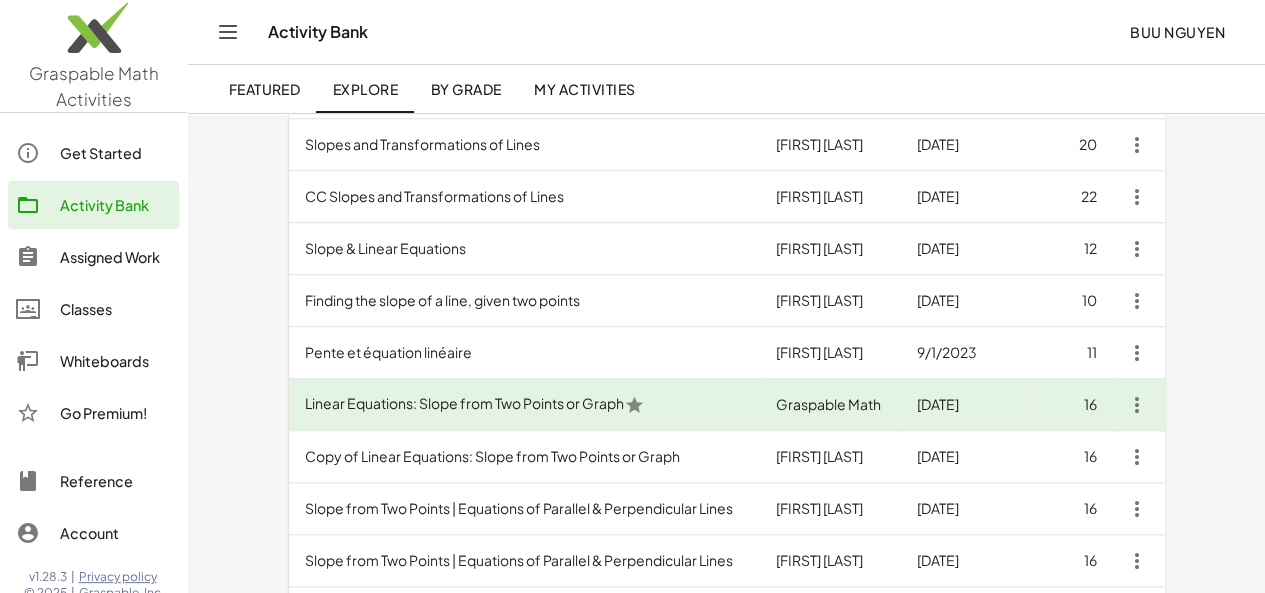 click on "Linear Equations: Slope from Two Points or Graph" at bounding box center (525, 405) 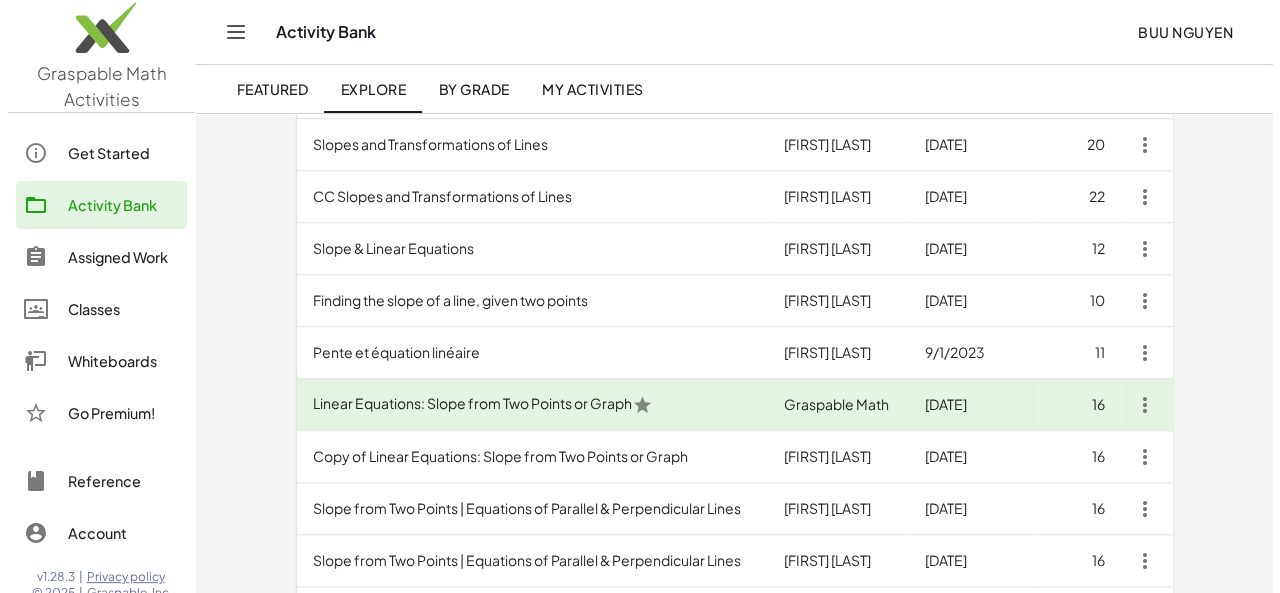 scroll, scrollTop: 0, scrollLeft: 0, axis: both 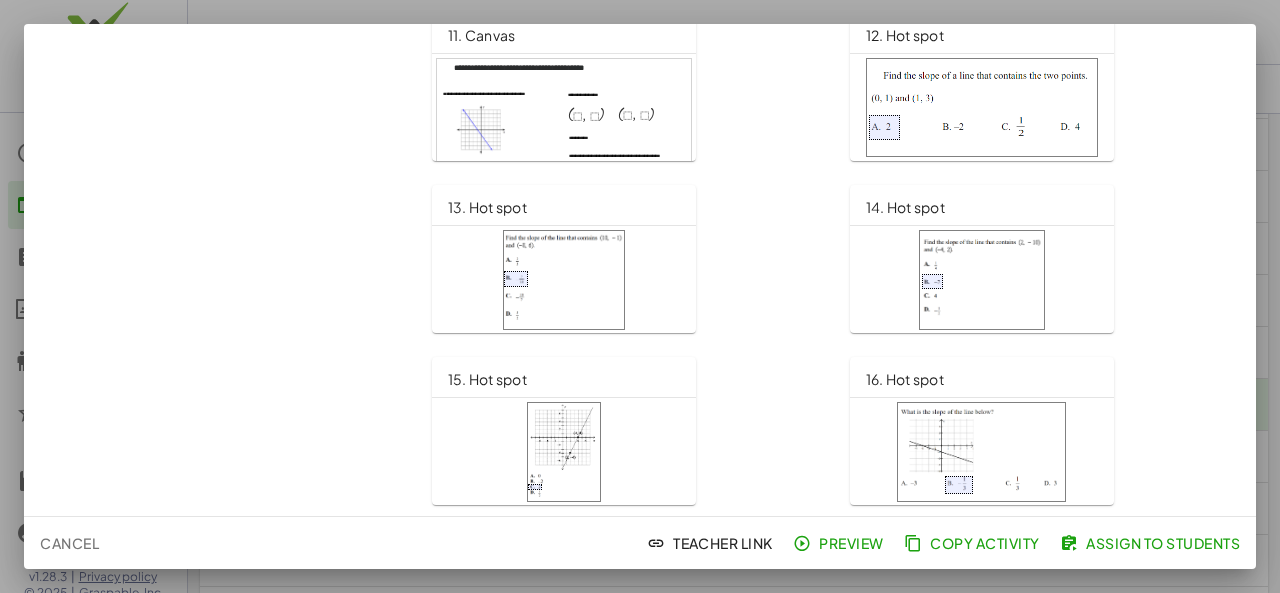 click at bounding box center [640, 296] 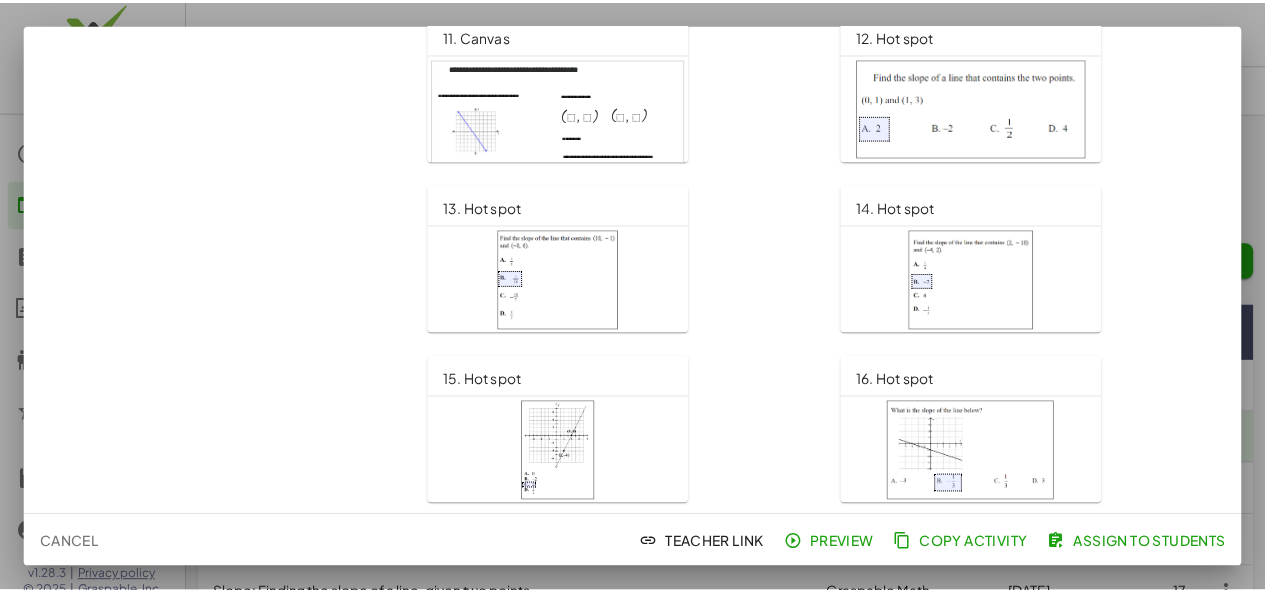 scroll, scrollTop: 762, scrollLeft: 0, axis: vertical 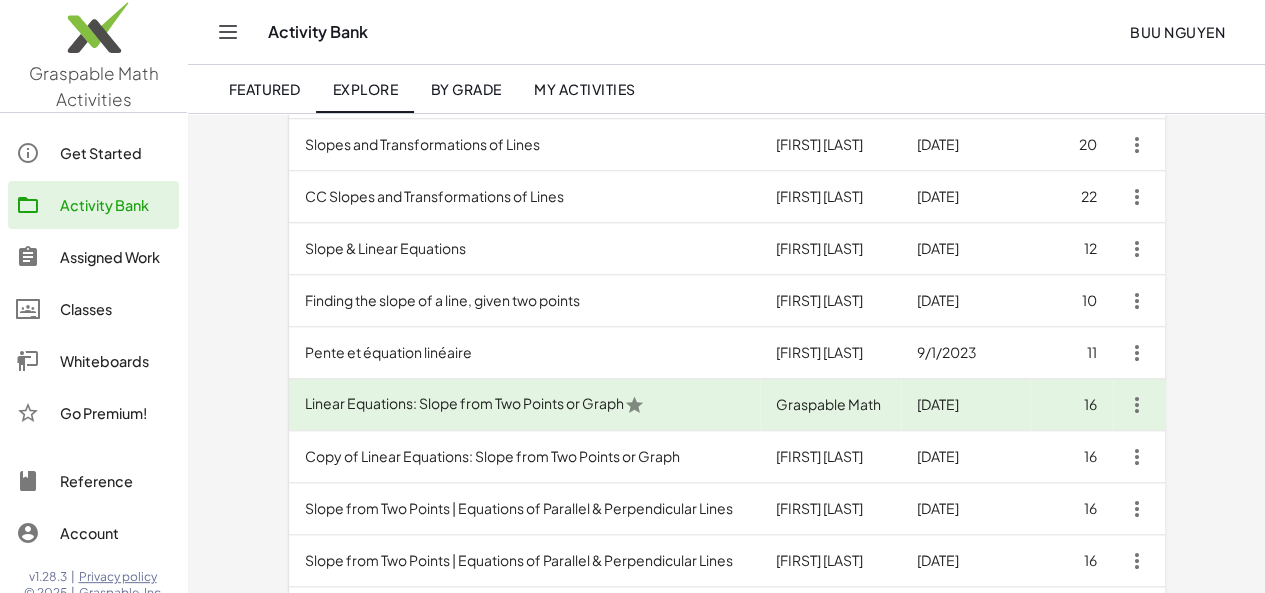 click on "Slope from Two Points | Equations of Parallel & Perpendicular Lines" at bounding box center [525, 509] 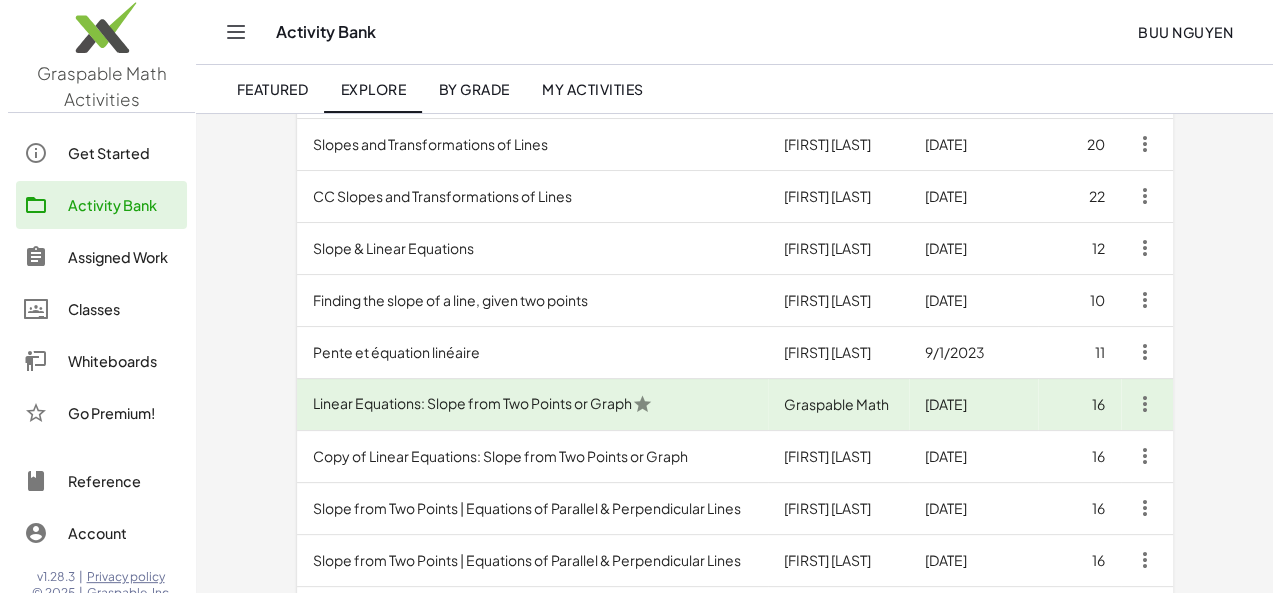 scroll, scrollTop: 0, scrollLeft: 0, axis: both 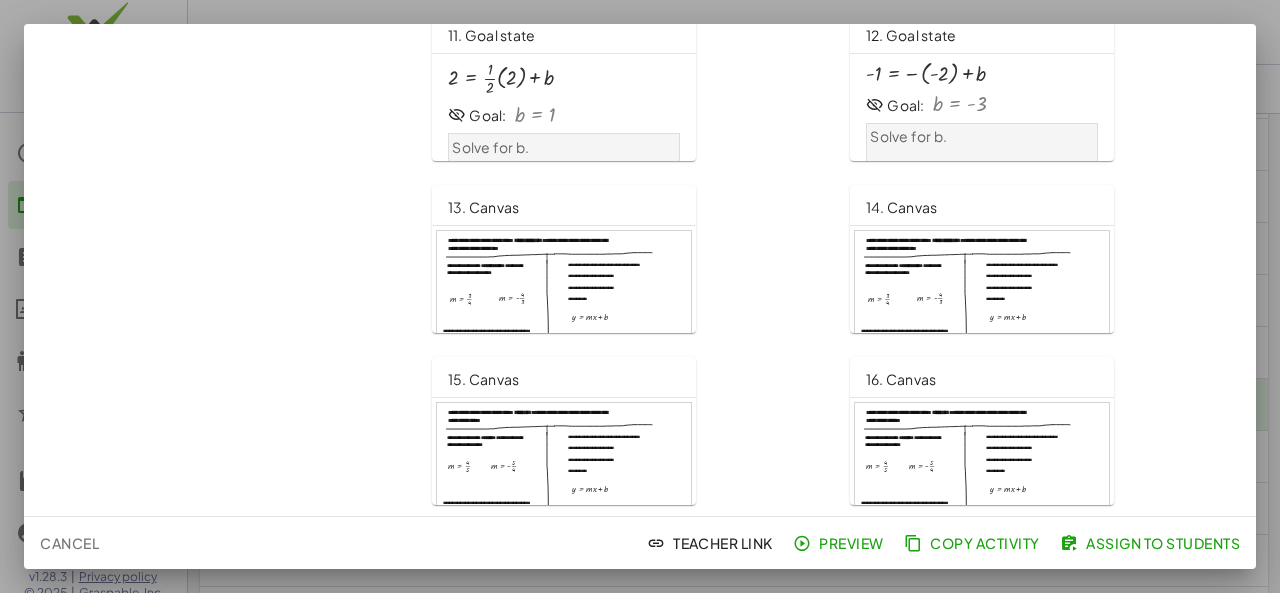 click at bounding box center (564, 303) 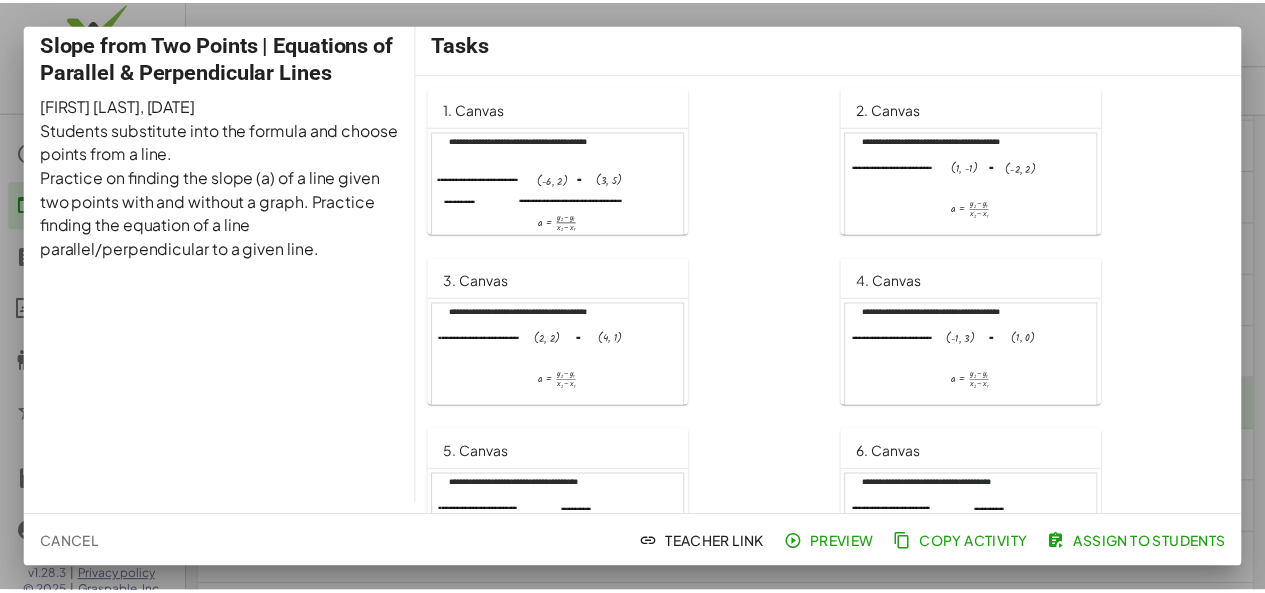 scroll, scrollTop: 0, scrollLeft: 0, axis: both 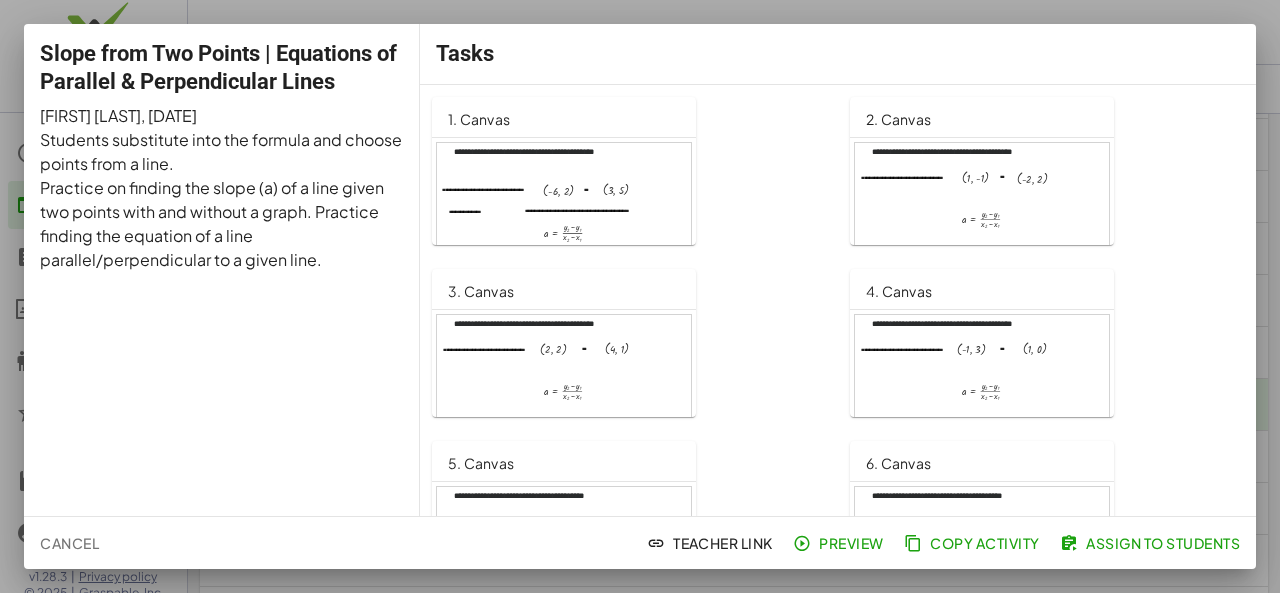 click on "Copy Activity" 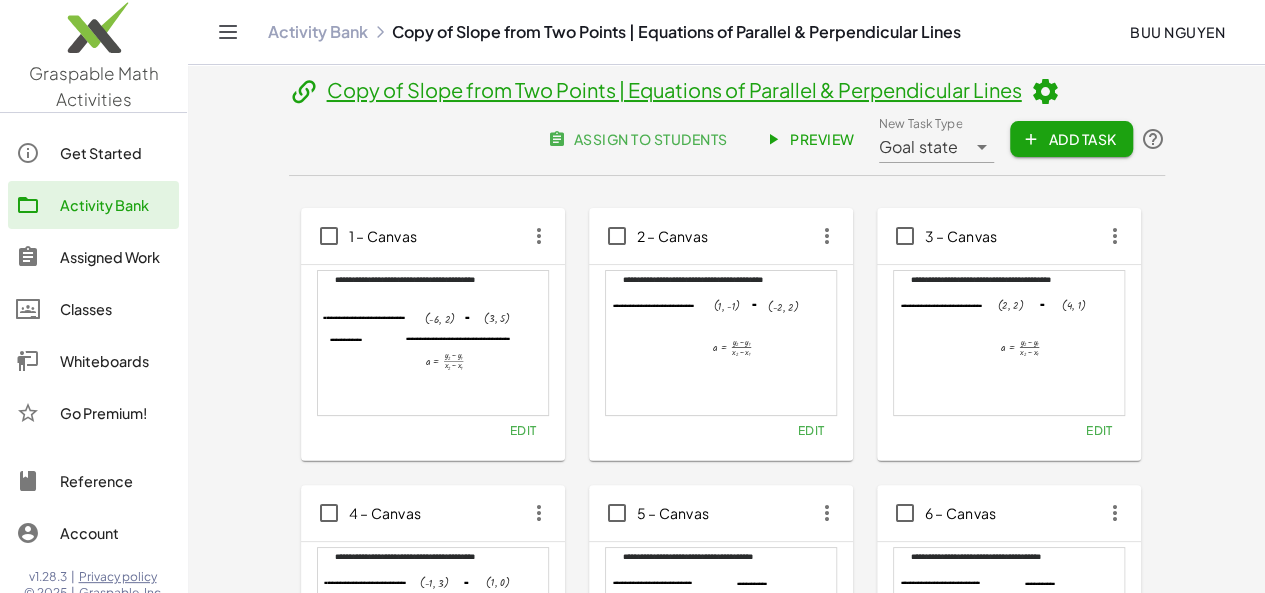 click on "Activity Bank" 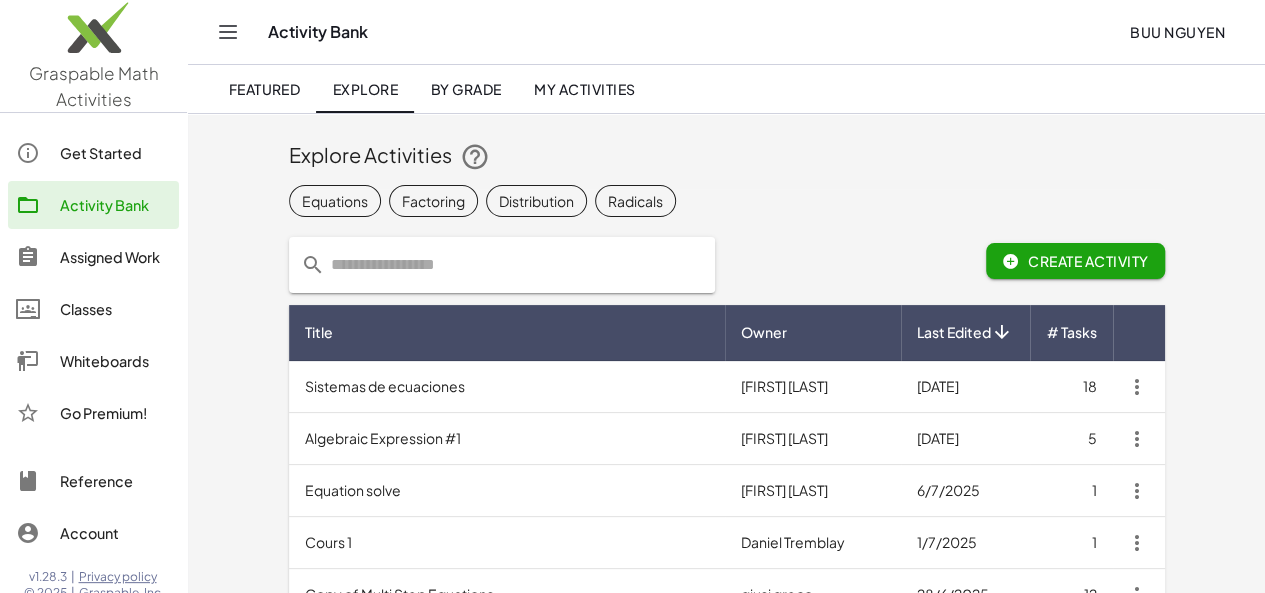 click 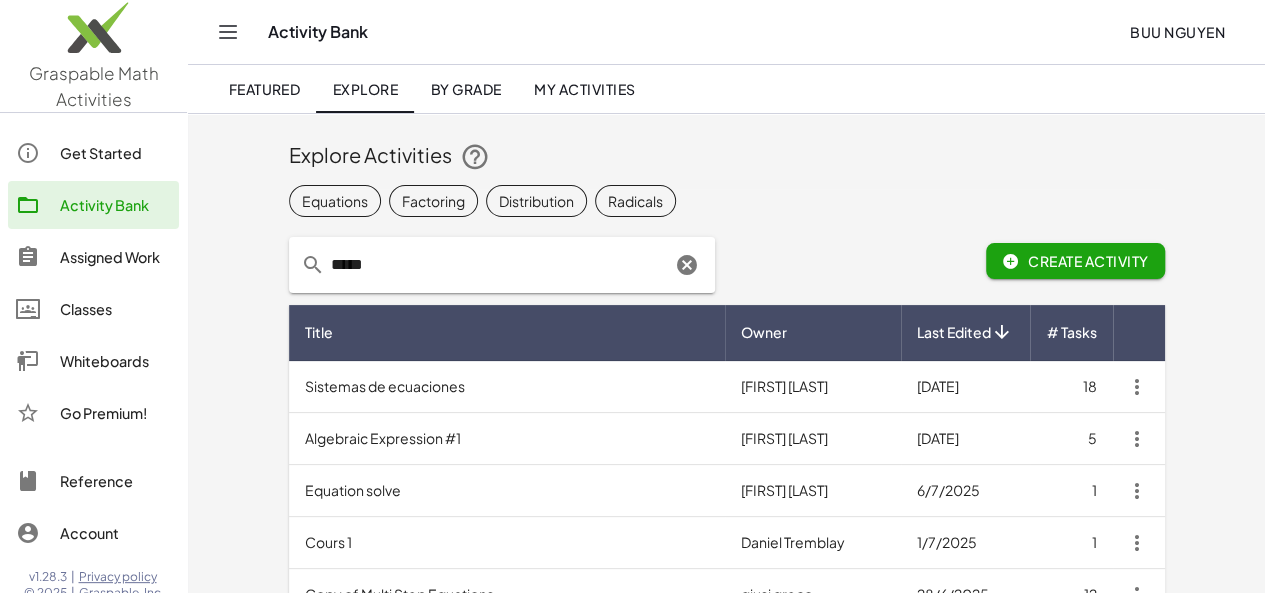 type on "*****" 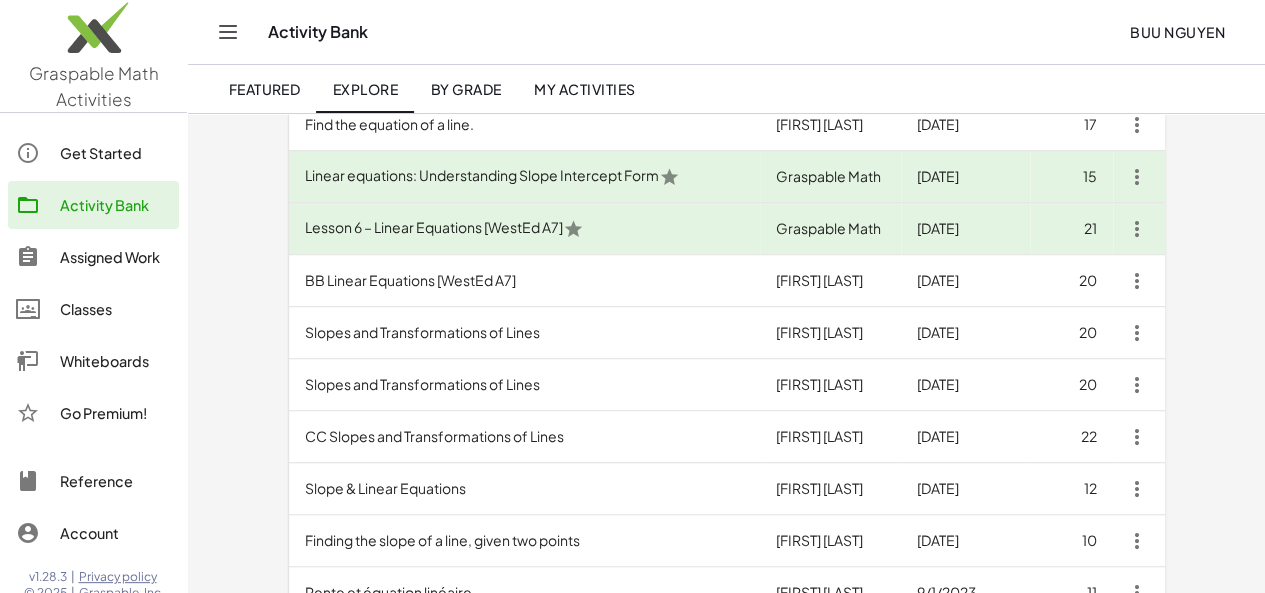 scroll, scrollTop: 524, scrollLeft: 0, axis: vertical 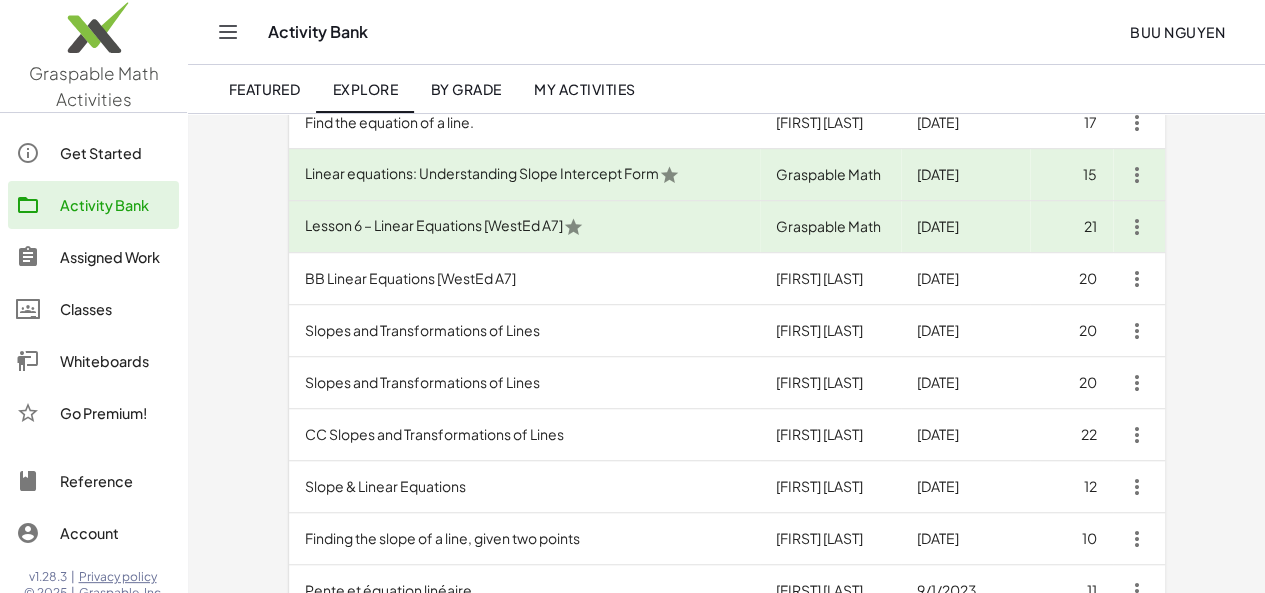 click on "Lesson 6 – Linear Equations [WestEd A7]" at bounding box center (525, 227) 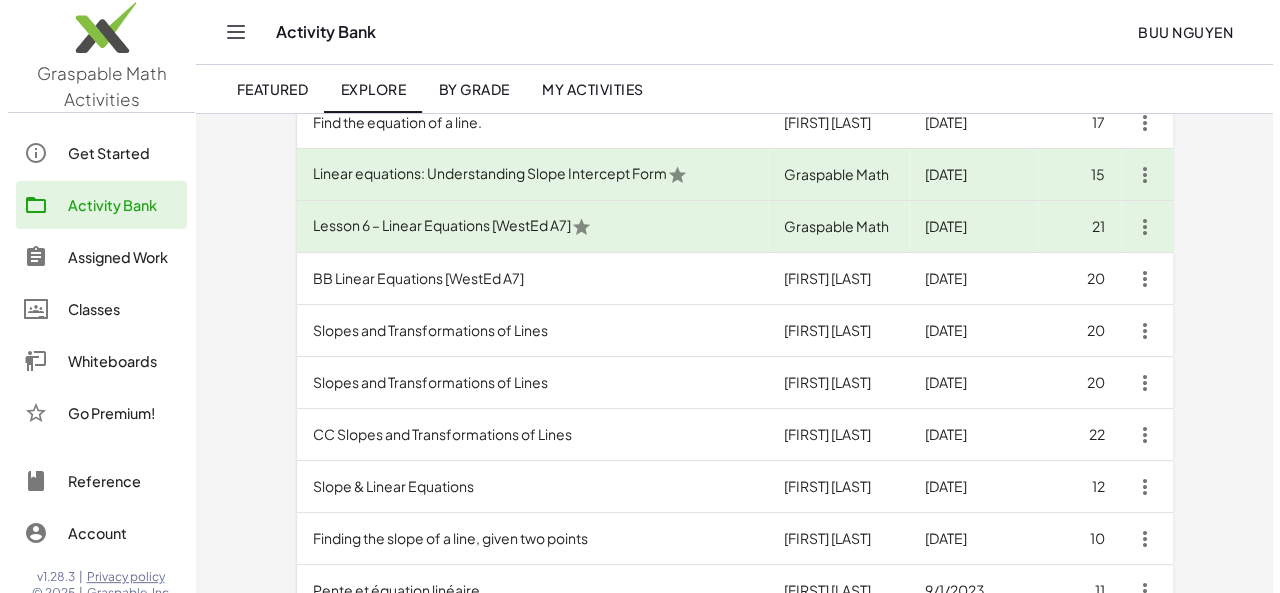 scroll, scrollTop: 0, scrollLeft: 0, axis: both 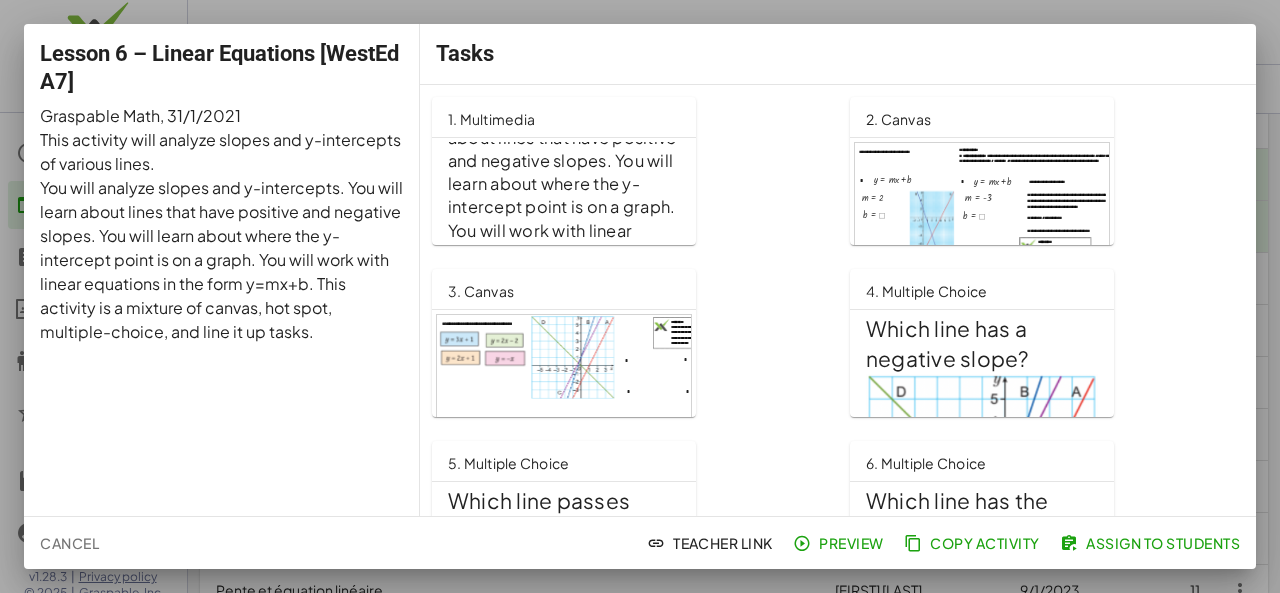 click on "You will analyze slopes and y-intercepts. You will learn about lines that have positive and negative slopes. You will learn about where the y-intercept point is on a graph. You will work with linear equations in the form y=mx+b. Have fun!" at bounding box center [564, 183] 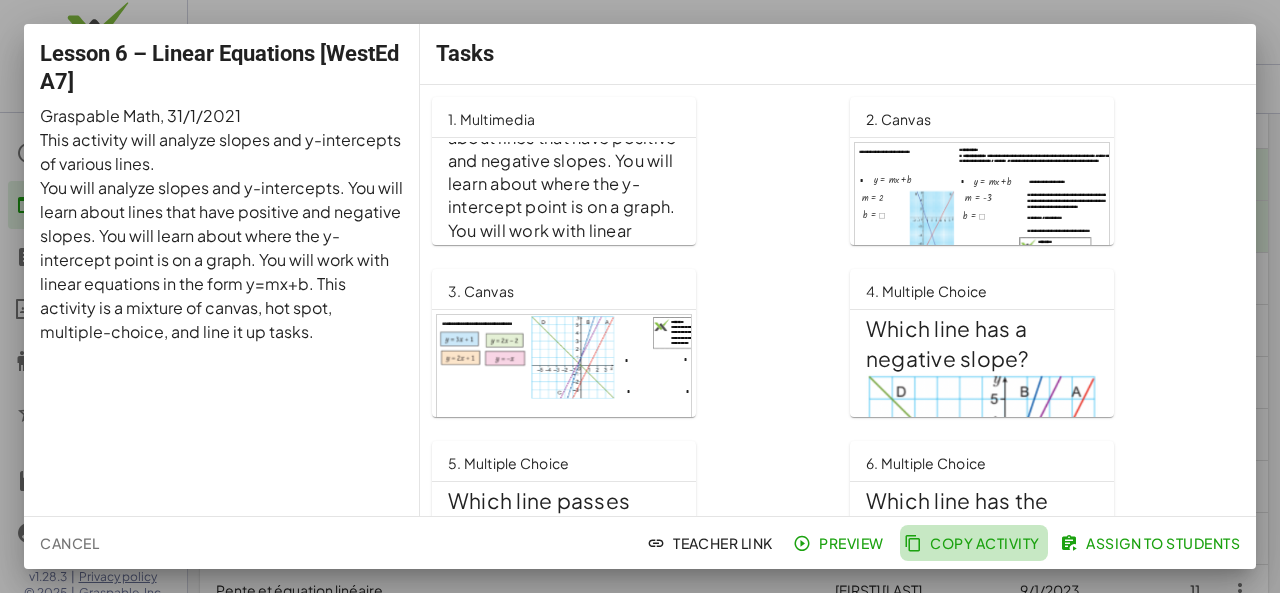 click on "Copy Activity" 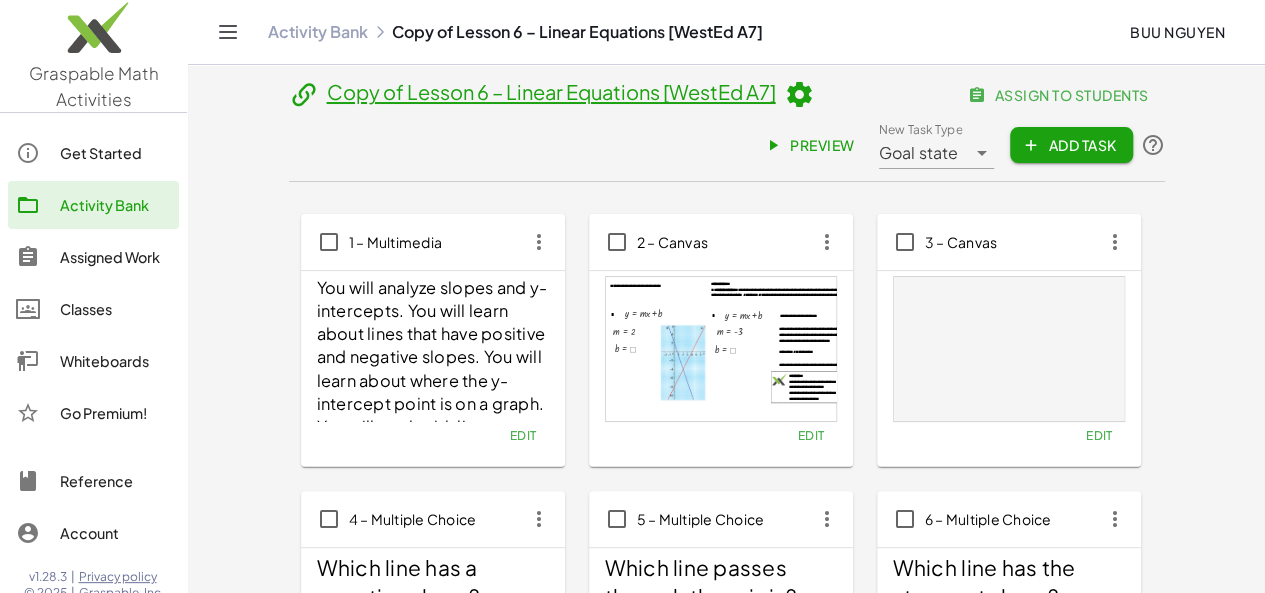 click on "Activity Bank" 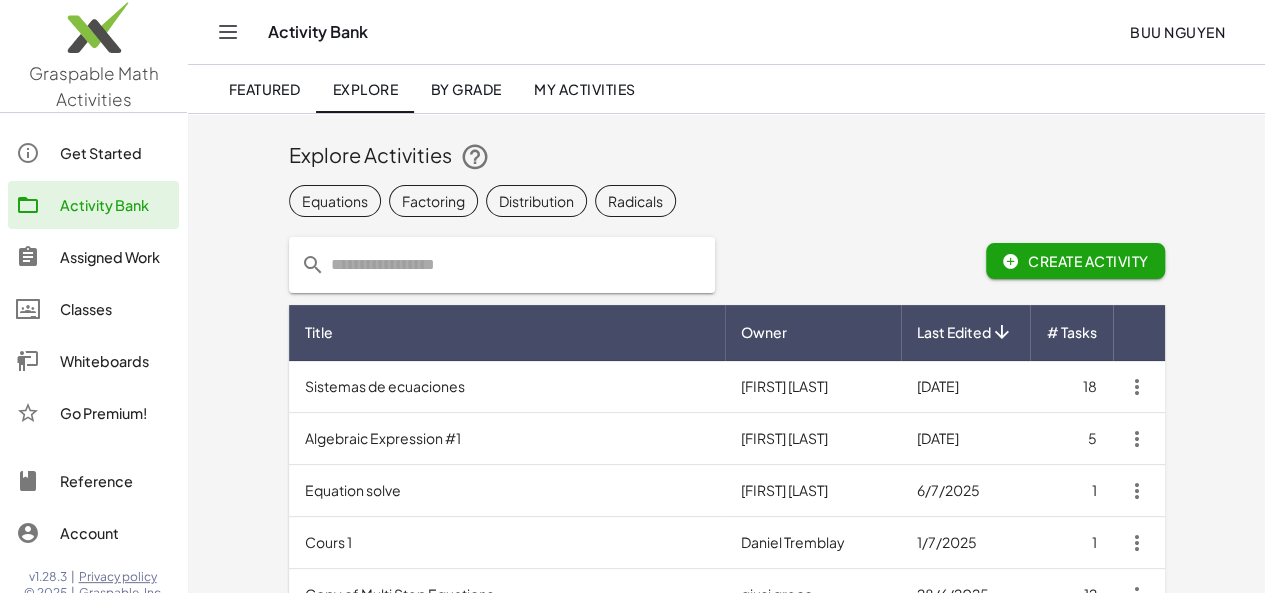 click 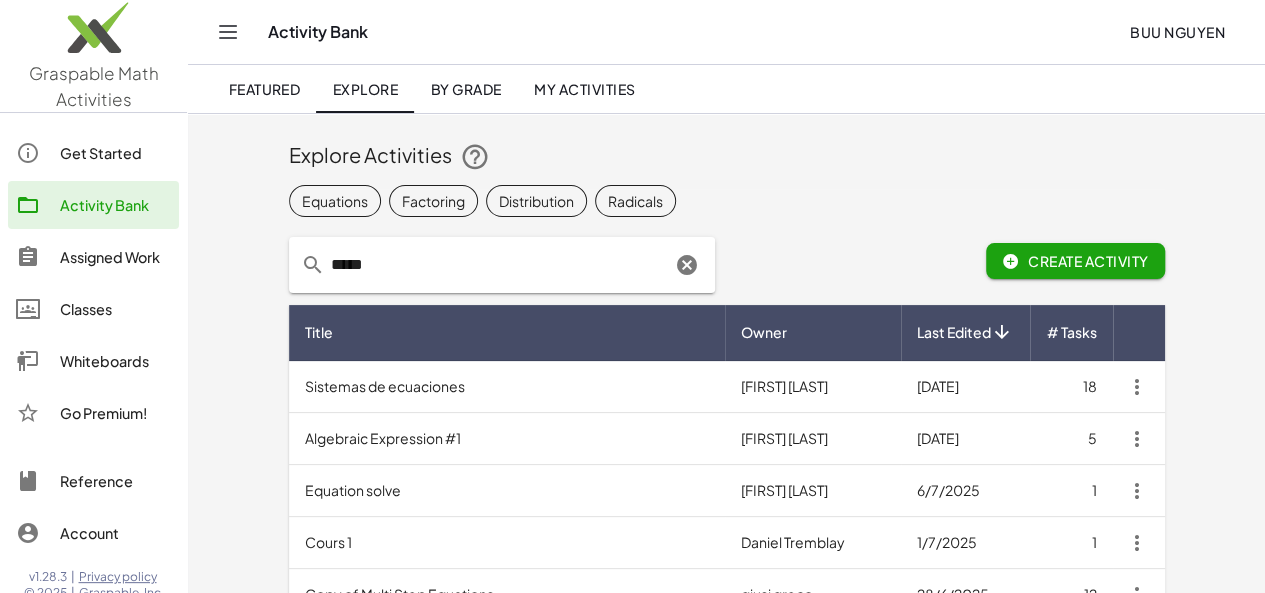type on "*****" 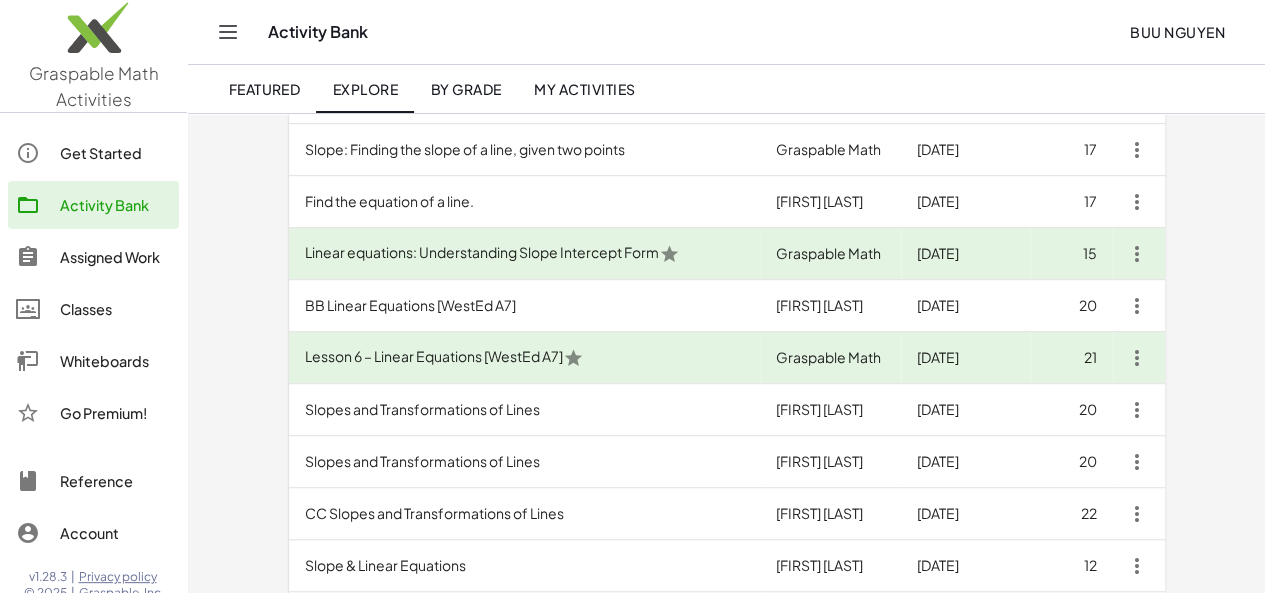 scroll, scrollTop: 449, scrollLeft: 0, axis: vertical 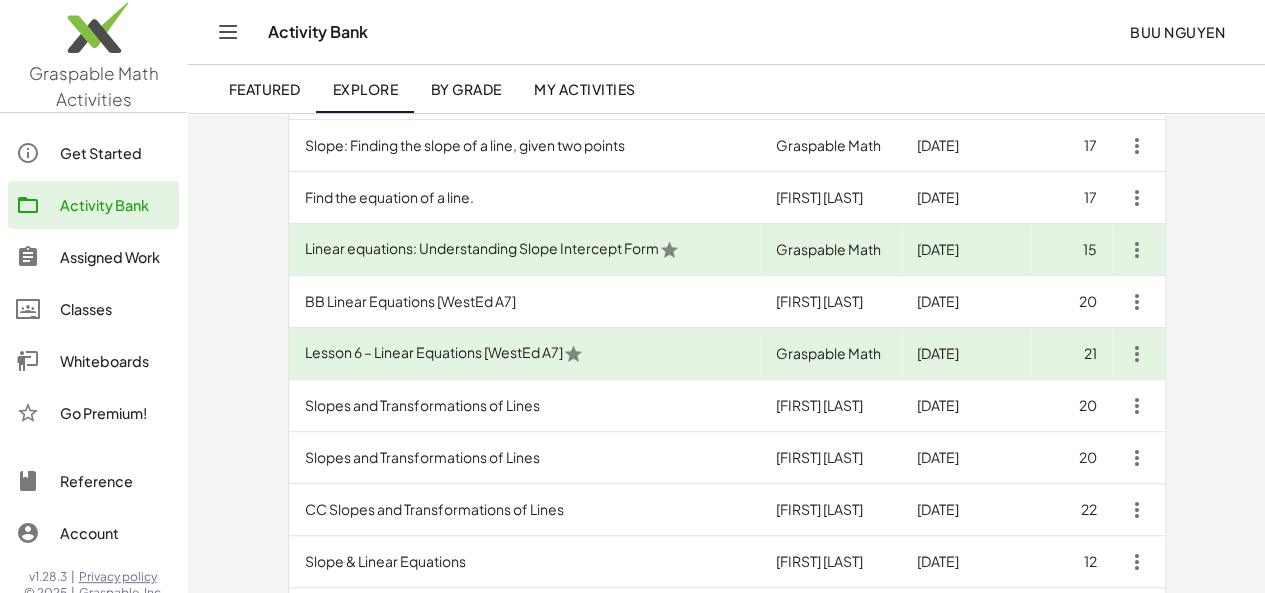 click on "BB Linear Equations [WestEd A7]" at bounding box center (525, 302) 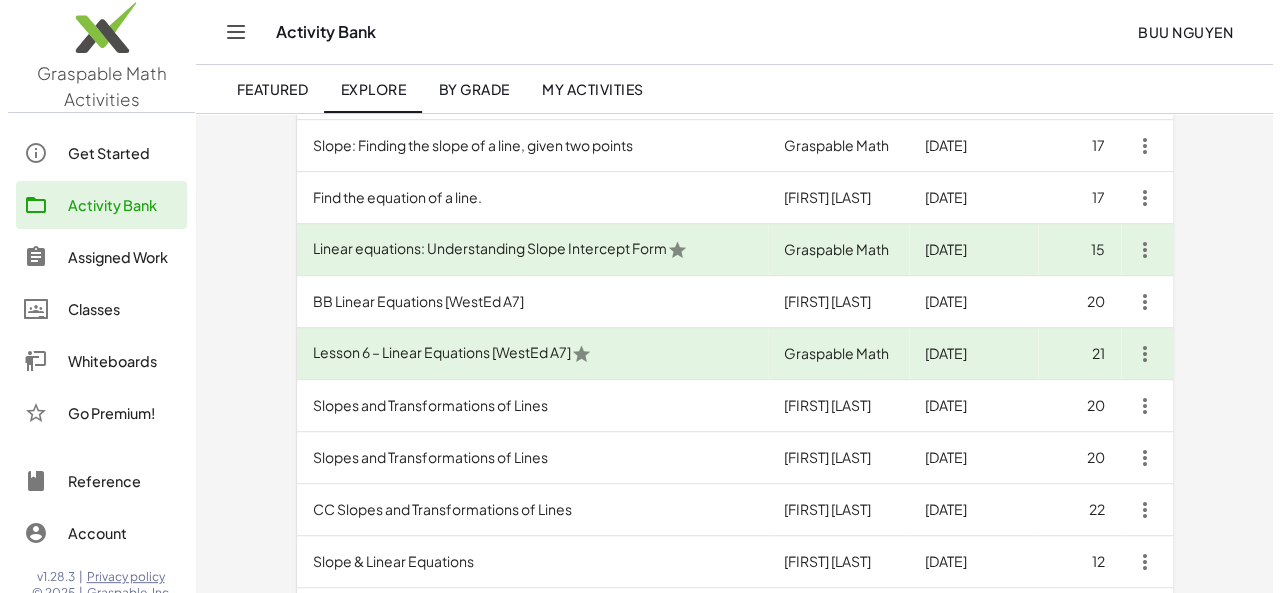 scroll, scrollTop: 0, scrollLeft: 0, axis: both 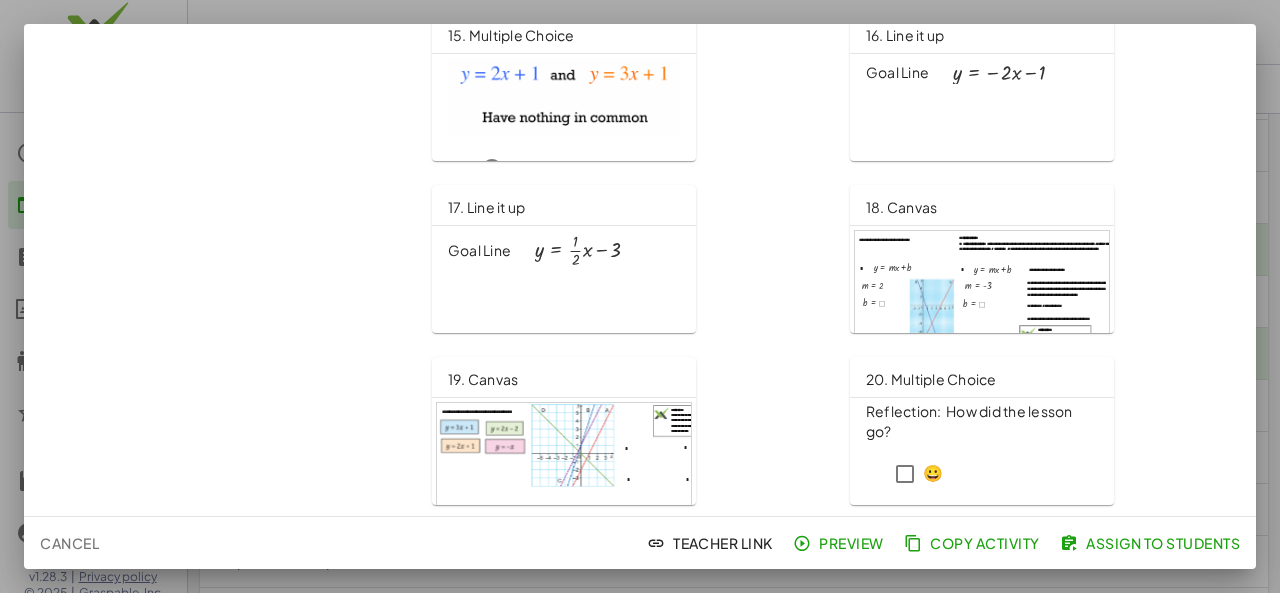 click at bounding box center (640, 296) 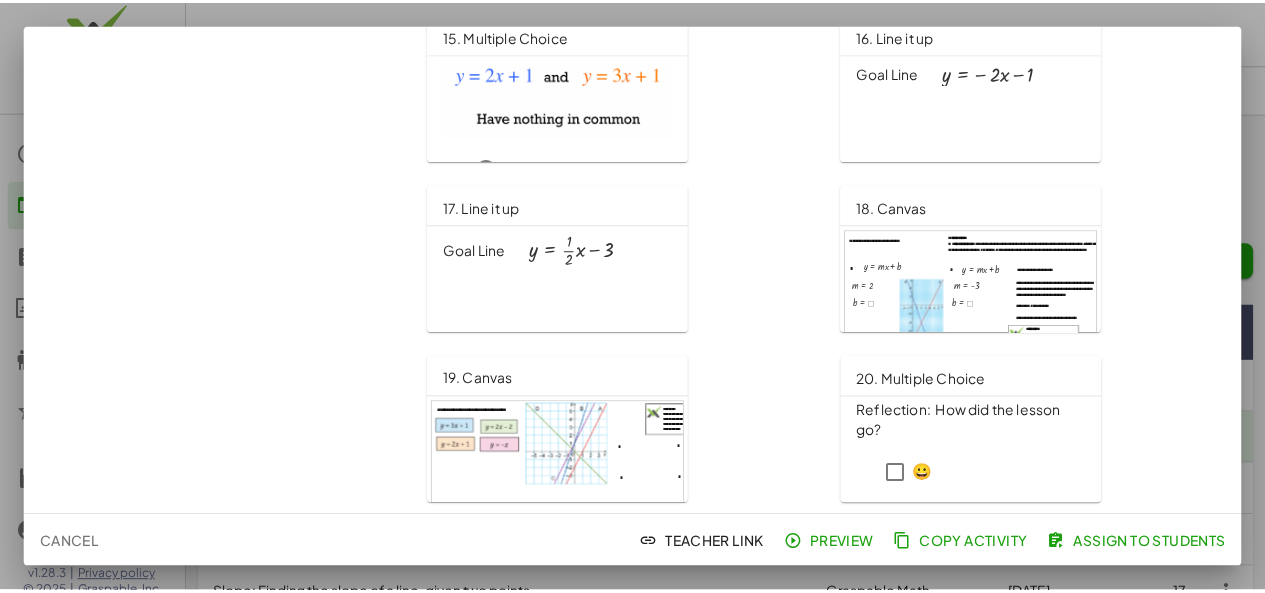 scroll, scrollTop: 449, scrollLeft: 0, axis: vertical 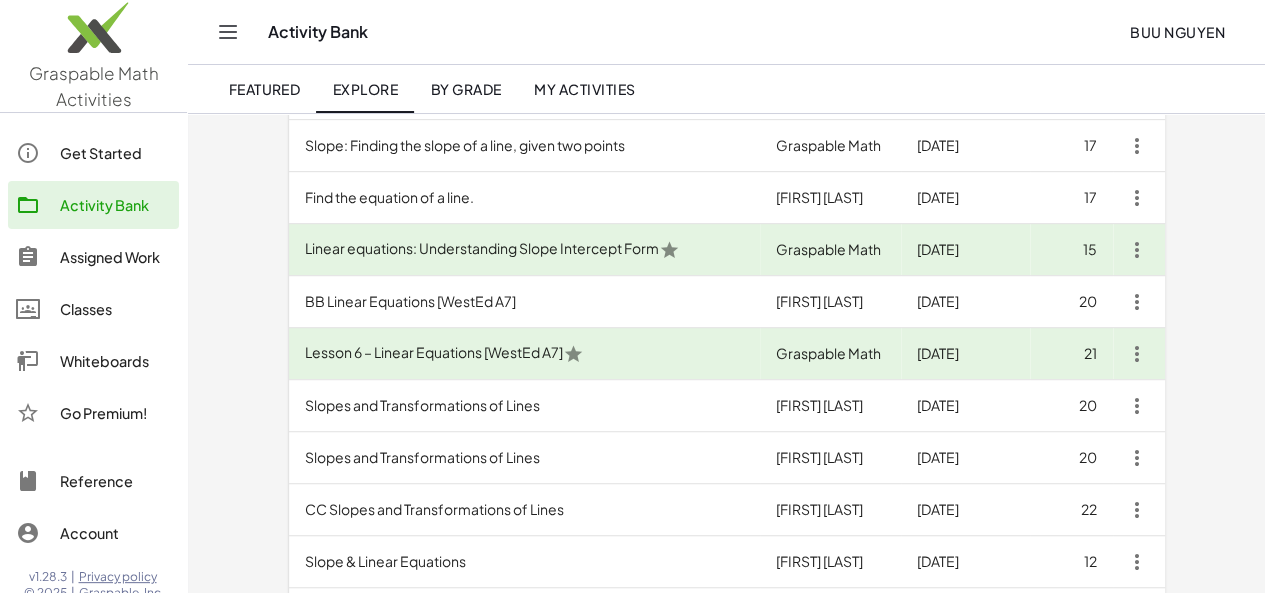 click on "Slopes and Transformations of Lines" at bounding box center [525, 406] 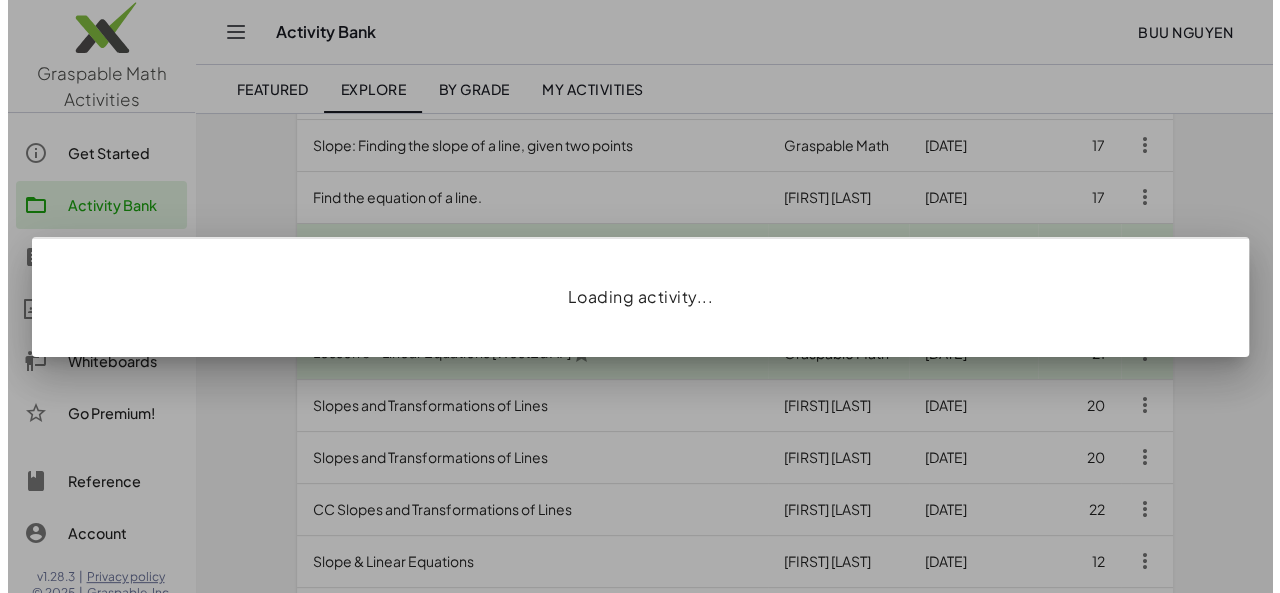 scroll, scrollTop: 0, scrollLeft: 0, axis: both 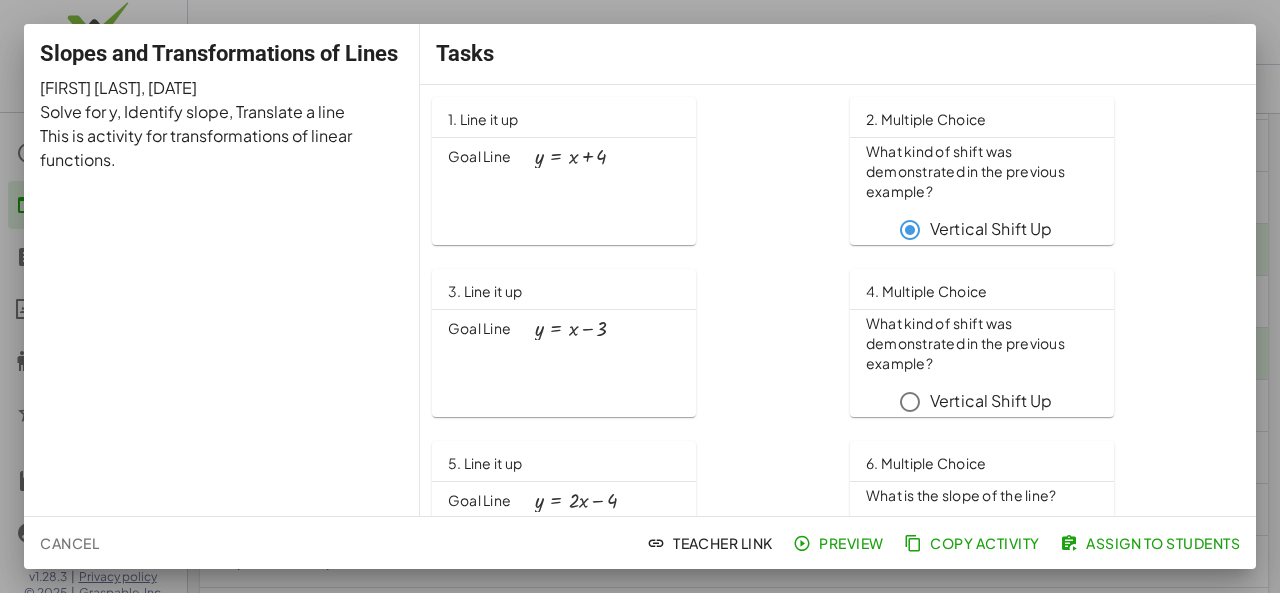 drag, startPoint x: 1060, startPoint y: 153, endPoint x: 1153, endPoint y: 221, distance: 115.2085 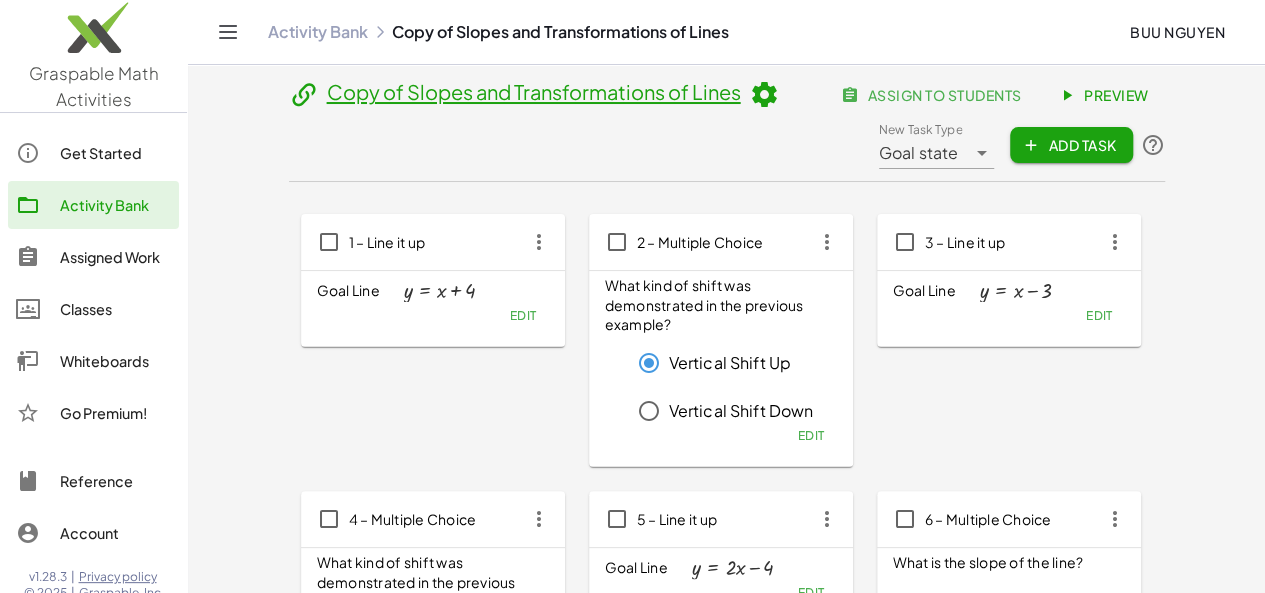 click on "Activity Bank" 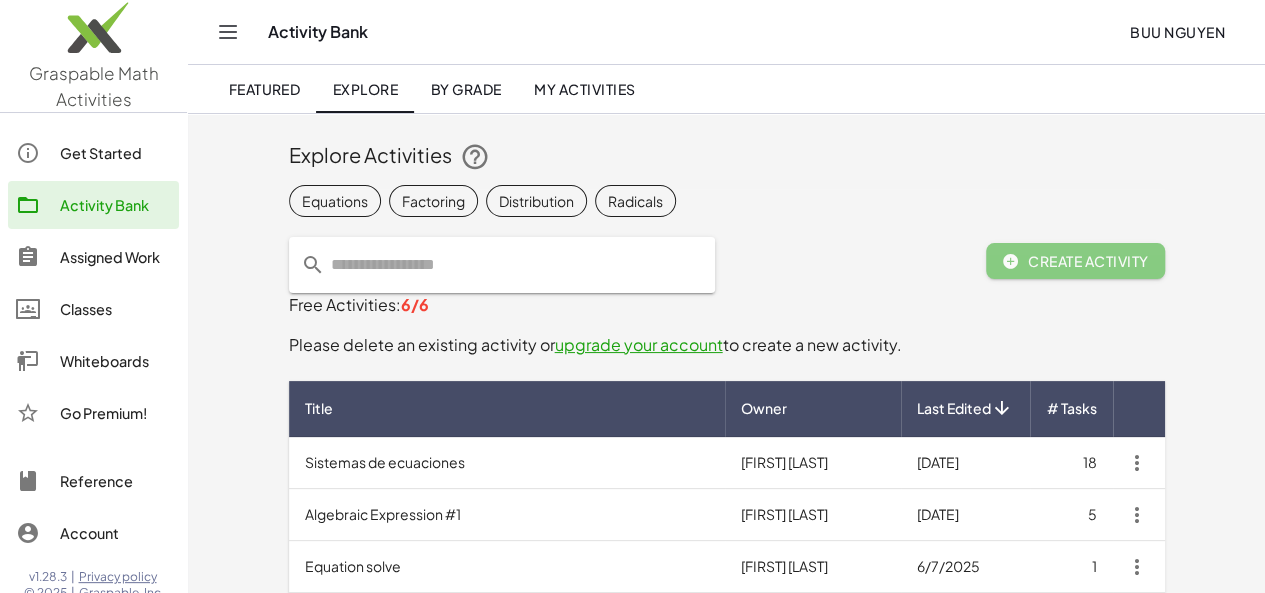 click 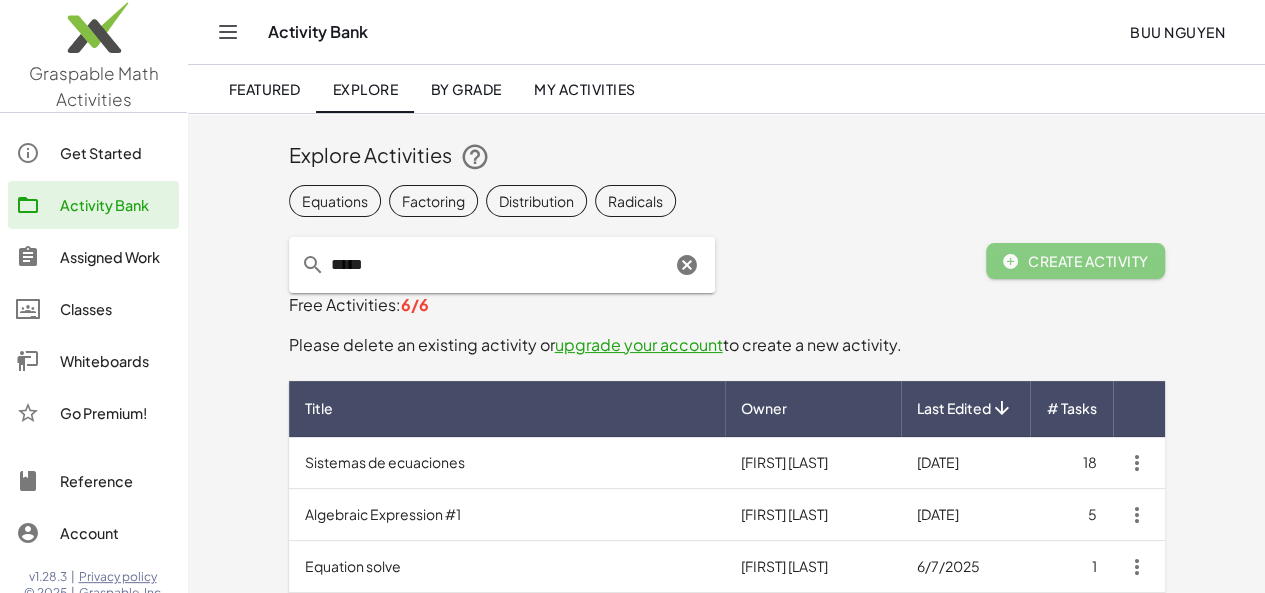 type on "*****" 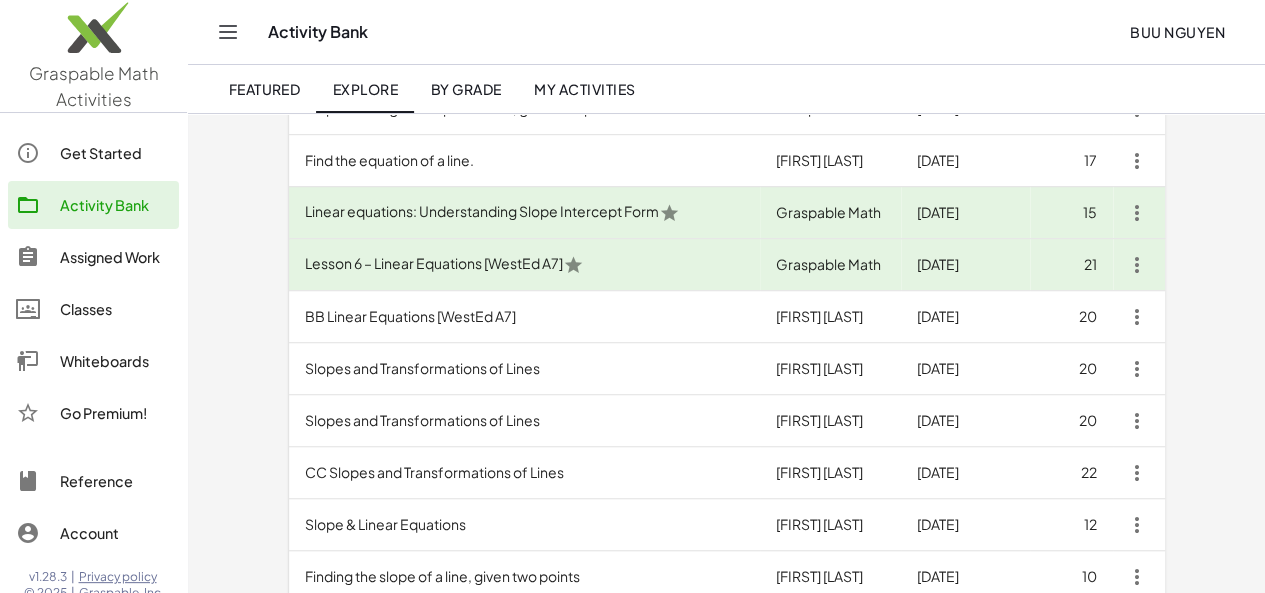 scroll, scrollTop: 570, scrollLeft: 0, axis: vertical 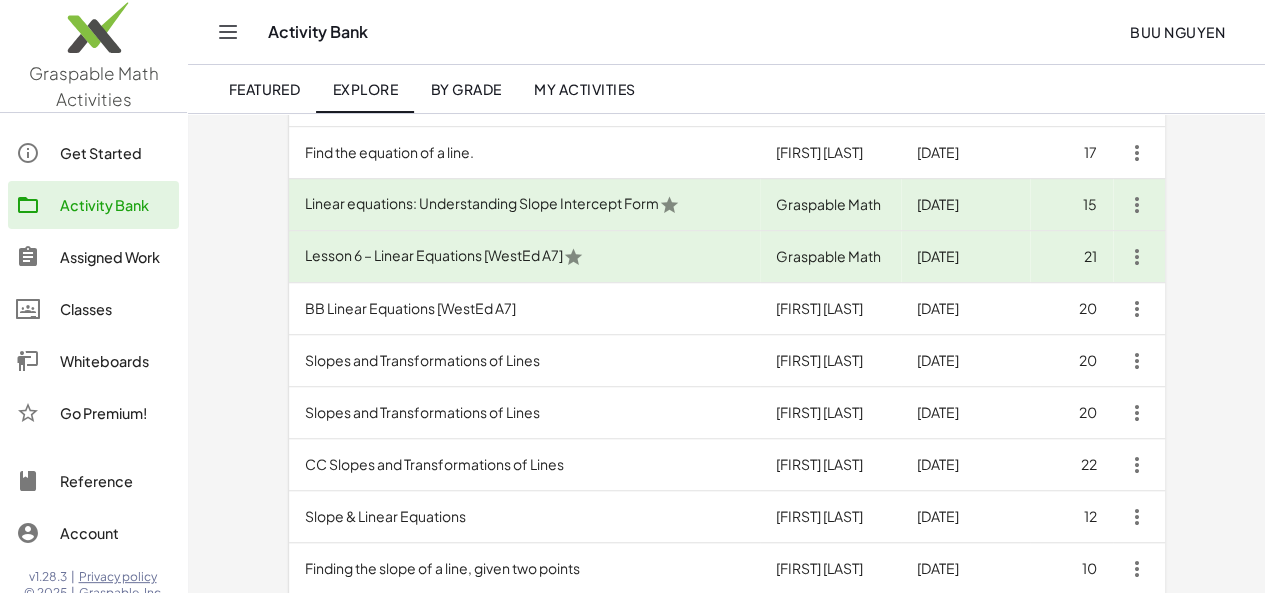 click on "Slope & Linear Equations" at bounding box center (525, 517) 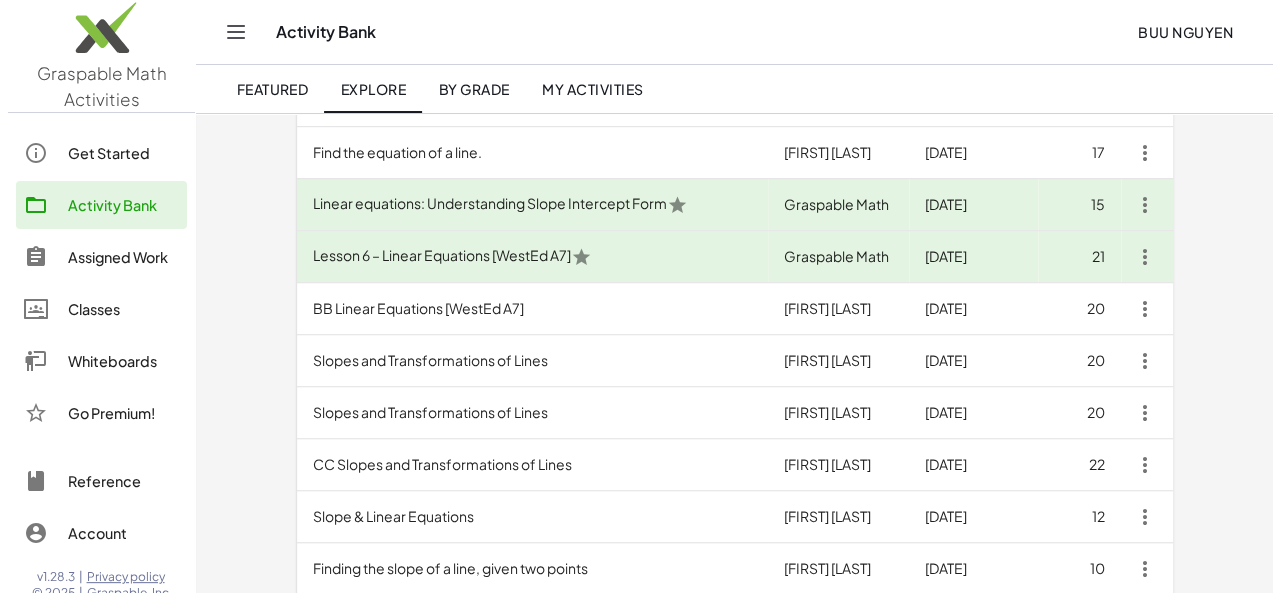 scroll, scrollTop: 0, scrollLeft: 0, axis: both 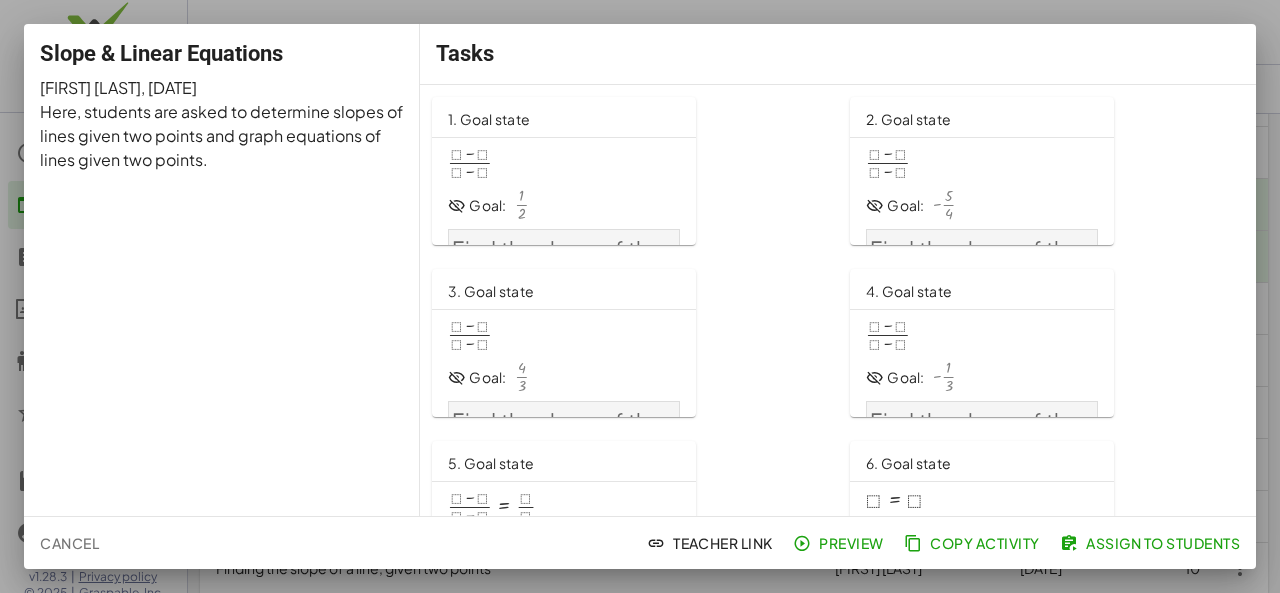 click at bounding box center (640, 296) 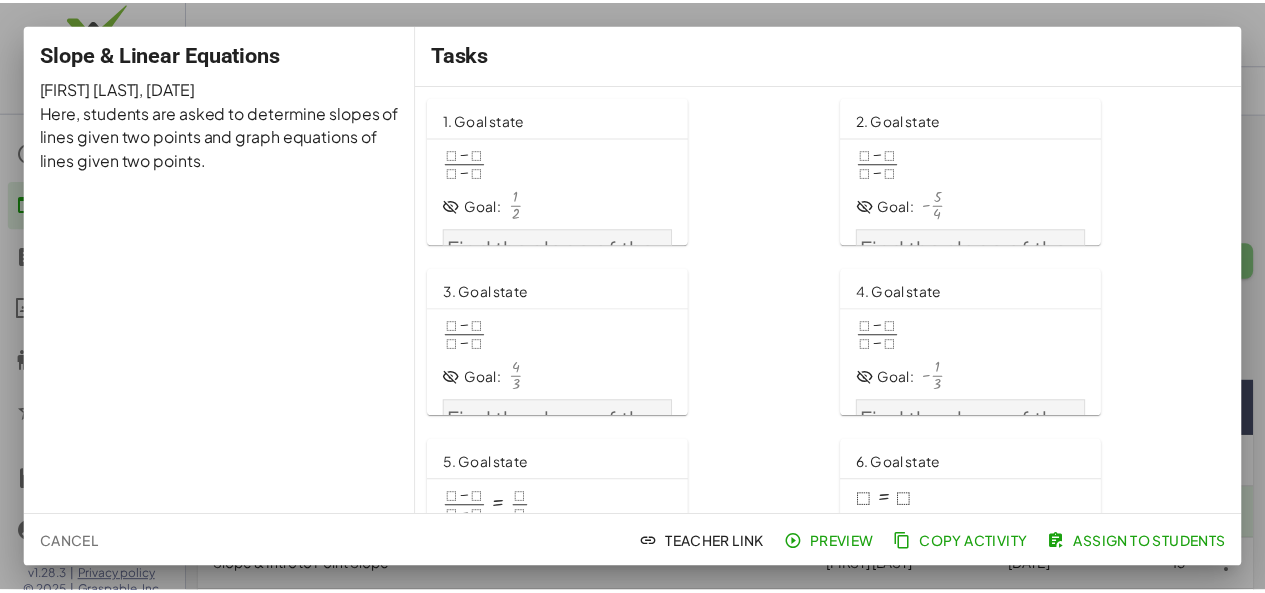 scroll, scrollTop: 570, scrollLeft: 0, axis: vertical 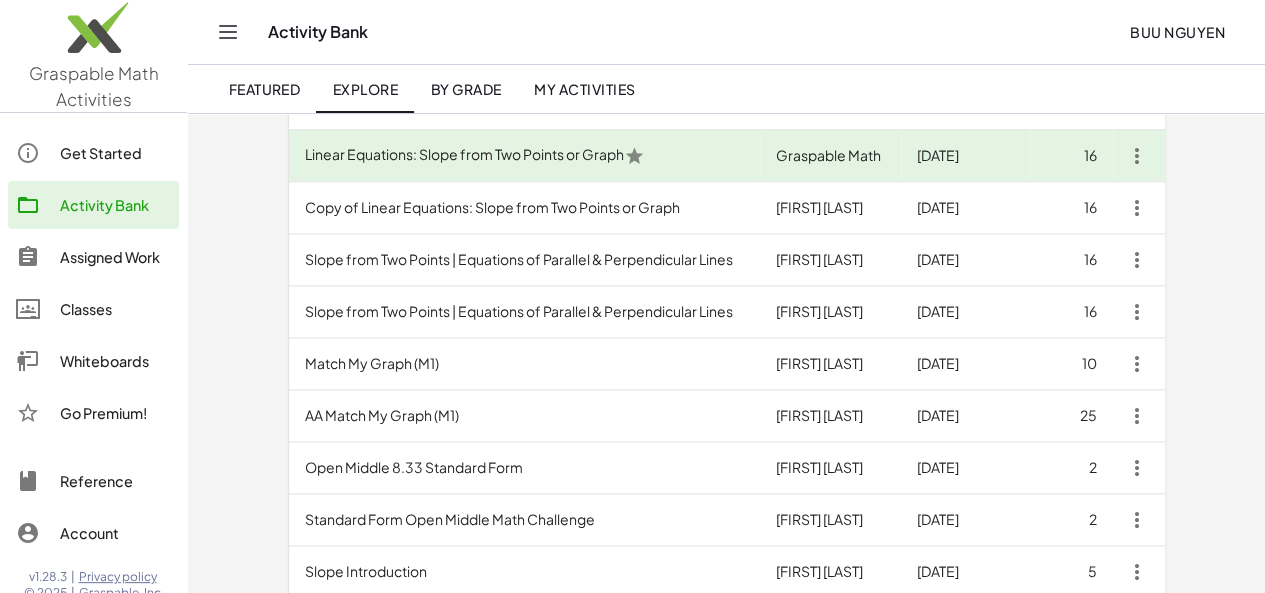 click on "Slope from Two Points | Equations of Parallel & Perpendicular Lines" at bounding box center (525, 260) 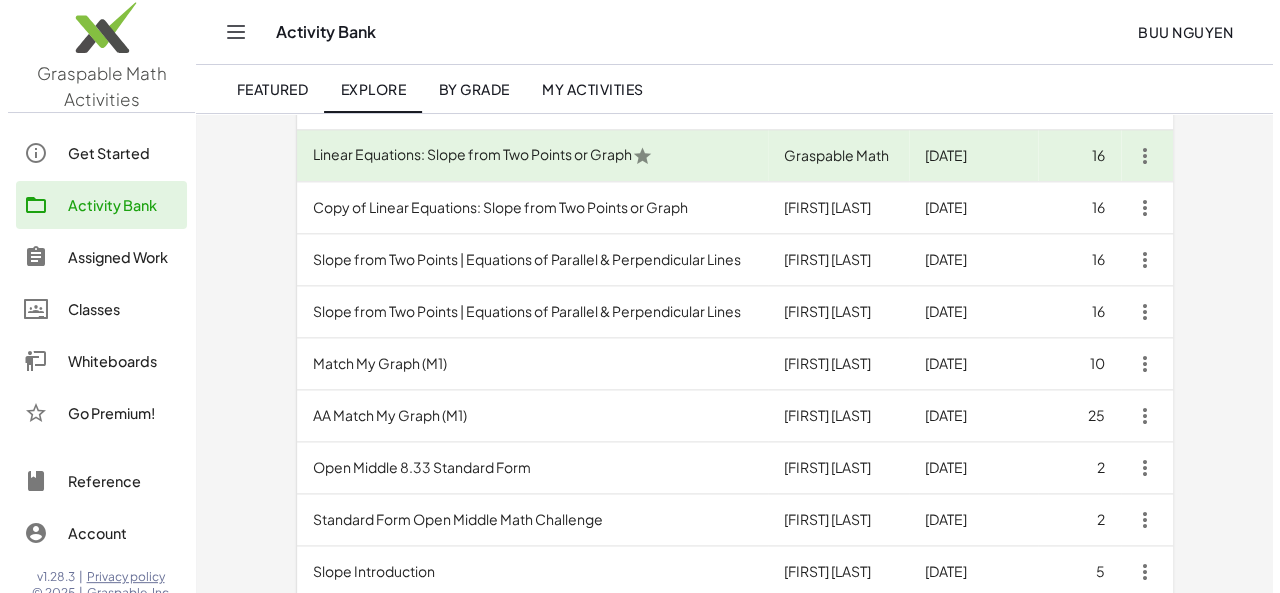 scroll, scrollTop: 0, scrollLeft: 0, axis: both 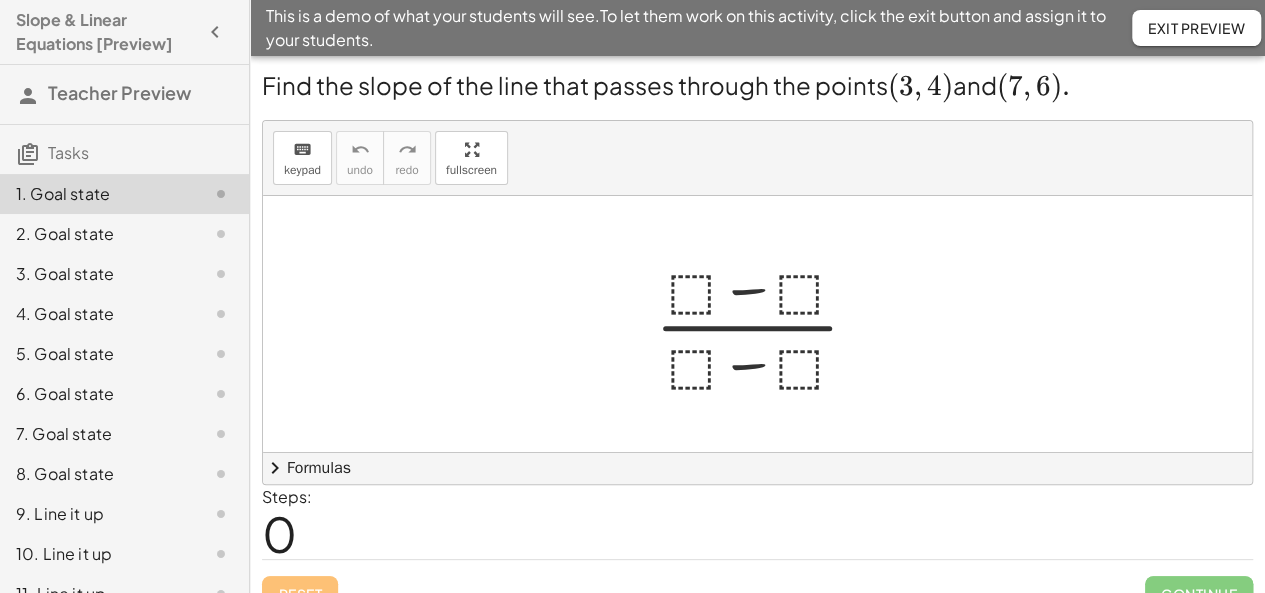 click 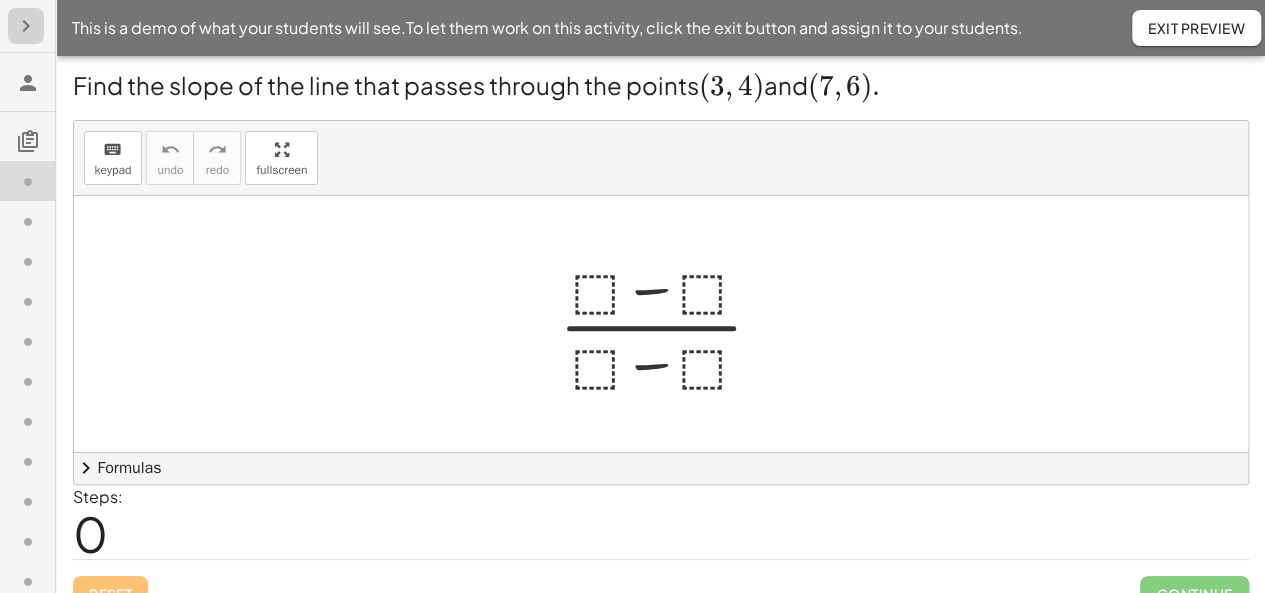 click 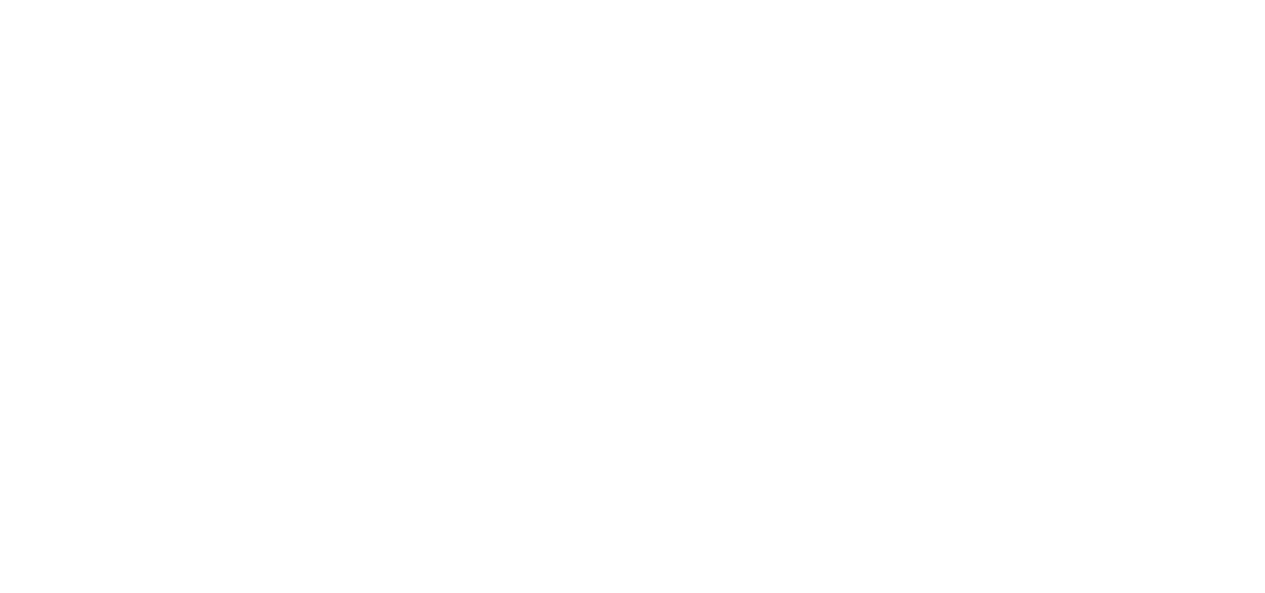 scroll, scrollTop: 0, scrollLeft: 0, axis: both 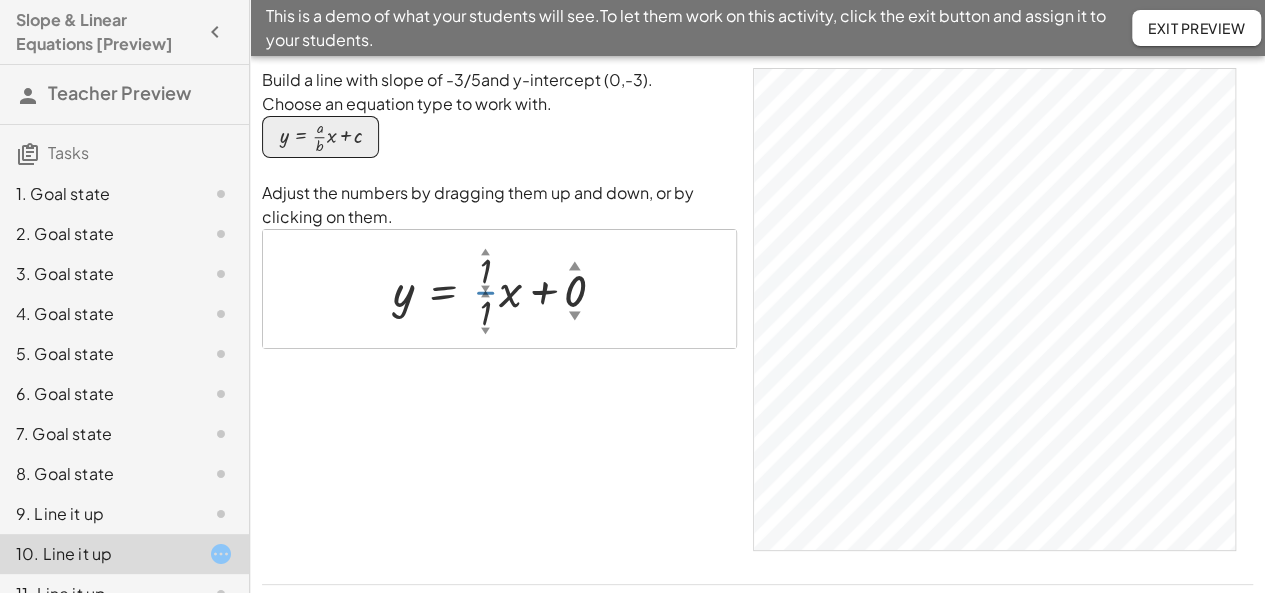 click on "▲" at bounding box center (485, 295) 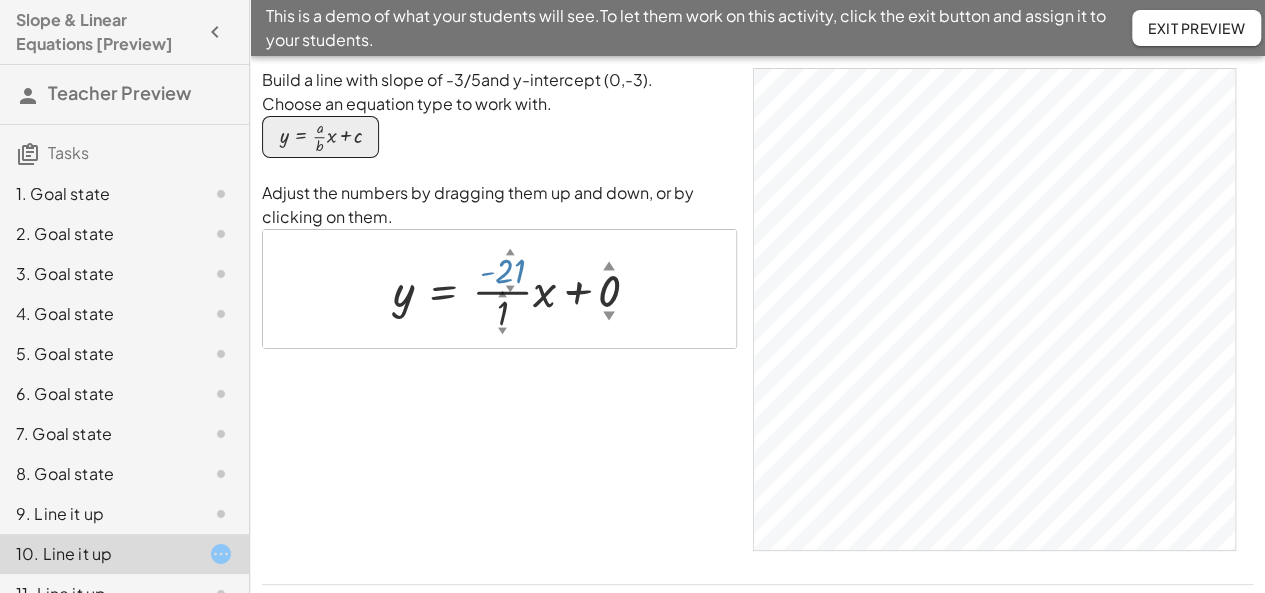 drag, startPoint x: 486, startPoint y: 262, endPoint x: 520, endPoint y: 282, distance: 39.446167 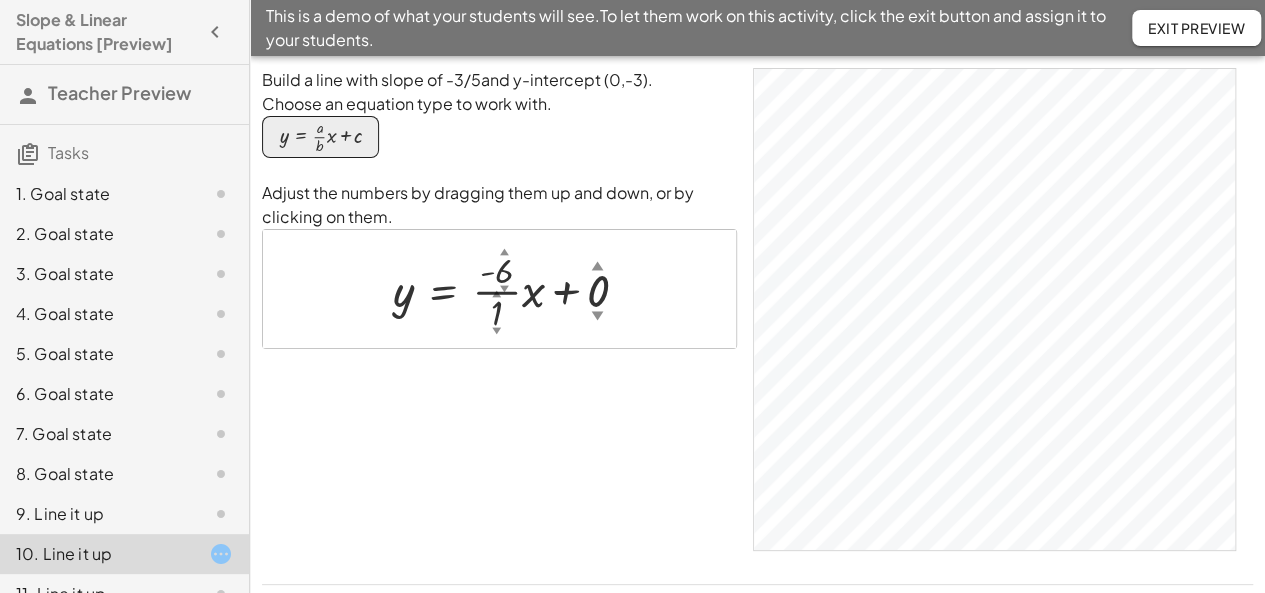 drag, startPoint x: 520, startPoint y: 282, endPoint x: 506, endPoint y: 273, distance: 16.643316 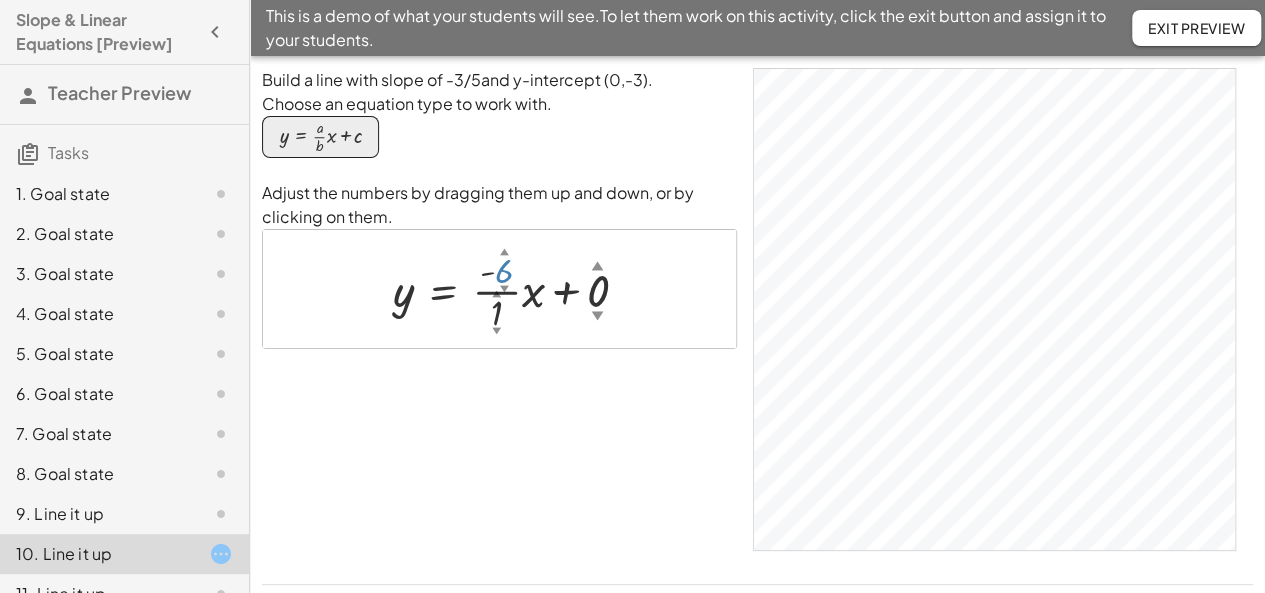 click at bounding box center (518, 289) 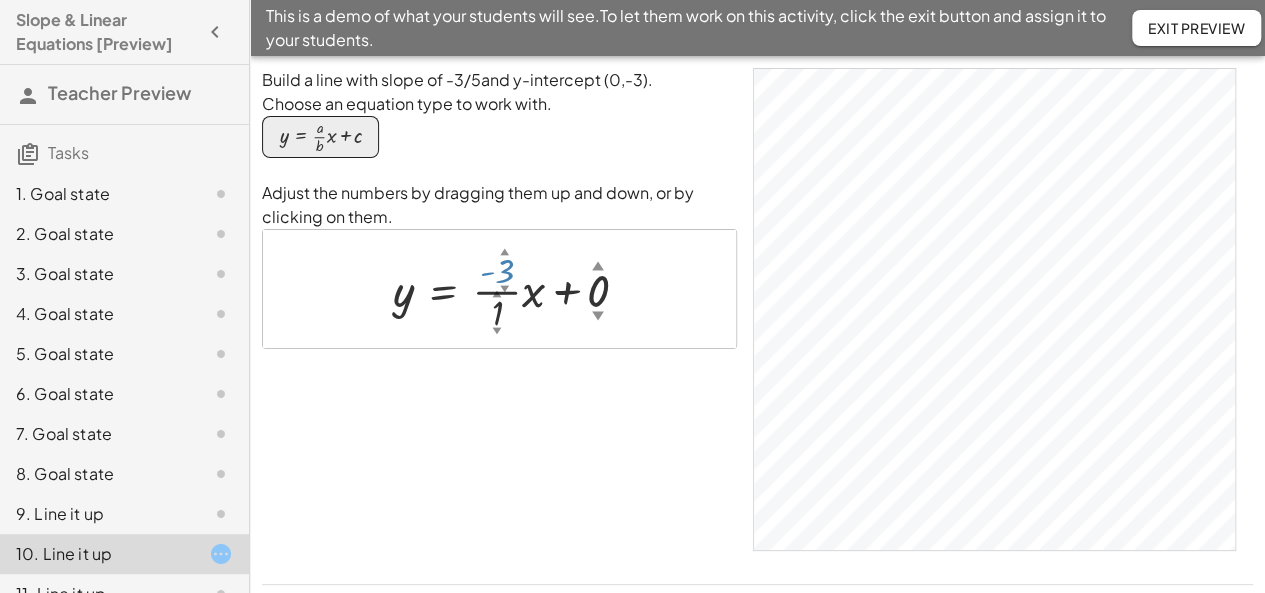 drag, startPoint x: 504, startPoint y: 271, endPoint x: 504, endPoint y: 237, distance: 34 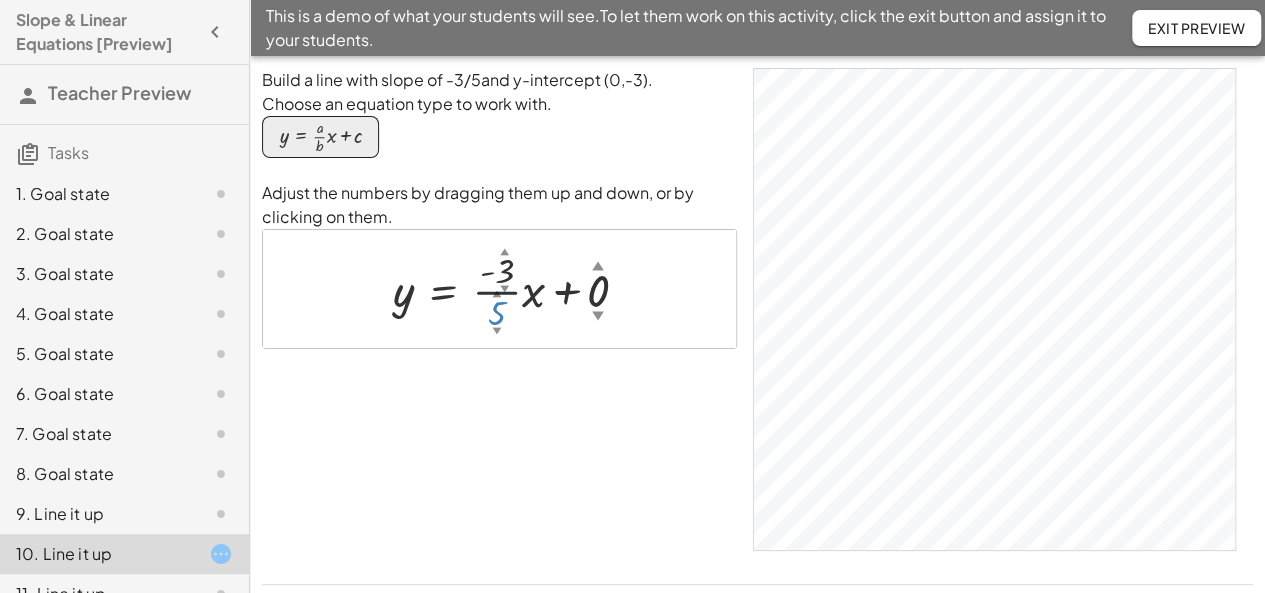 drag, startPoint x: 496, startPoint y: 309, endPoint x: 501, endPoint y: 266, distance: 43.289722 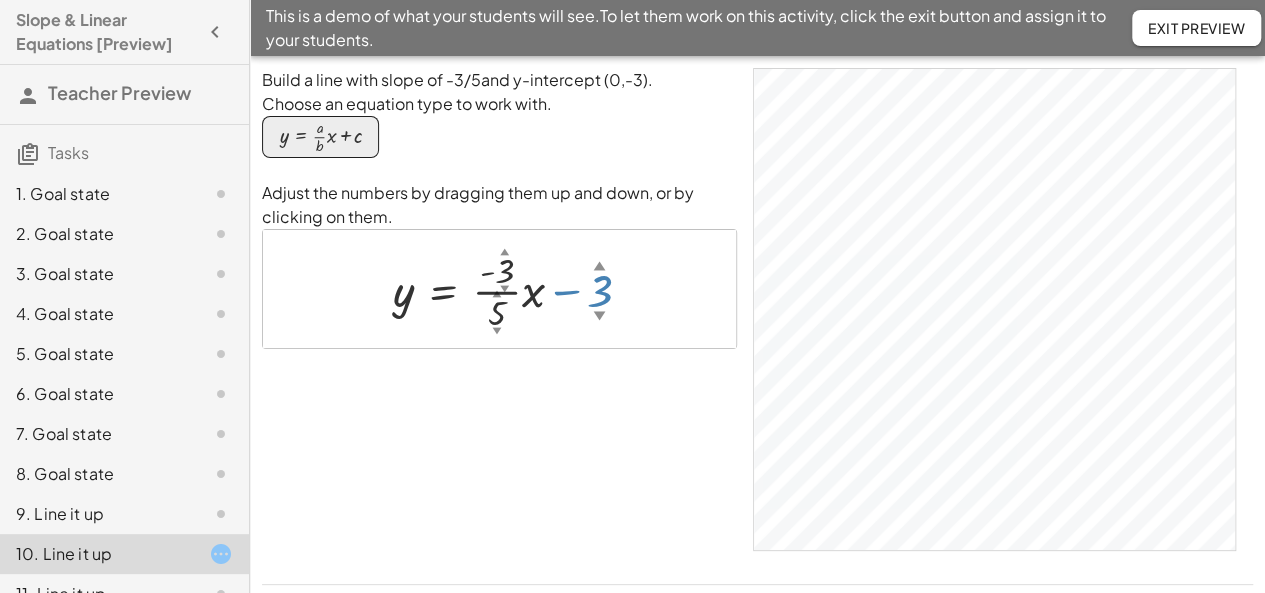 drag, startPoint x: 600, startPoint y: 284, endPoint x: 596, endPoint y: 318, distance: 34.234486 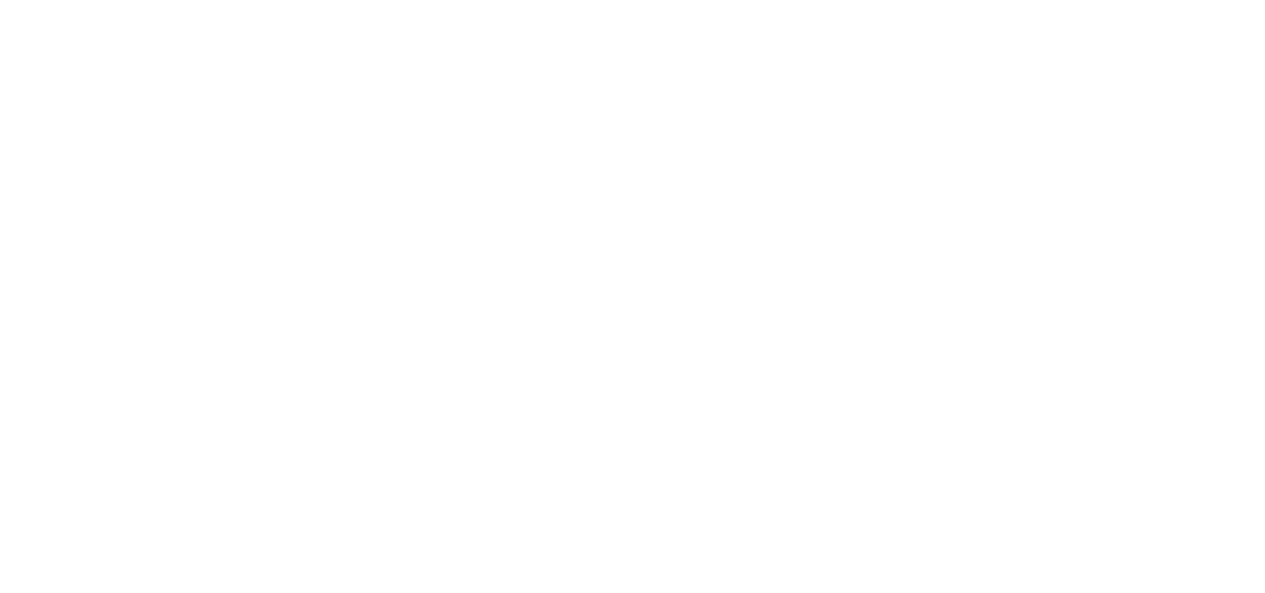 scroll, scrollTop: 0, scrollLeft: 0, axis: both 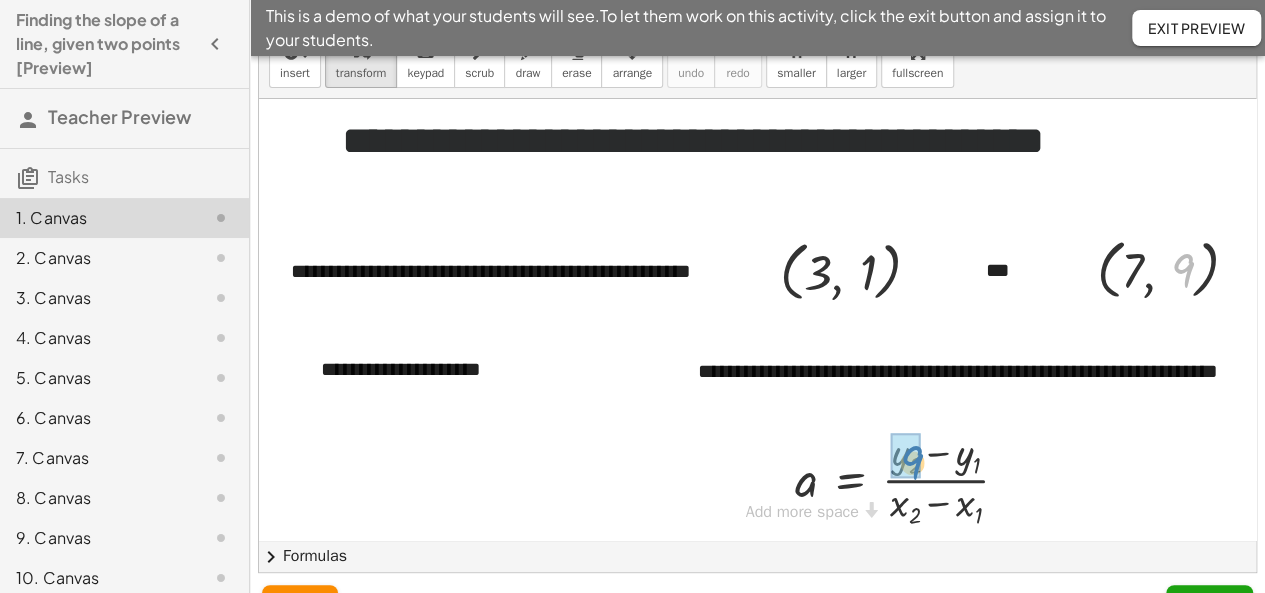 drag, startPoint x: 1183, startPoint y: 267, endPoint x: 912, endPoint y: 459, distance: 332.12198 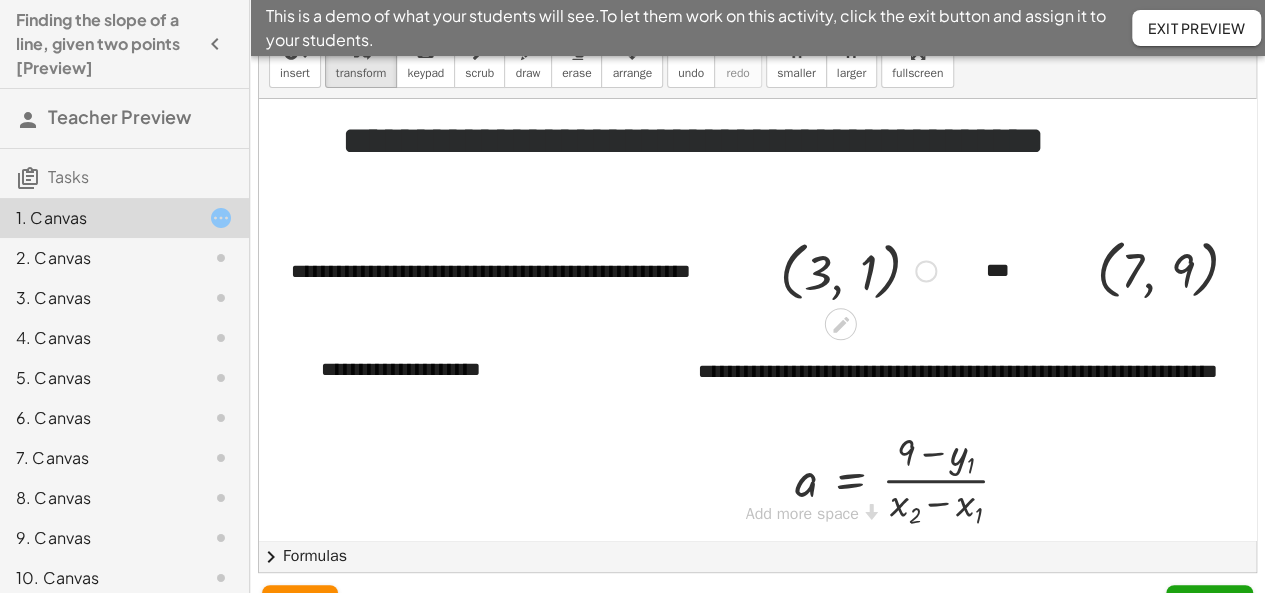 click at bounding box center [858, 269] 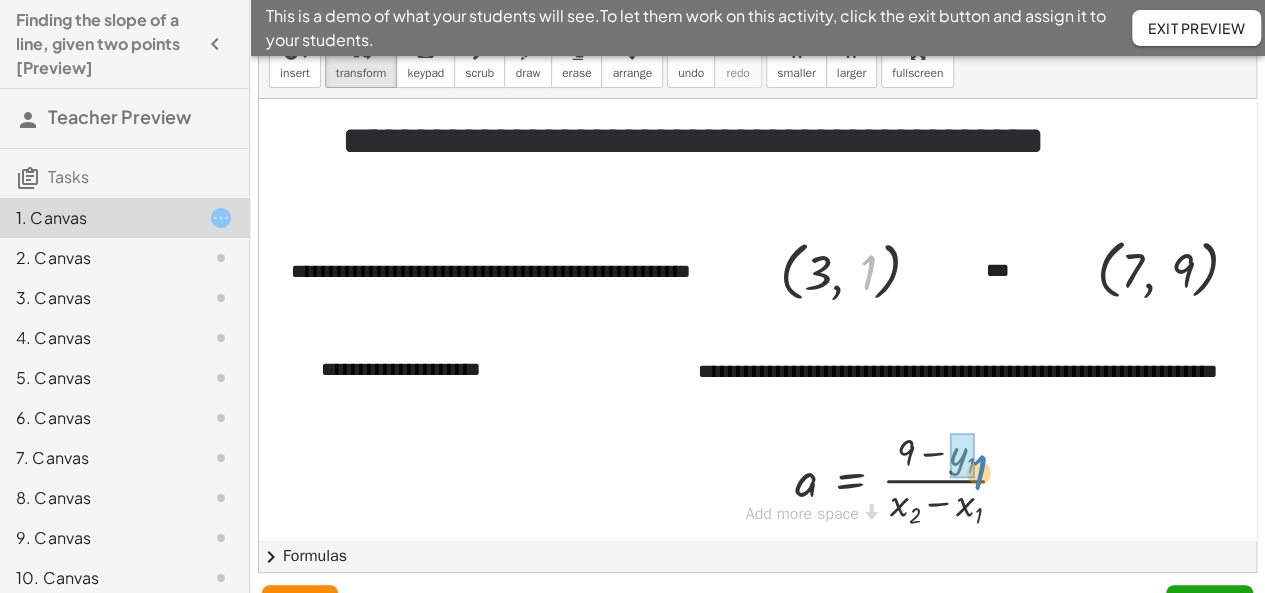 drag, startPoint x: 888, startPoint y: 374, endPoint x: 982, endPoint y: 489, distance: 148.52946 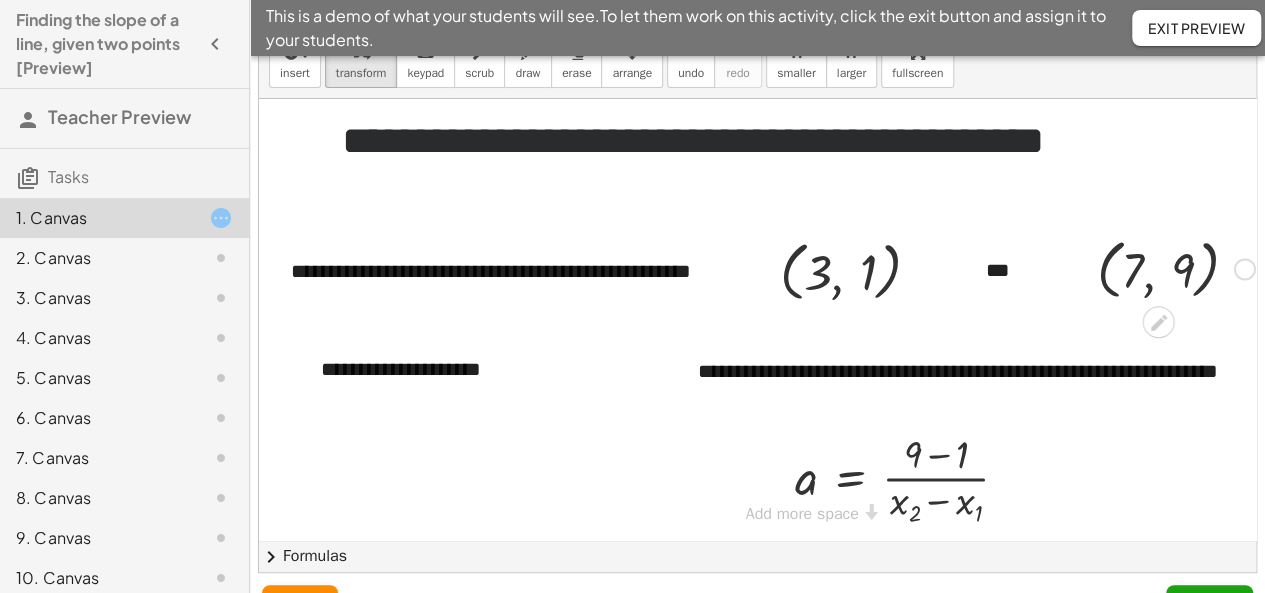 drag, startPoint x: 1132, startPoint y: 262, endPoint x: 1125, endPoint y: 305, distance: 43.56604 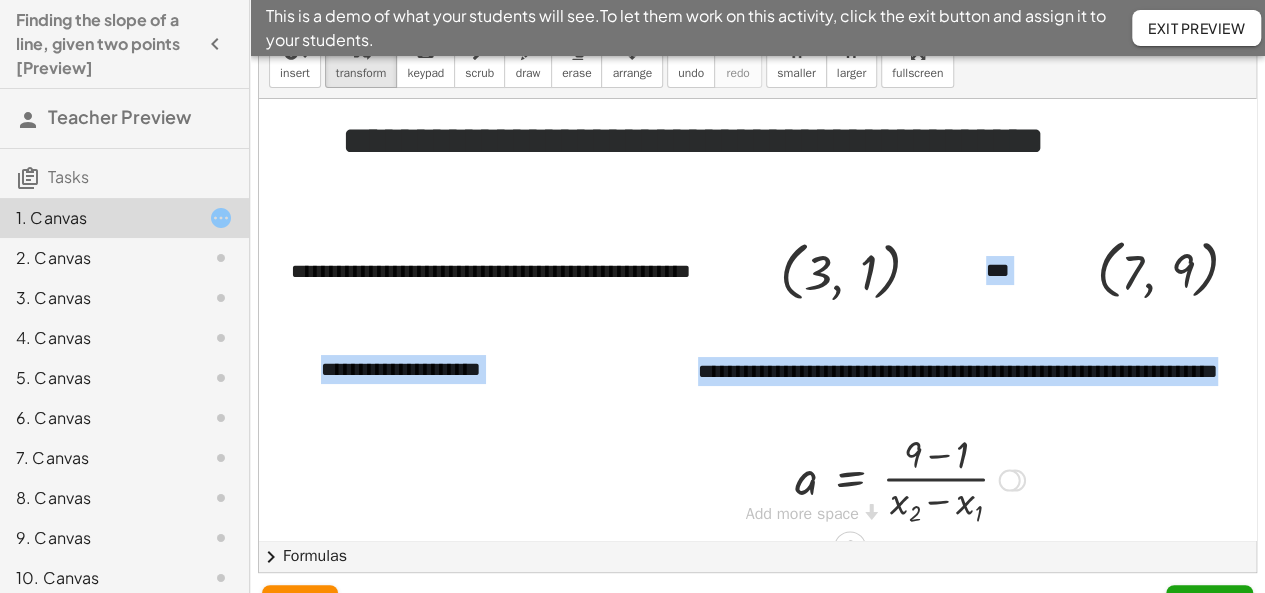 drag, startPoint x: 1125, startPoint y: 305, endPoint x: 996, endPoint y: 459, distance: 200.89052 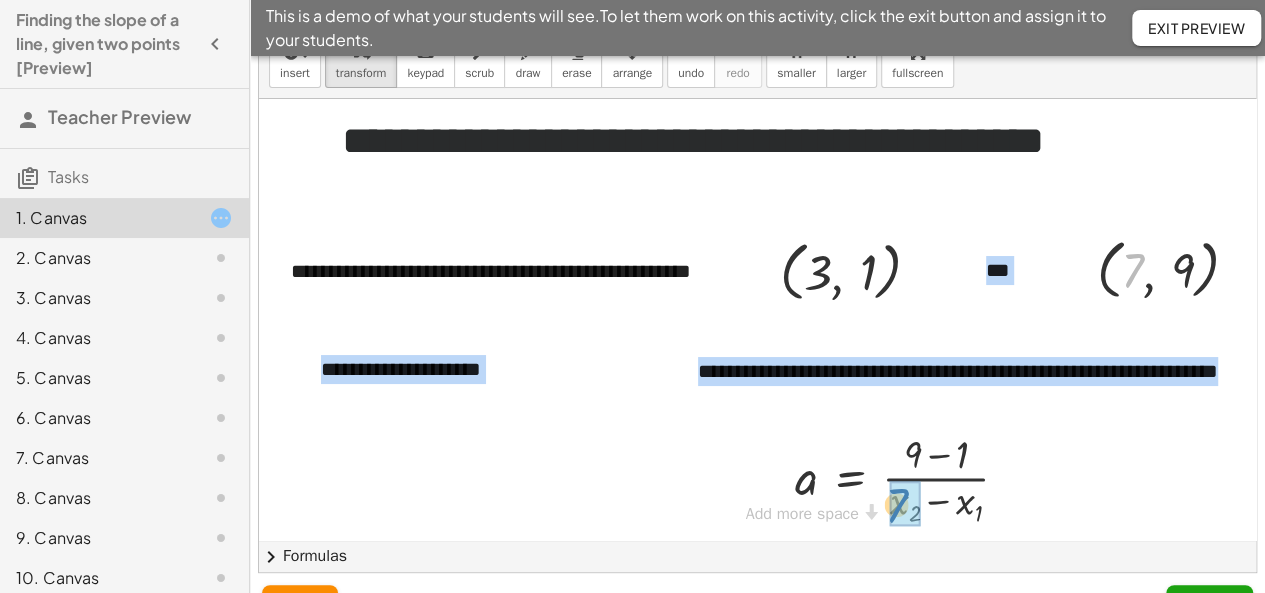 drag, startPoint x: 1134, startPoint y: 263, endPoint x: 904, endPoint y: 492, distance: 324.56277 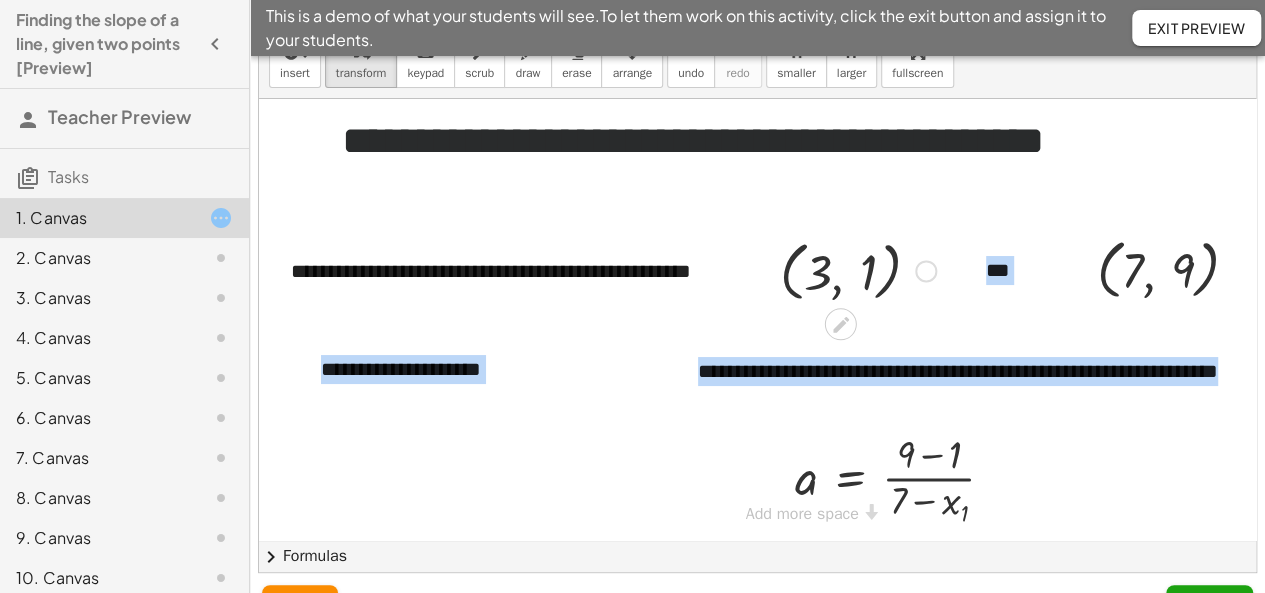 drag, startPoint x: 825, startPoint y: 276, endPoint x: 848, endPoint y: 301, distance: 33.970577 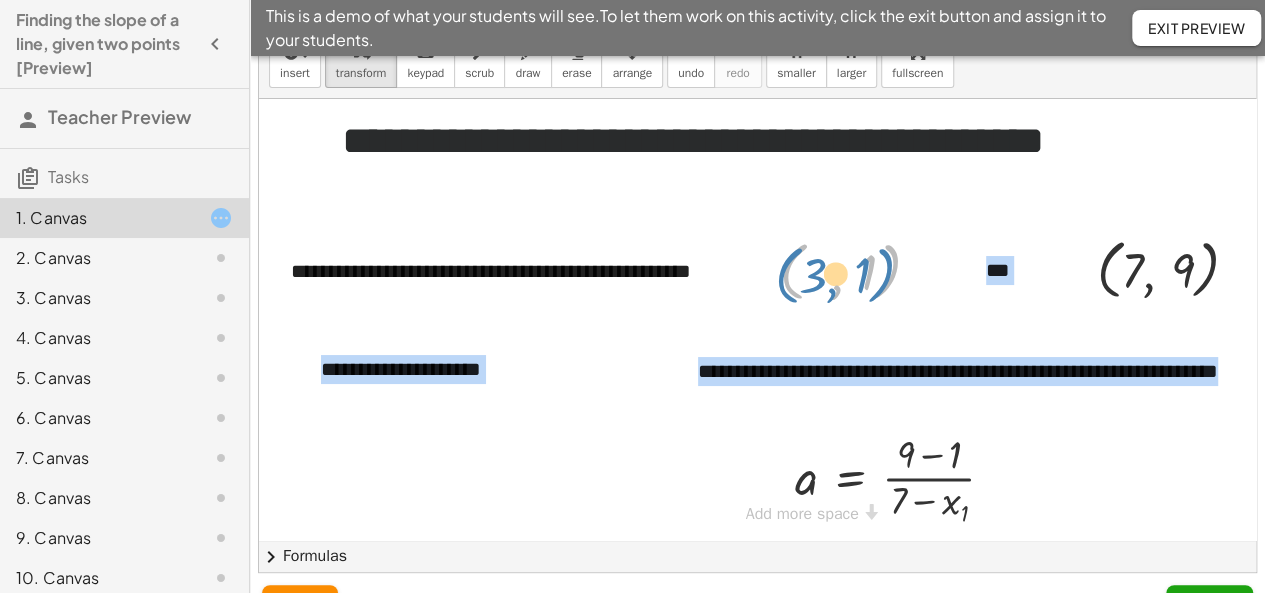 drag, startPoint x: 848, startPoint y: 301, endPoint x: 832, endPoint y: 278, distance: 28.01785 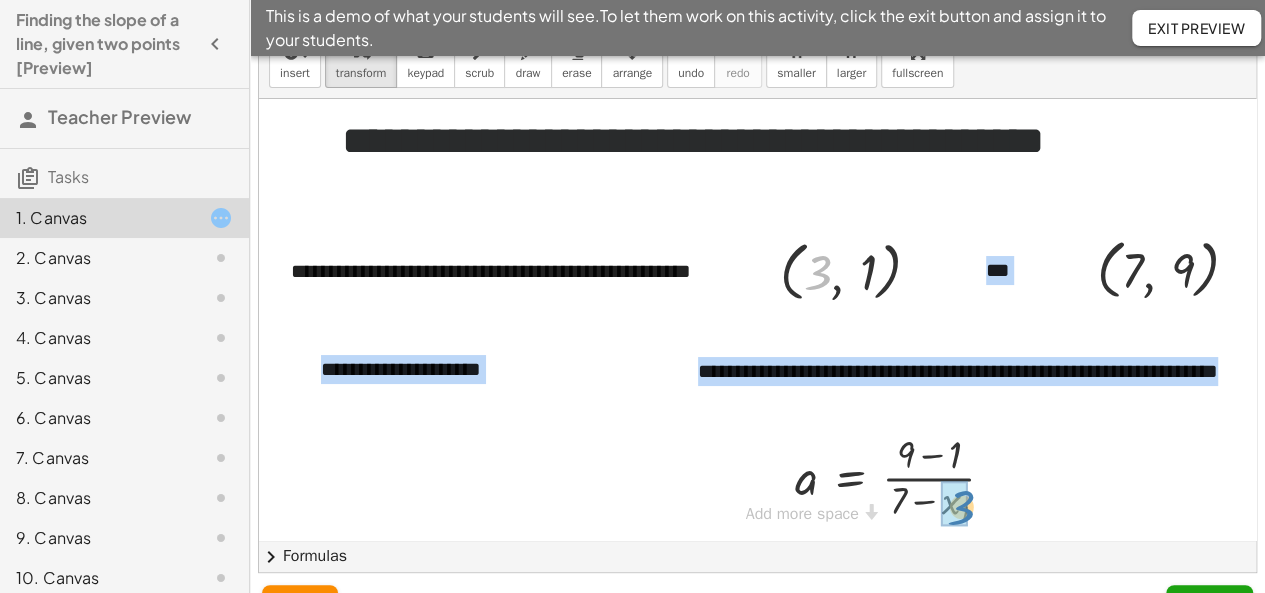 drag, startPoint x: 818, startPoint y: 265, endPoint x: 961, endPoint y: 499, distance: 274.2353 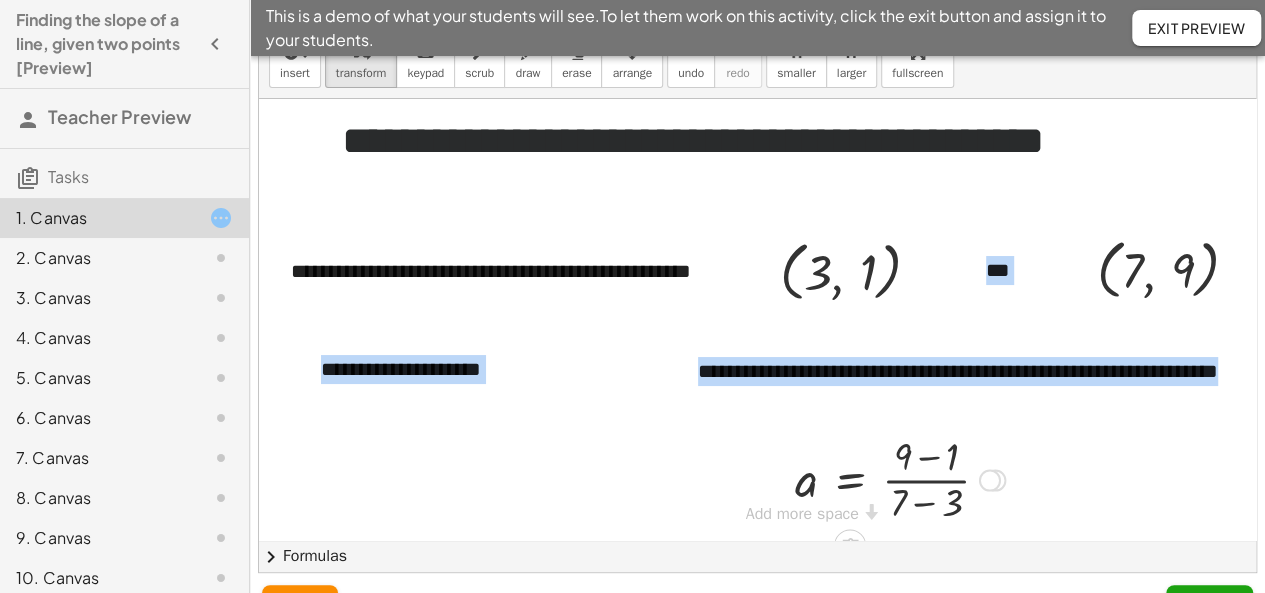 click at bounding box center (900, 478) 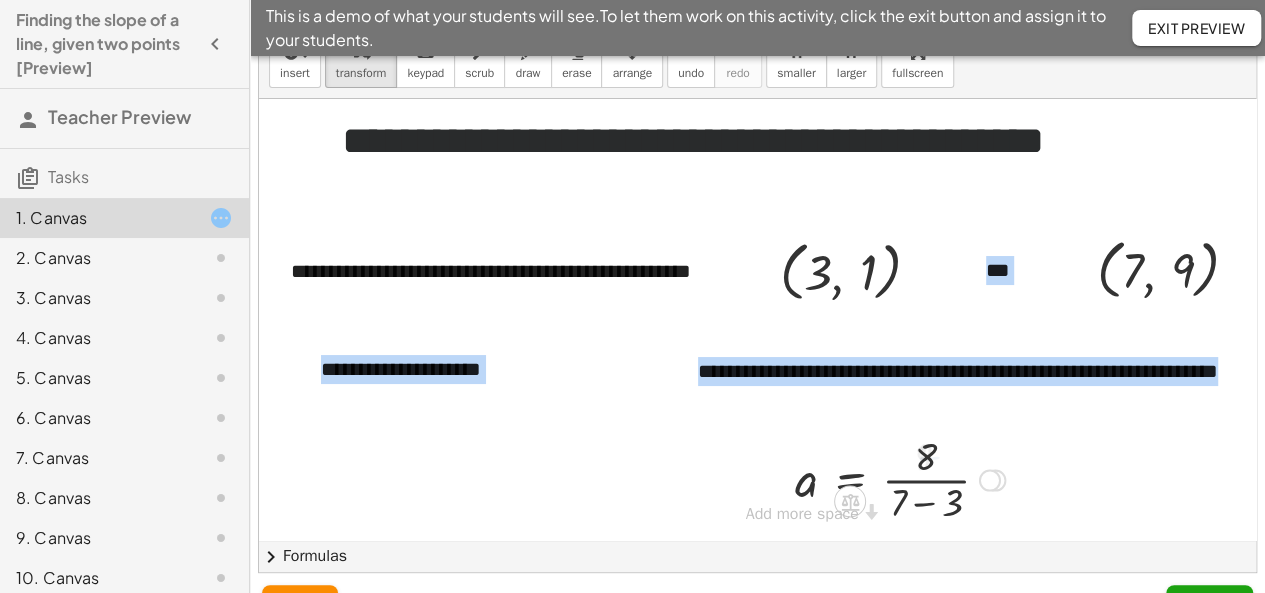 click at bounding box center [900, 478] 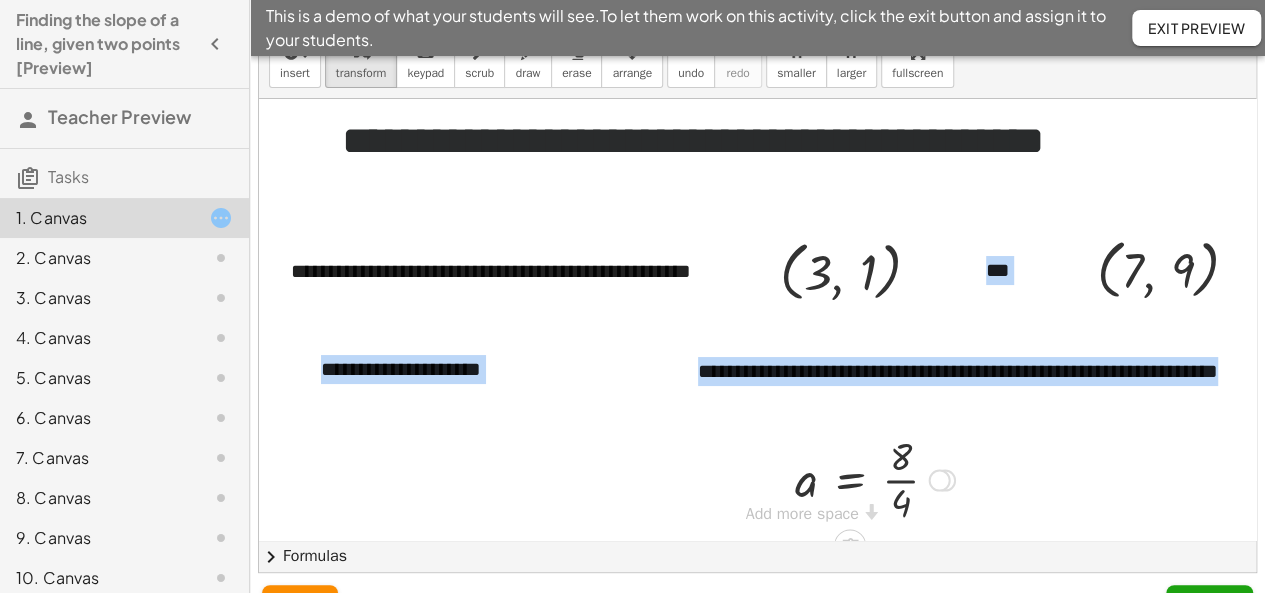 click at bounding box center (875, 478) 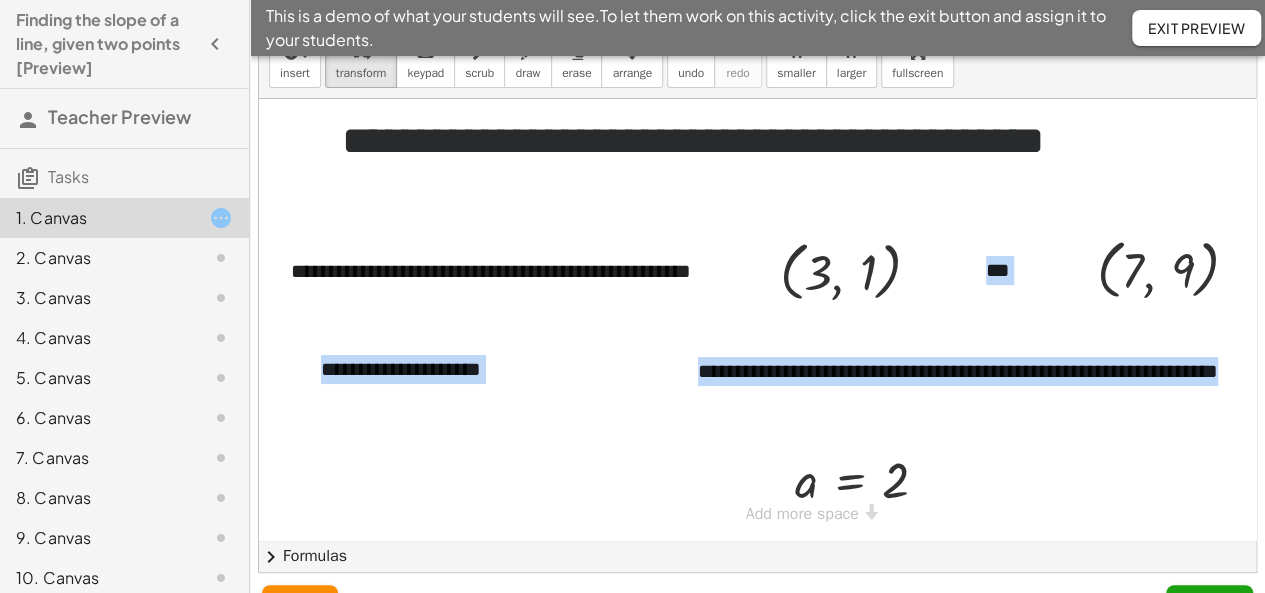 scroll, scrollTop: 15, scrollLeft: 0, axis: vertical 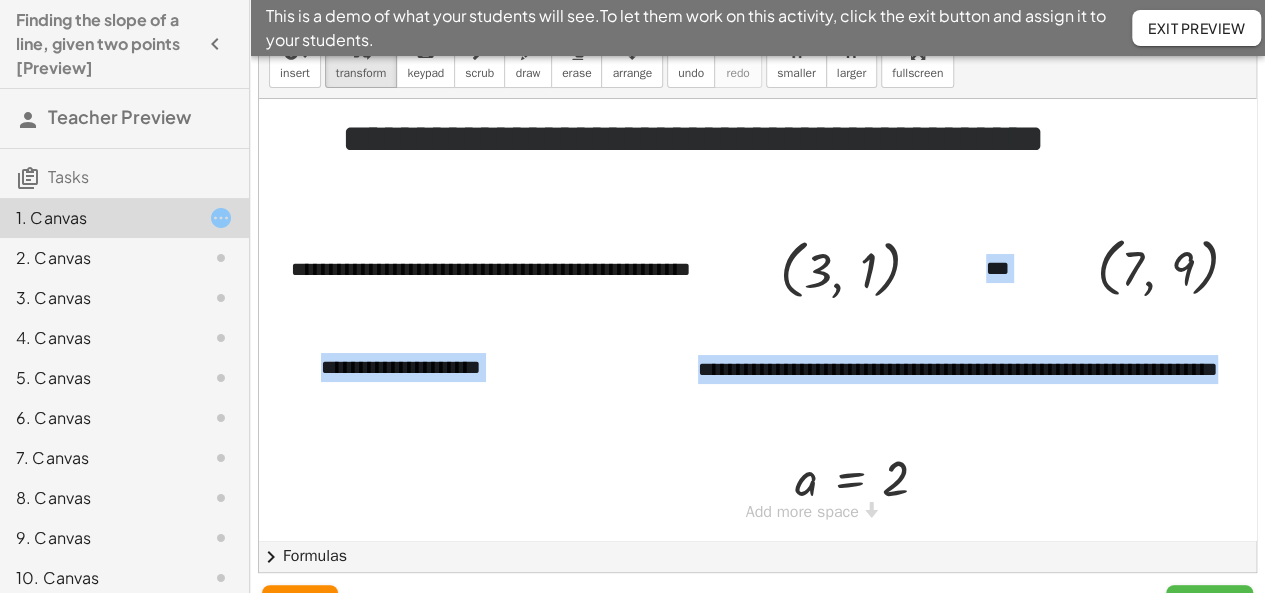 click on "Submit" 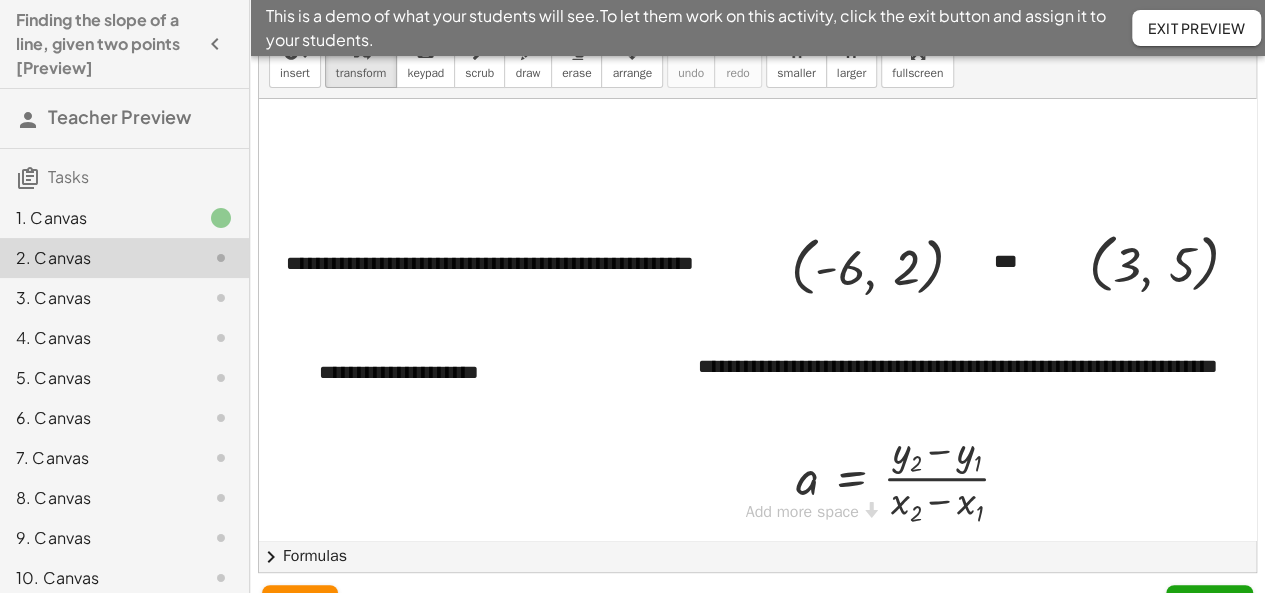 scroll, scrollTop: 84, scrollLeft: 0, axis: vertical 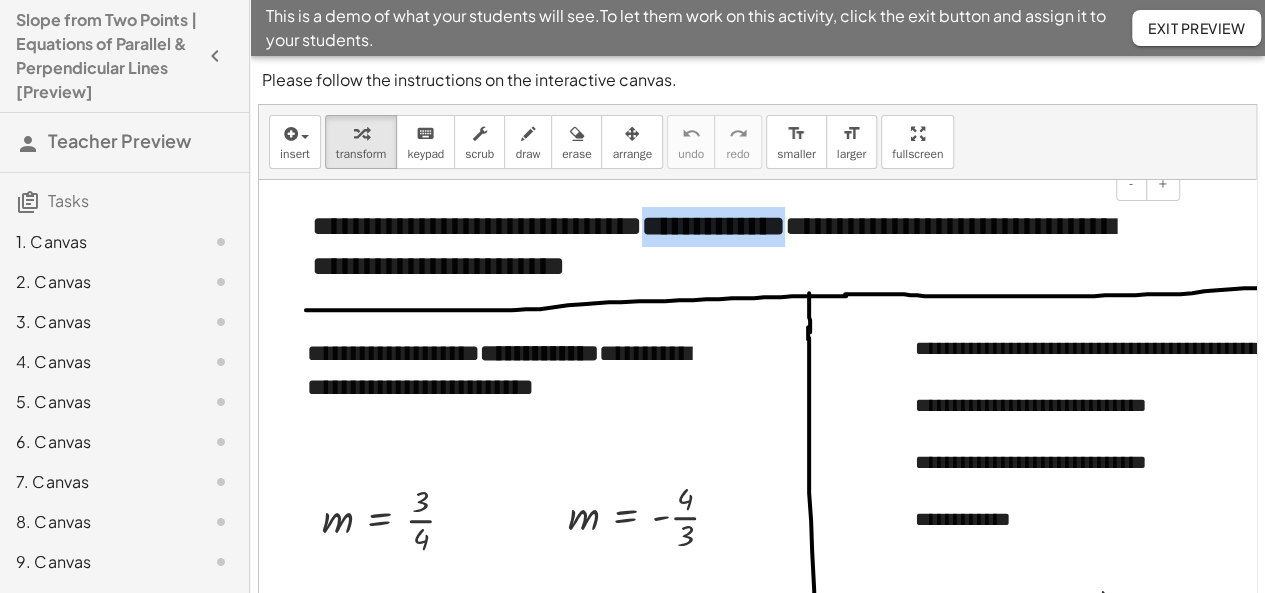 drag, startPoint x: 682, startPoint y: 236, endPoint x: 856, endPoint y: 229, distance: 174.14075 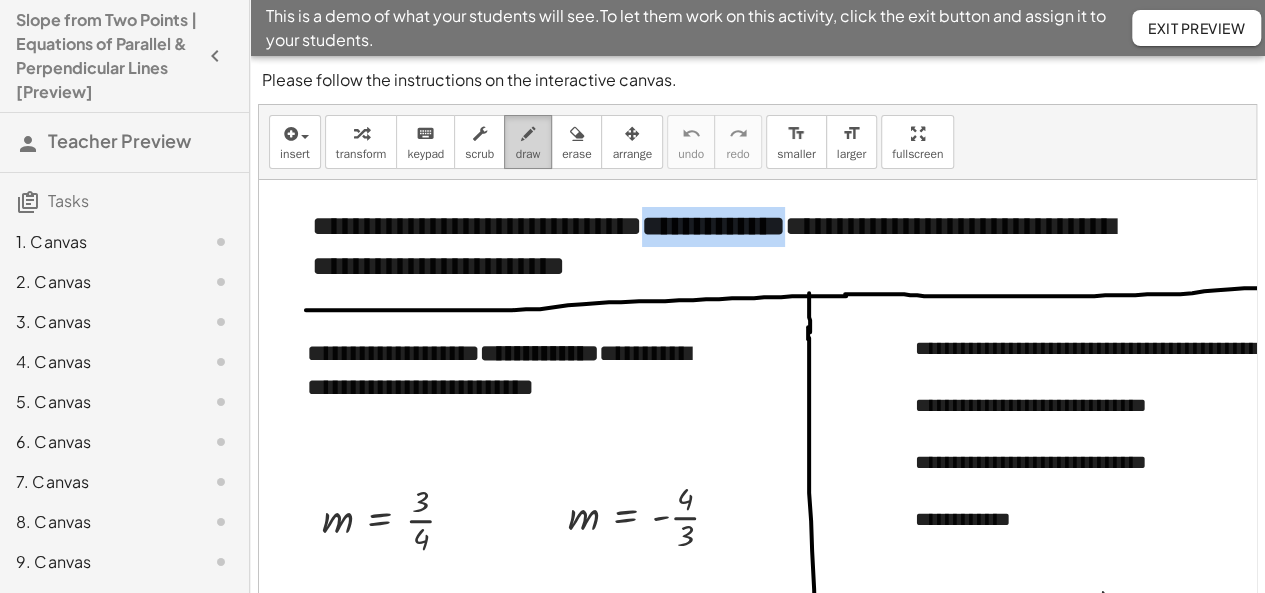 click on "draw" at bounding box center [528, 154] 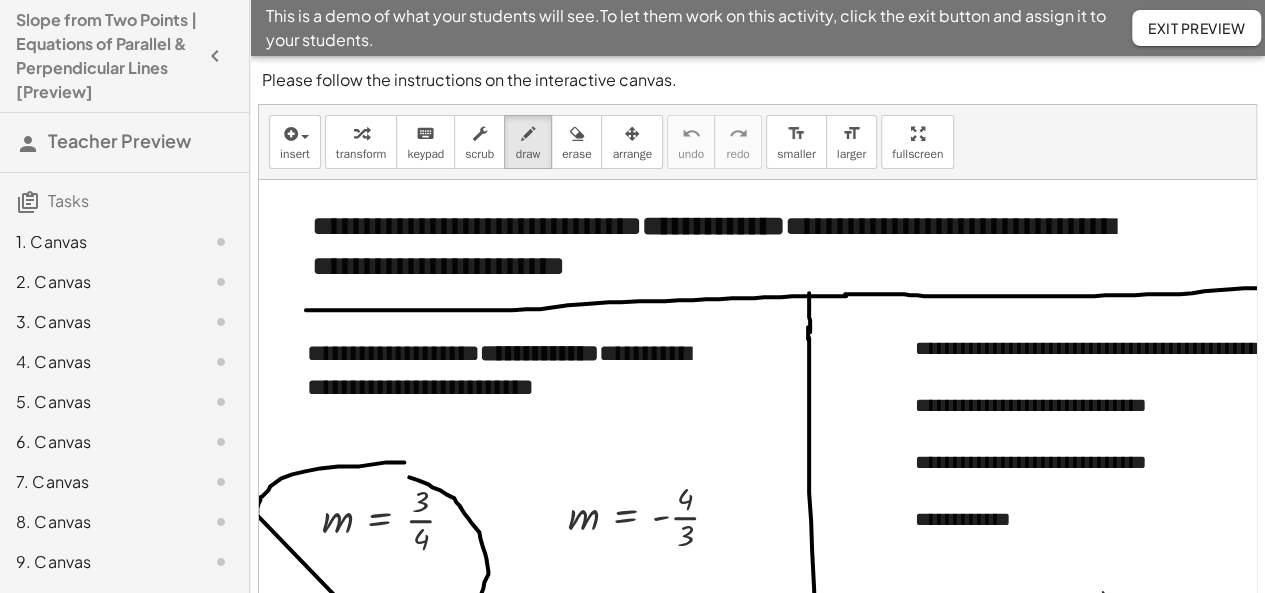 drag, startPoint x: 404, startPoint y: 461, endPoint x: 386, endPoint y: 464, distance: 18.248287 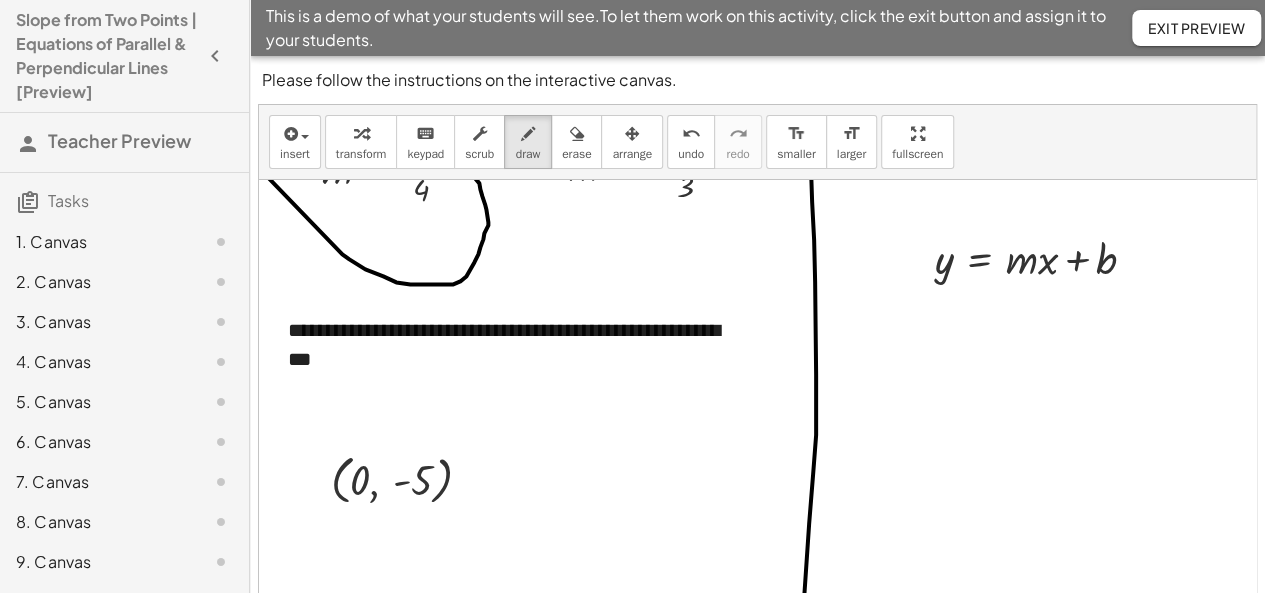 scroll, scrollTop: 418, scrollLeft: 0, axis: vertical 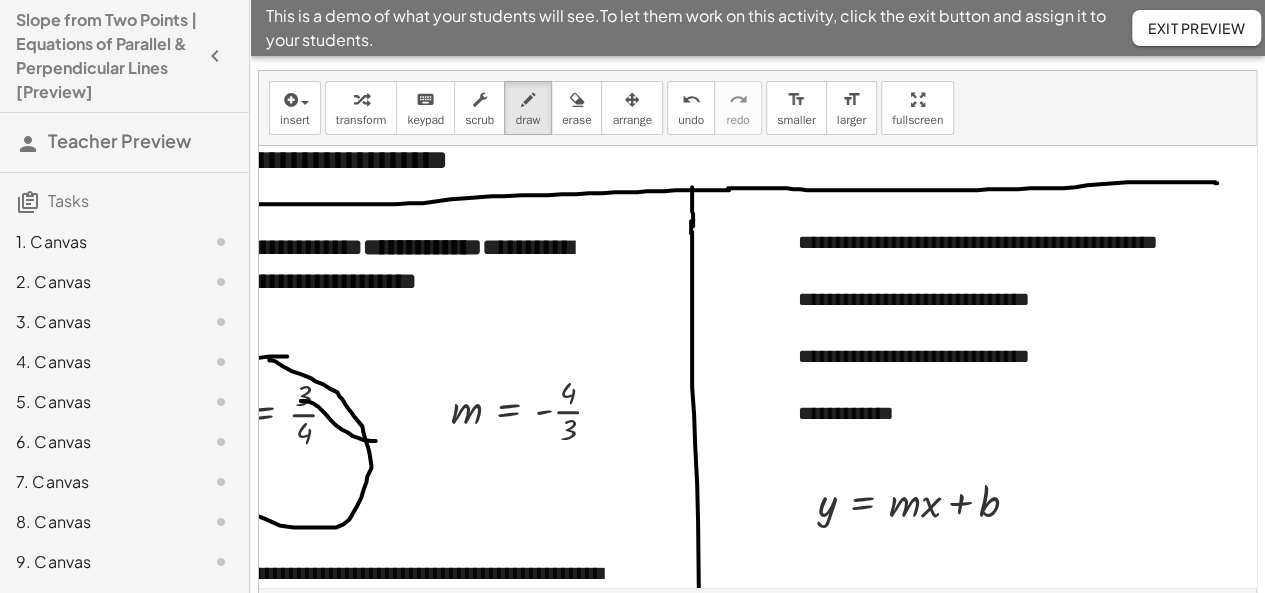 drag, startPoint x: 300, startPoint y: 399, endPoint x: 375, endPoint y: 439, distance: 85 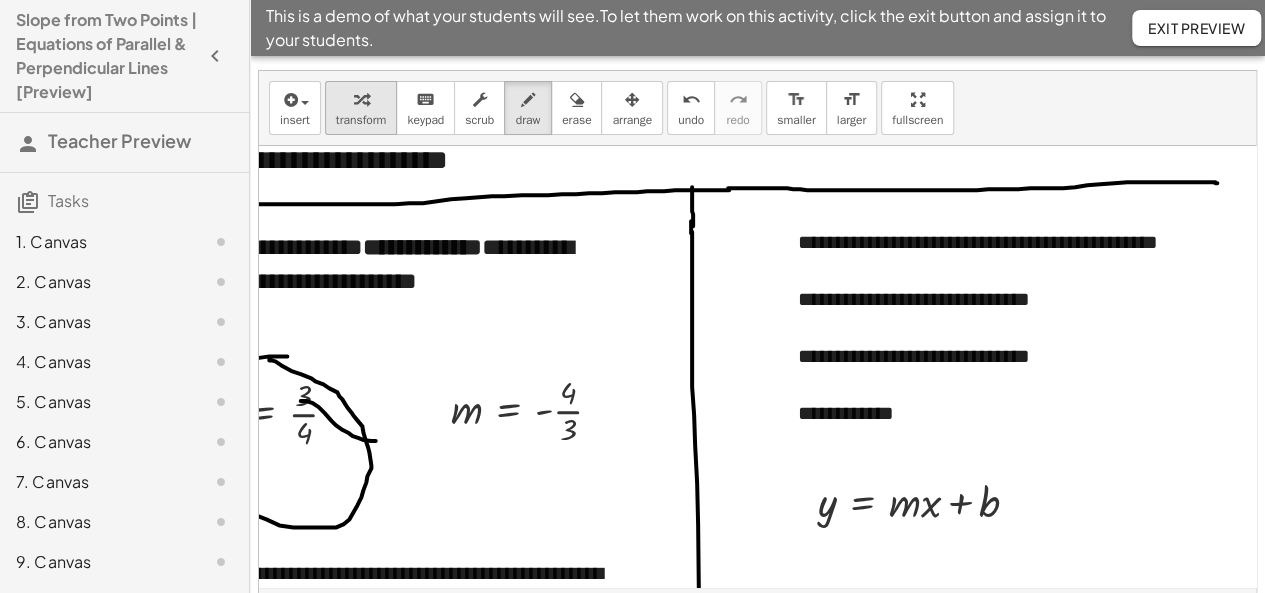 click at bounding box center [361, 100] 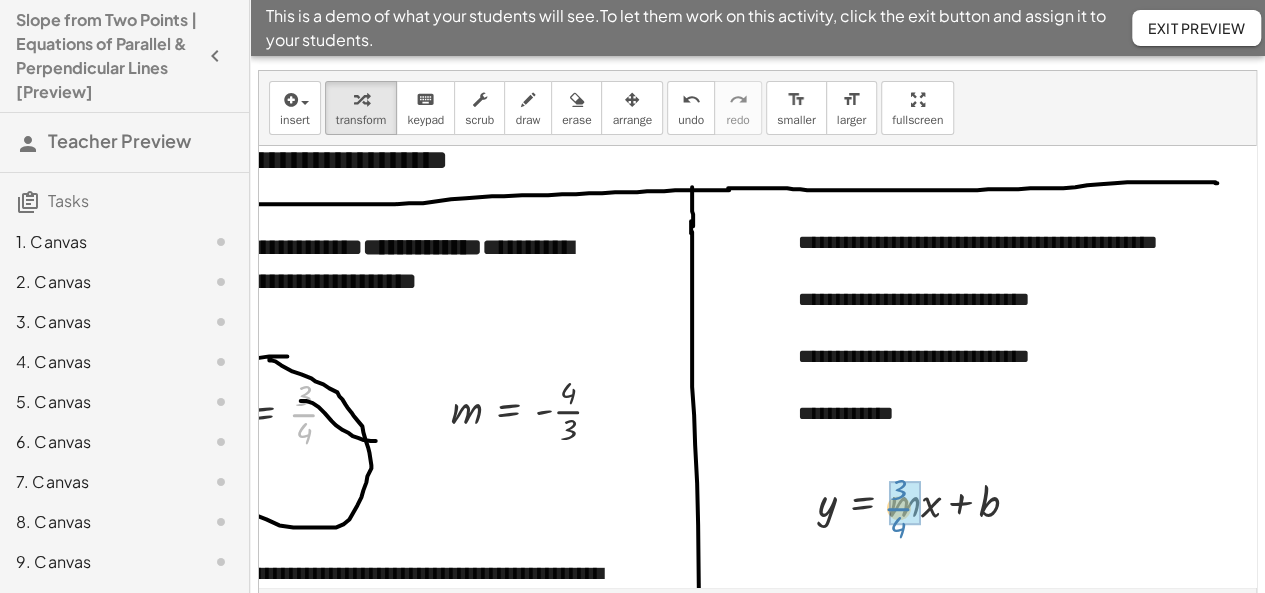 drag, startPoint x: 302, startPoint y: 413, endPoint x: 896, endPoint y: 507, distance: 601.3917 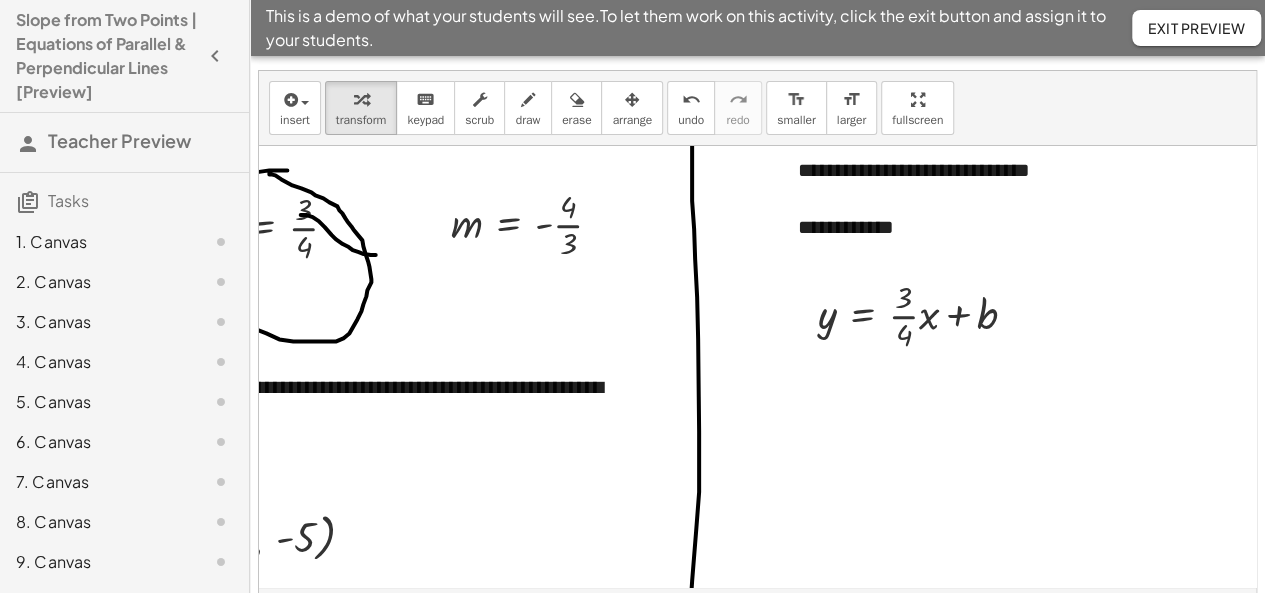 scroll, scrollTop: 260, scrollLeft: 117, axis: both 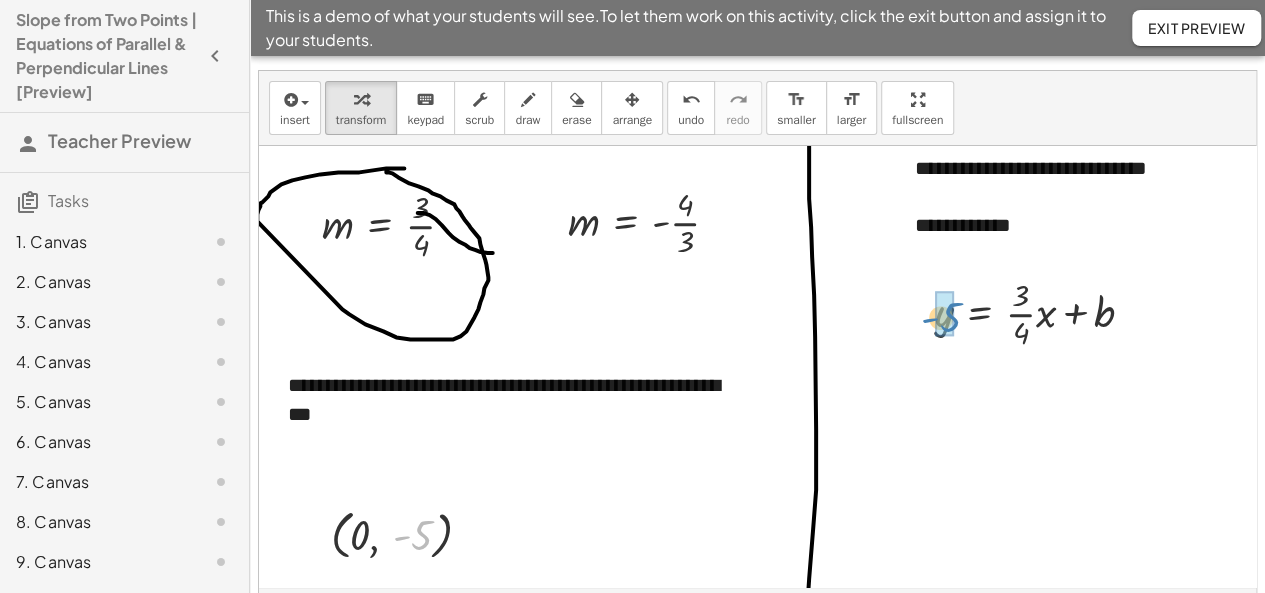 drag, startPoint x: 410, startPoint y: 538, endPoint x: 938, endPoint y: 320, distance: 571.23376 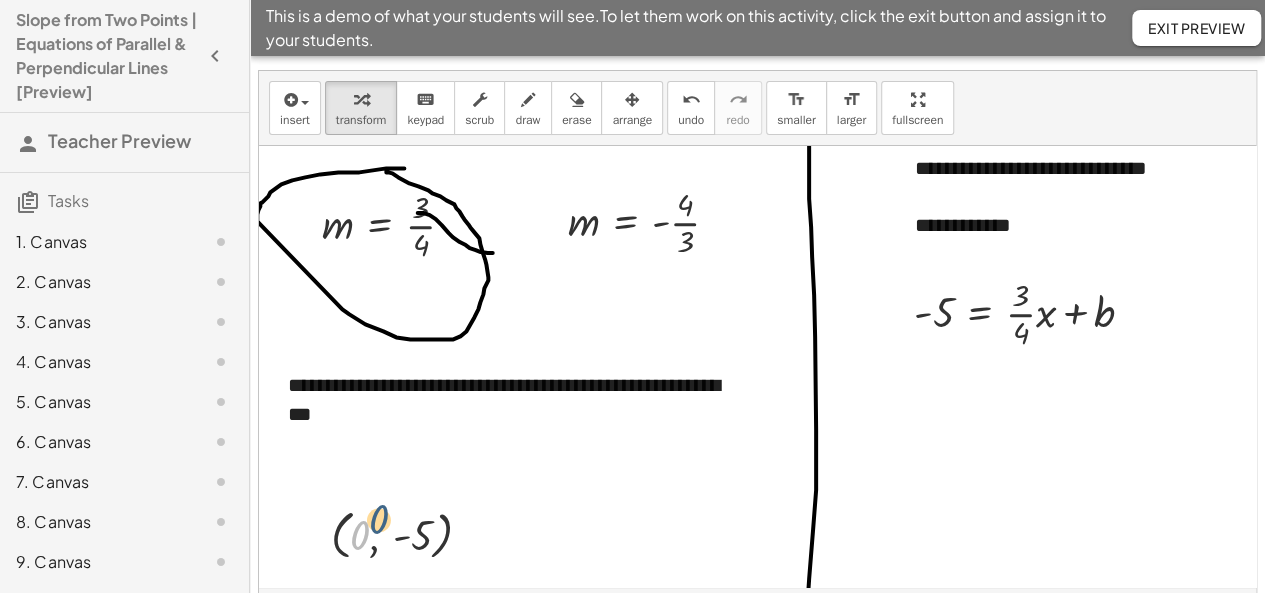 drag, startPoint x: 363, startPoint y: 537, endPoint x: 391, endPoint y: 515, distance: 35.608986 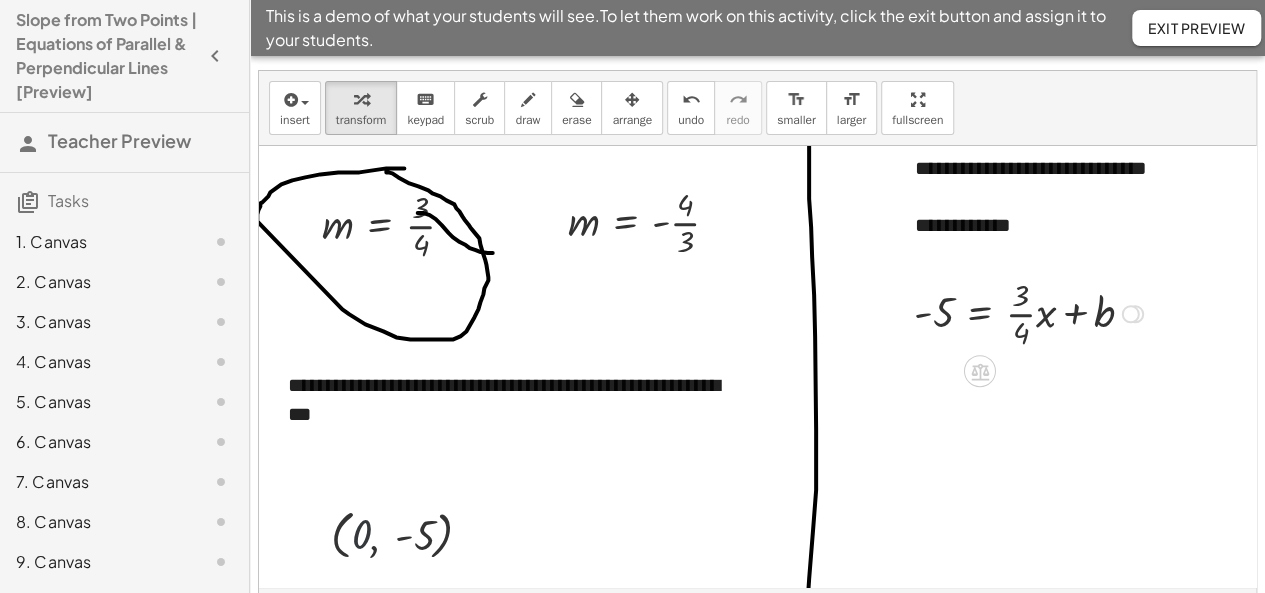 drag, startPoint x: 620, startPoint y: 463, endPoint x: 687, endPoint y: 389, distance: 99.824844 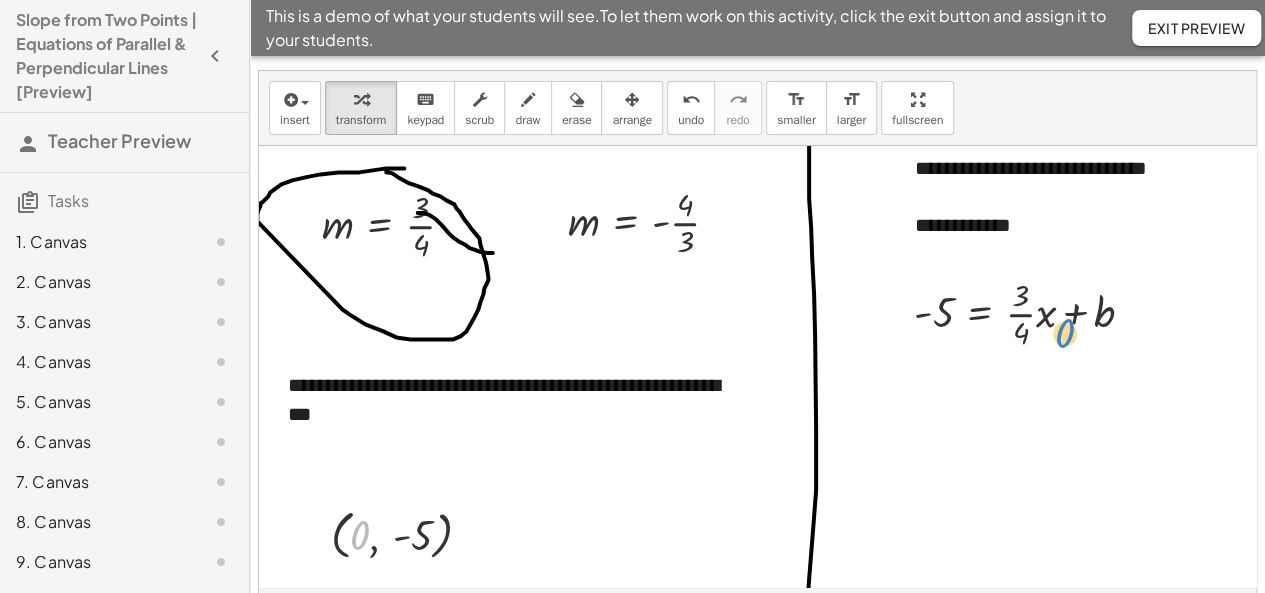 drag, startPoint x: 365, startPoint y: 530, endPoint x: 1074, endPoint y: 318, distance: 740.0169 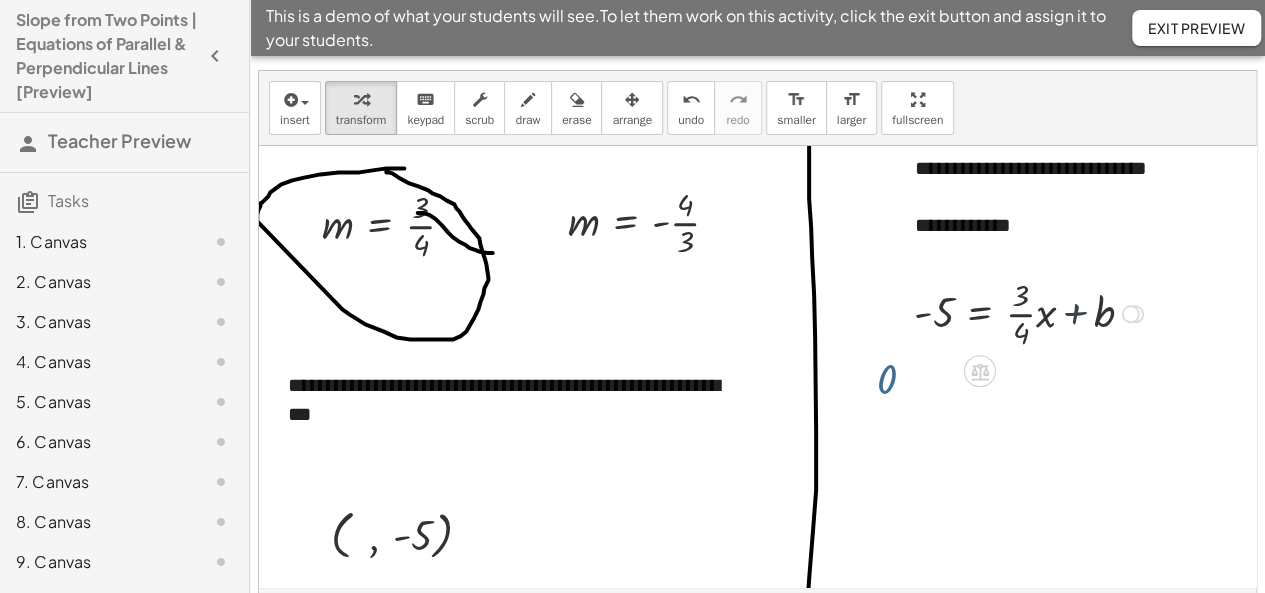 drag, startPoint x: 1074, startPoint y: 318, endPoint x: 1062, endPoint y: 317, distance: 12.0415945 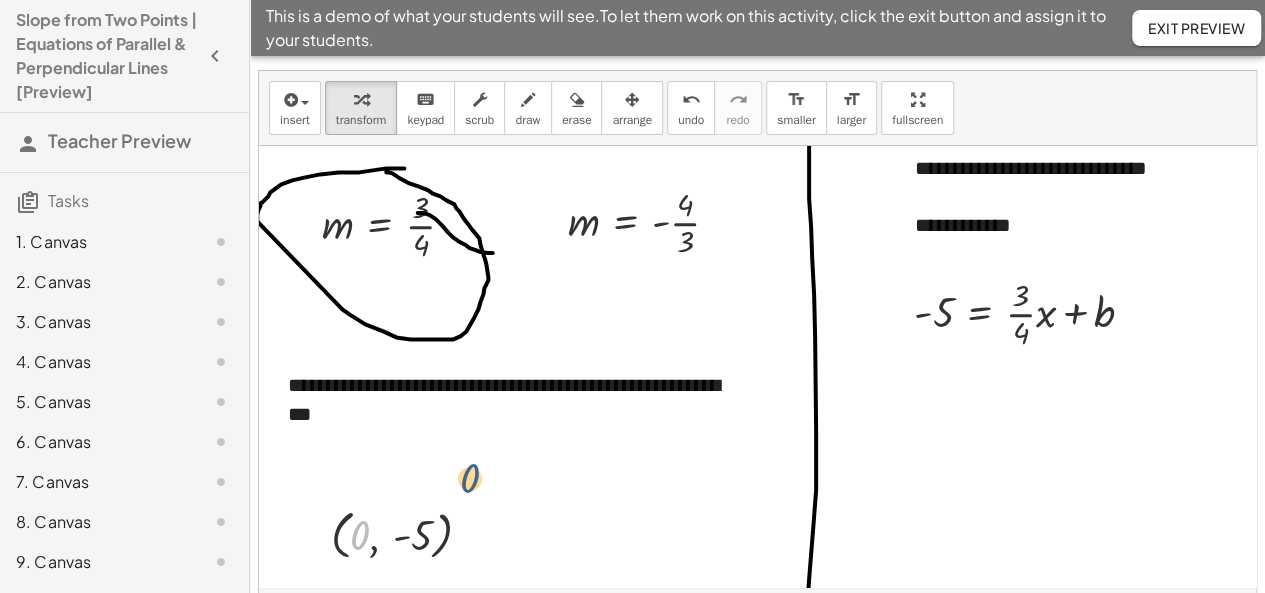 drag, startPoint x: 366, startPoint y: 528, endPoint x: 982, endPoint y: 344, distance: 642.89343 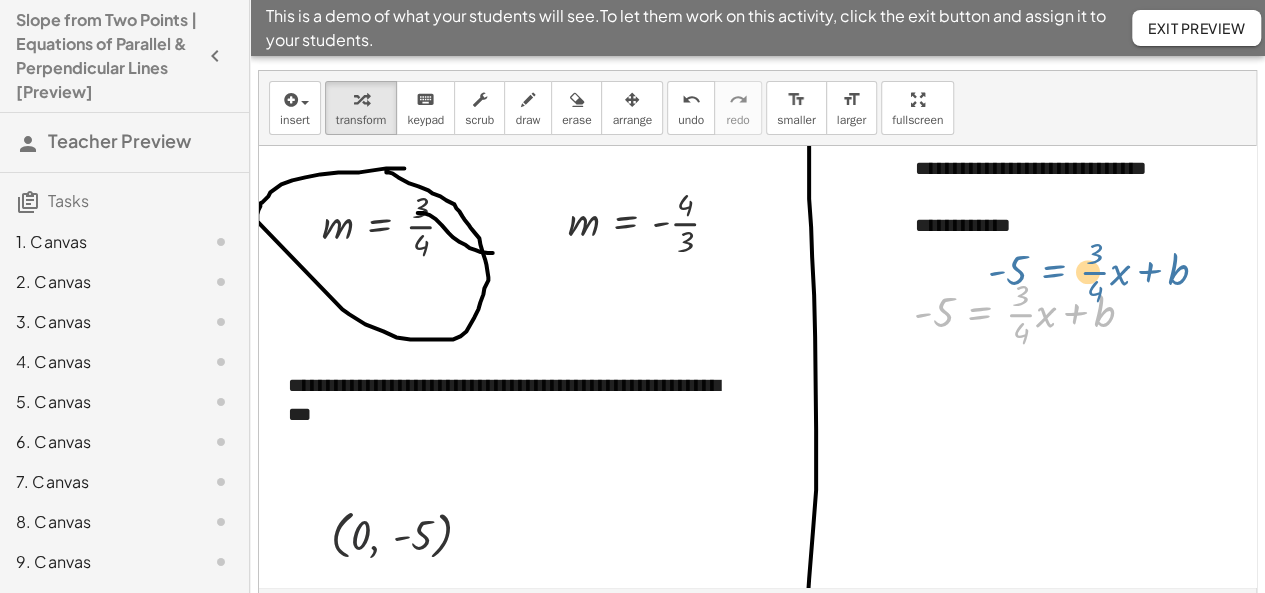 drag, startPoint x: 982, startPoint y: 344, endPoint x: 652, endPoint y: 408, distance: 336.14877 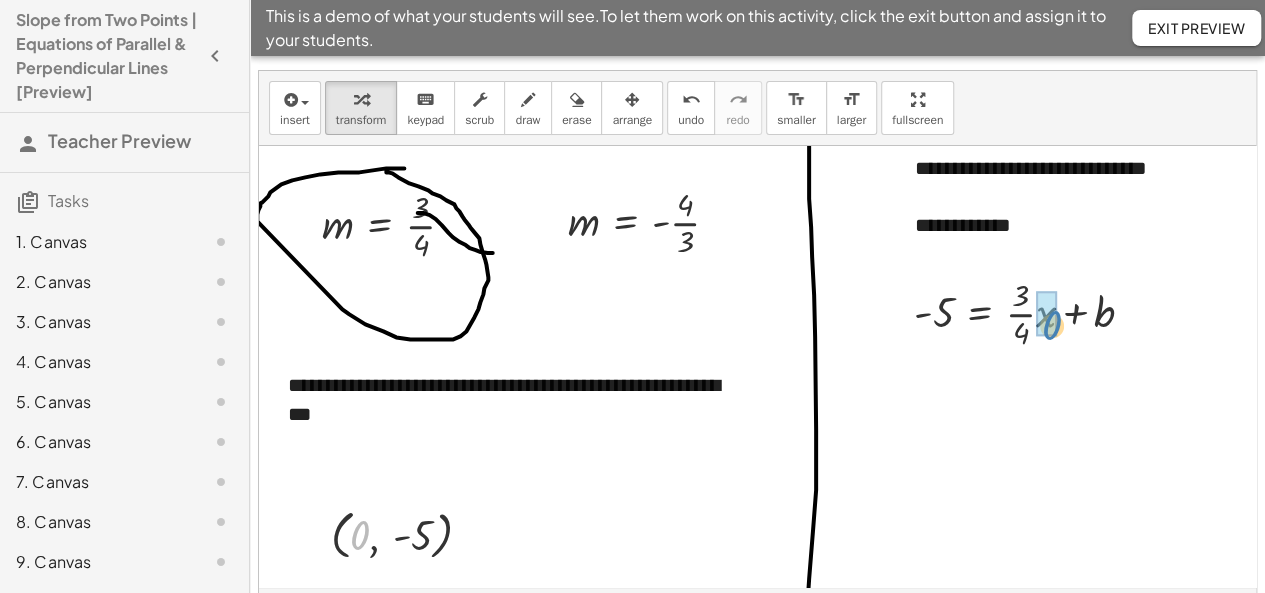 drag, startPoint x: 358, startPoint y: 533, endPoint x: 1058, endPoint y: 322, distance: 731.10944 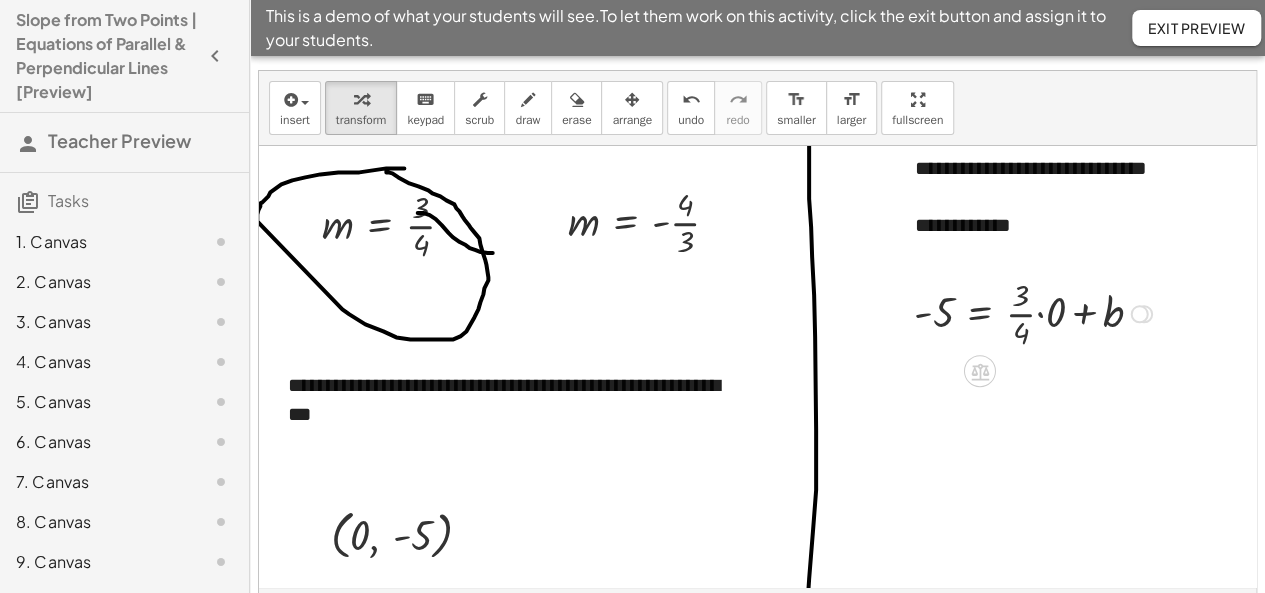 click at bounding box center [1036, 312] 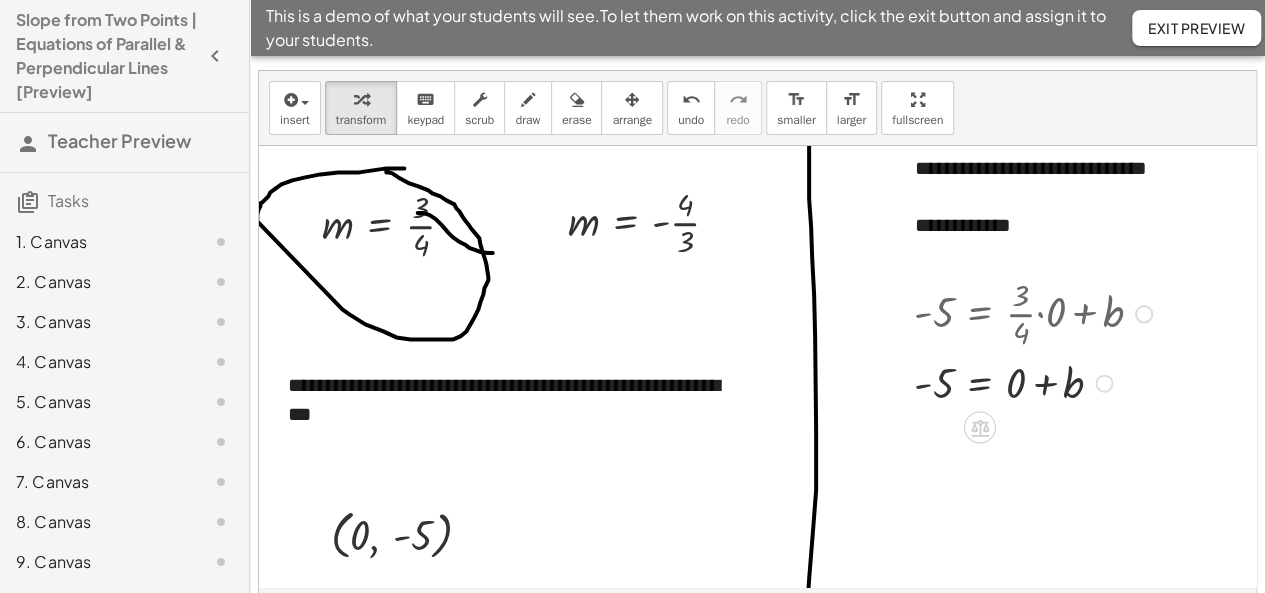 click at bounding box center (1036, 381) 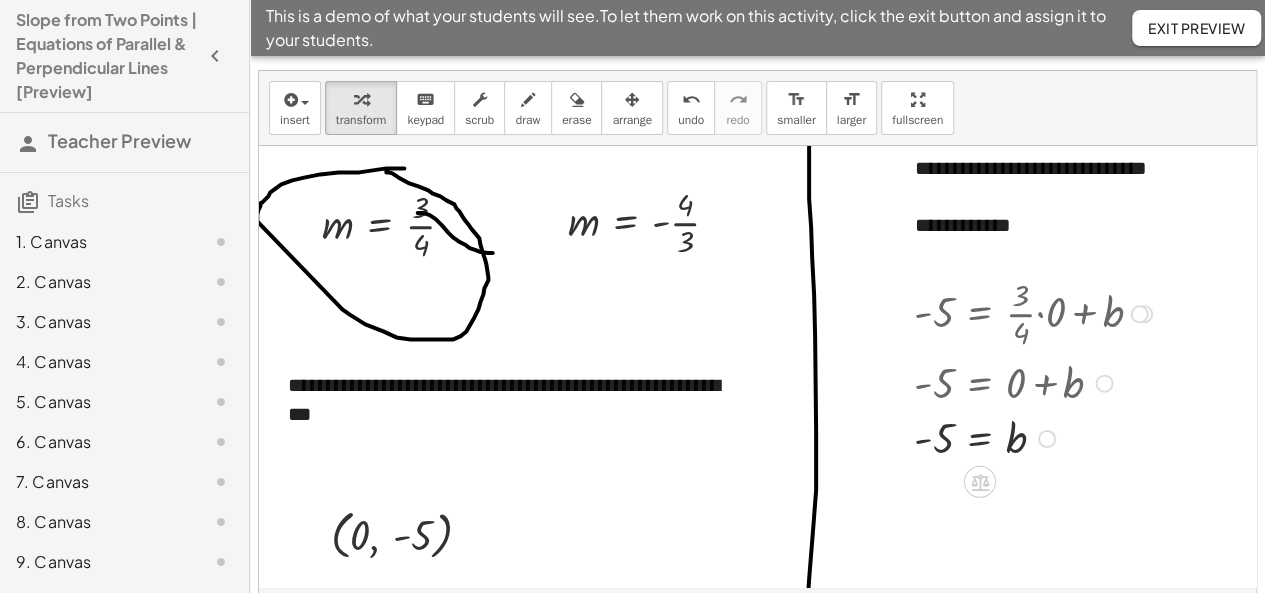 click at bounding box center [1036, 437] 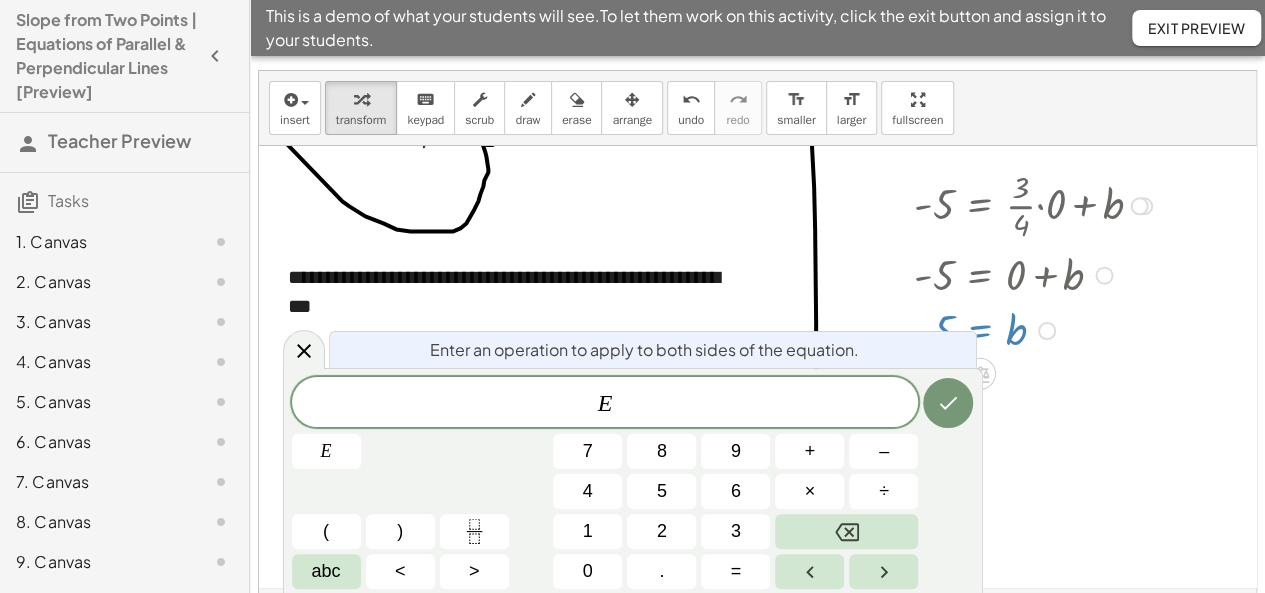 scroll, scrollTop: 370, scrollLeft: 0, axis: vertical 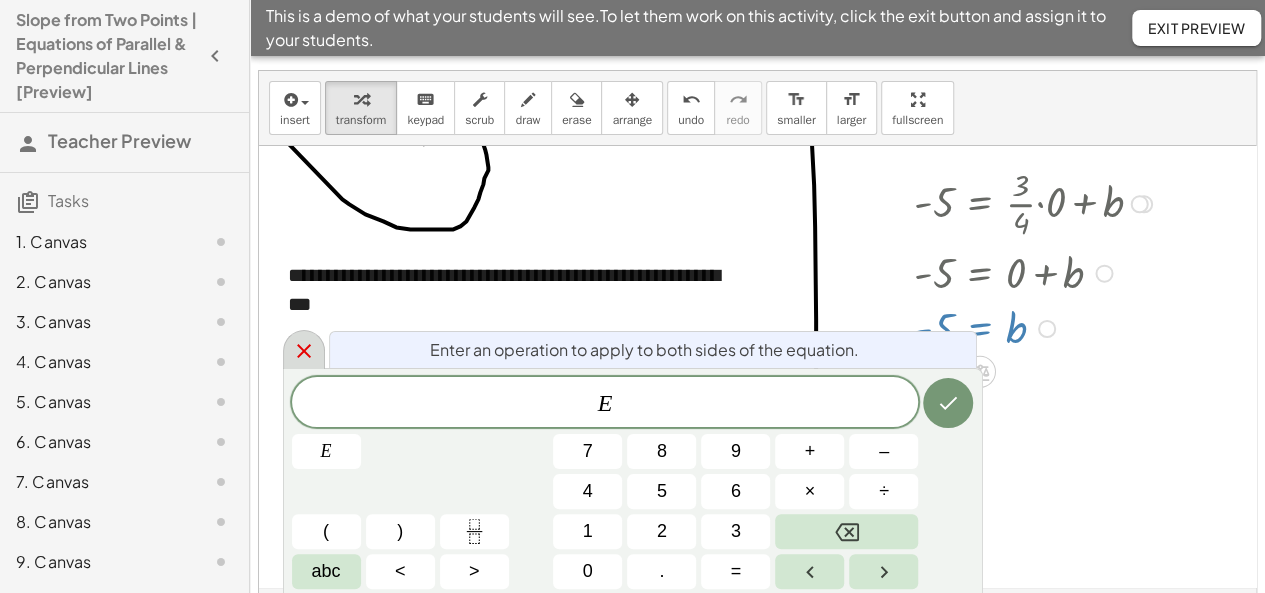 click 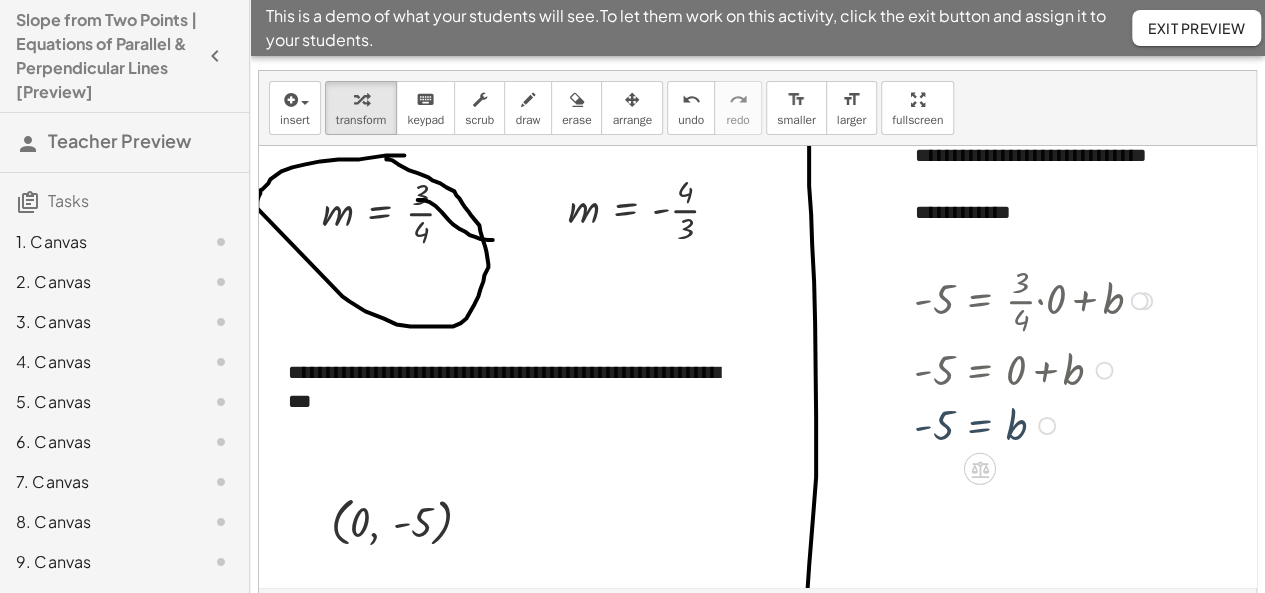 scroll, scrollTop: 260, scrollLeft: 0, axis: vertical 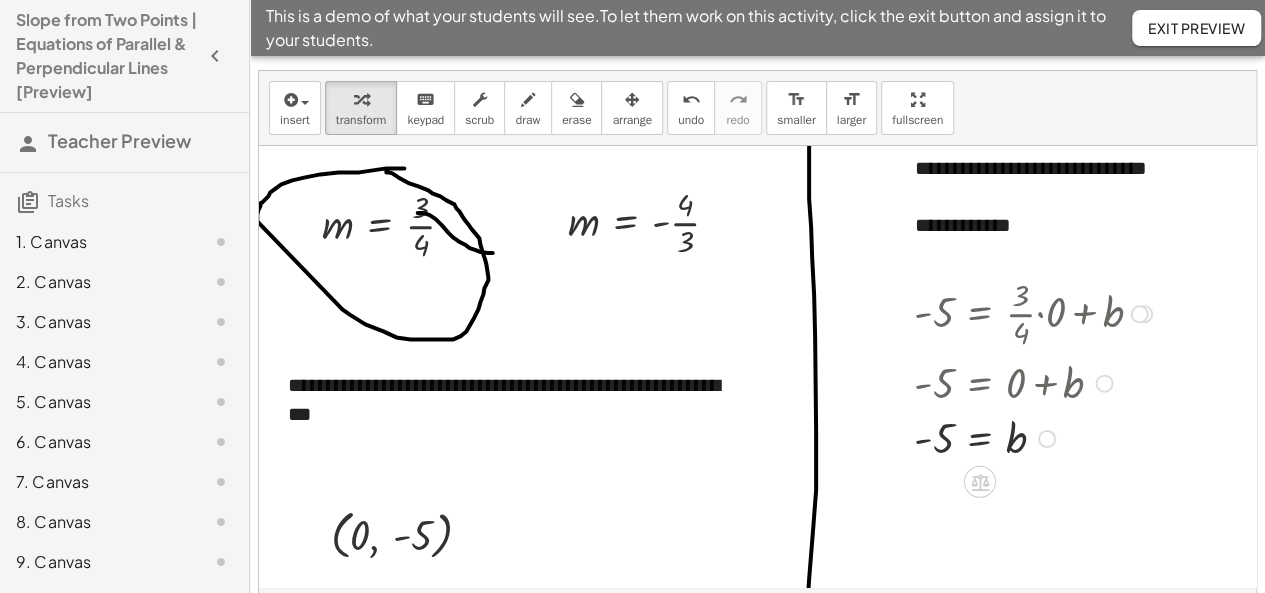 click on "y = + · m · x + b y = + · · 3 · 4 · x + b - 5 = + · · 3 · 4 · x + b - 5 = + · · 3 · 4 · 0 + b - 5 = + 0 + b = b - 5" at bounding box center (1024, 367) 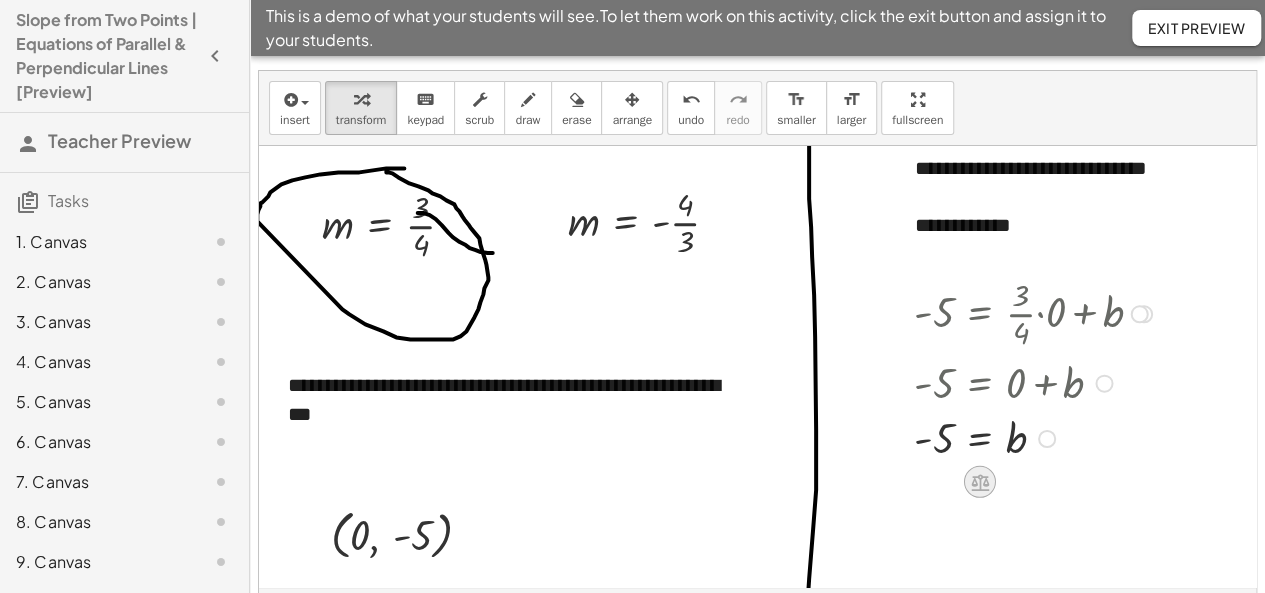 click 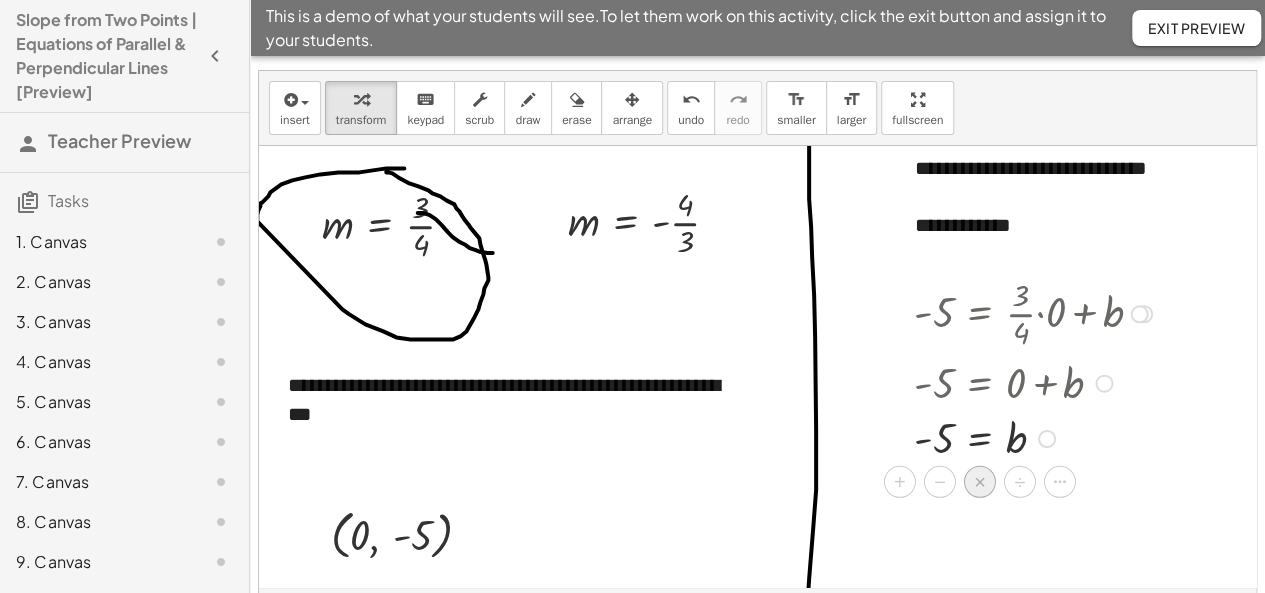 click on "×" at bounding box center (980, 482) 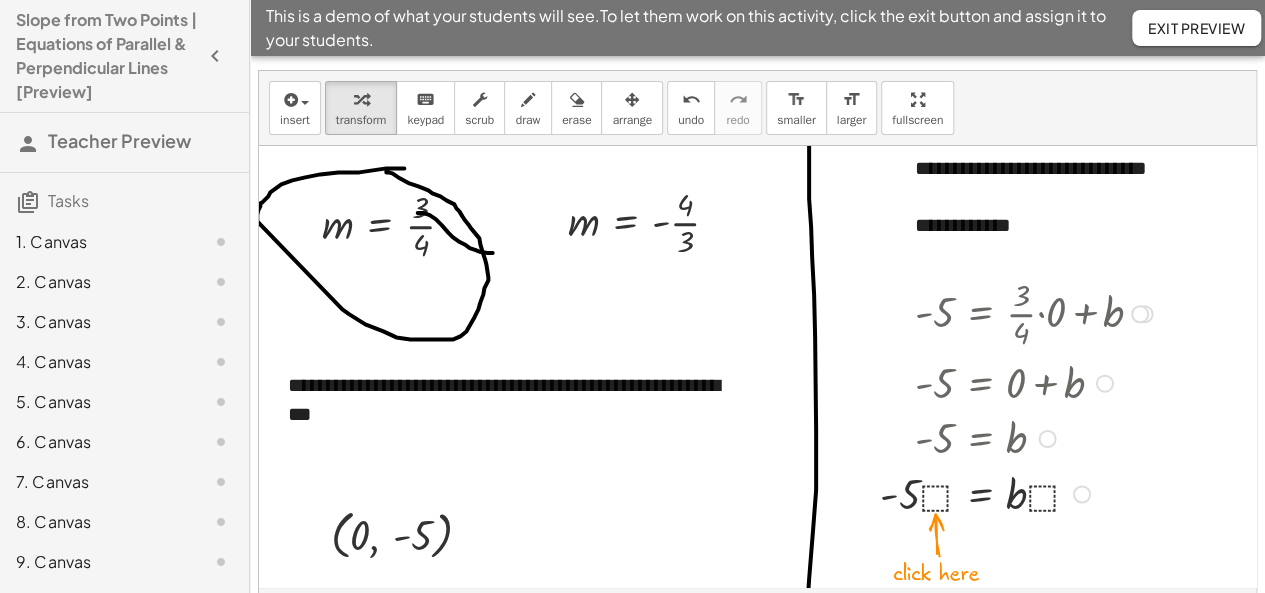 click at bounding box center [1019, 492] 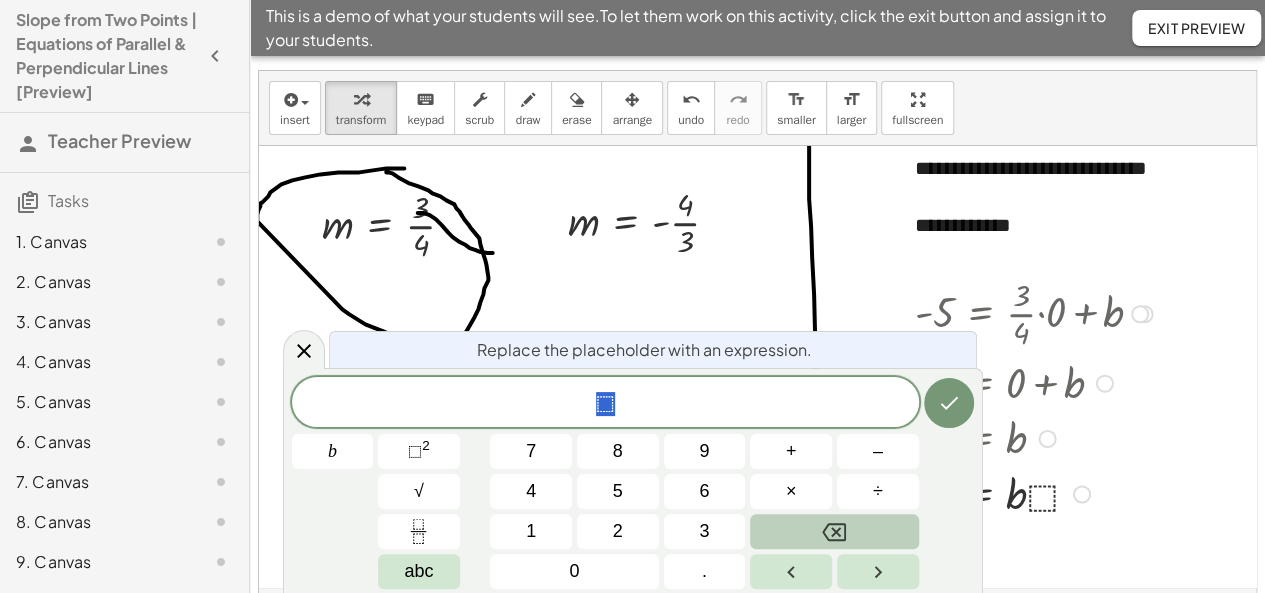 click at bounding box center [834, 531] 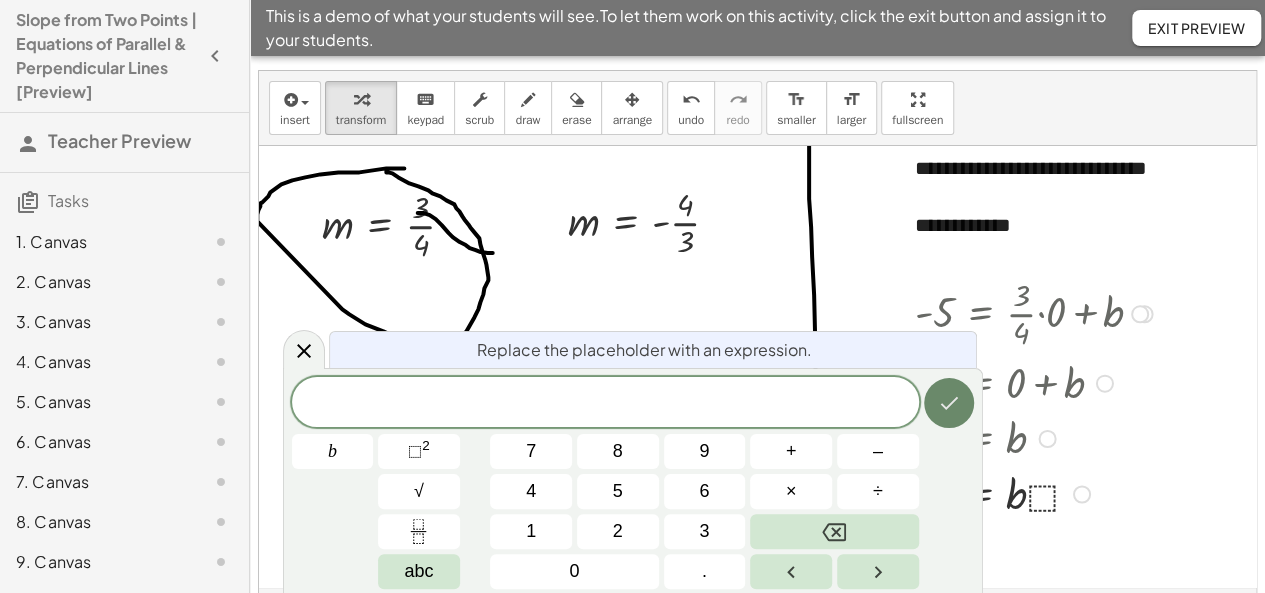 click at bounding box center [949, 403] 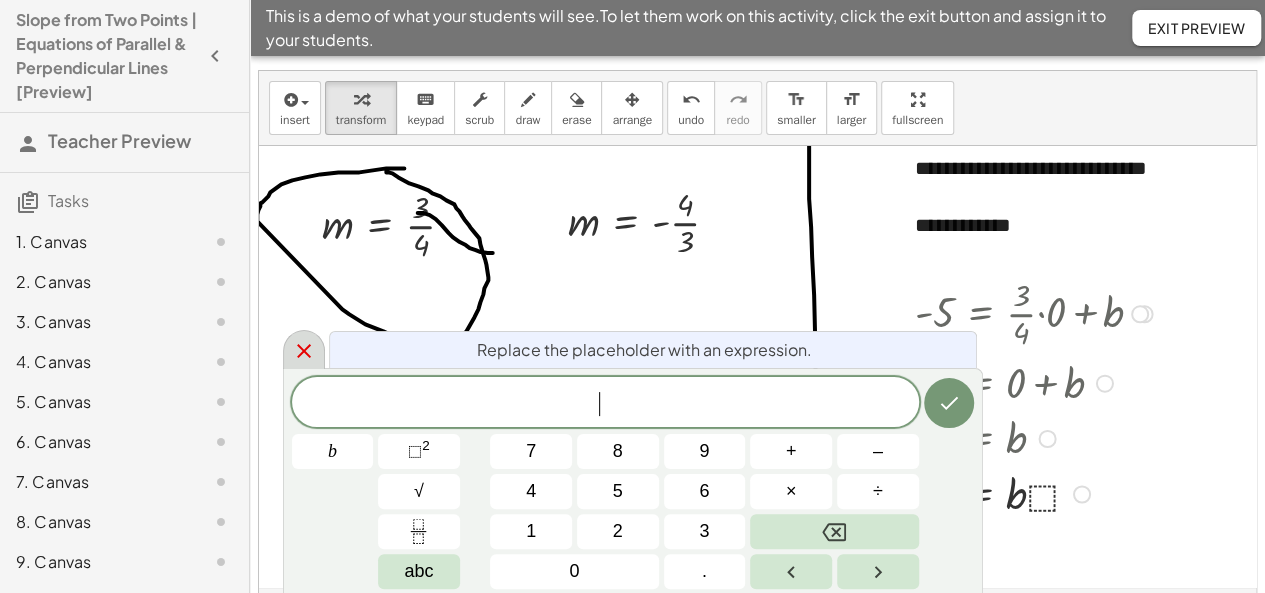 click 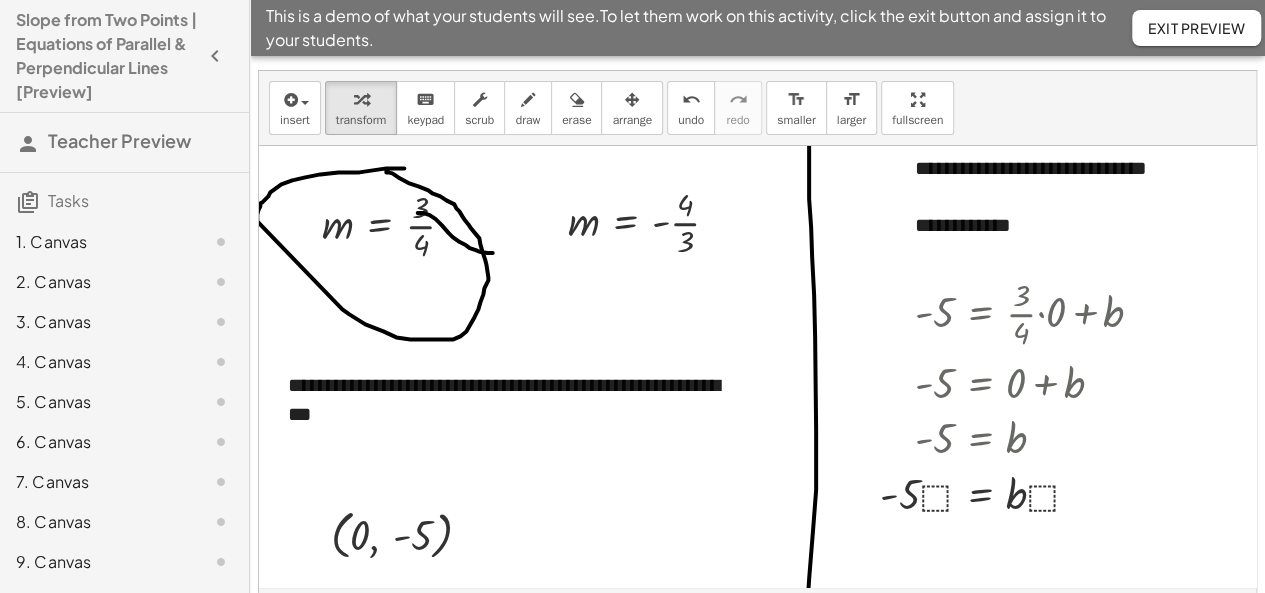 drag, startPoint x: 1236, startPoint y: 387, endPoint x: 1250, endPoint y: 427, distance: 42.379242 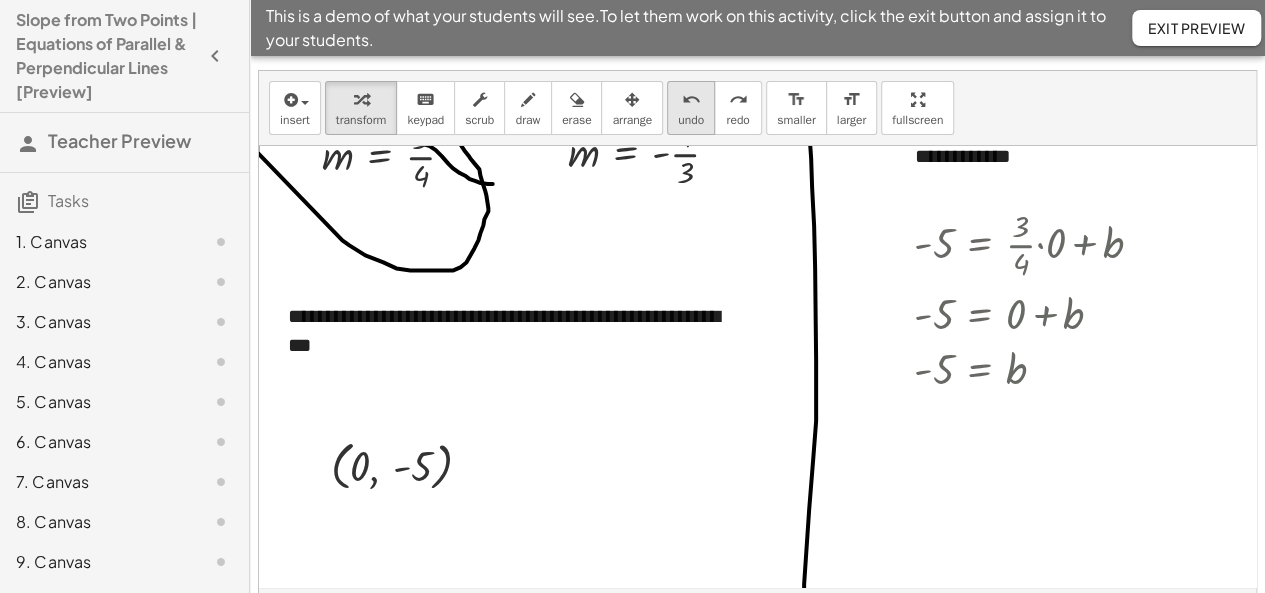 click on "undo" at bounding box center (691, 100) 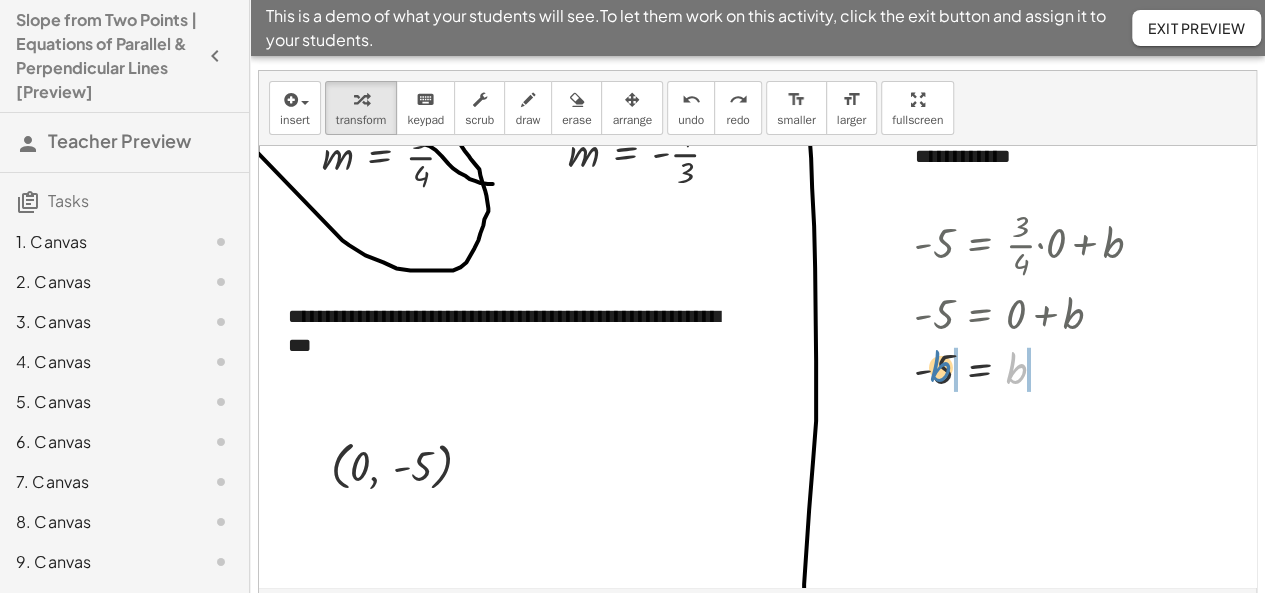 drag, startPoint x: 1012, startPoint y: 371, endPoint x: 933, endPoint y: 369, distance: 79.025314 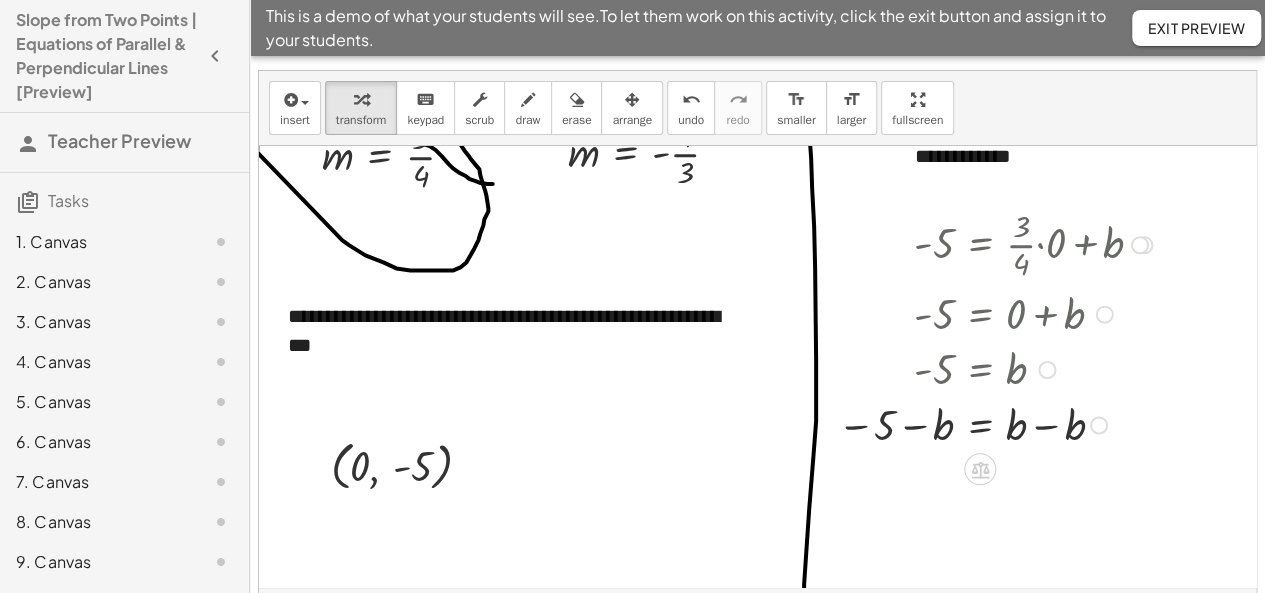 click at bounding box center (998, 423) 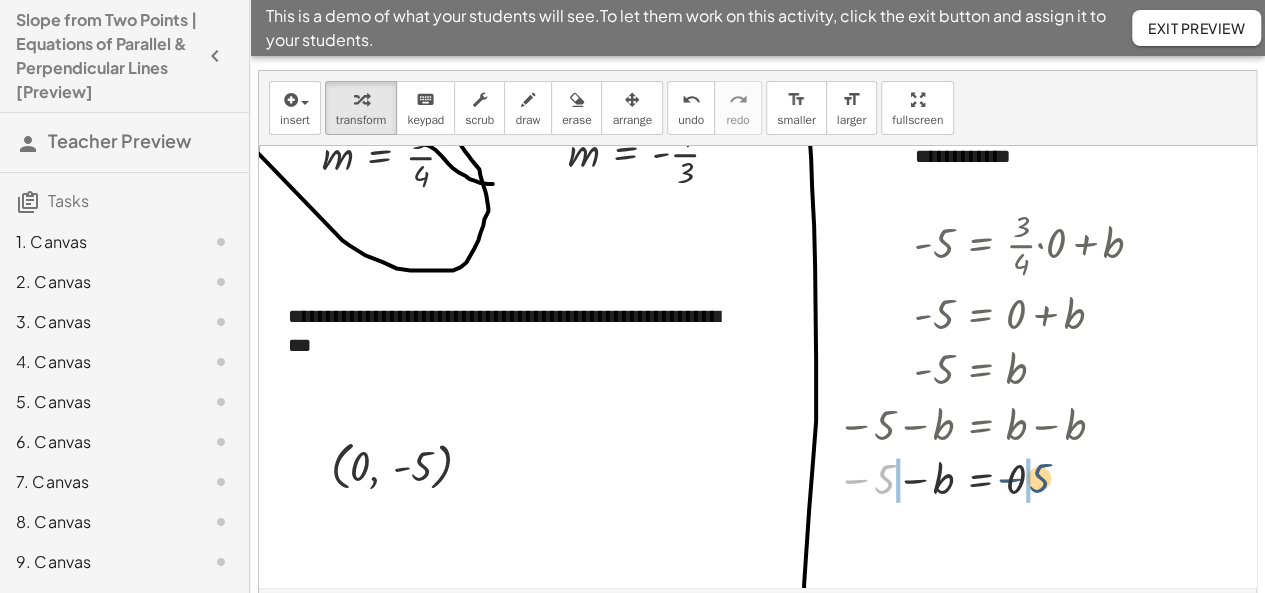 drag, startPoint x: 856, startPoint y: 477, endPoint x: 1011, endPoint y: 475, distance: 155.01291 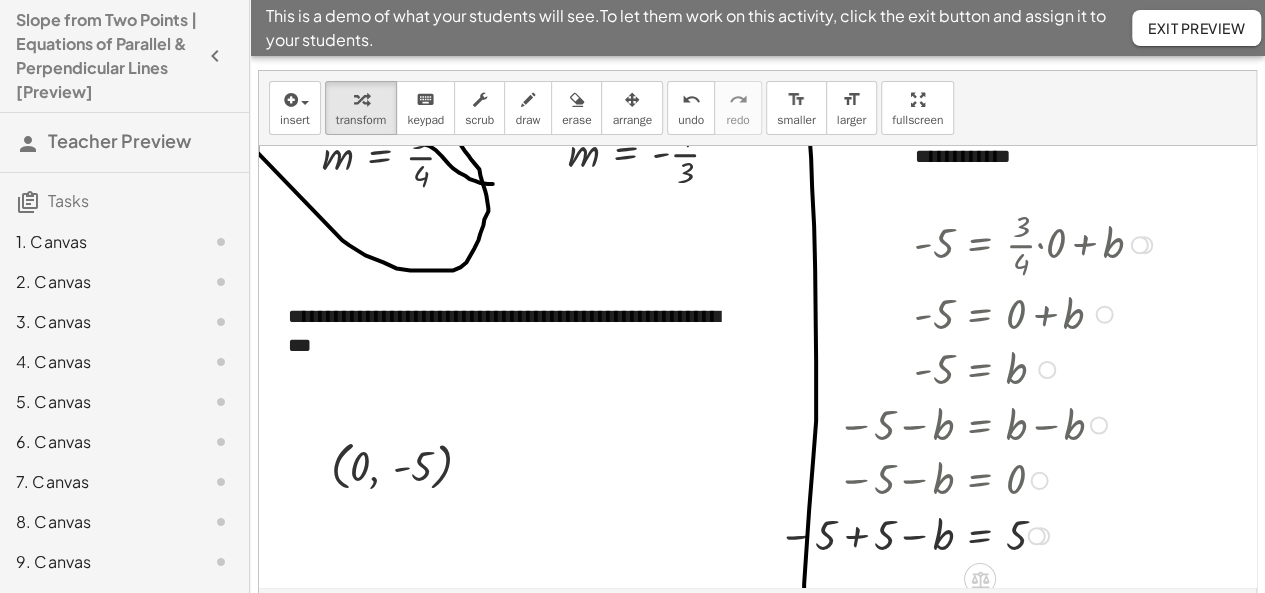 click at bounding box center (968, 534) 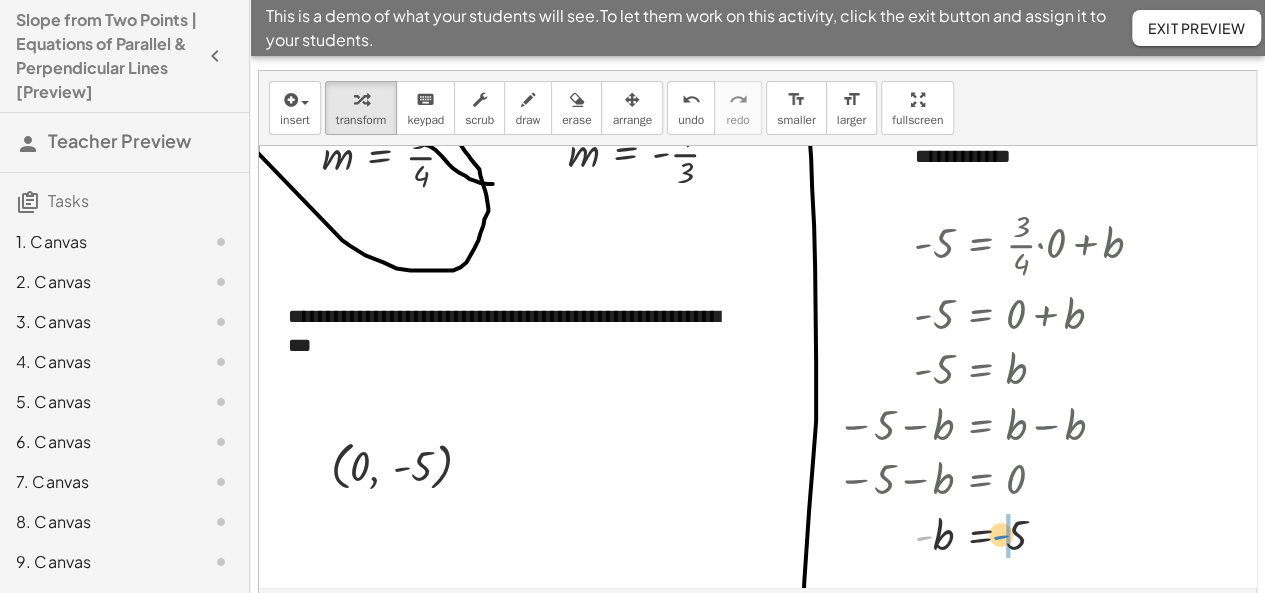 drag, startPoint x: 924, startPoint y: 539, endPoint x: 1012, endPoint y: 535, distance: 88.09086 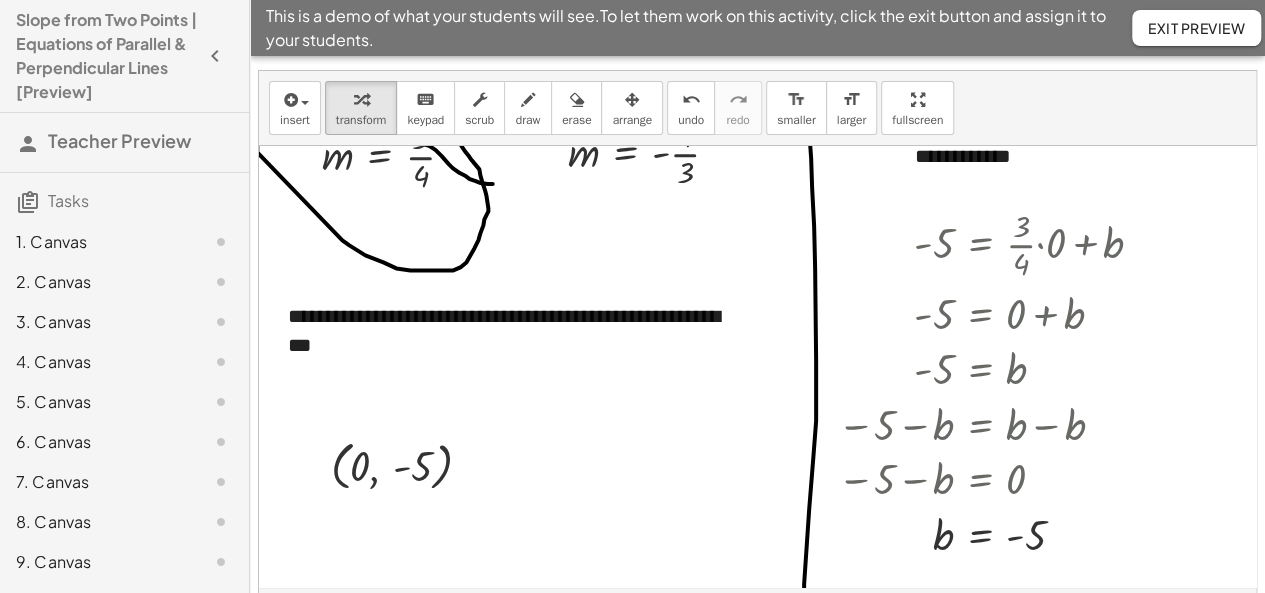 scroll, scrollTop: 418, scrollLeft: 0, axis: vertical 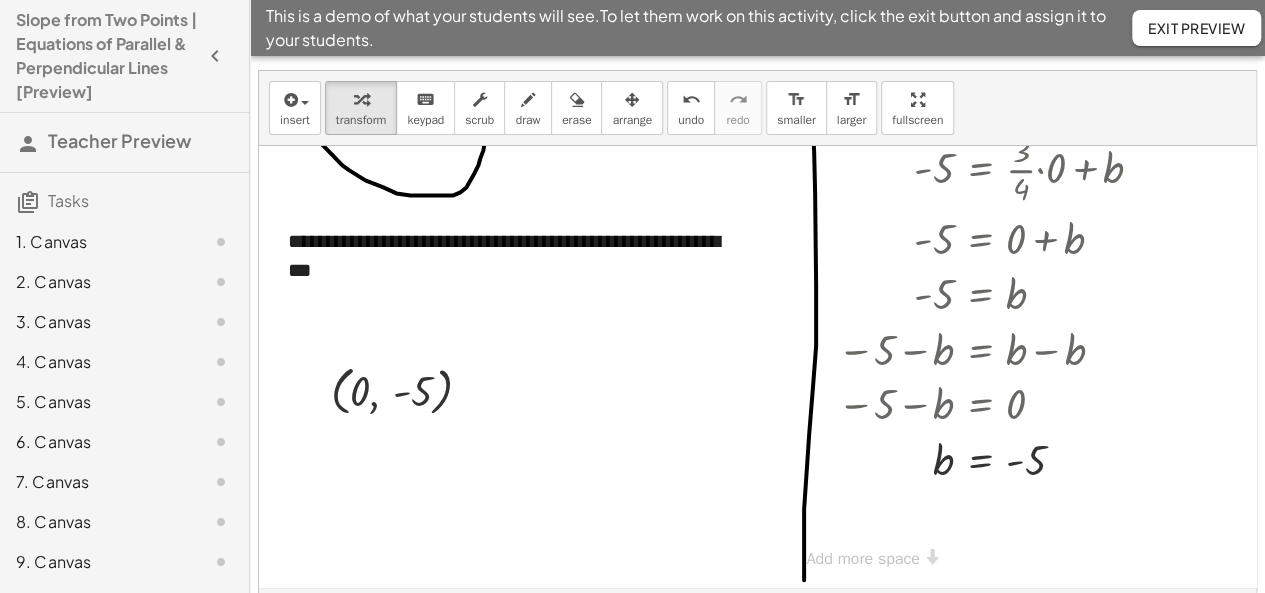 click on "Slope from Two Points | Equations of Parallel & Perpendicular Lines [Preview] Teacher Preview Tasks 1. Canvas 2. Canvas 3. Canvas 4. Canvas 5. Canvas 6. Canvas 7. Canvas 8. Canvas 9. Canvas 10. Goal state 11. Goal state 12. Goal state 13. Canvas 14. Canvas 15. Canvas 16. Canvas  This is a demo of what your students will see.   To let them work on this activity, click the exit button and assign it to your students.  Exit Preview Please follow the instructions on the interactive canvas.   insert select one: Math Expression Function Text Youtube Video Graphing Geometry Geometry 3D transform keyboard keypad scrub draw erase arrange undo undo redo redo format_size smaller format_size larger fullscreen × Add more space chevron_right  Formulas
Drag one side of a formula onto a highlighted expression on the canvas to apply it.
Quadratic Formula
+ · a · x 2 + · b · x + c = 0
⇔" at bounding box center [632, 325] 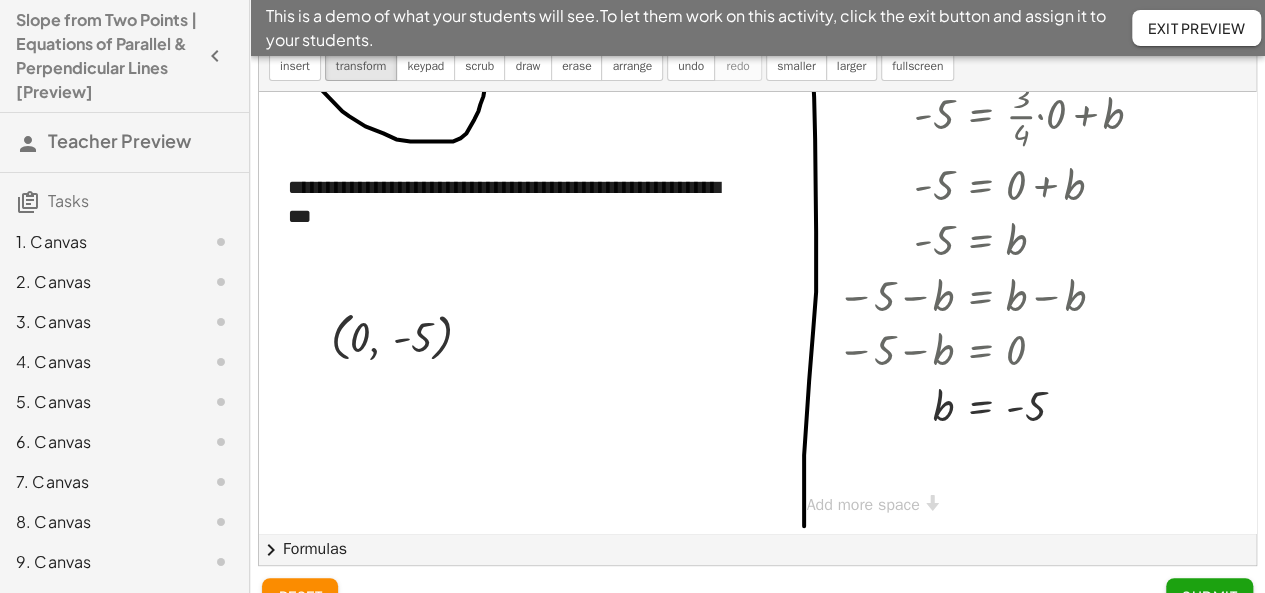 scroll, scrollTop: 124, scrollLeft: 0, axis: vertical 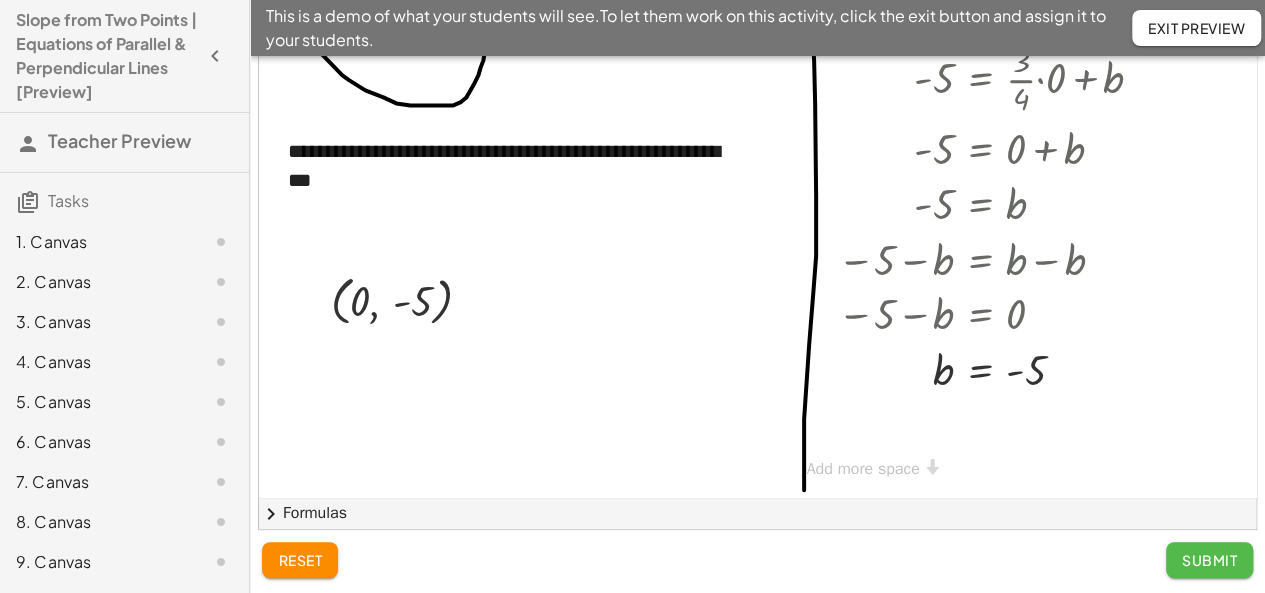 click on "Submit" 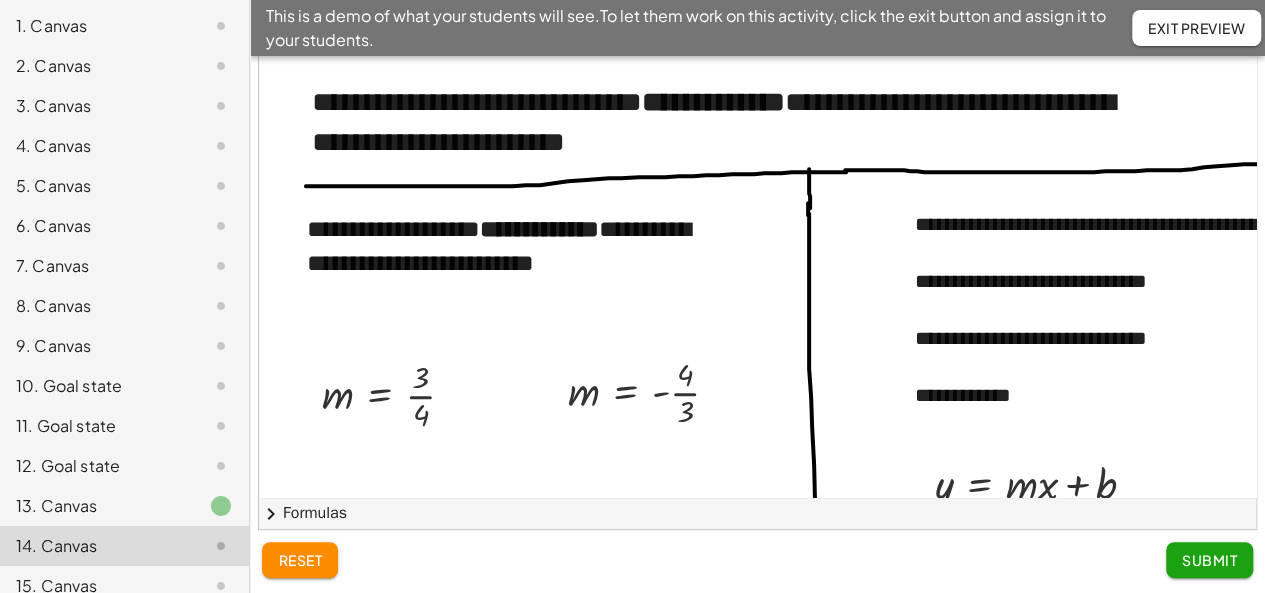 scroll, scrollTop: 300, scrollLeft: 0, axis: vertical 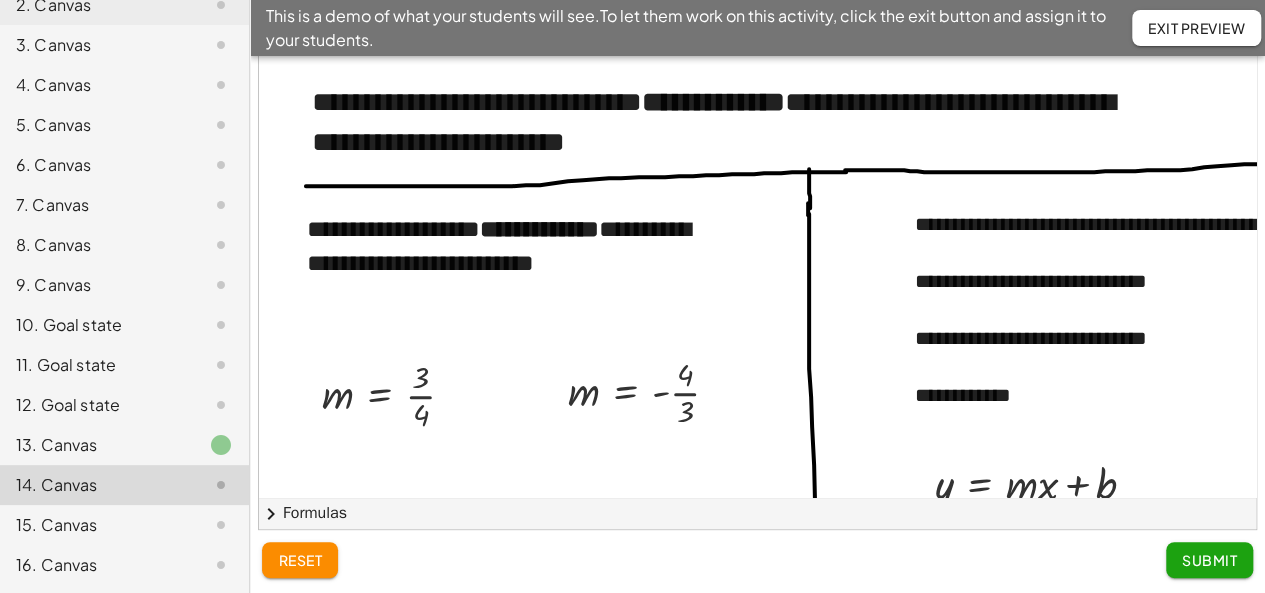 click on "12. Goal state" 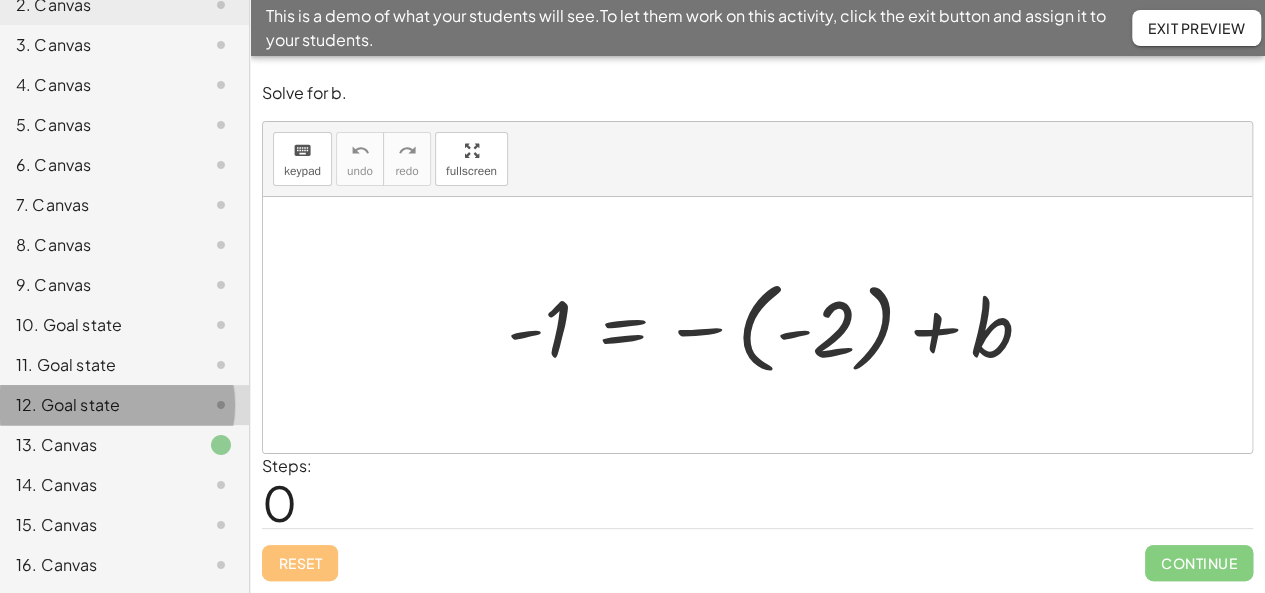scroll, scrollTop: 0, scrollLeft: 0, axis: both 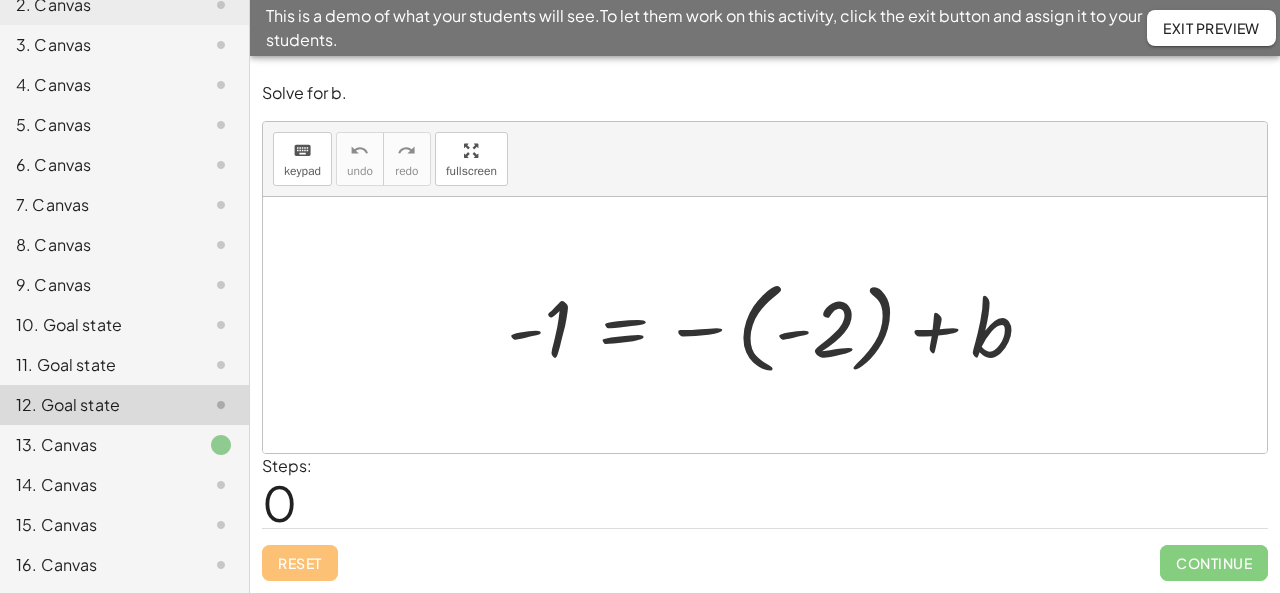click on "14. Canvas" 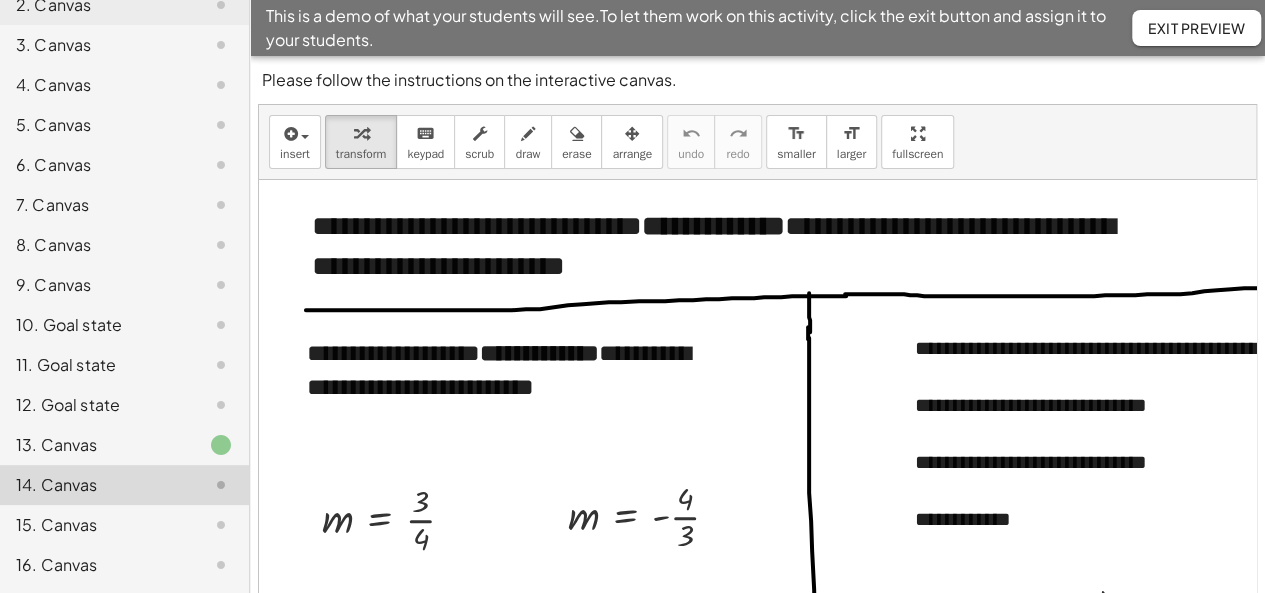 click on "15. Canvas" 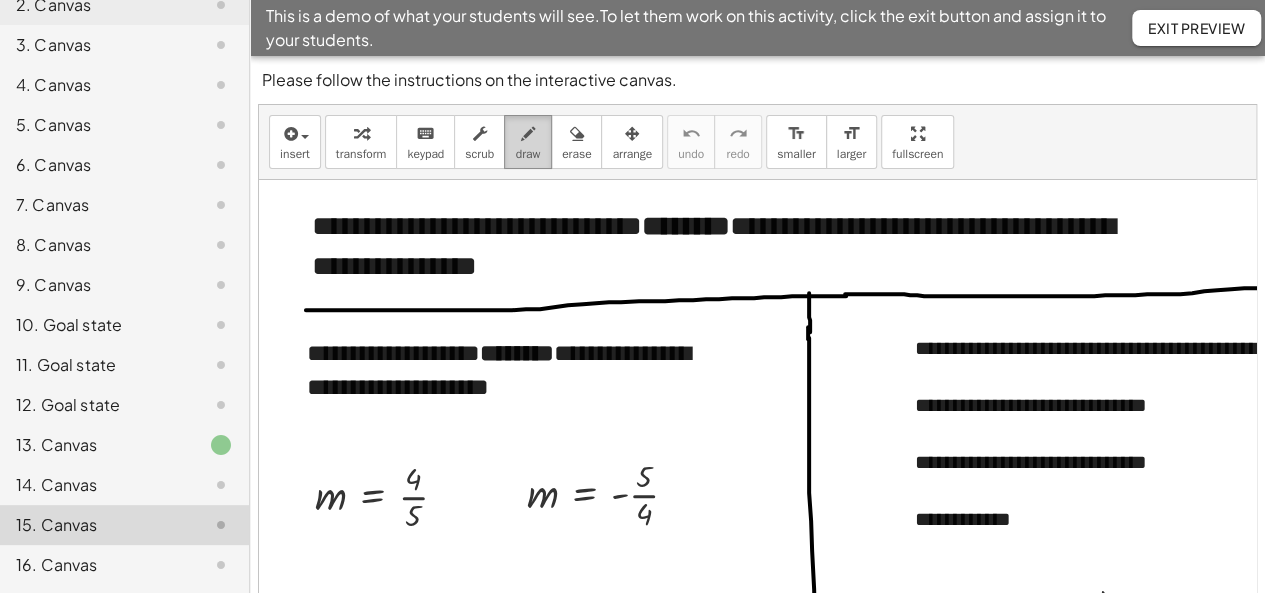 click on "draw" at bounding box center (528, 154) 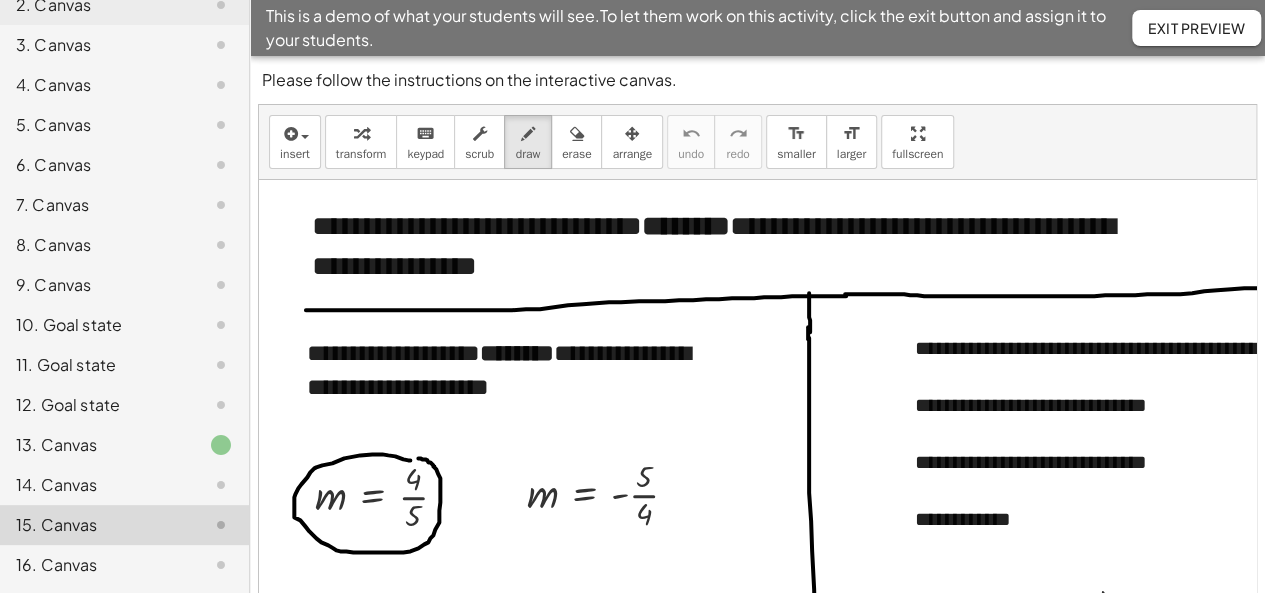 click at bounding box center (865, 602) 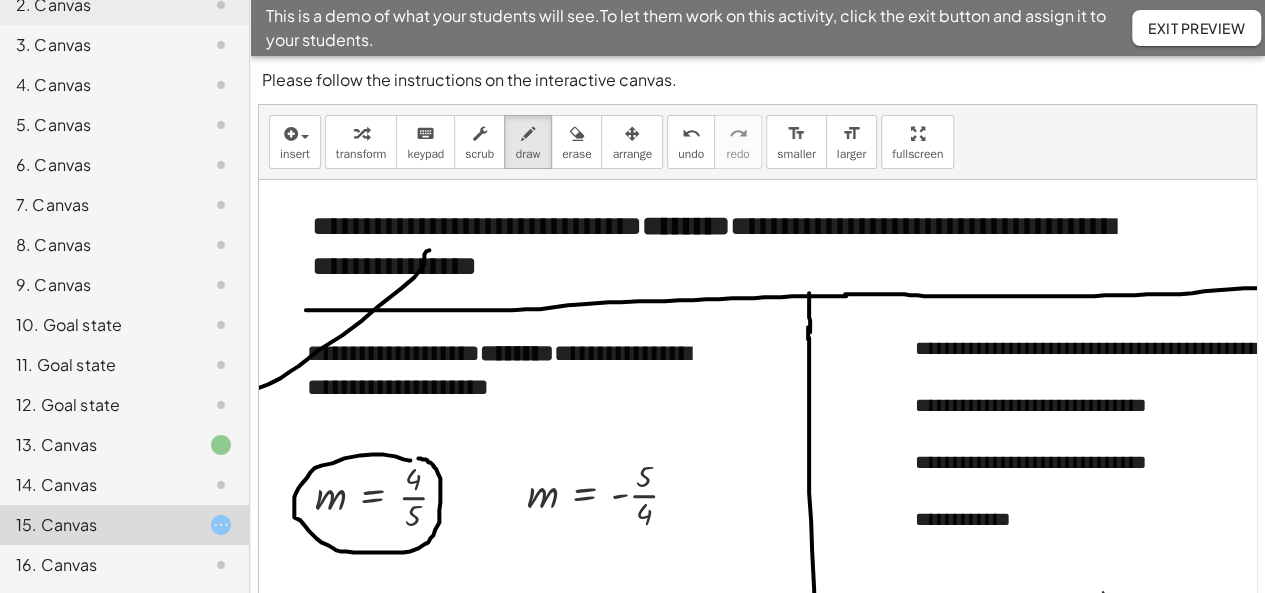 drag, startPoint x: 342, startPoint y: 334, endPoint x: 231, endPoint y: 403, distance: 130.69812 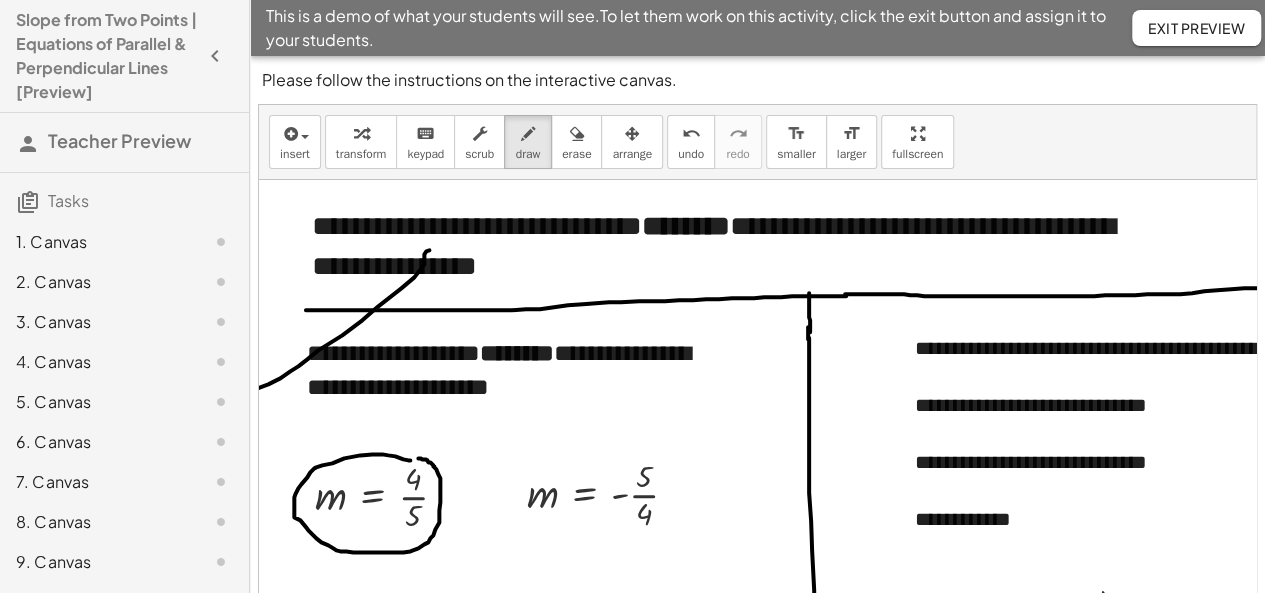 click on "Exit Preview" 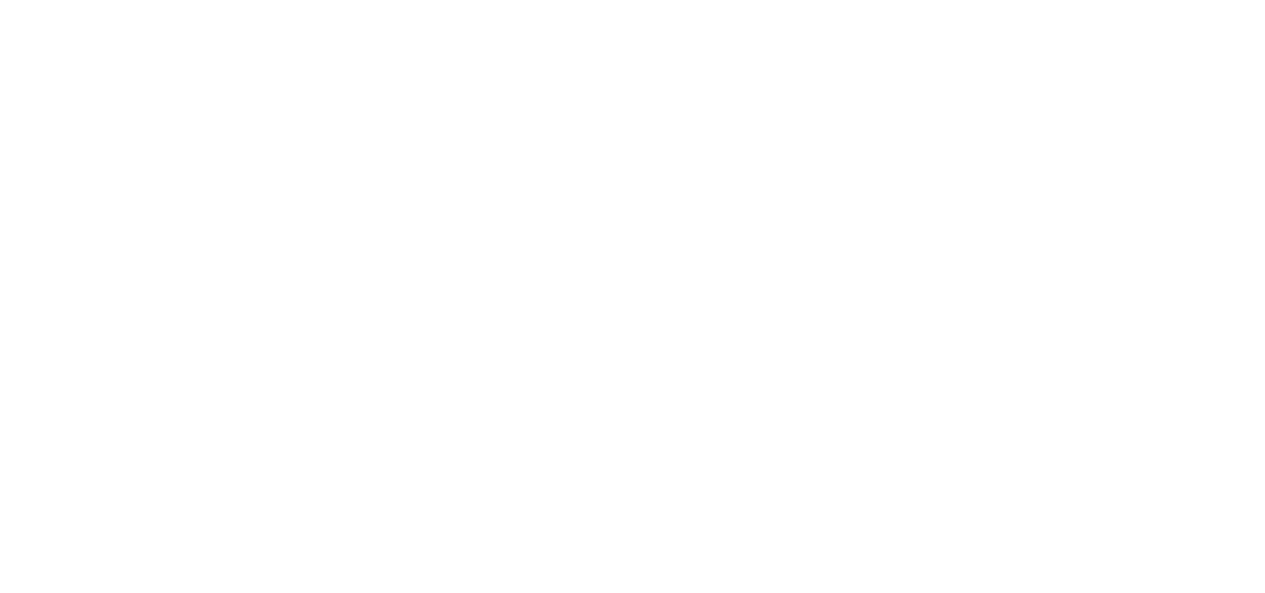 scroll, scrollTop: 0, scrollLeft: 0, axis: both 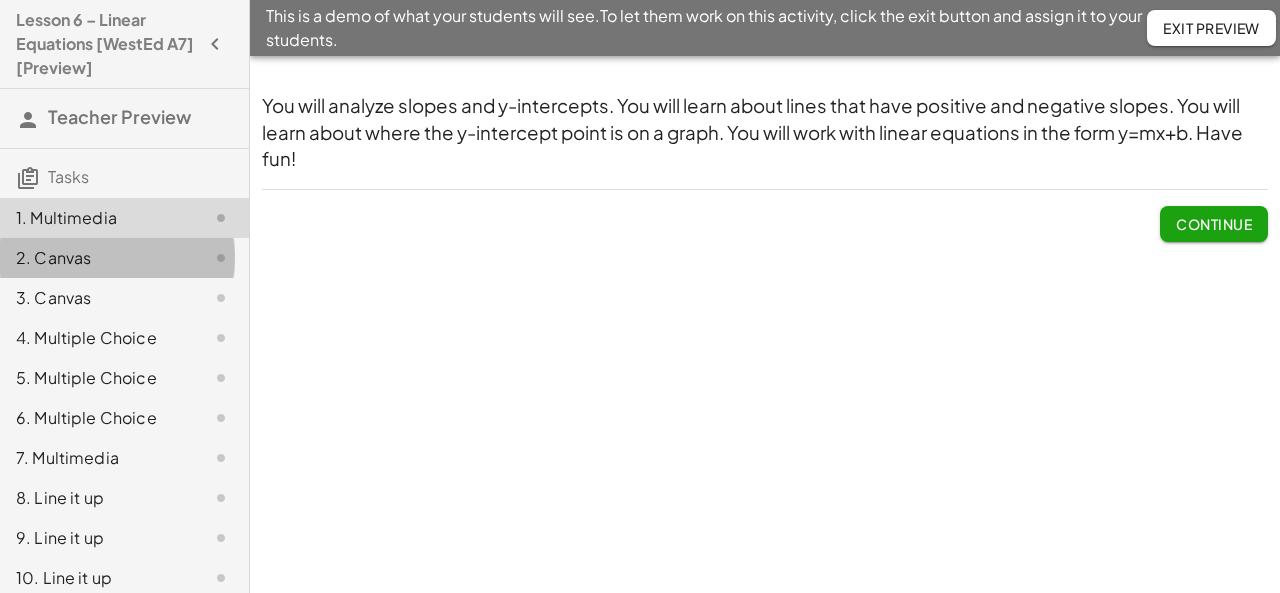 click on "2. Canvas" 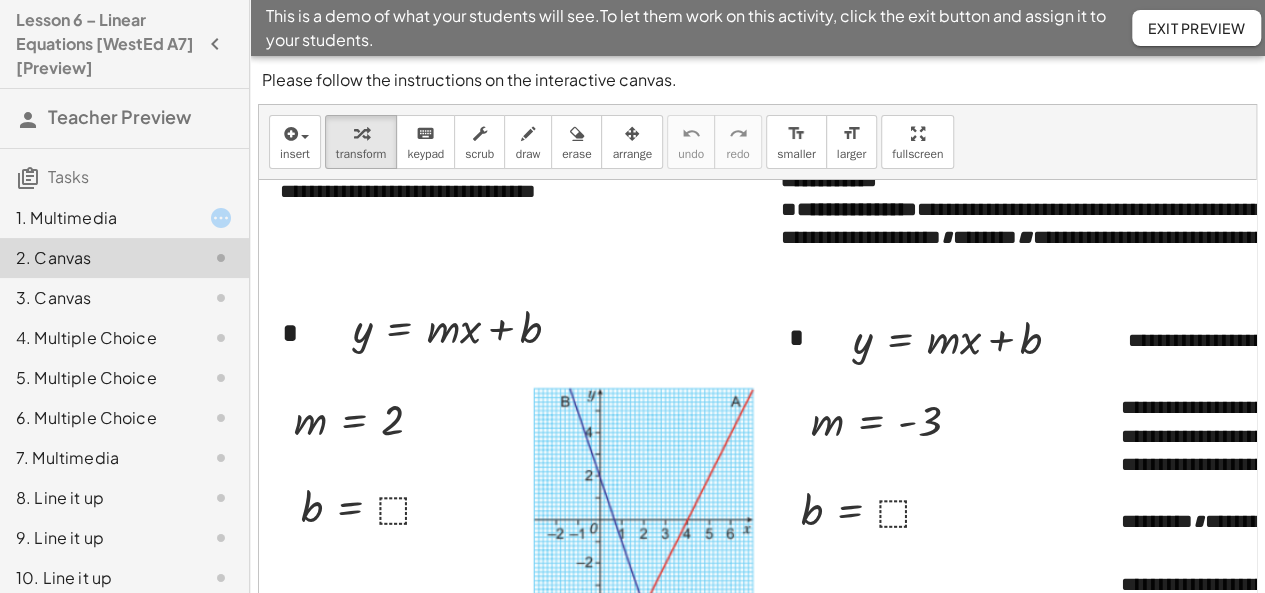 scroll, scrollTop: 36, scrollLeft: 0, axis: vertical 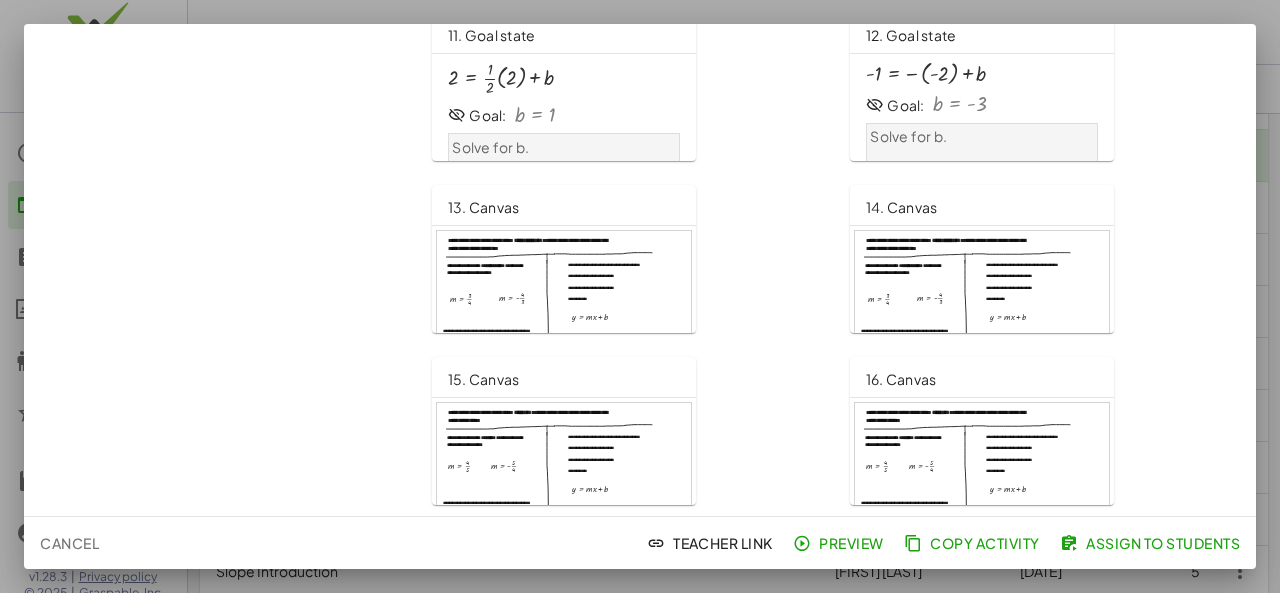 click at bounding box center (640, 296) 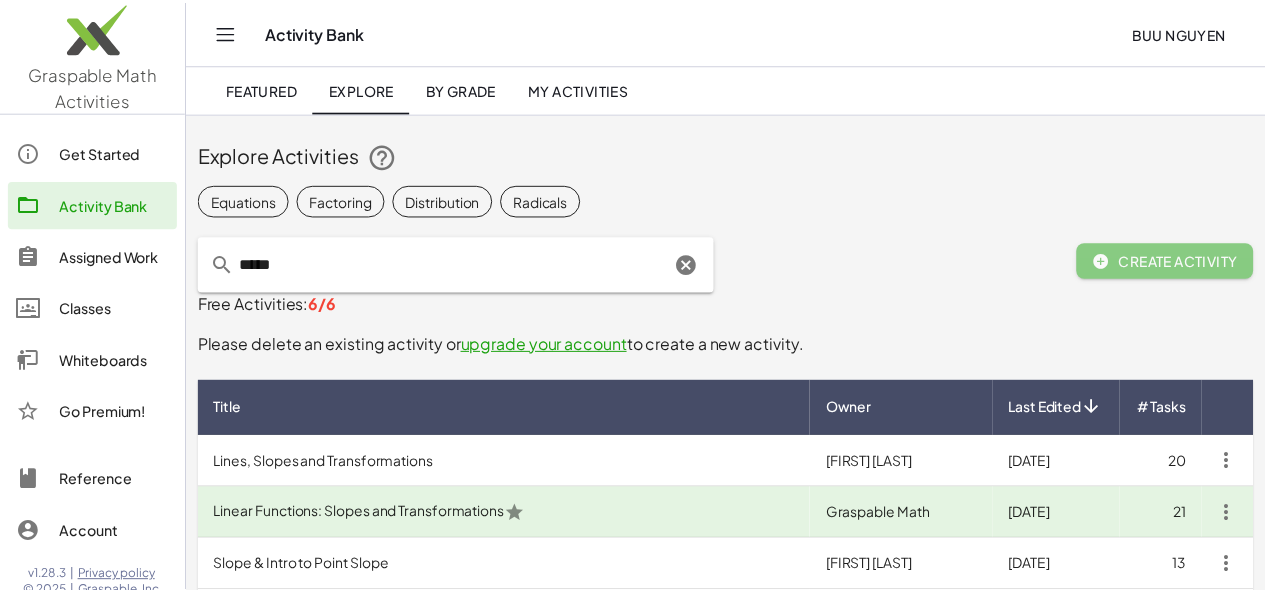 scroll, scrollTop: 1087, scrollLeft: 0, axis: vertical 